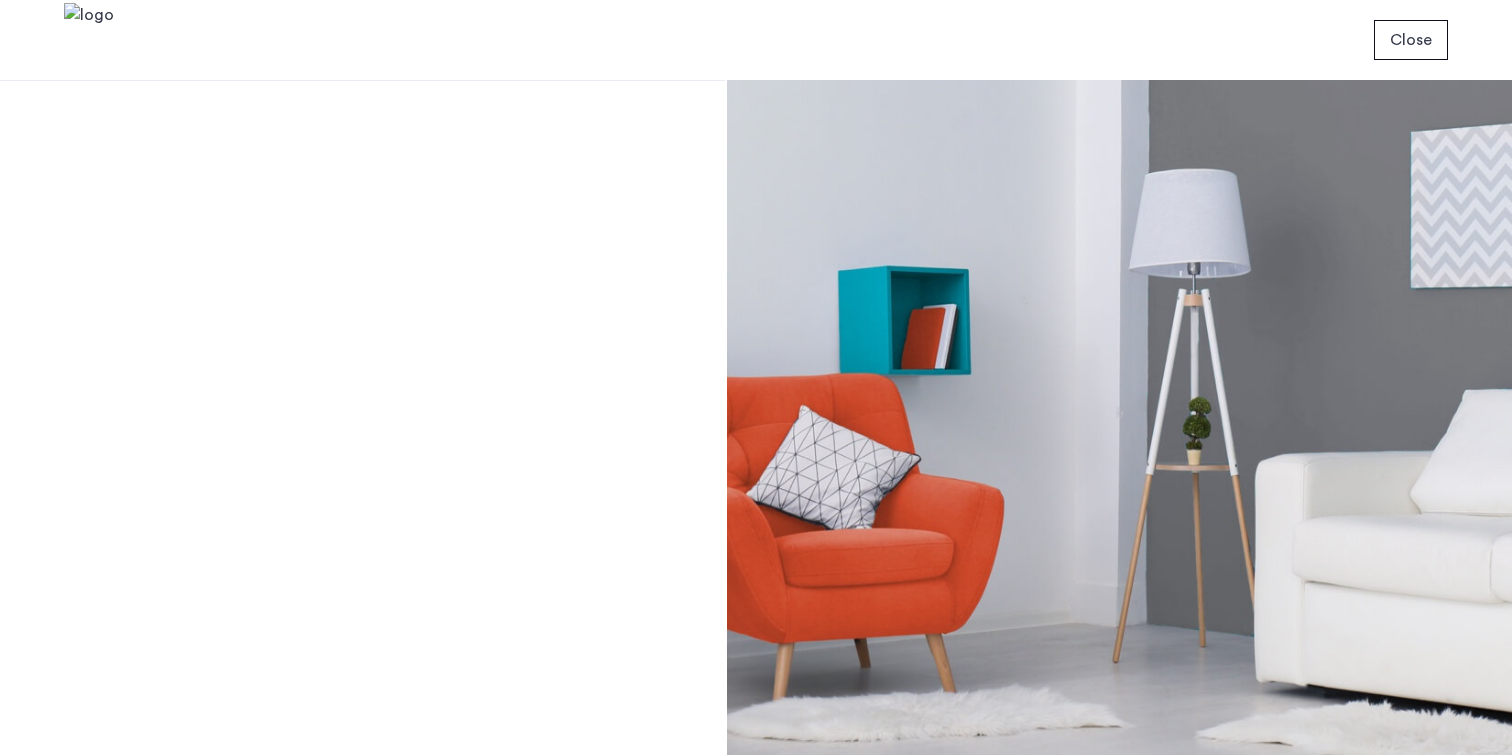 scroll, scrollTop: 0, scrollLeft: 0, axis: both 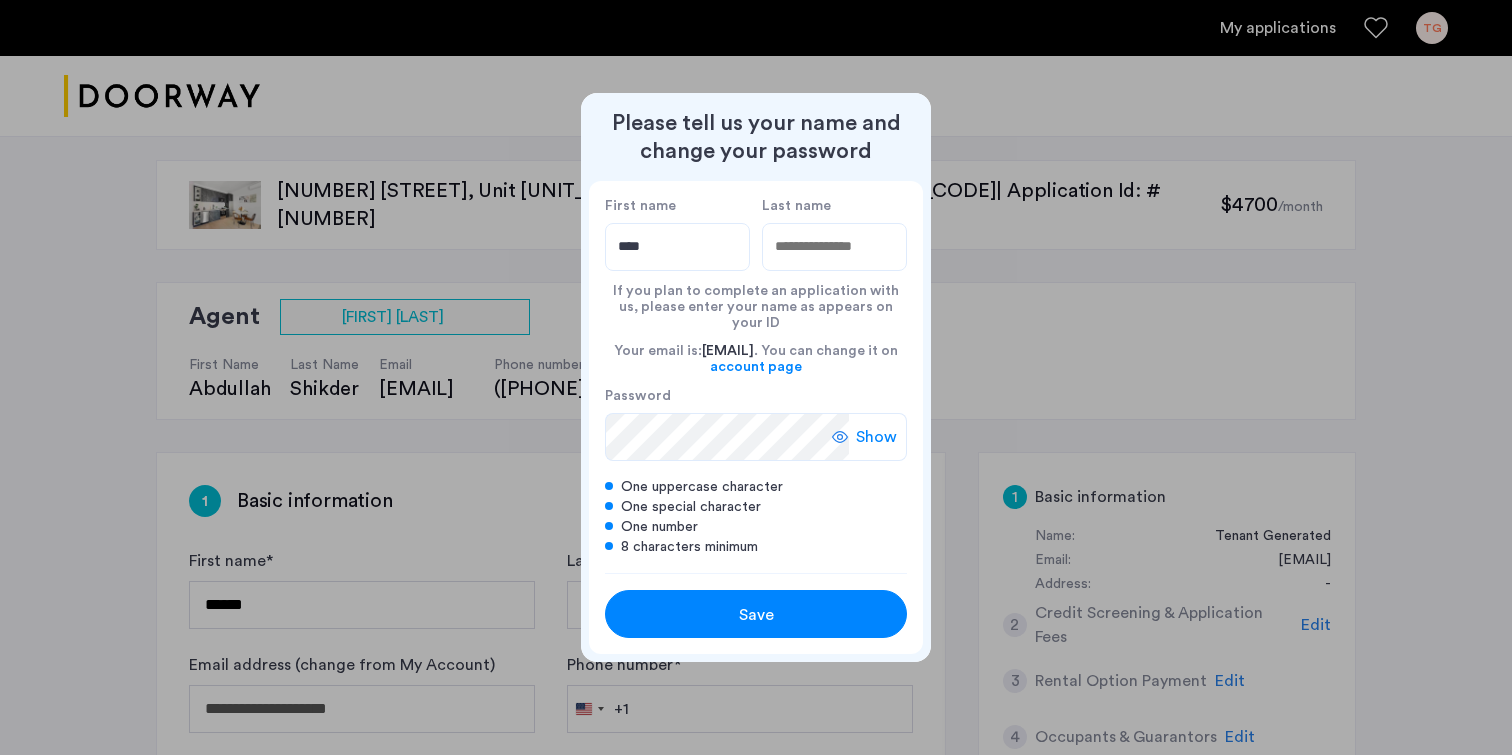 type on "****" 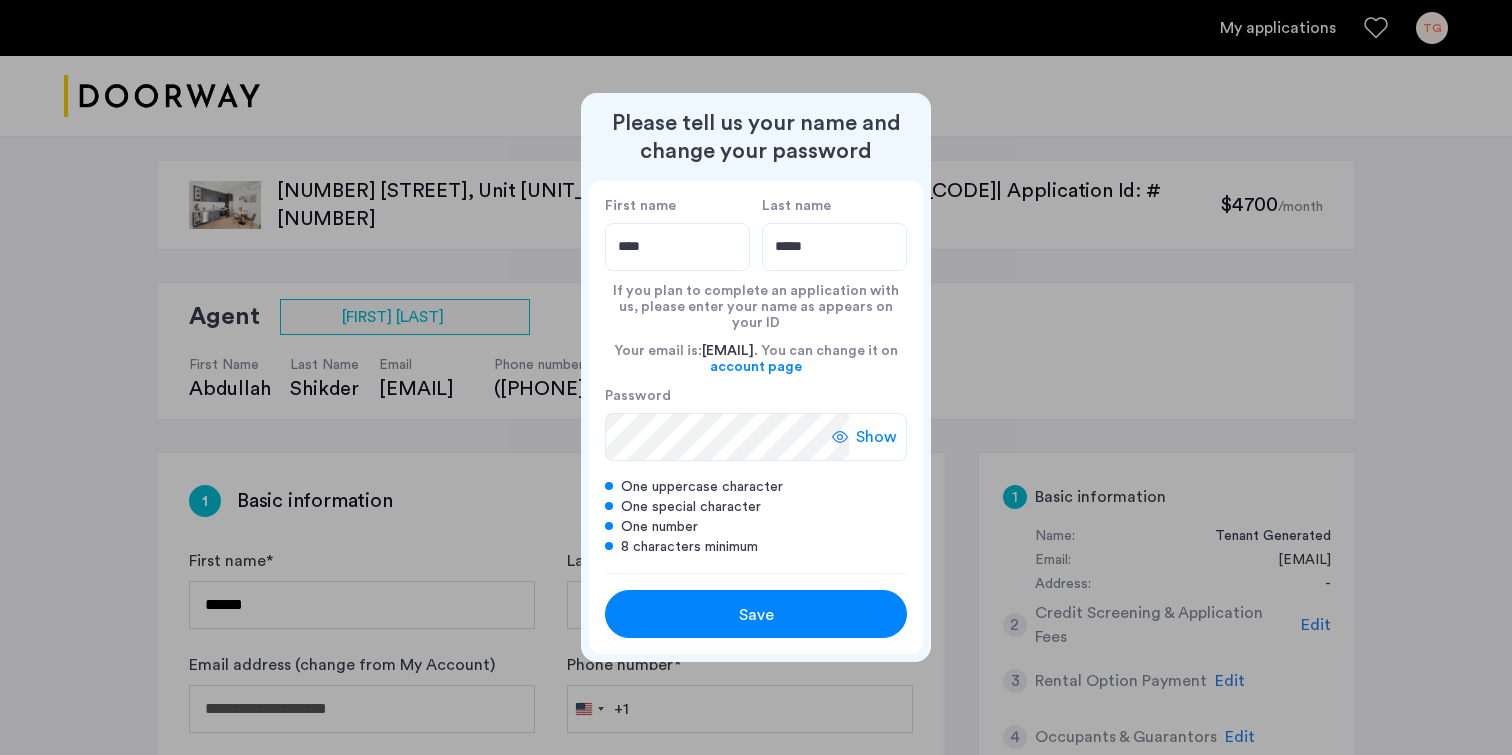 type on "*****" 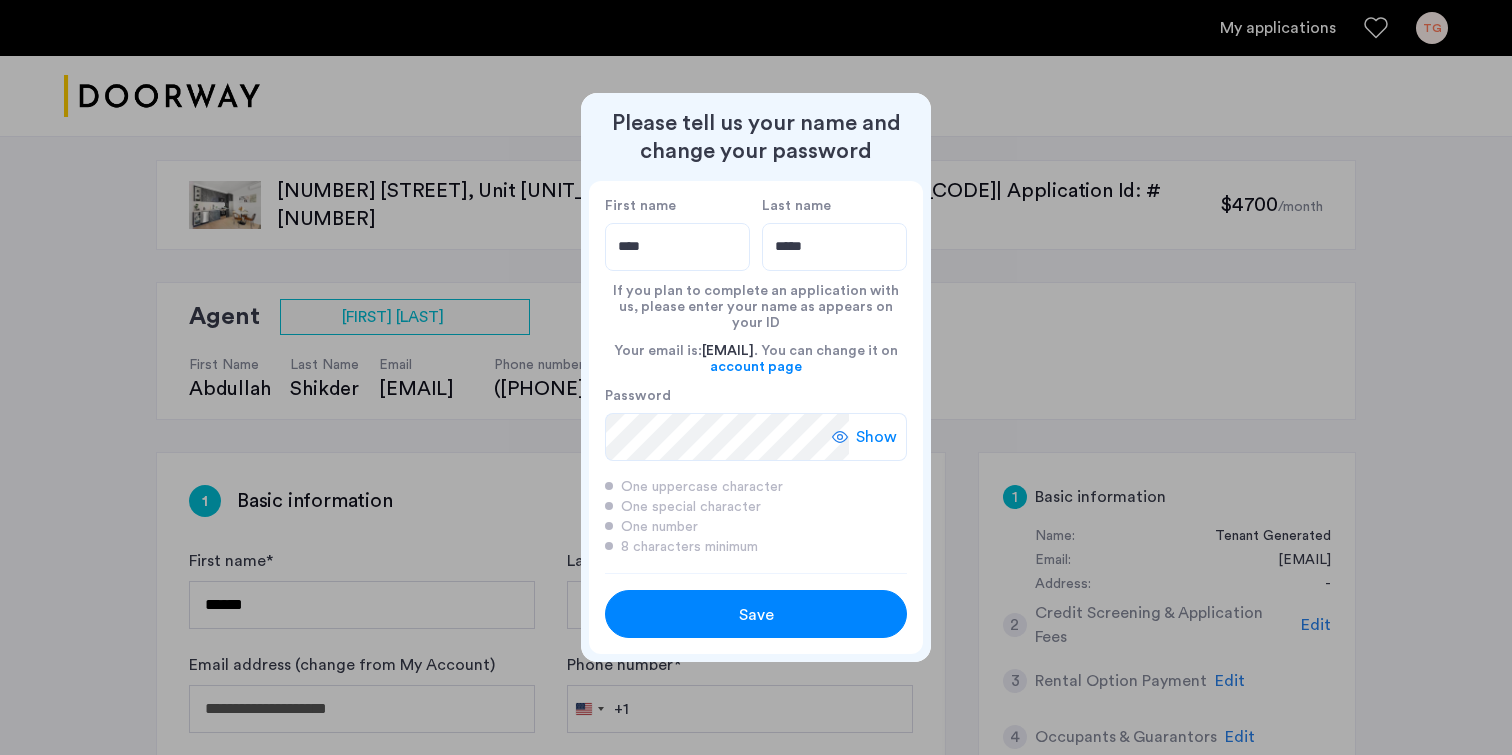 click on "Save" at bounding box center (756, 615) 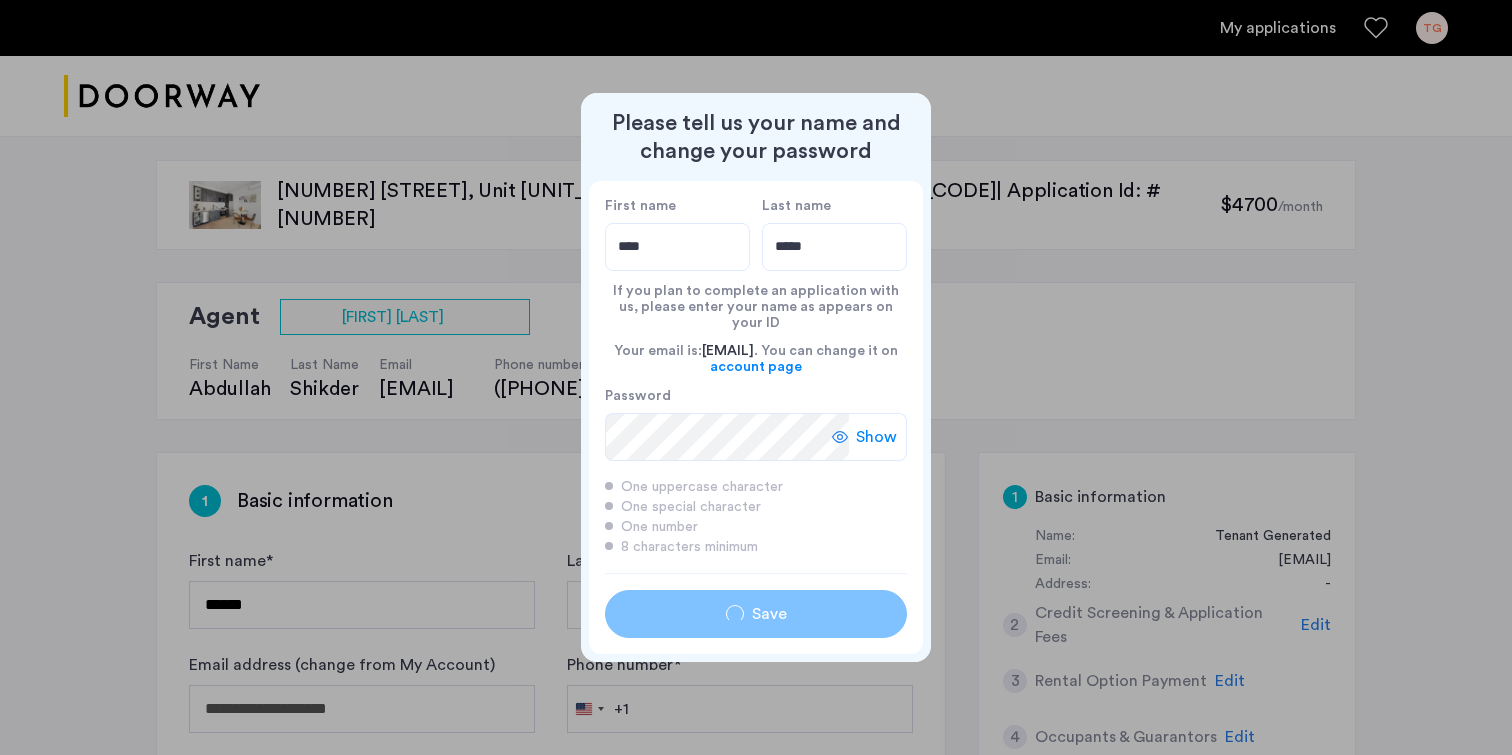 type on "****" 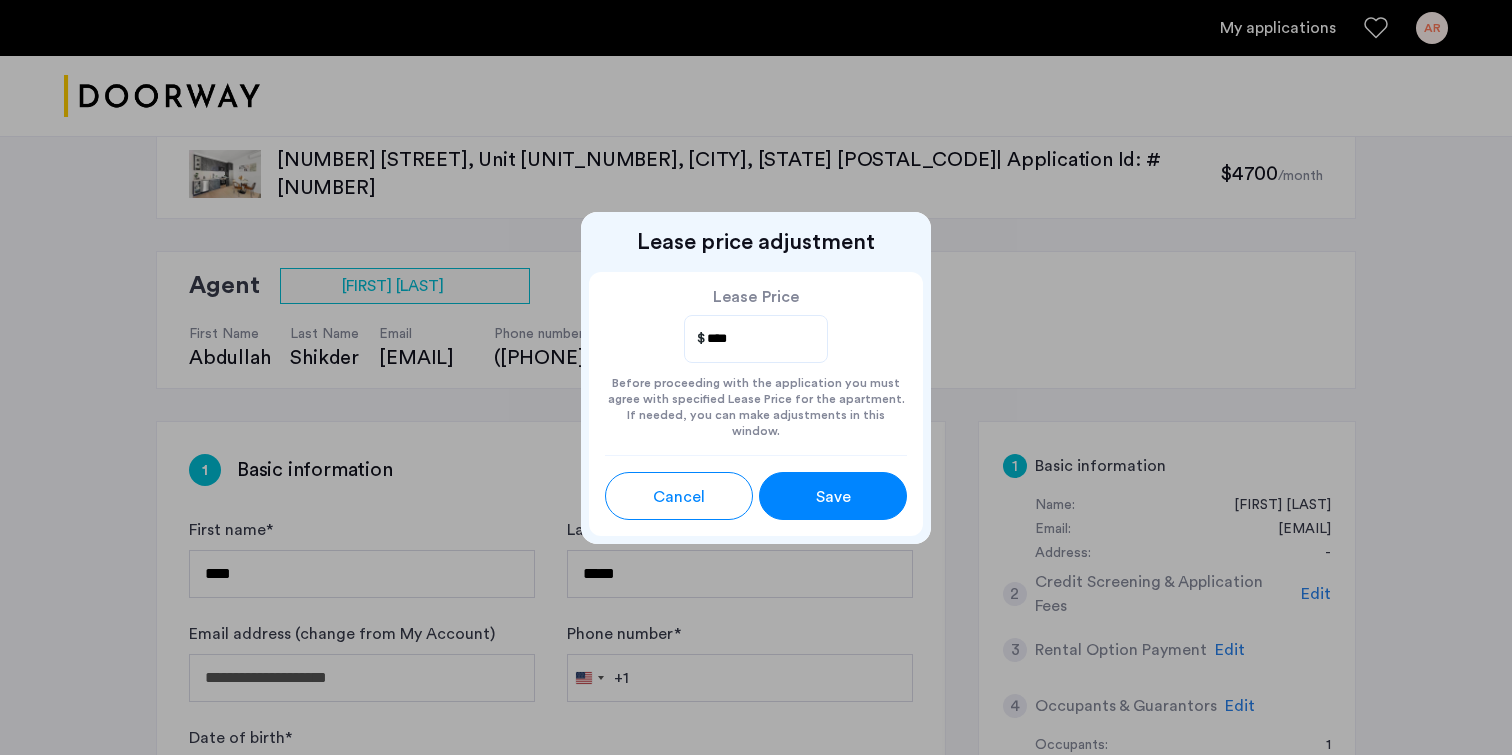 scroll, scrollTop: 34, scrollLeft: 0, axis: vertical 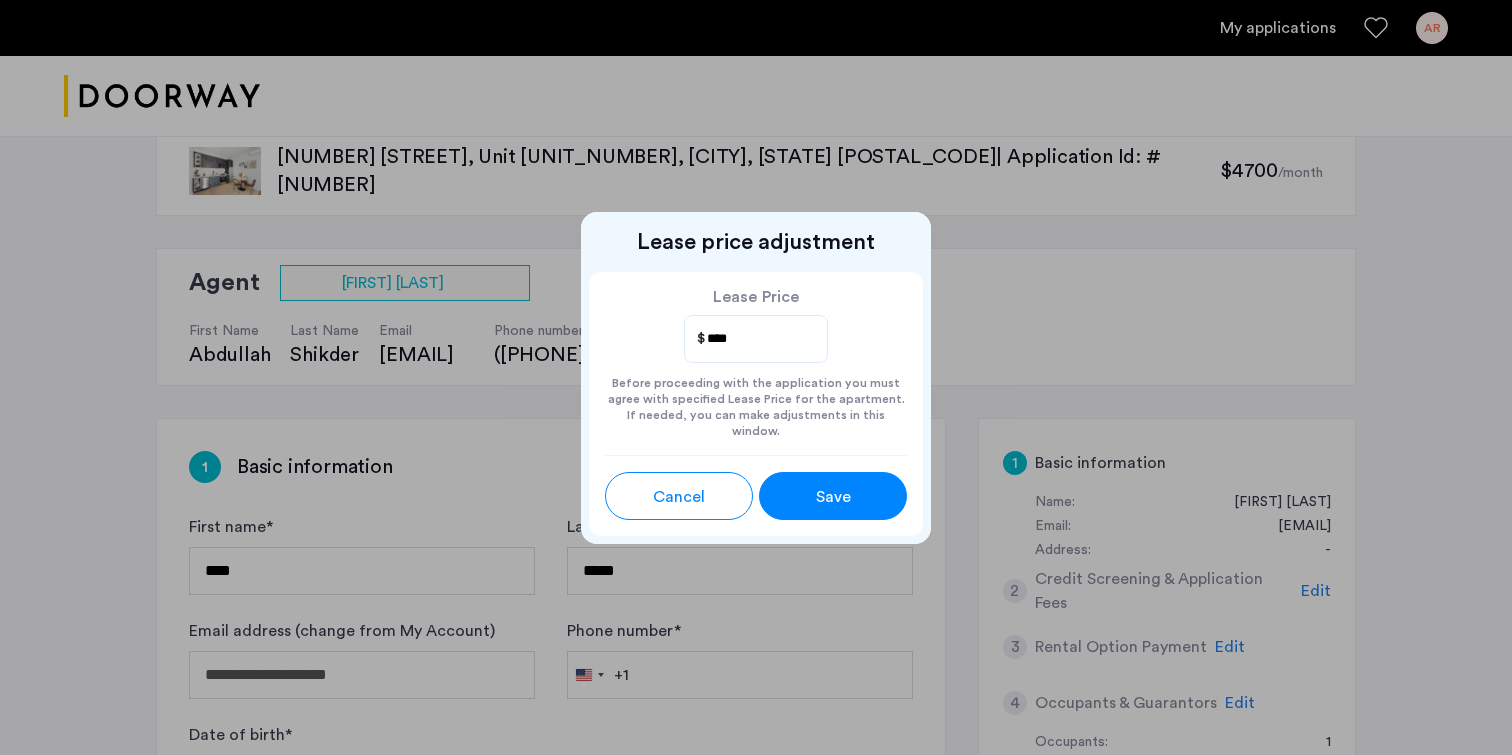 click on "Save" at bounding box center (833, 497) 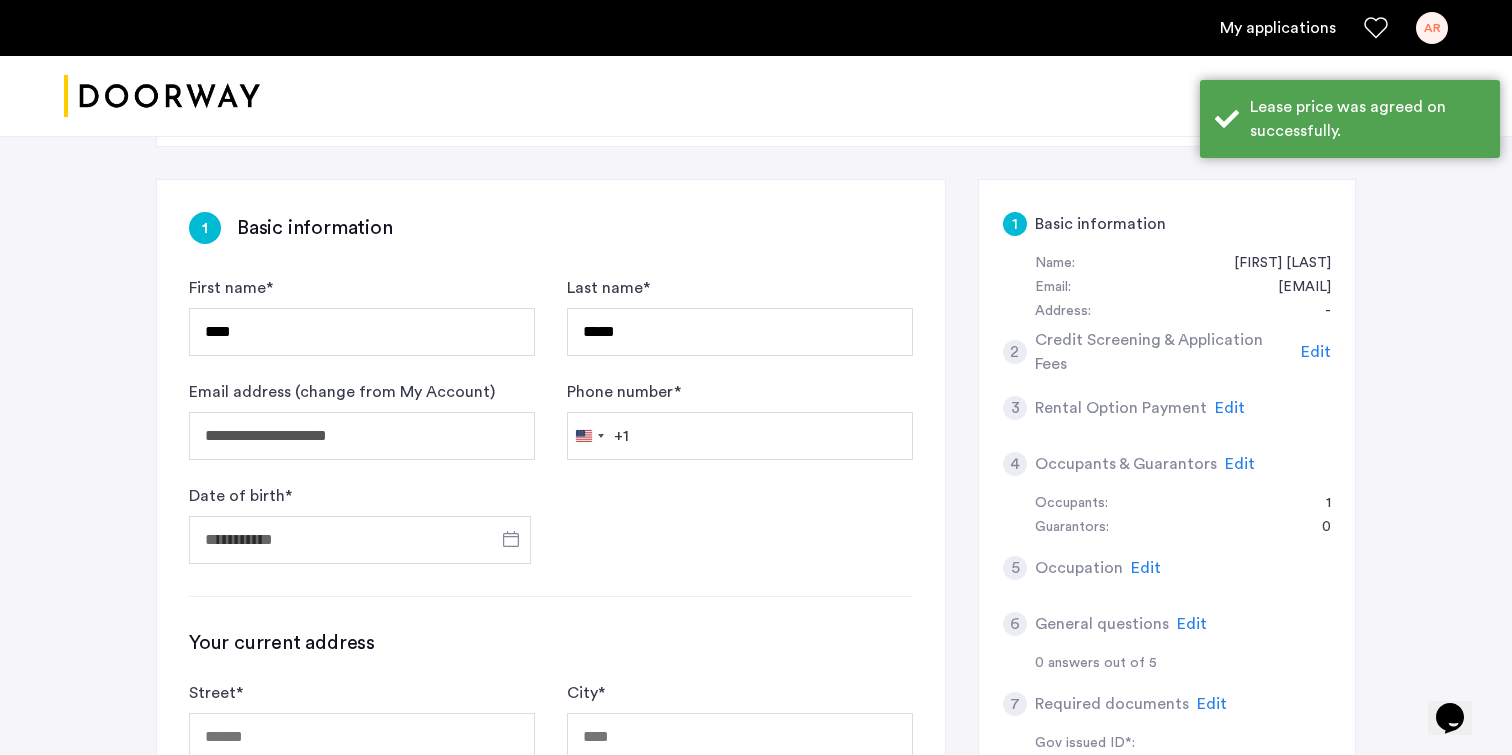 scroll, scrollTop: 278, scrollLeft: 0, axis: vertical 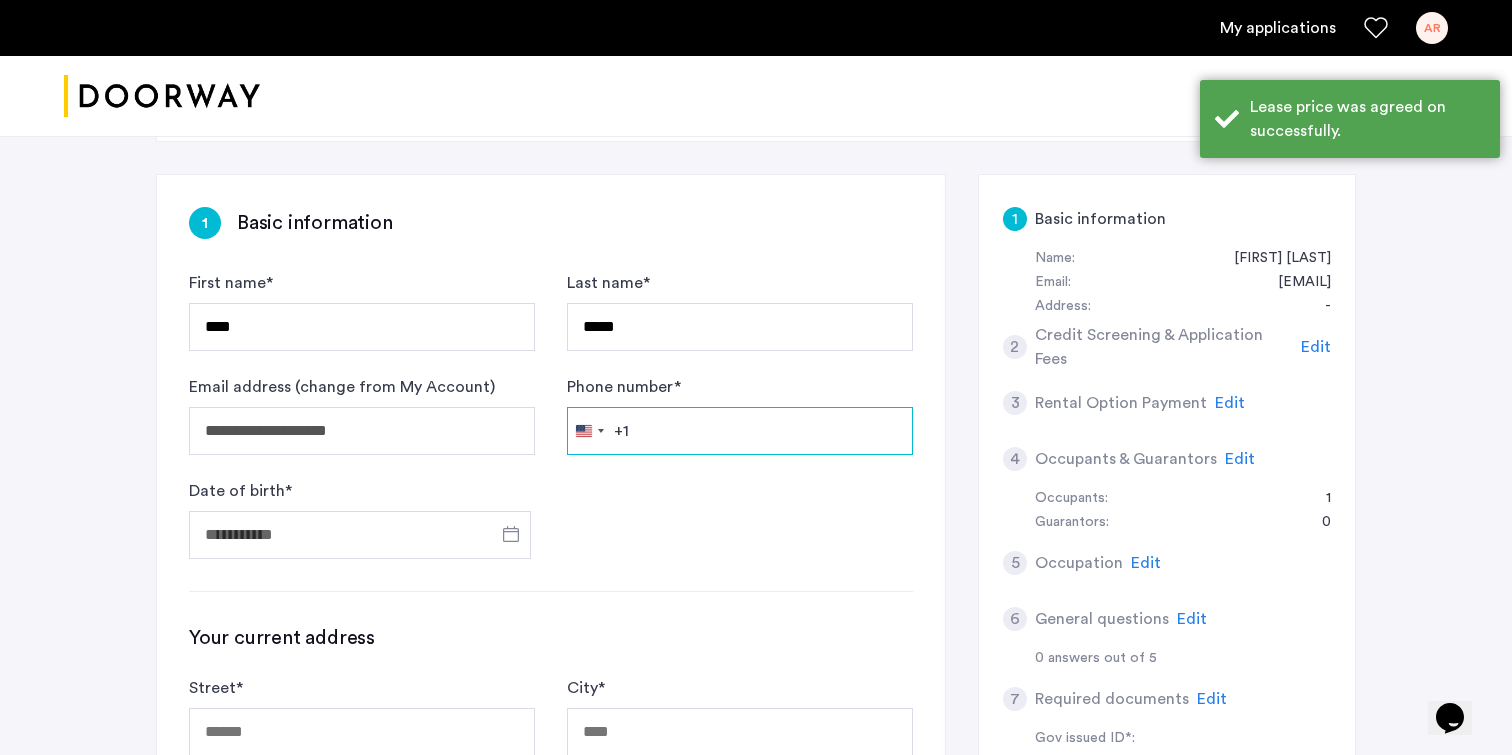 click on "Phone number  *" at bounding box center [740, 431] 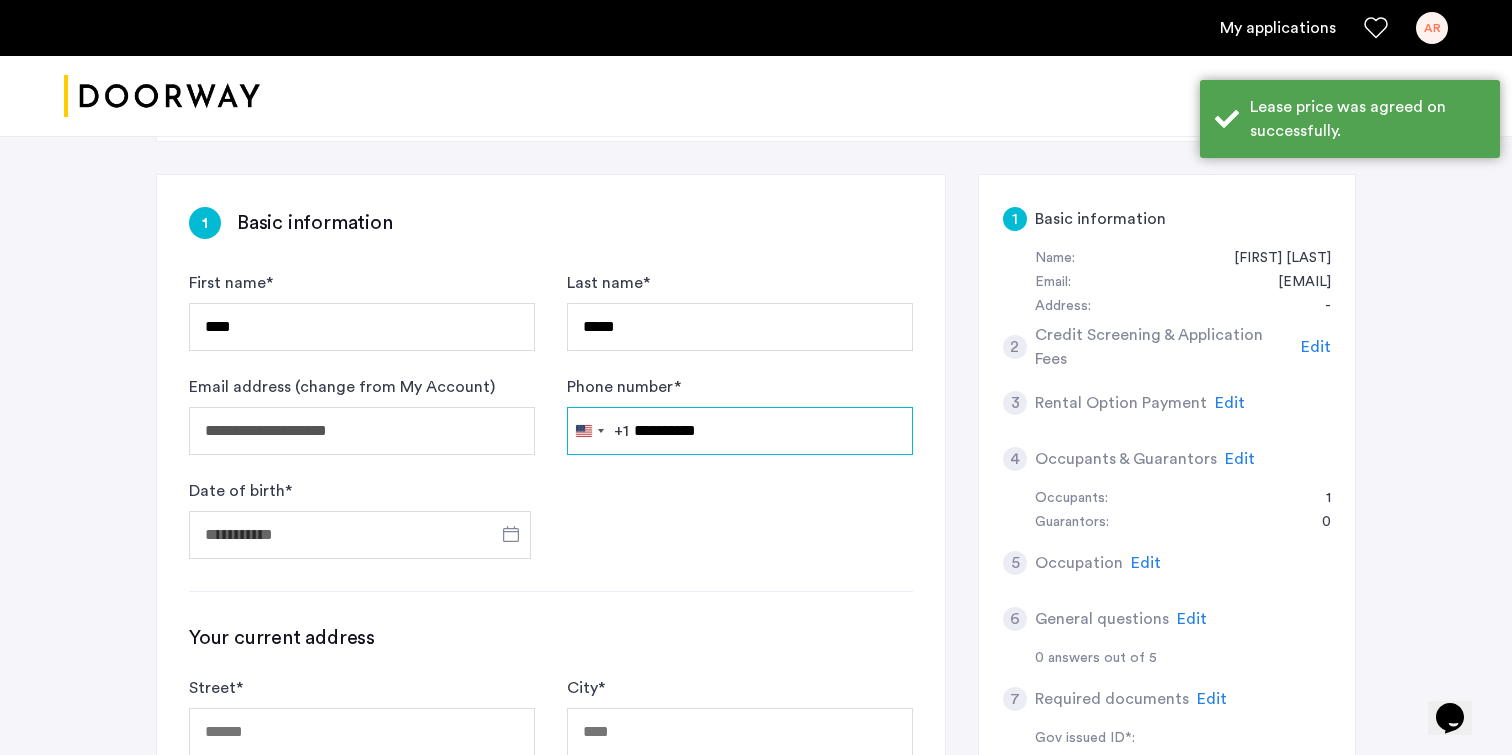 type on "**********" 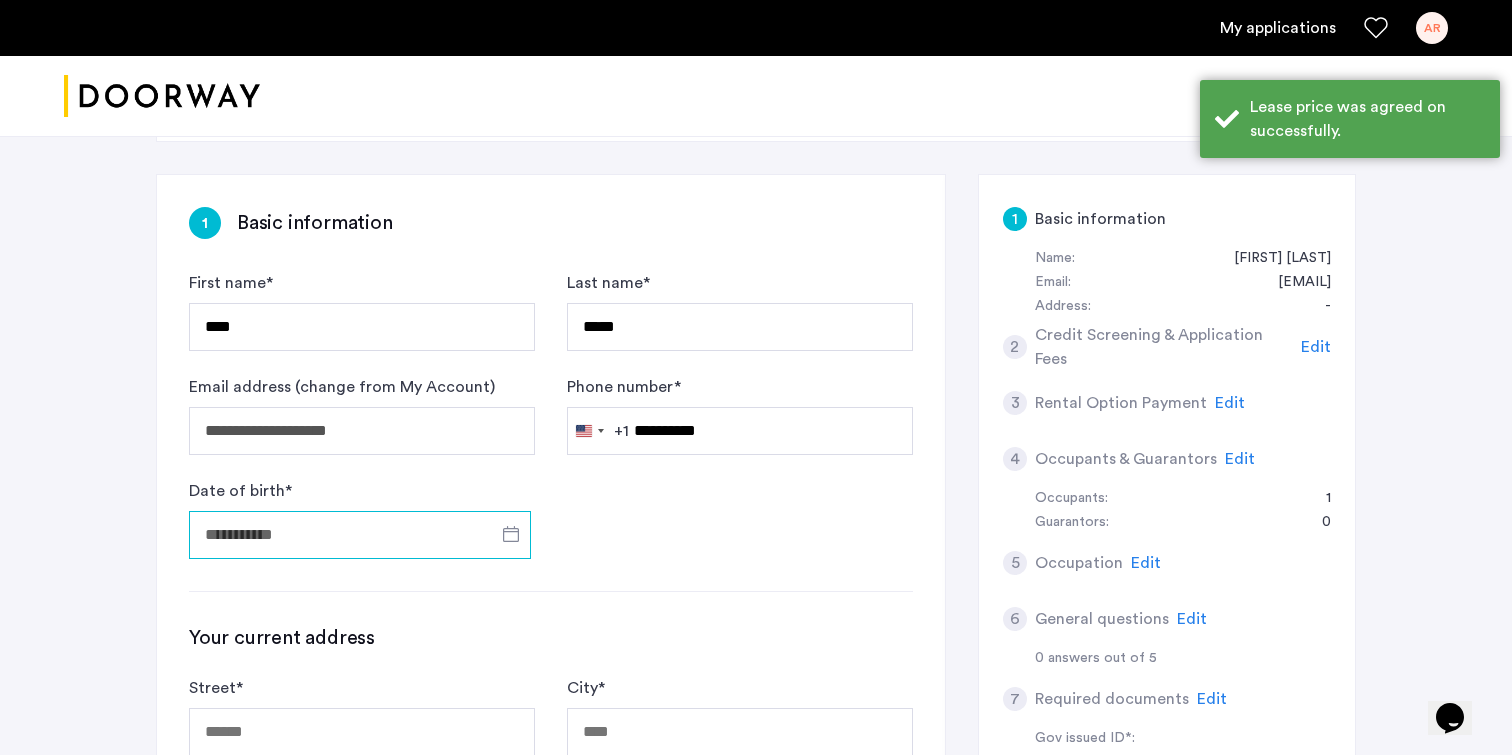 click on "Date of birth  *" at bounding box center [360, 535] 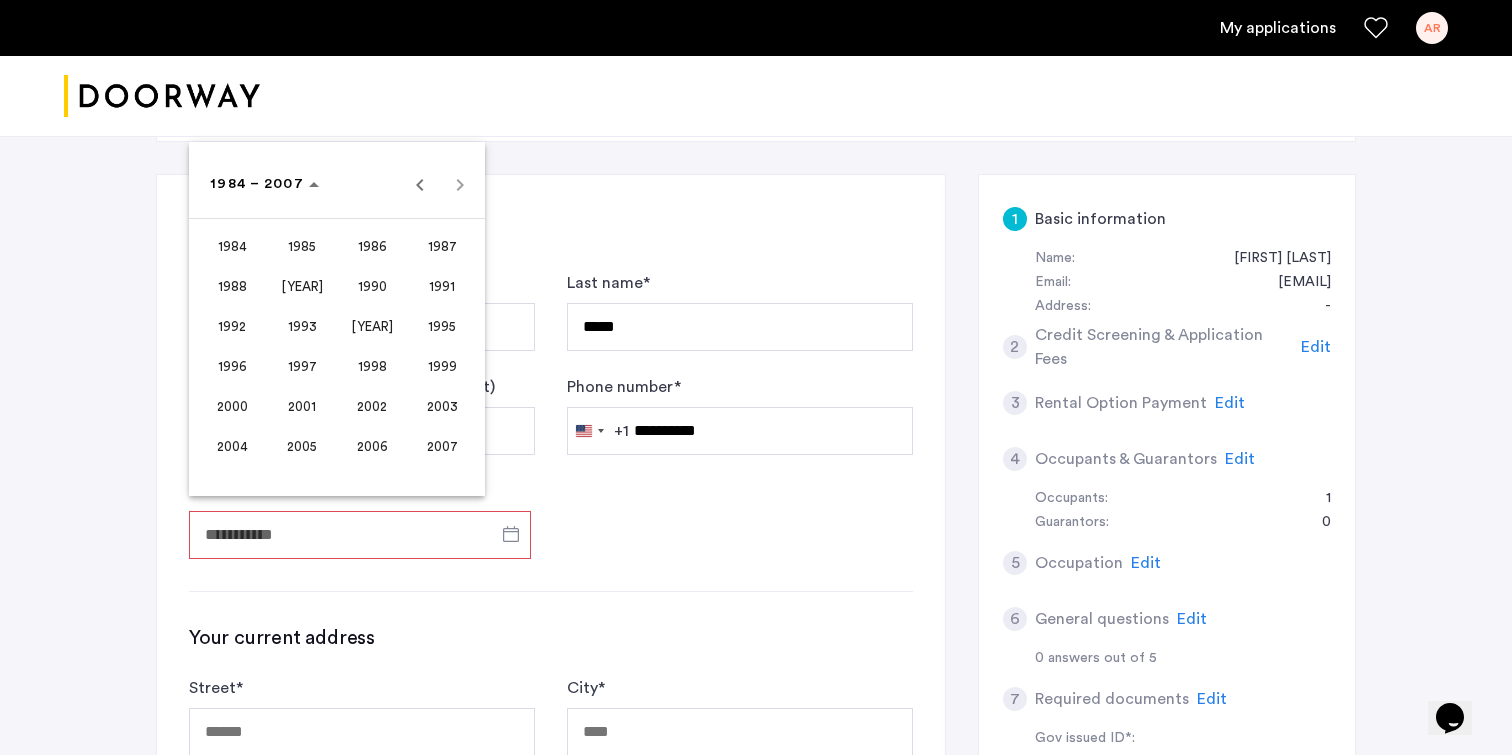 click on "1986" at bounding box center (372, 246) 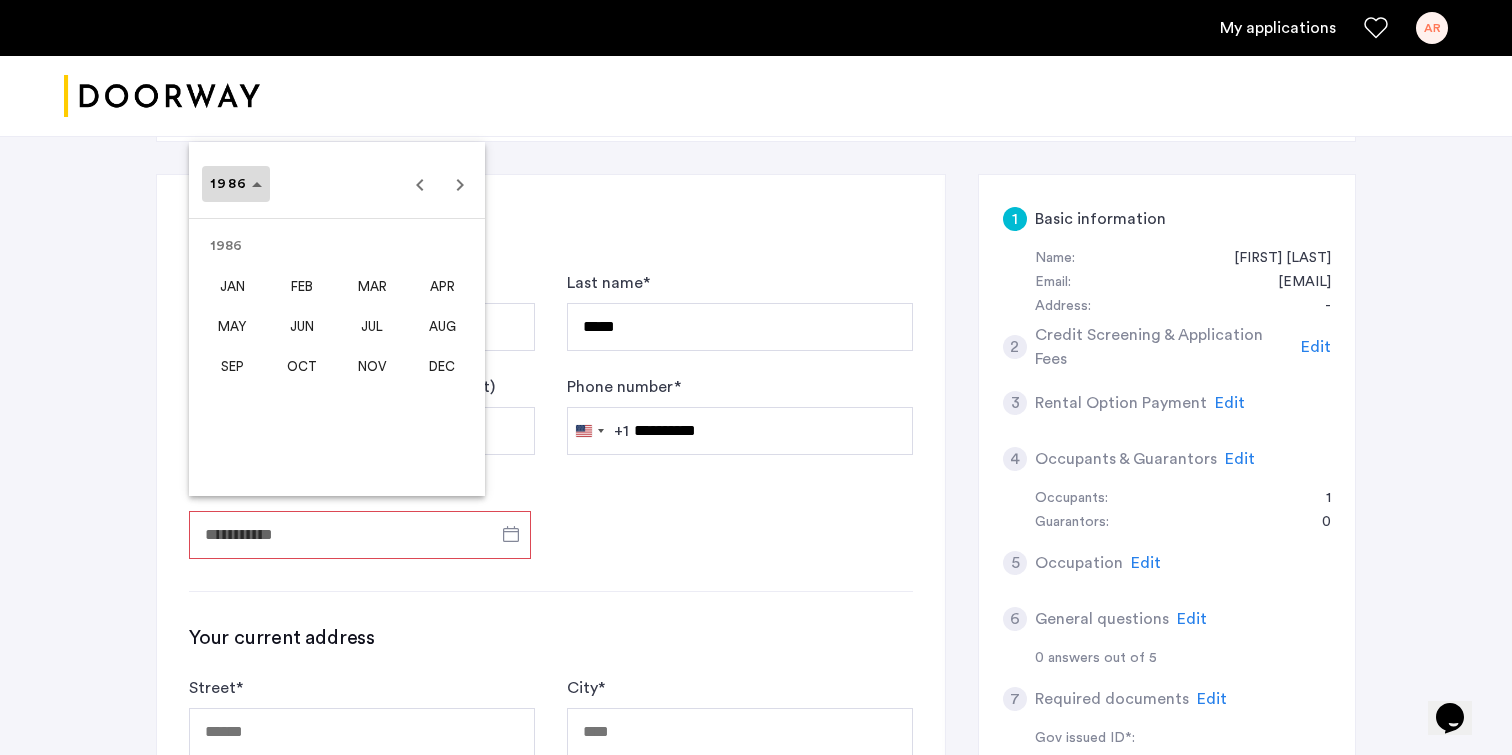 click on "1986" at bounding box center [236, 184] 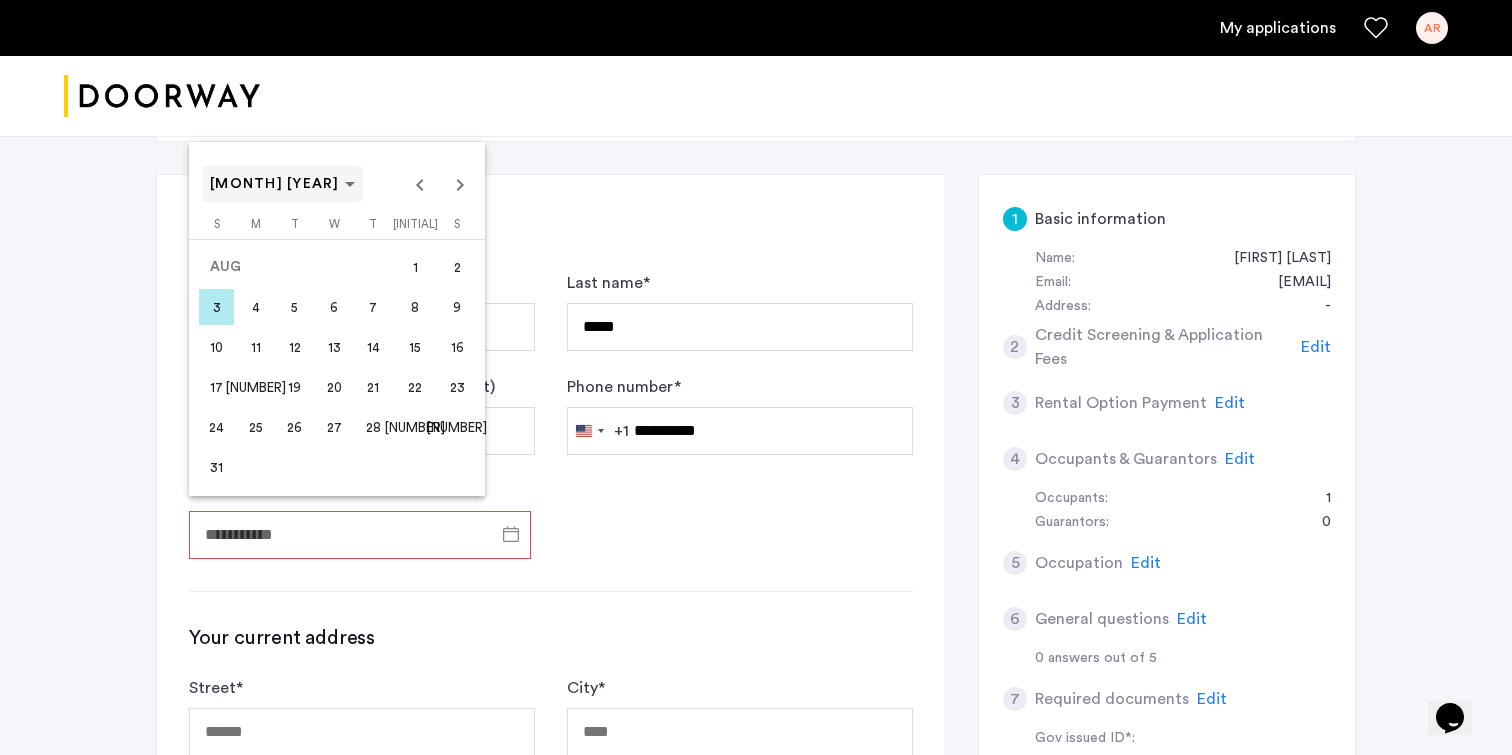 click on "[MONTH] [YEAR]" at bounding box center (275, 184) 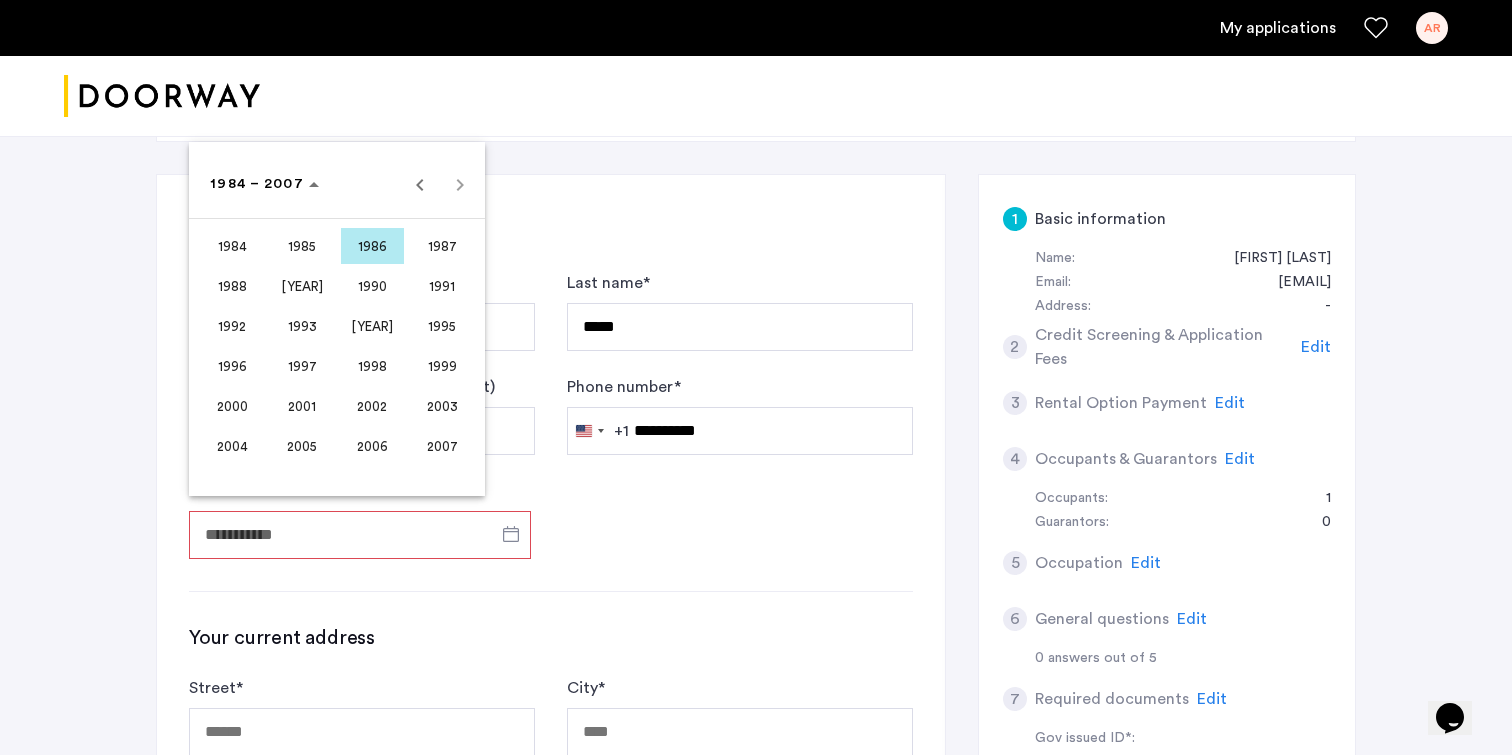 click on "1996" at bounding box center [232, 366] 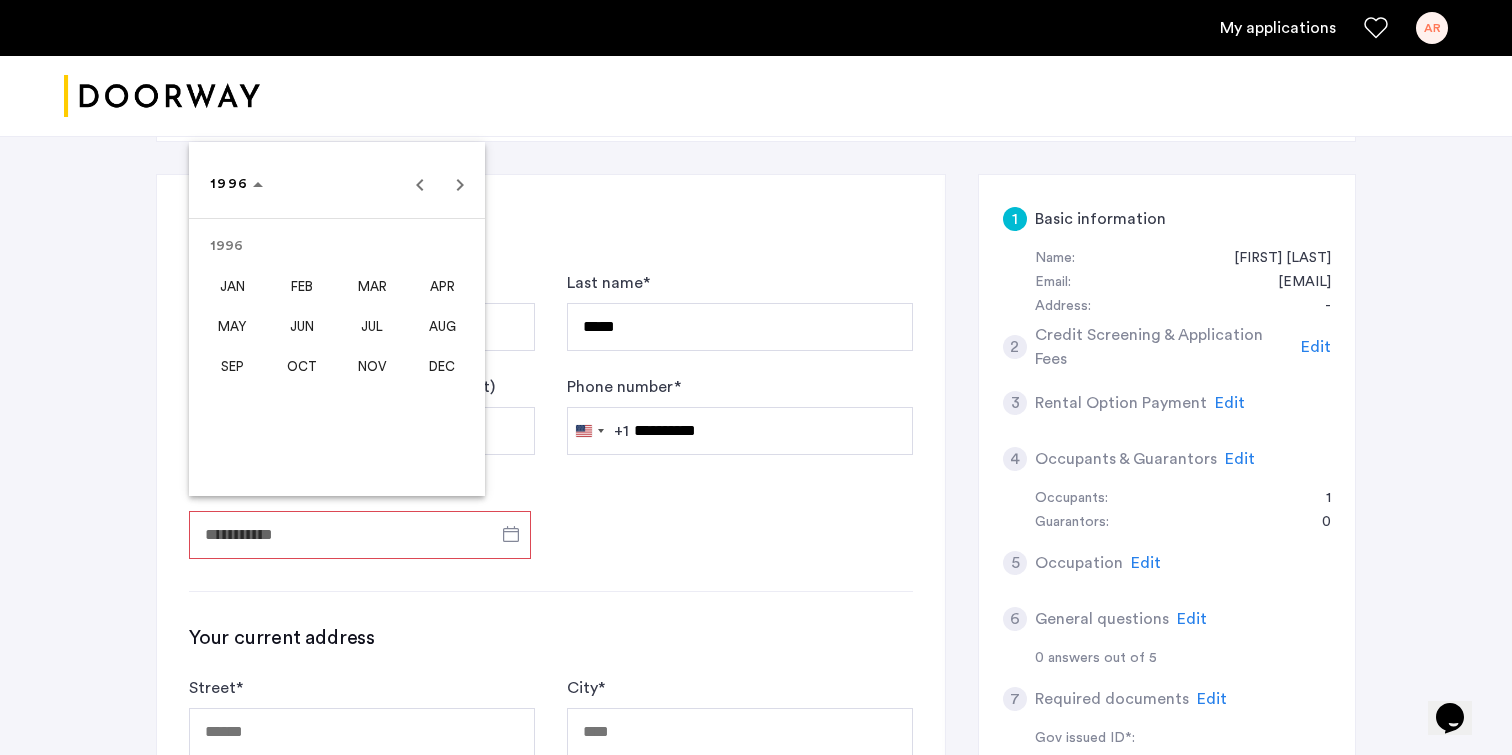click on "NOV" at bounding box center (372, 366) 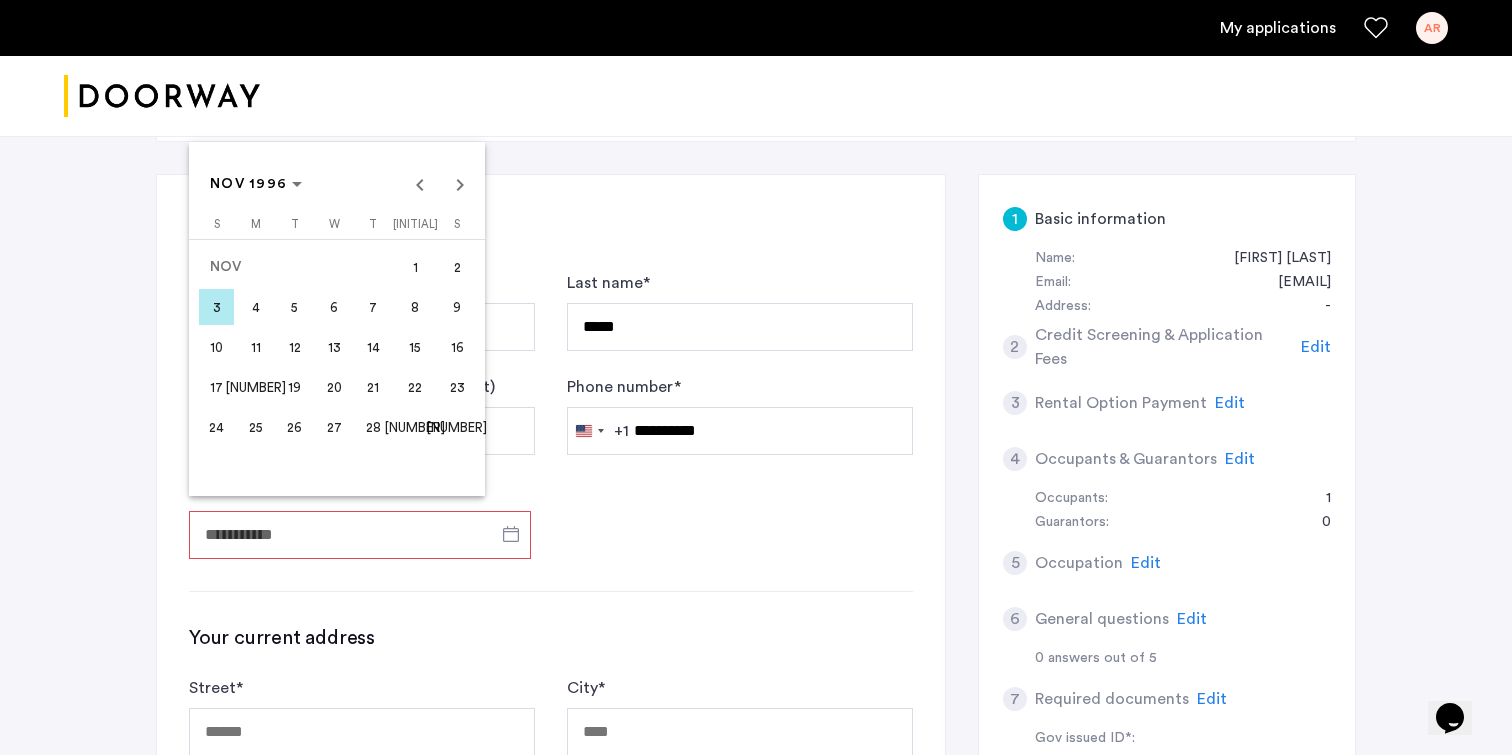 click on "12" at bounding box center (294, 347) 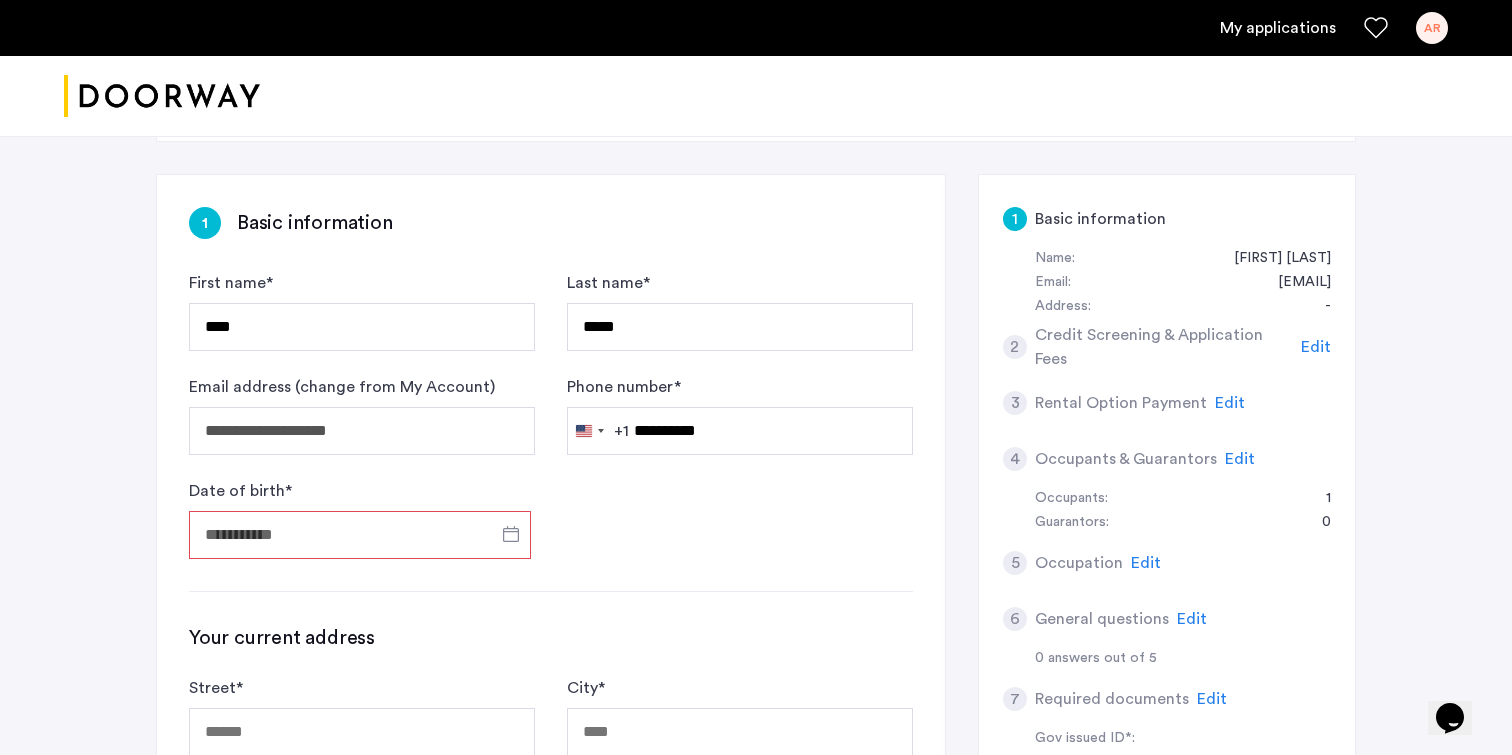 type on "**********" 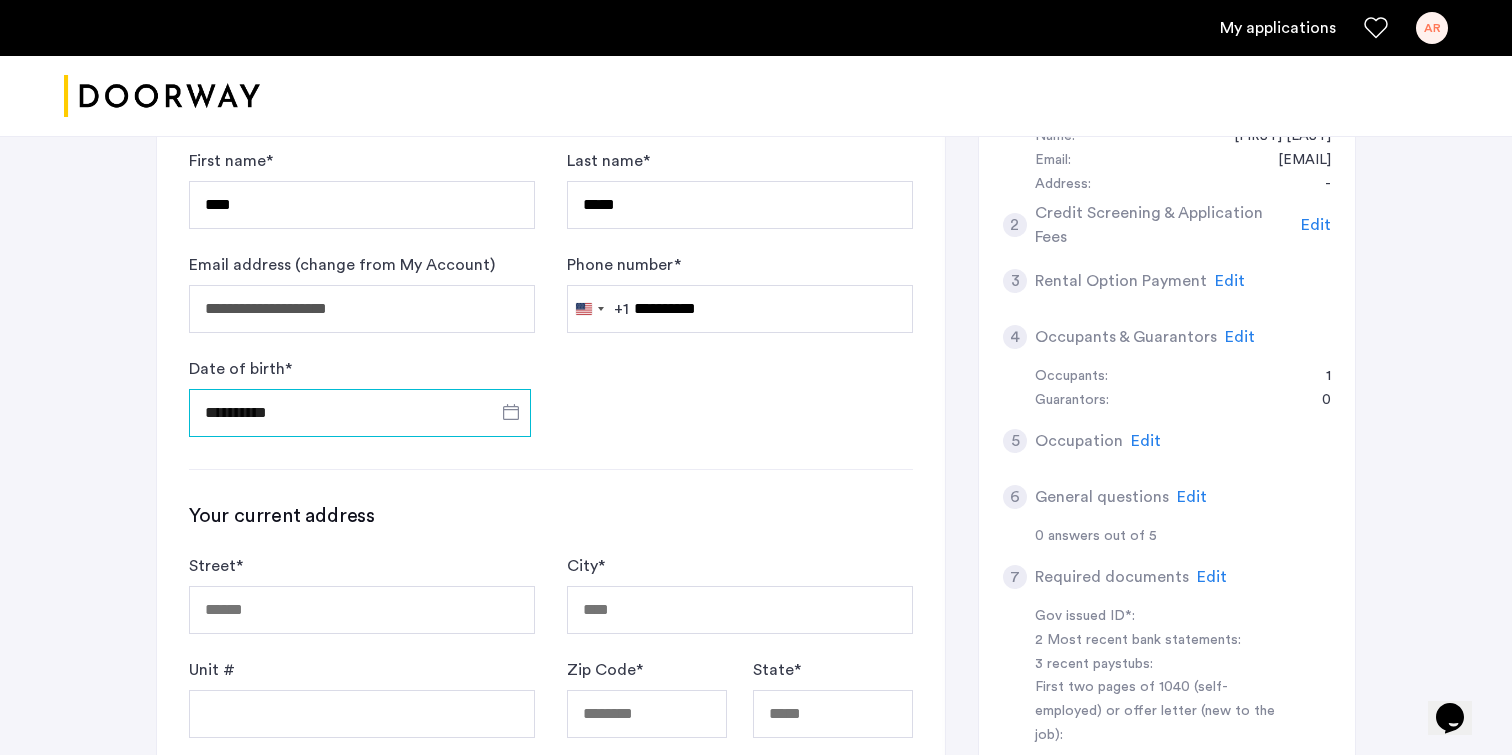 scroll, scrollTop: 452, scrollLeft: 0, axis: vertical 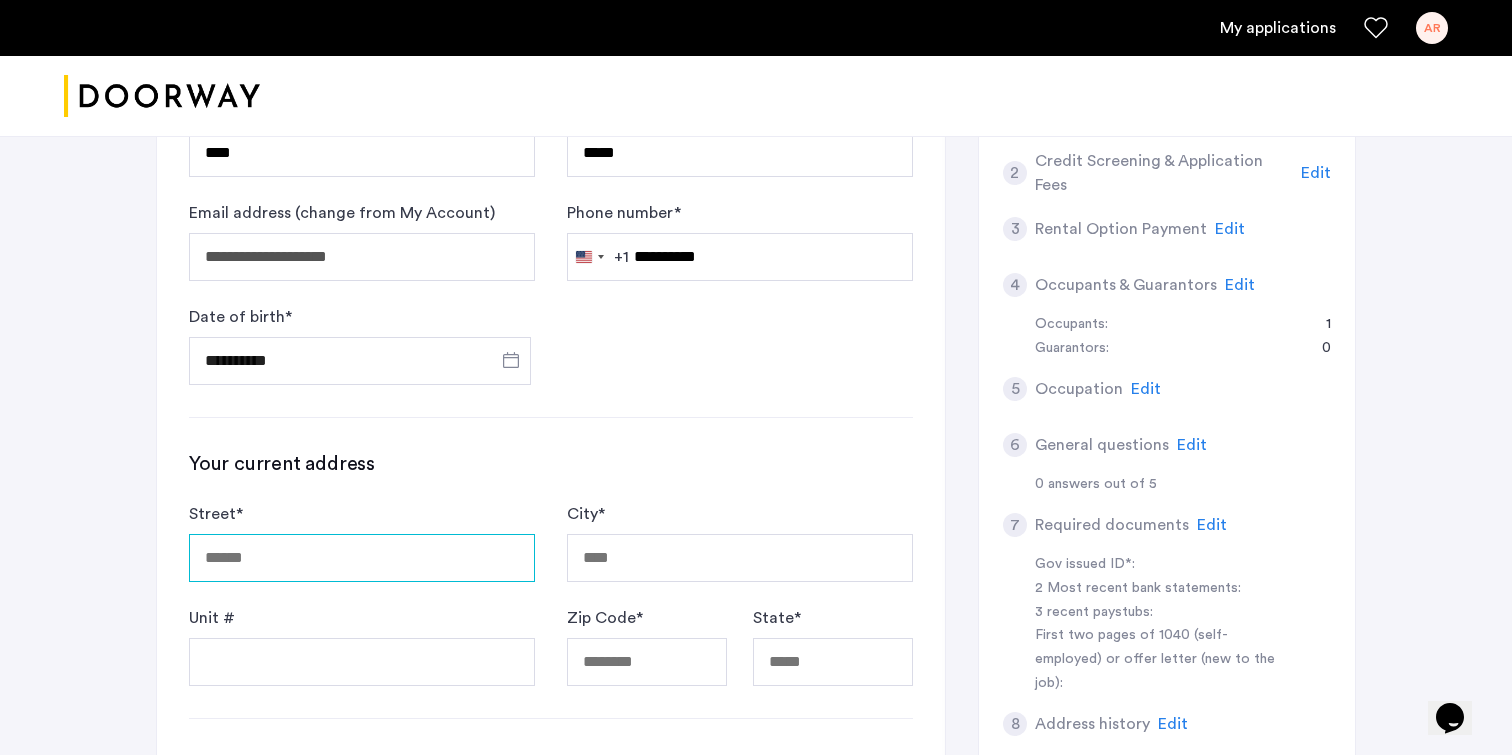 click on "Street  *" at bounding box center (362, 558) 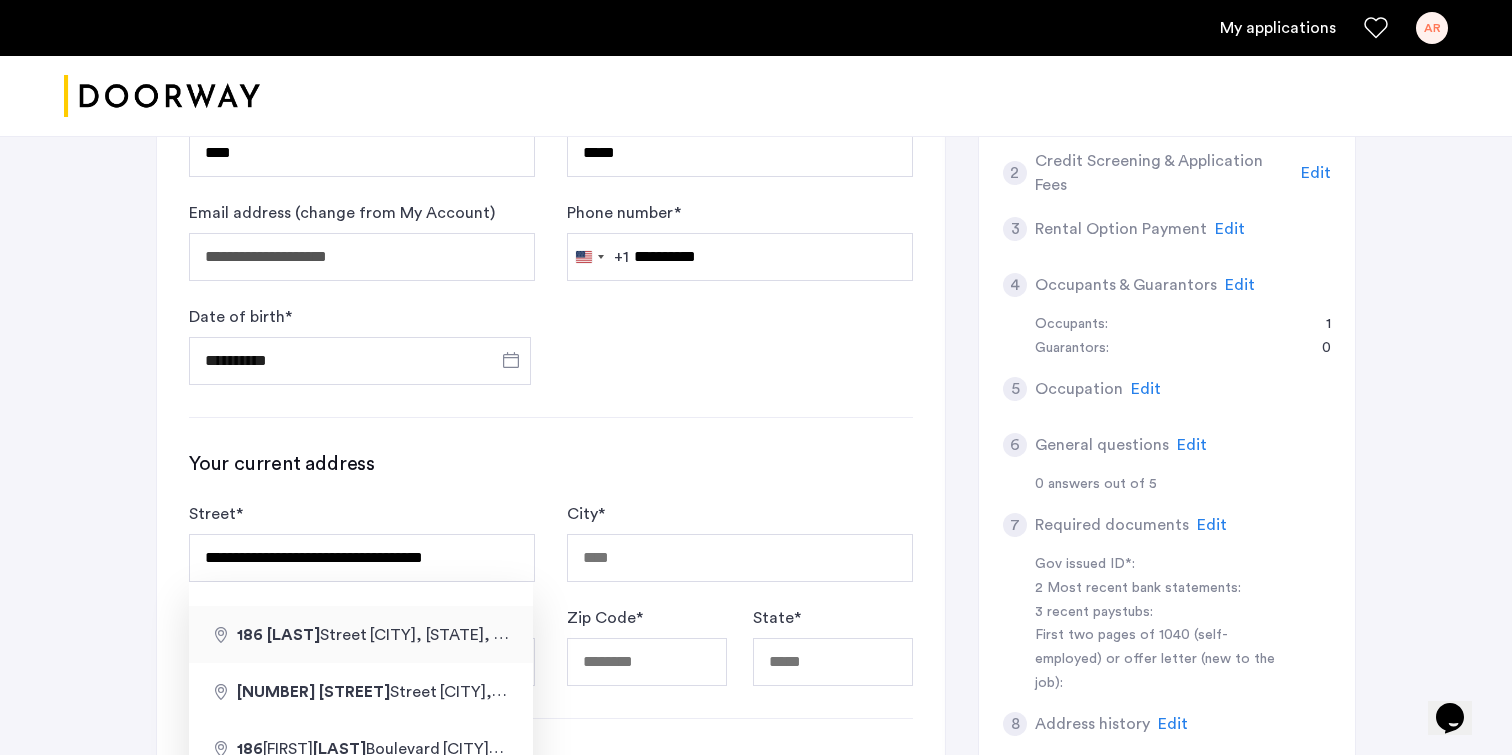 type on "**********" 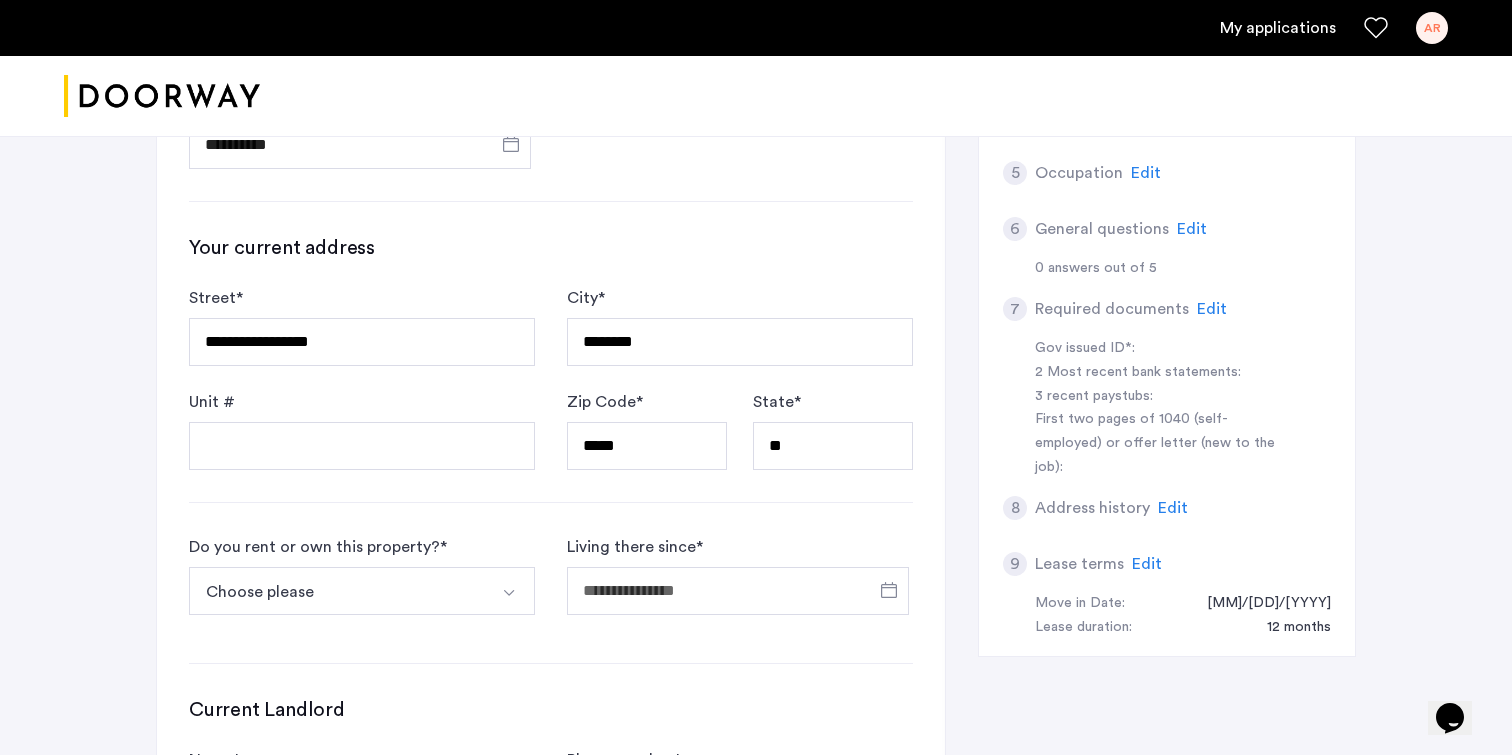 scroll, scrollTop: 471, scrollLeft: 0, axis: vertical 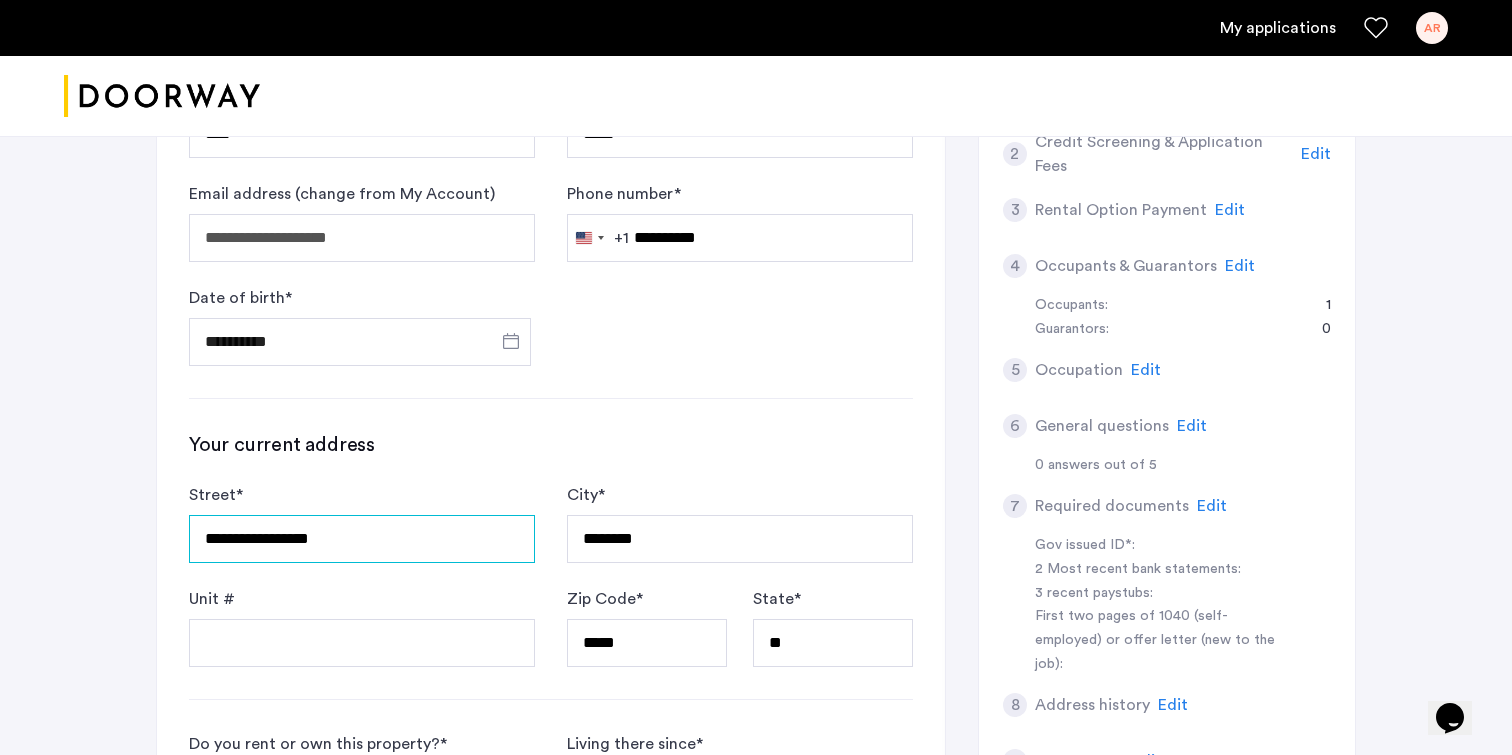 click on "**********" at bounding box center [362, 539] 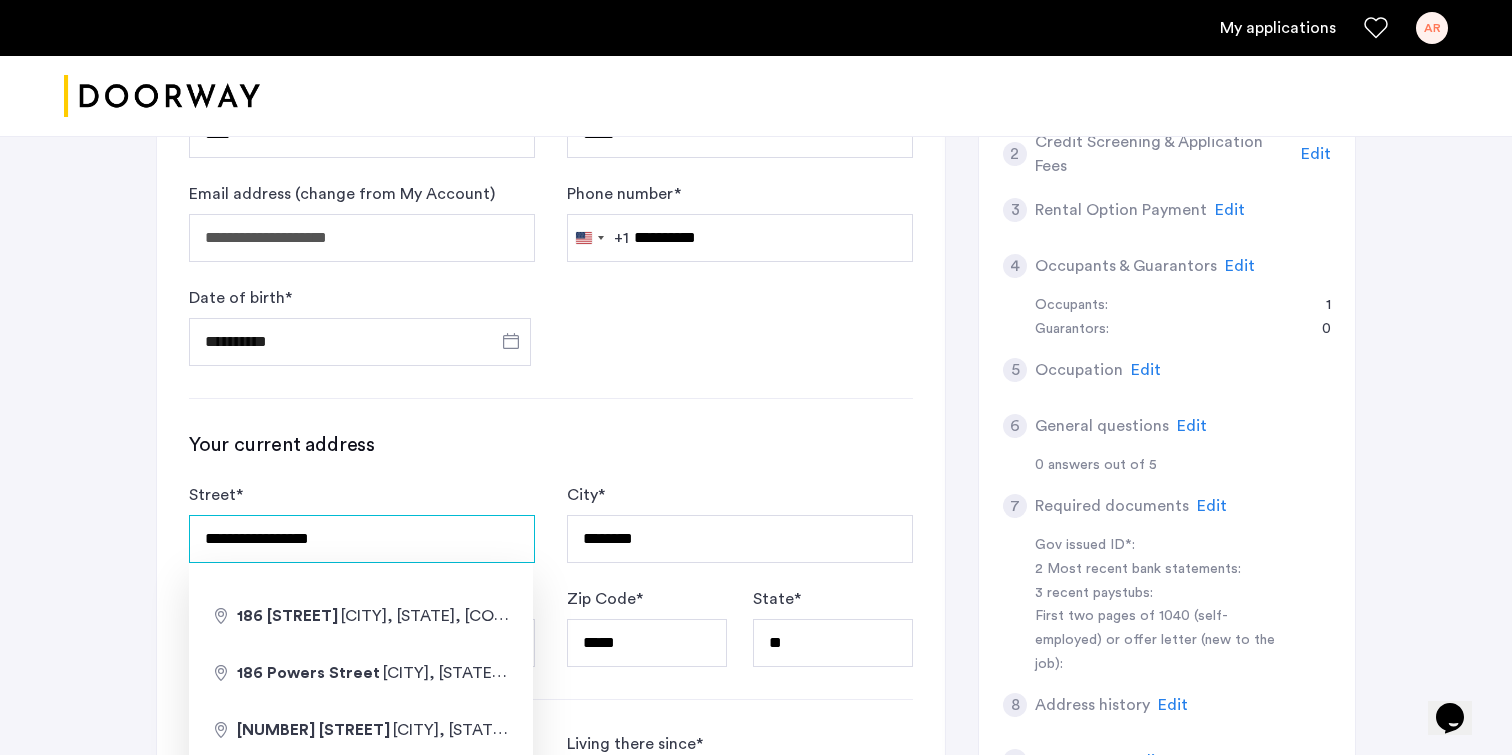 click on "**********" at bounding box center (362, 539) 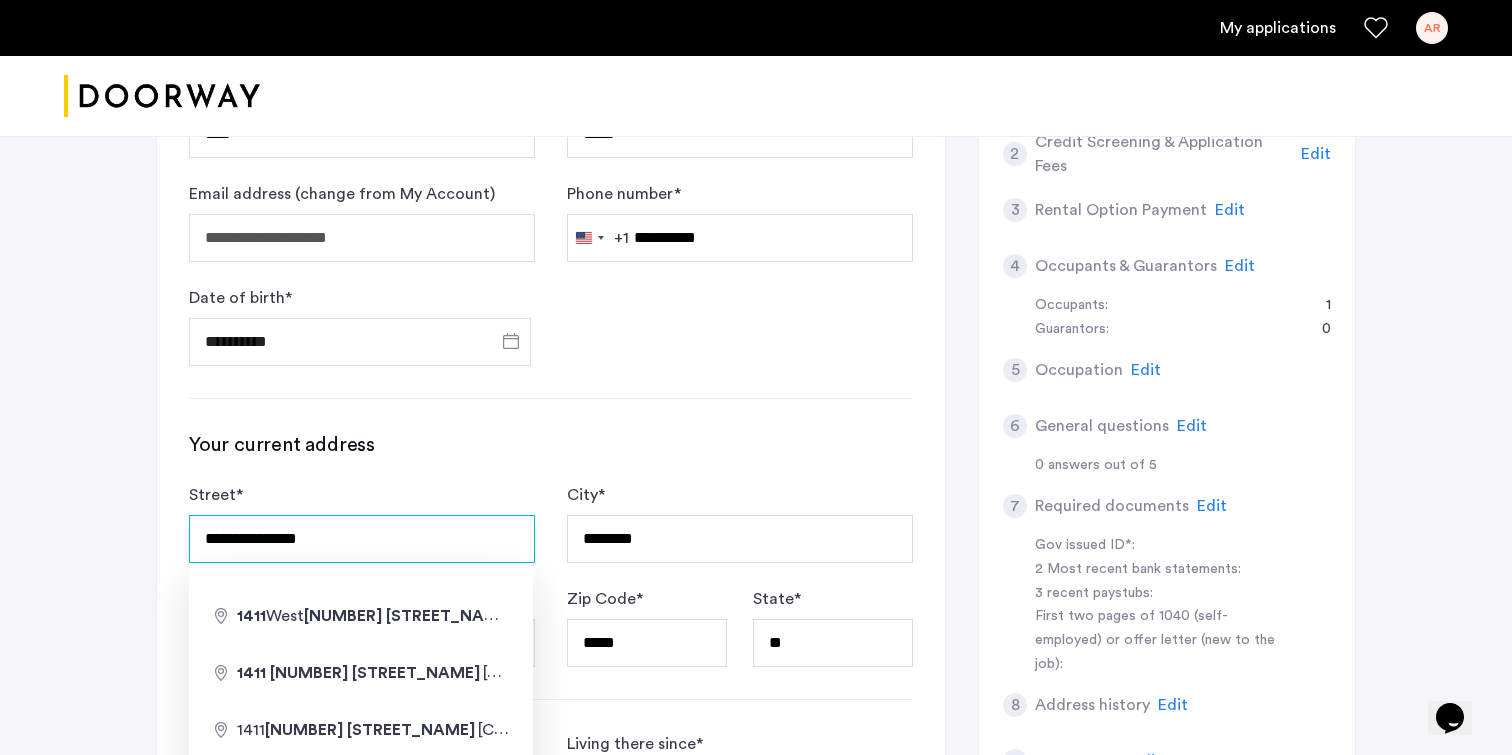type on "**********" 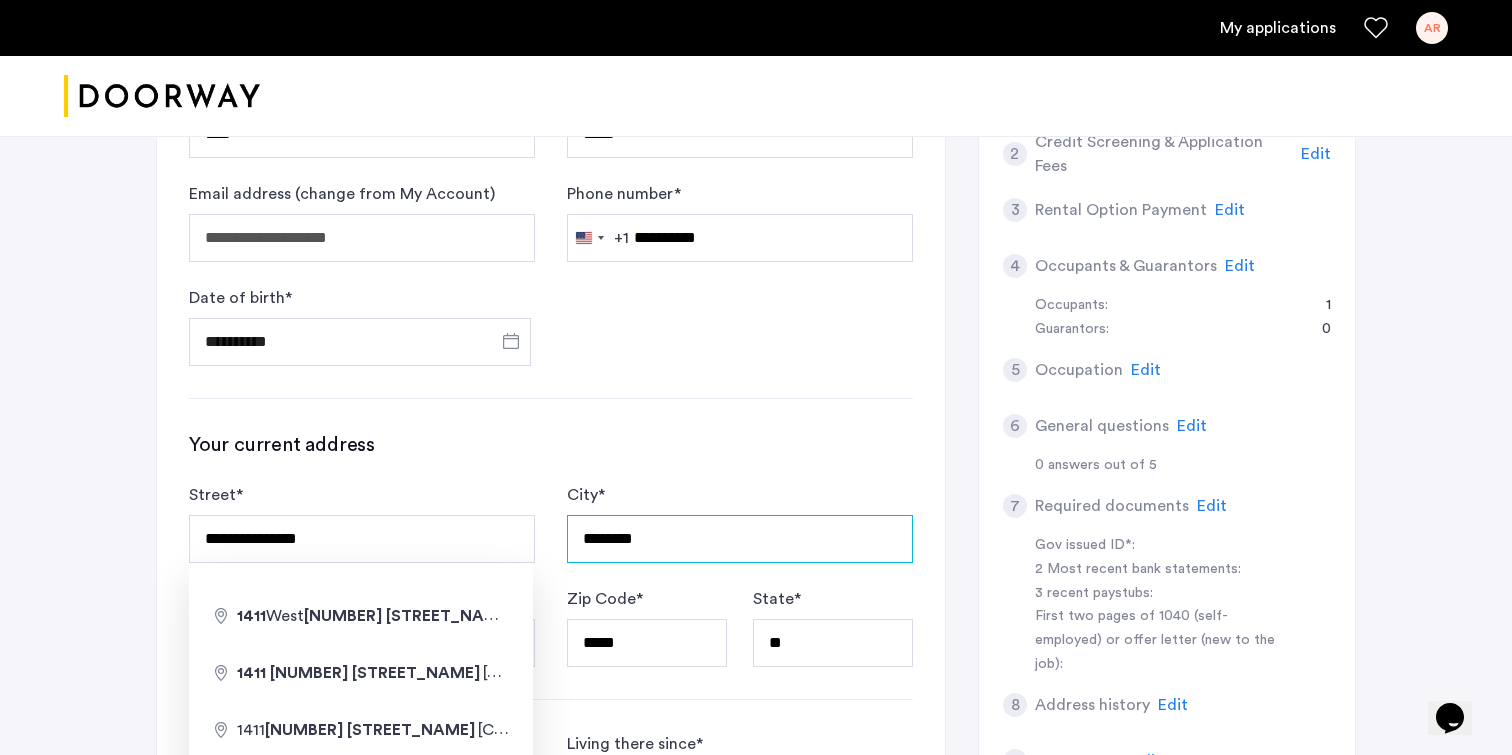 click on "********" at bounding box center [740, 539] 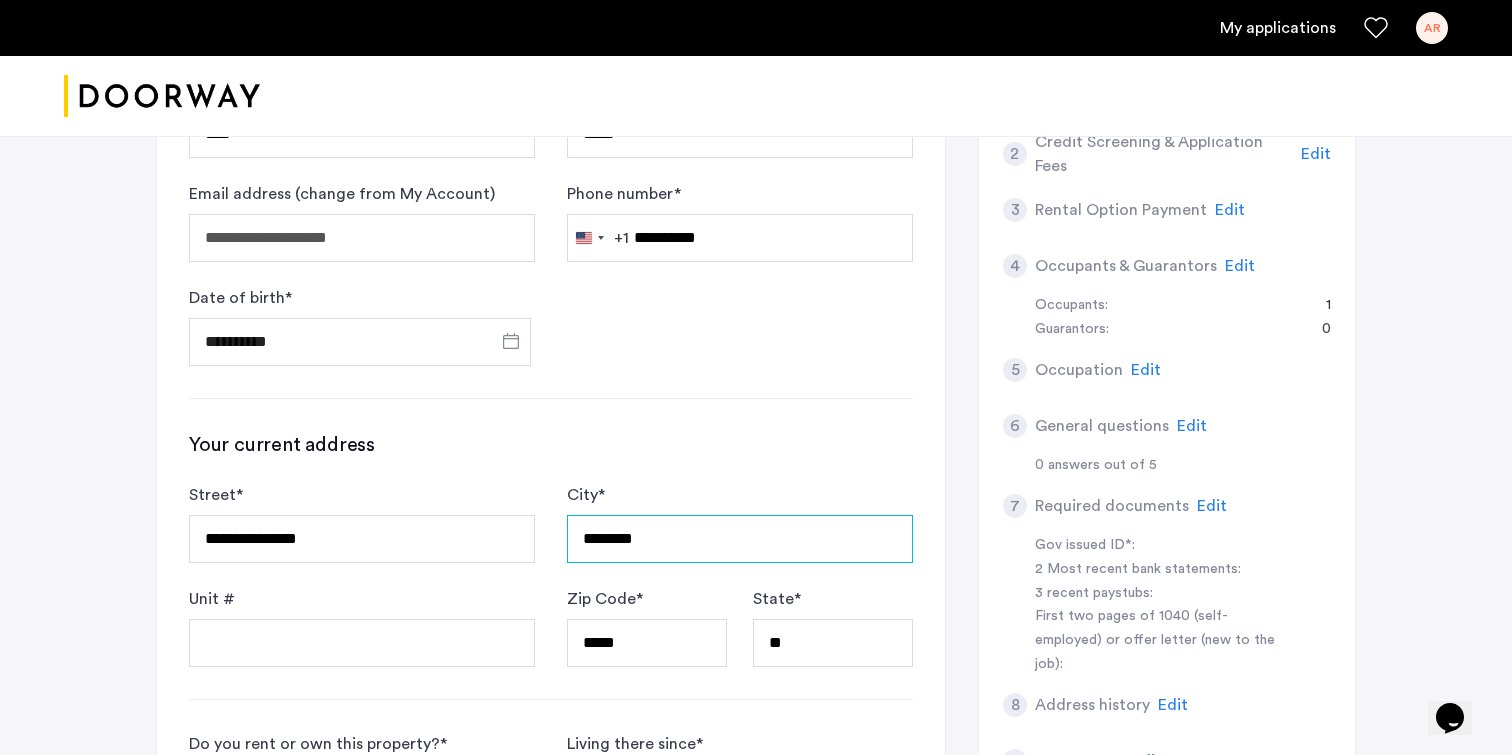 click on "********" at bounding box center [740, 539] 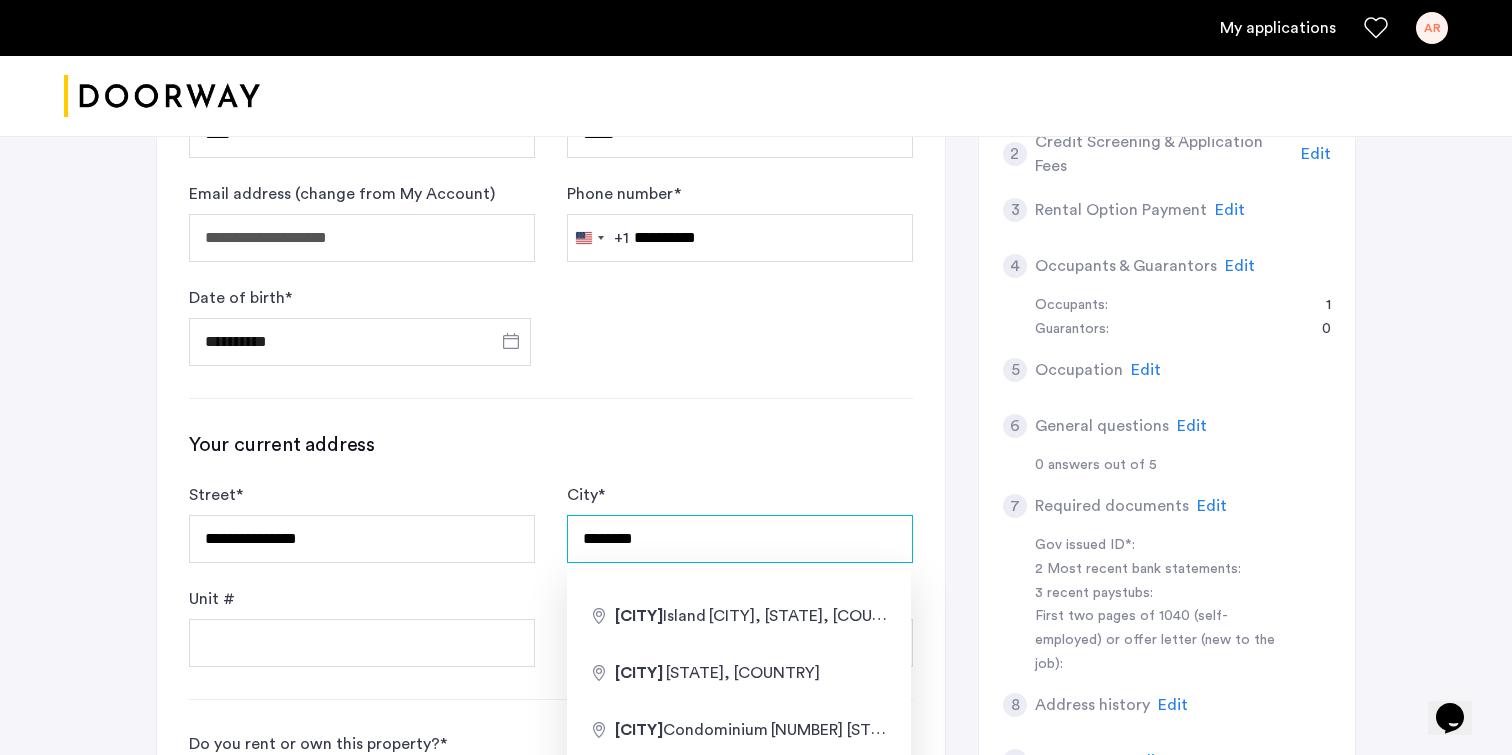 type on "********" 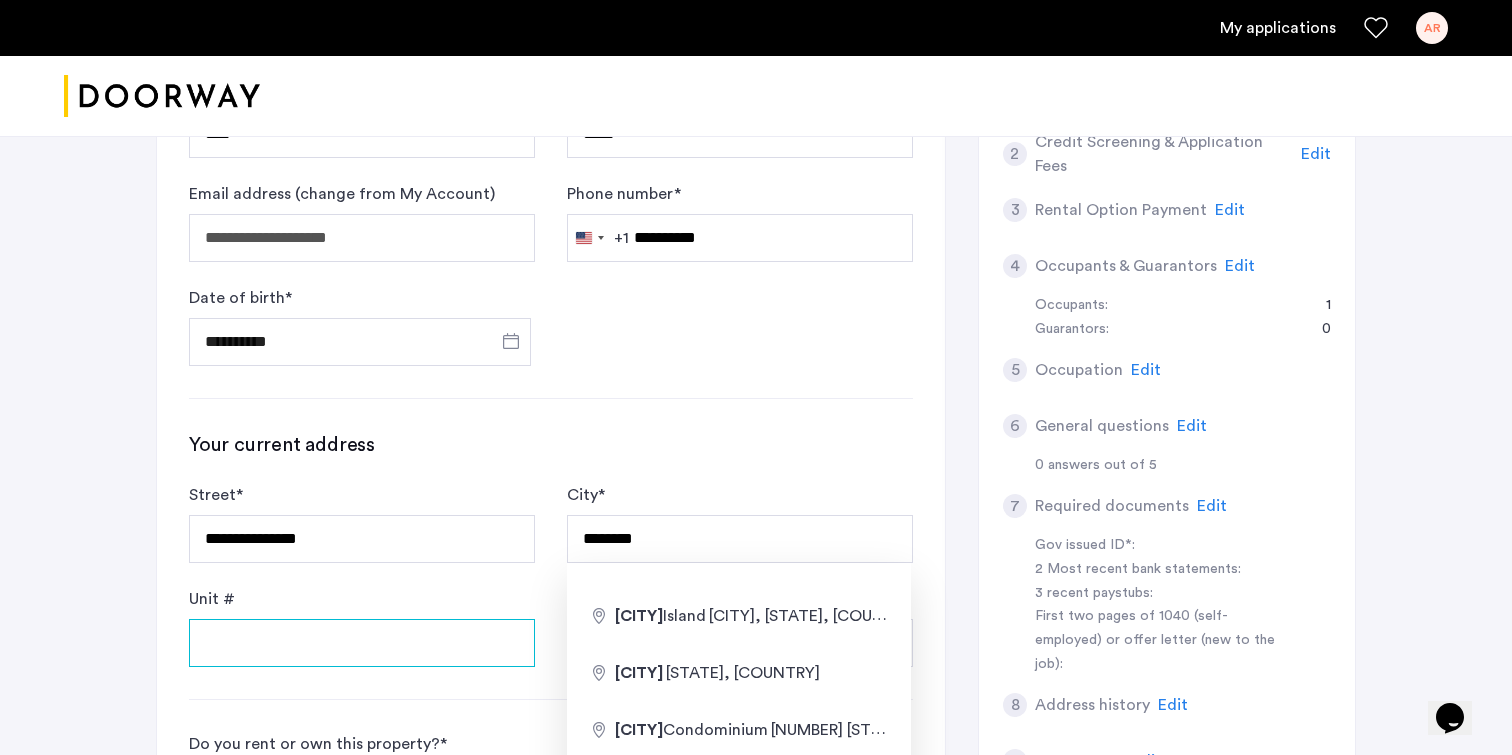 click on "Unit #" at bounding box center (362, 643) 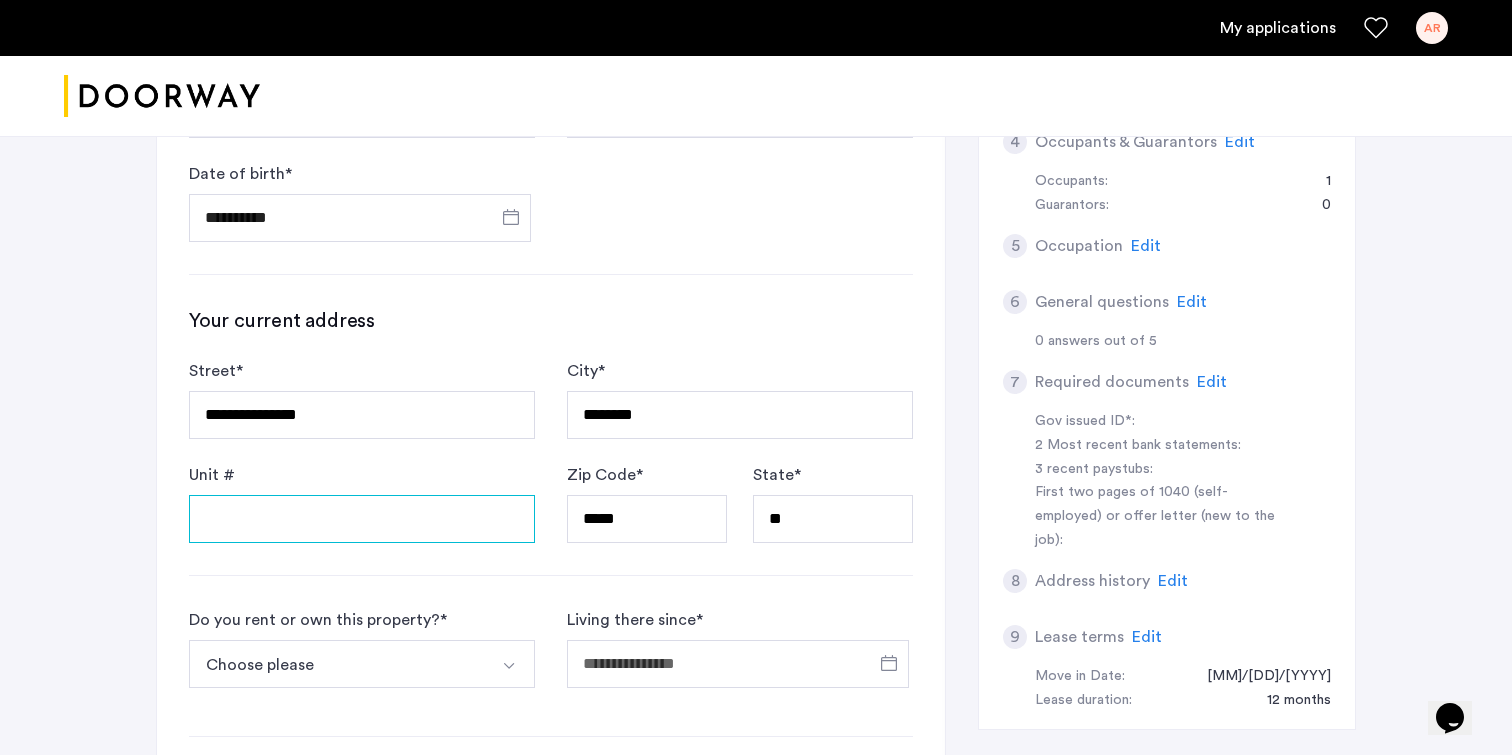 scroll, scrollTop: 613, scrollLeft: 0, axis: vertical 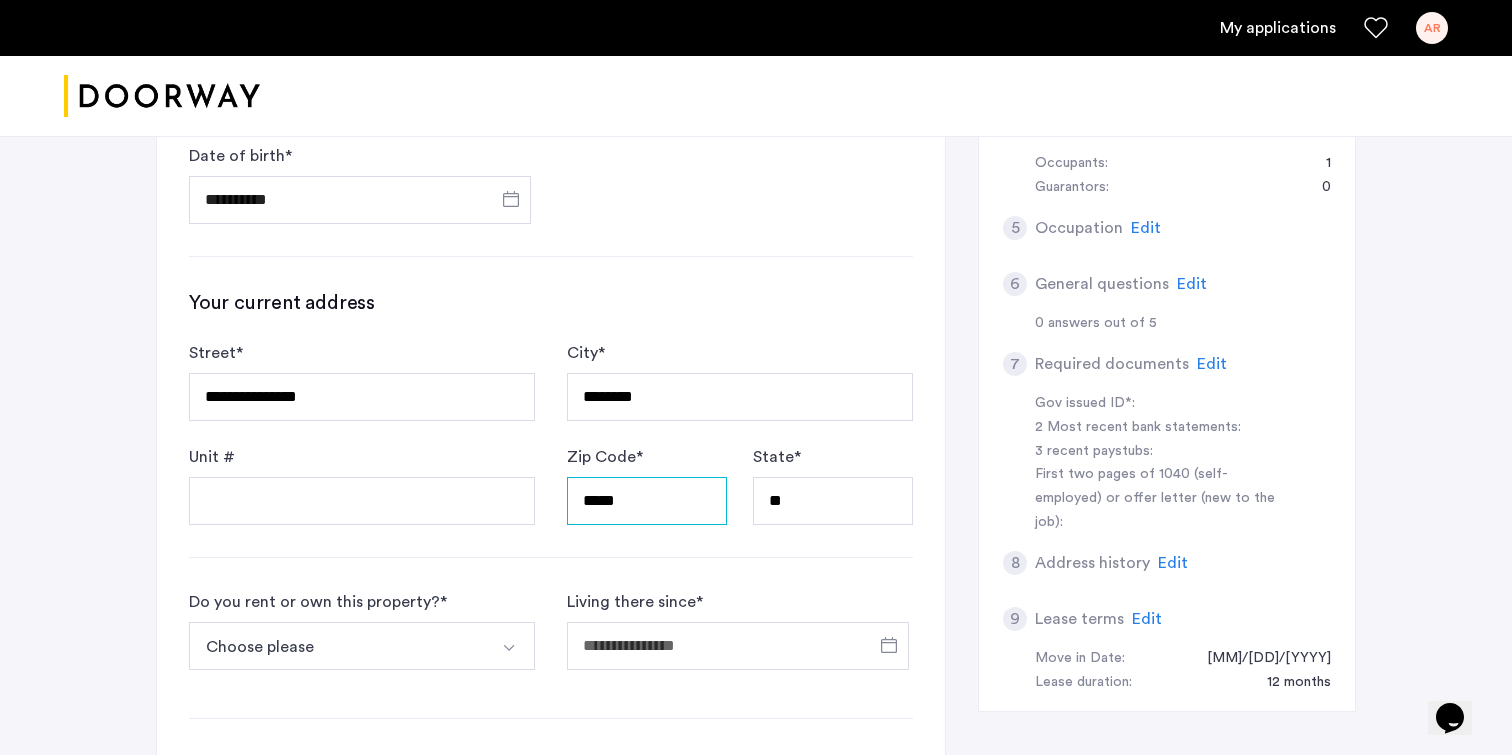 click on "*****" at bounding box center (647, 501) 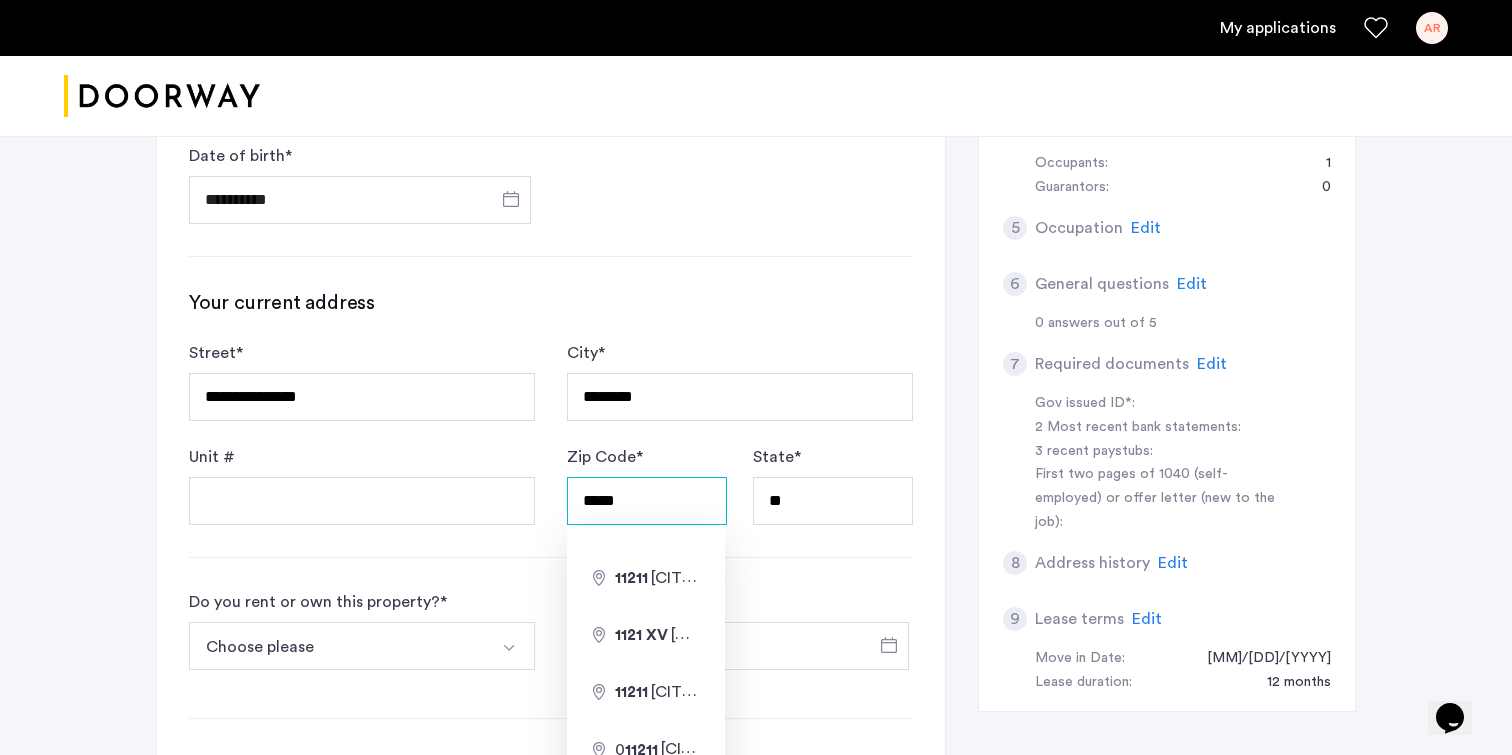 click on "*****" at bounding box center [647, 501] 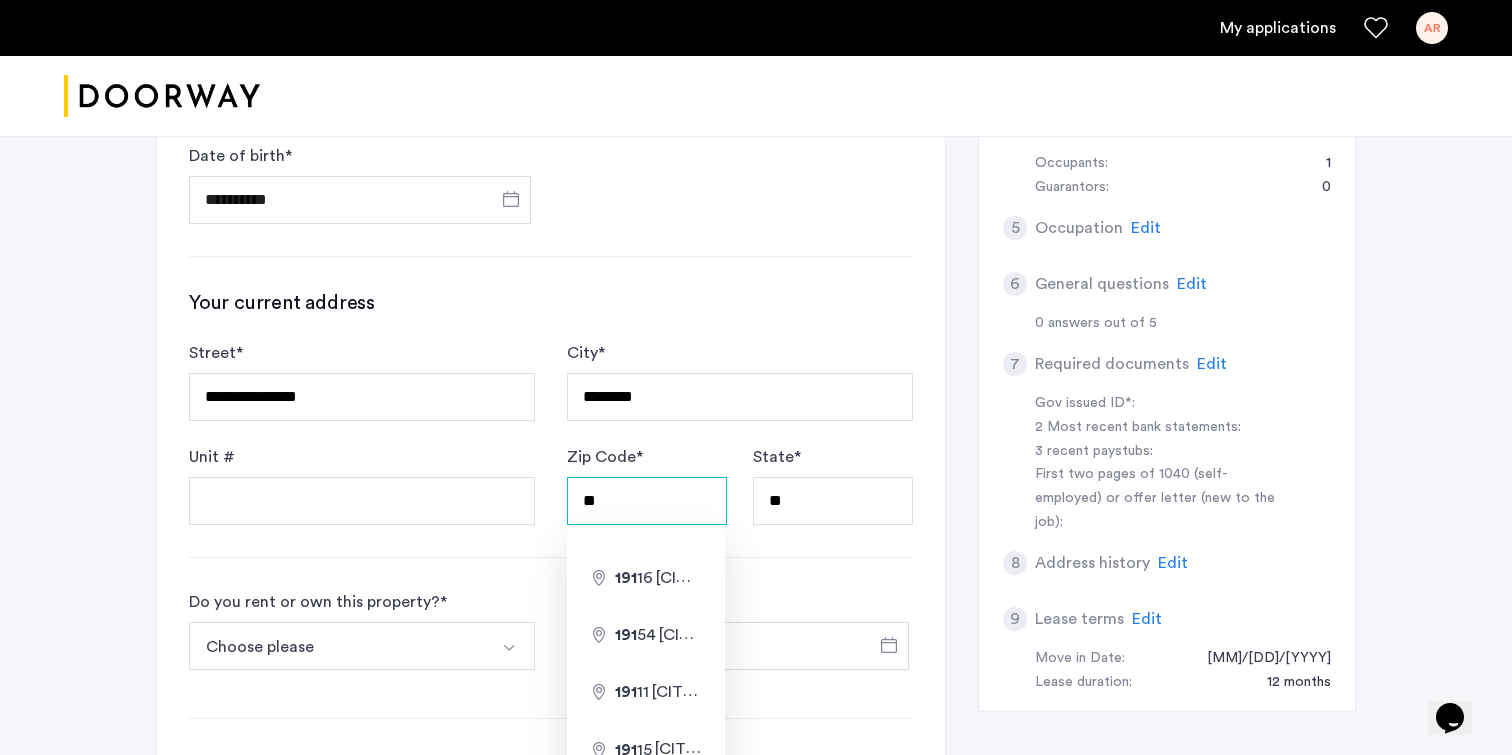 type on "*" 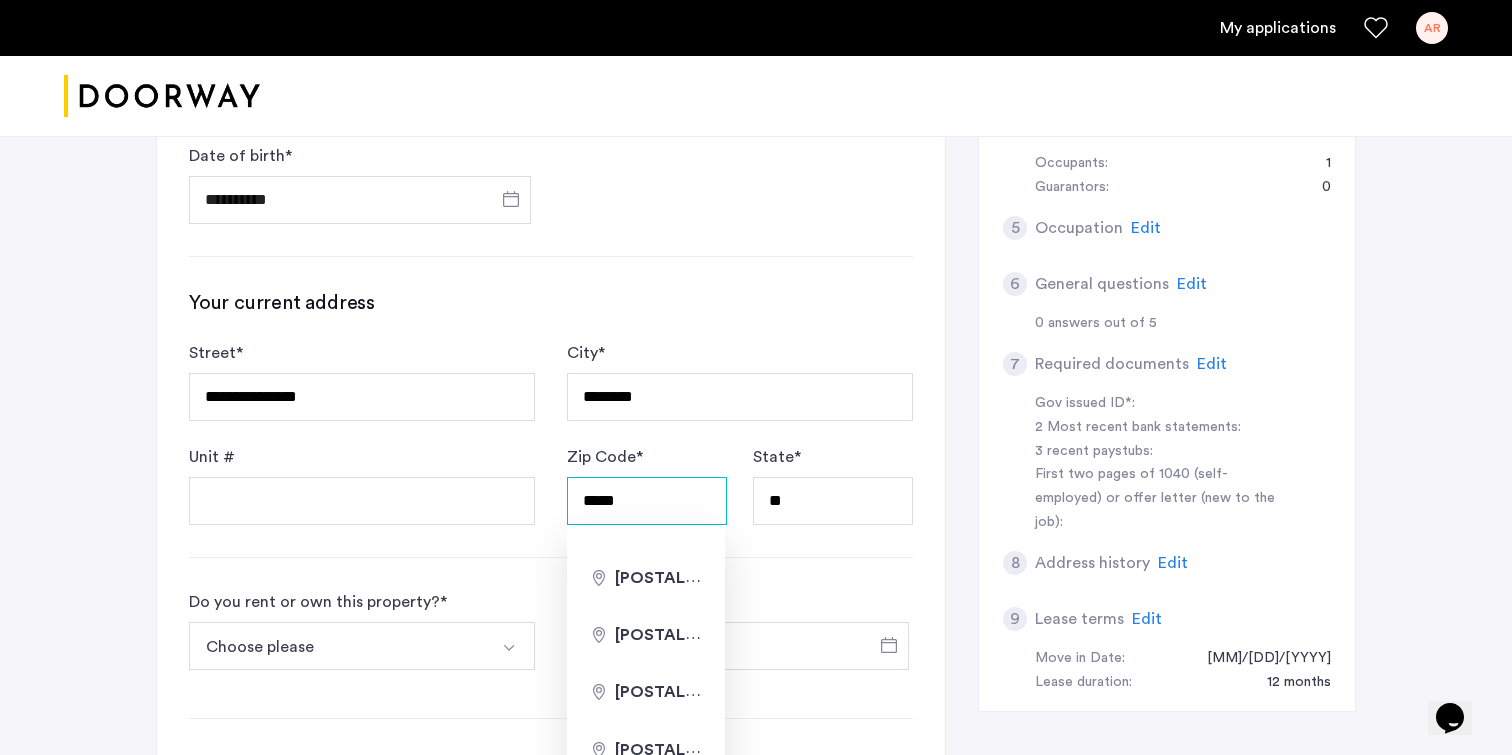 type on "*****" 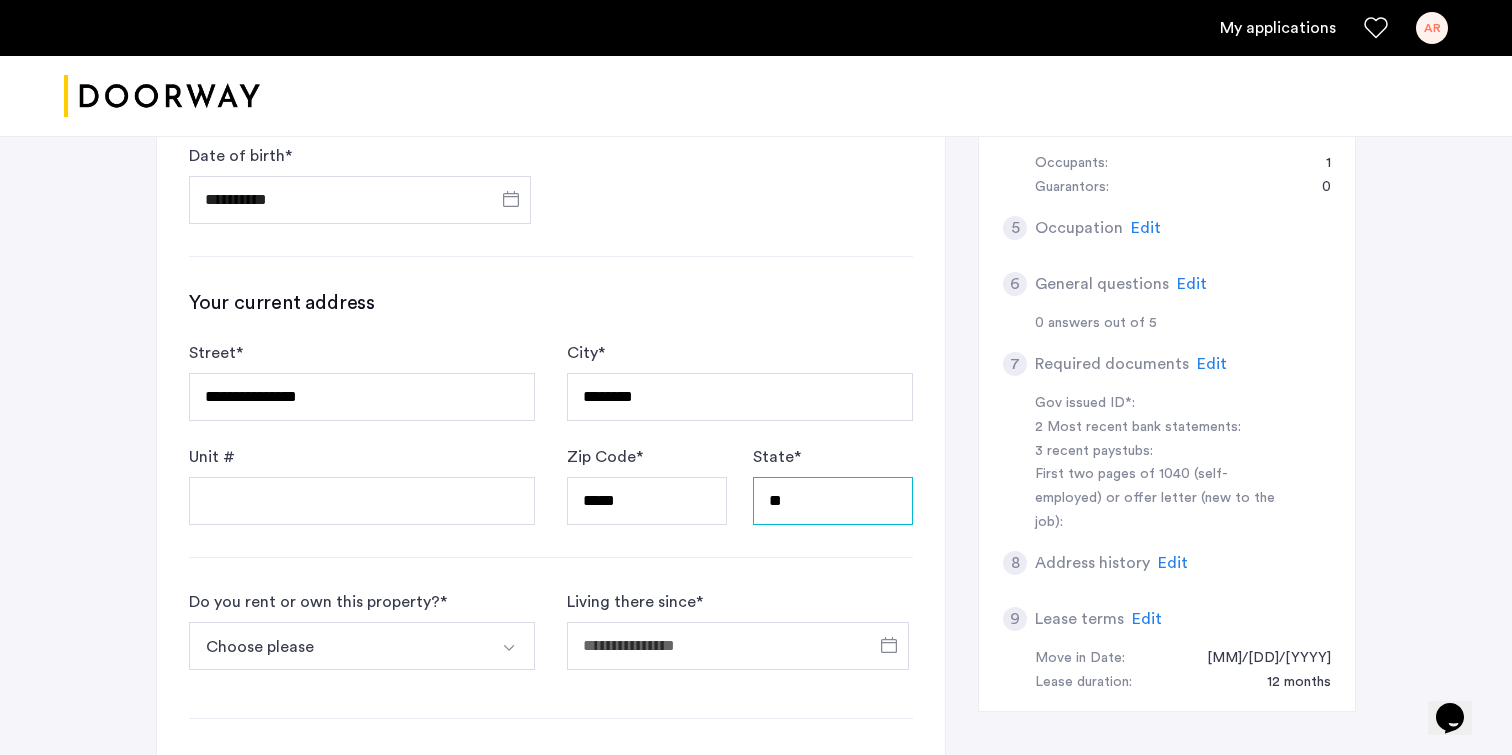 click on "**" at bounding box center (833, 501) 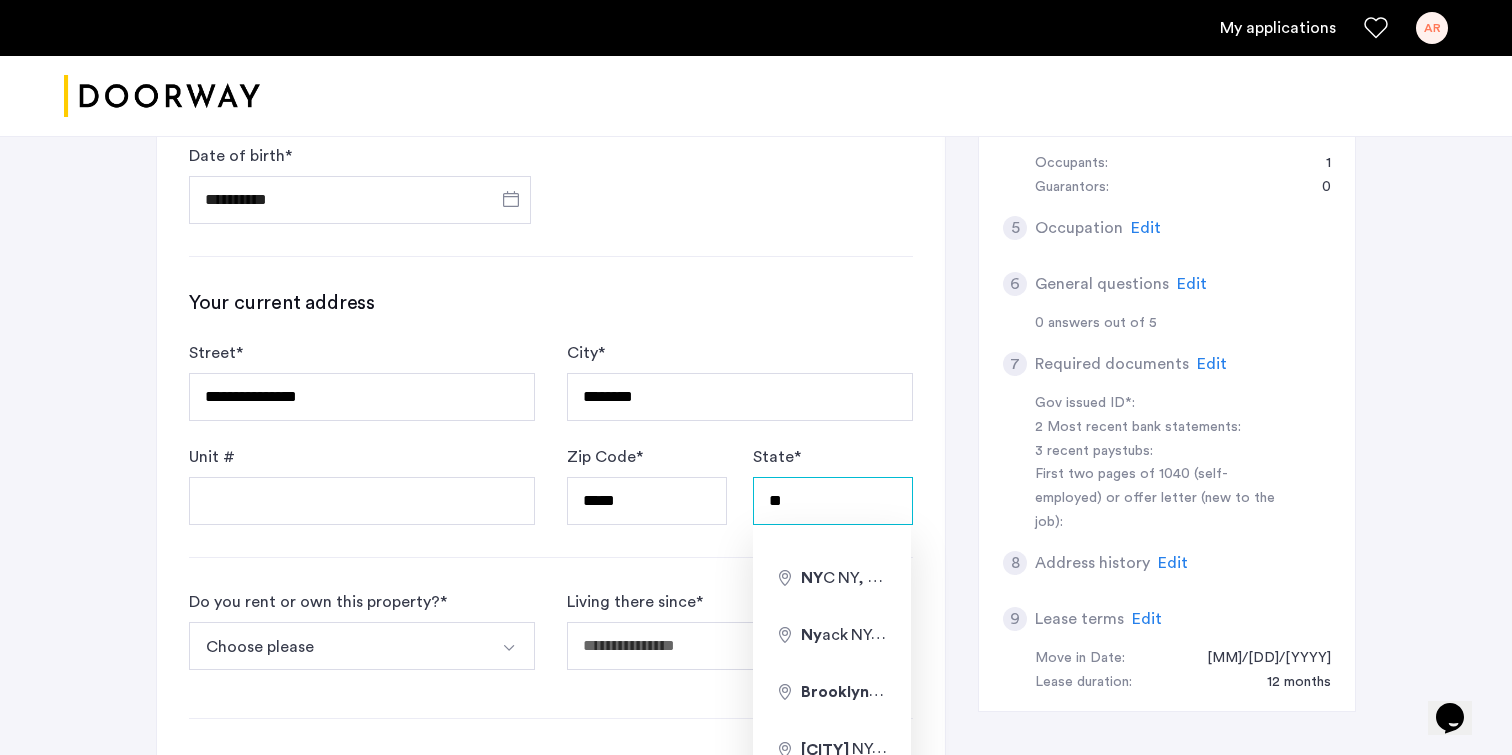 click on "**" at bounding box center (833, 501) 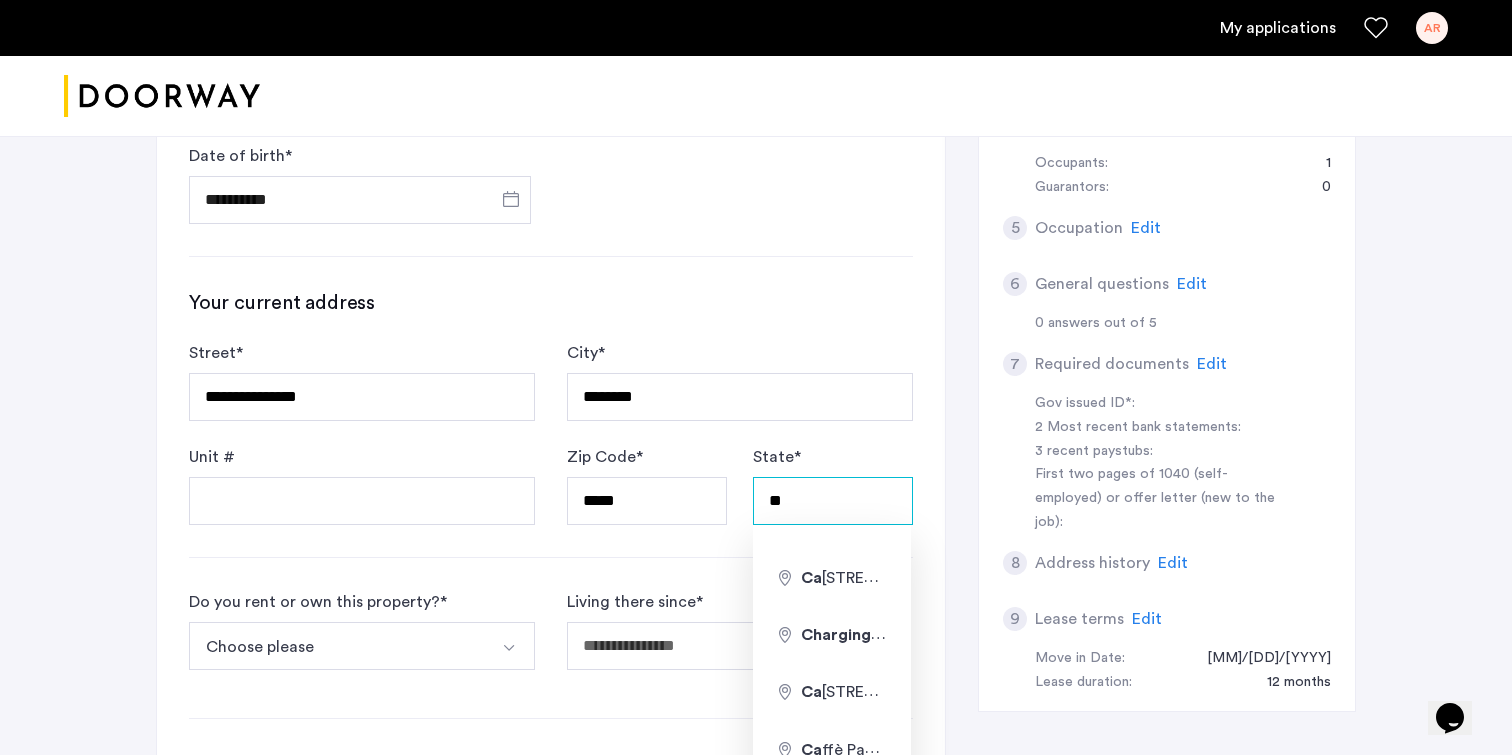 click on "**" at bounding box center [833, 501] 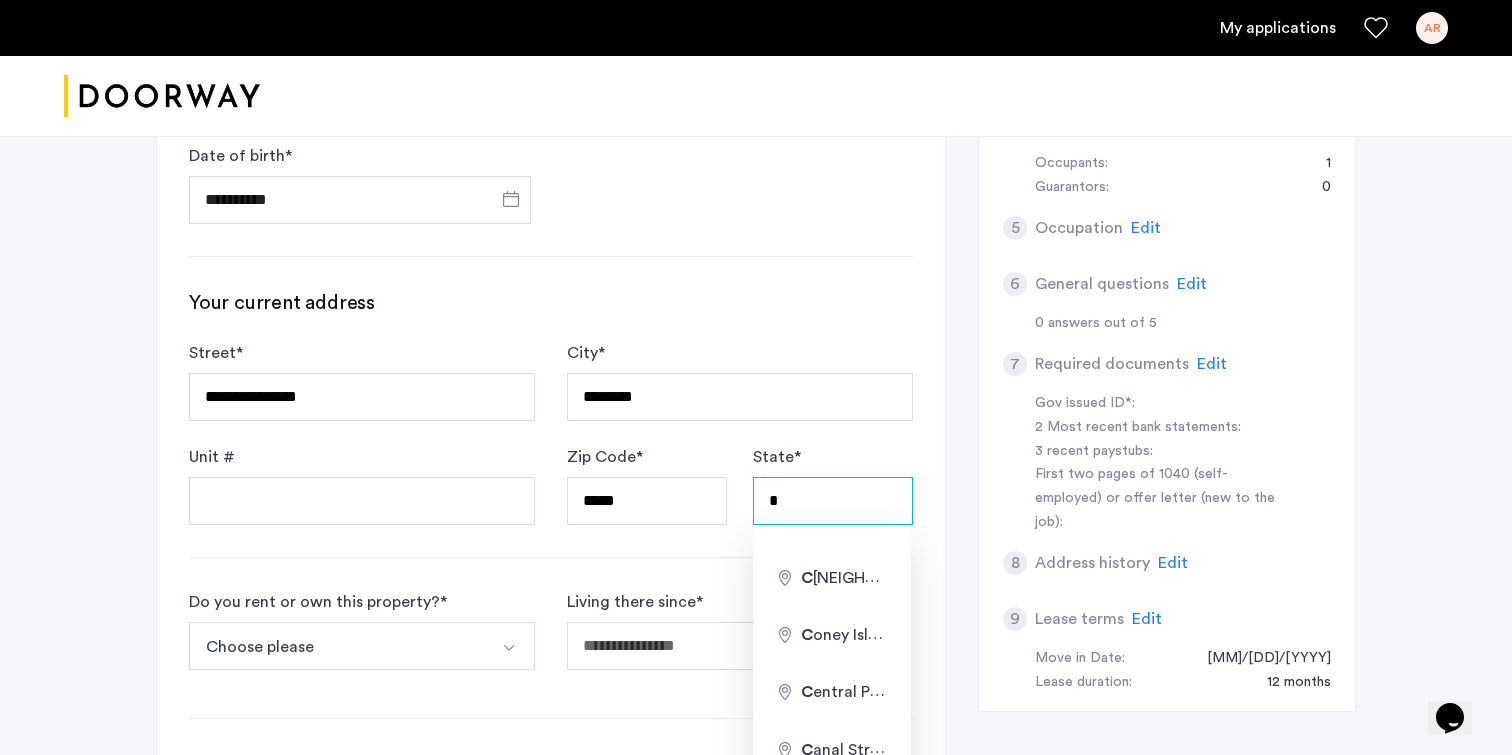 type on "**********" 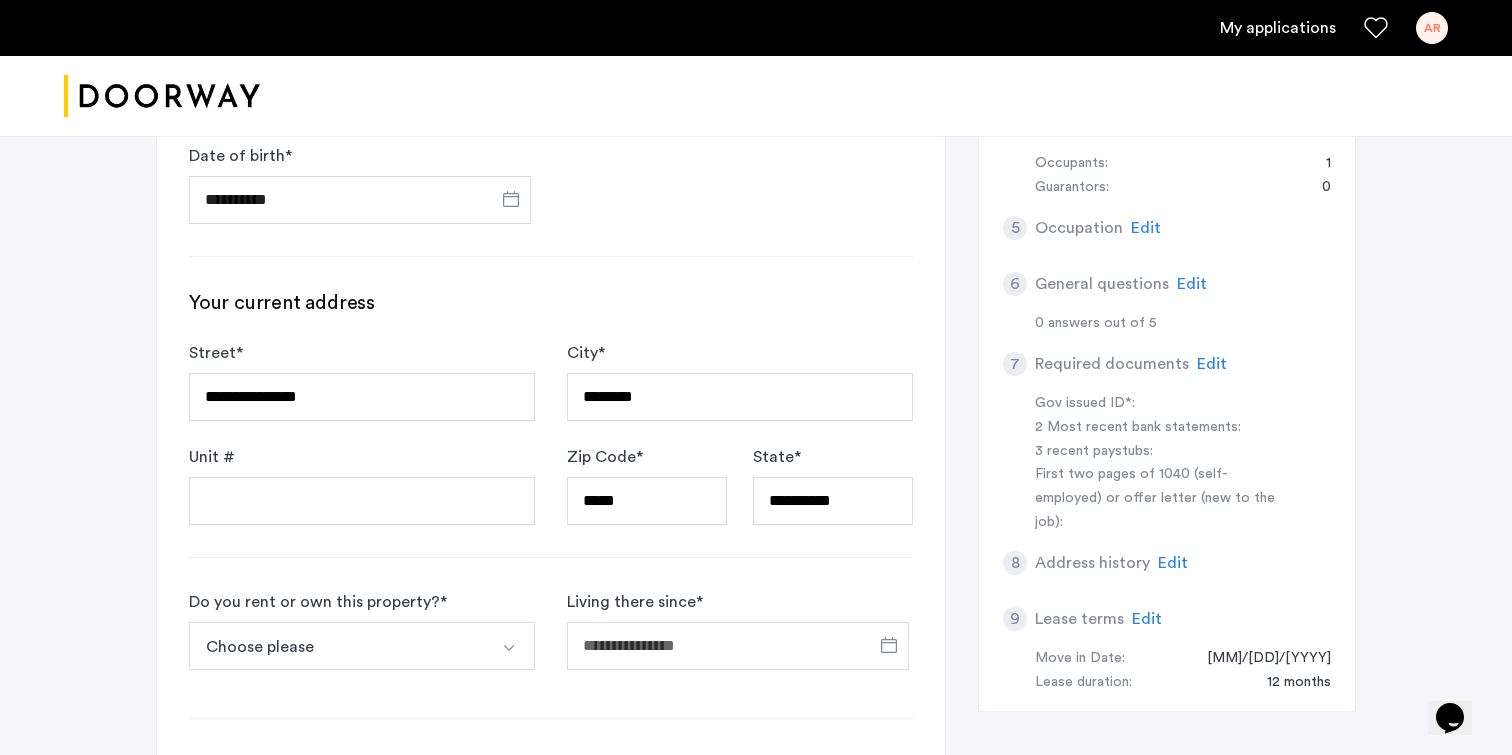 click on "**********" 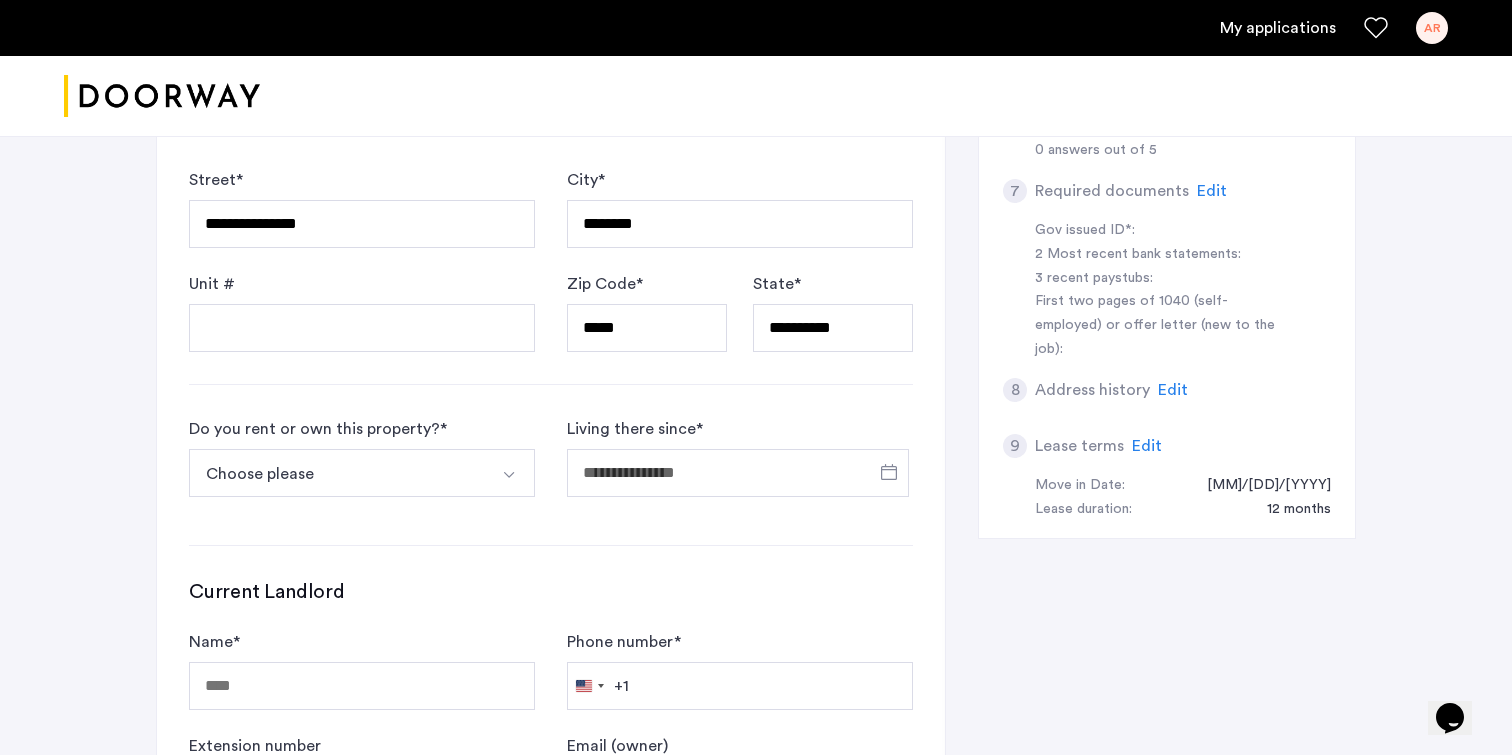 scroll, scrollTop: 798, scrollLeft: 0, axis: vertical 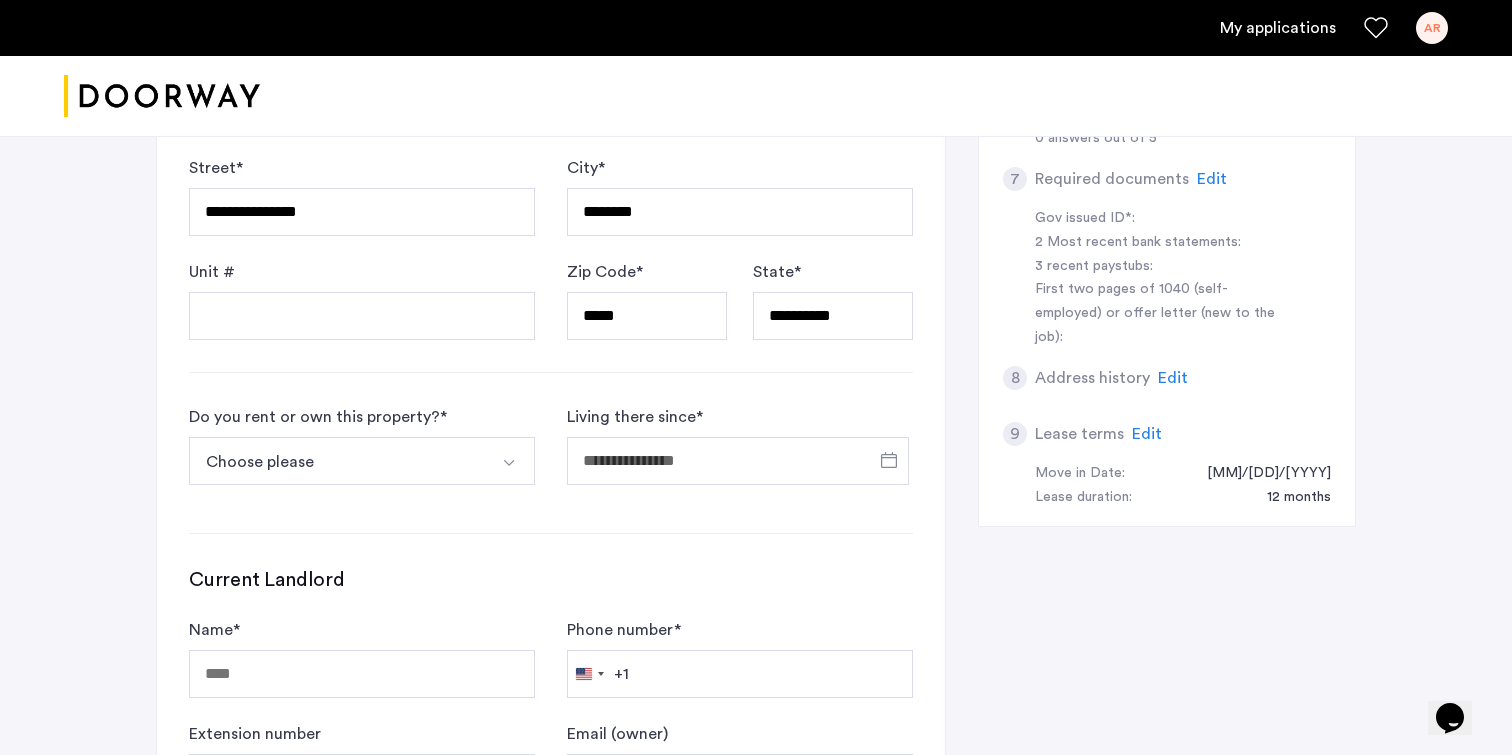 click at bounding box center (509, 463) 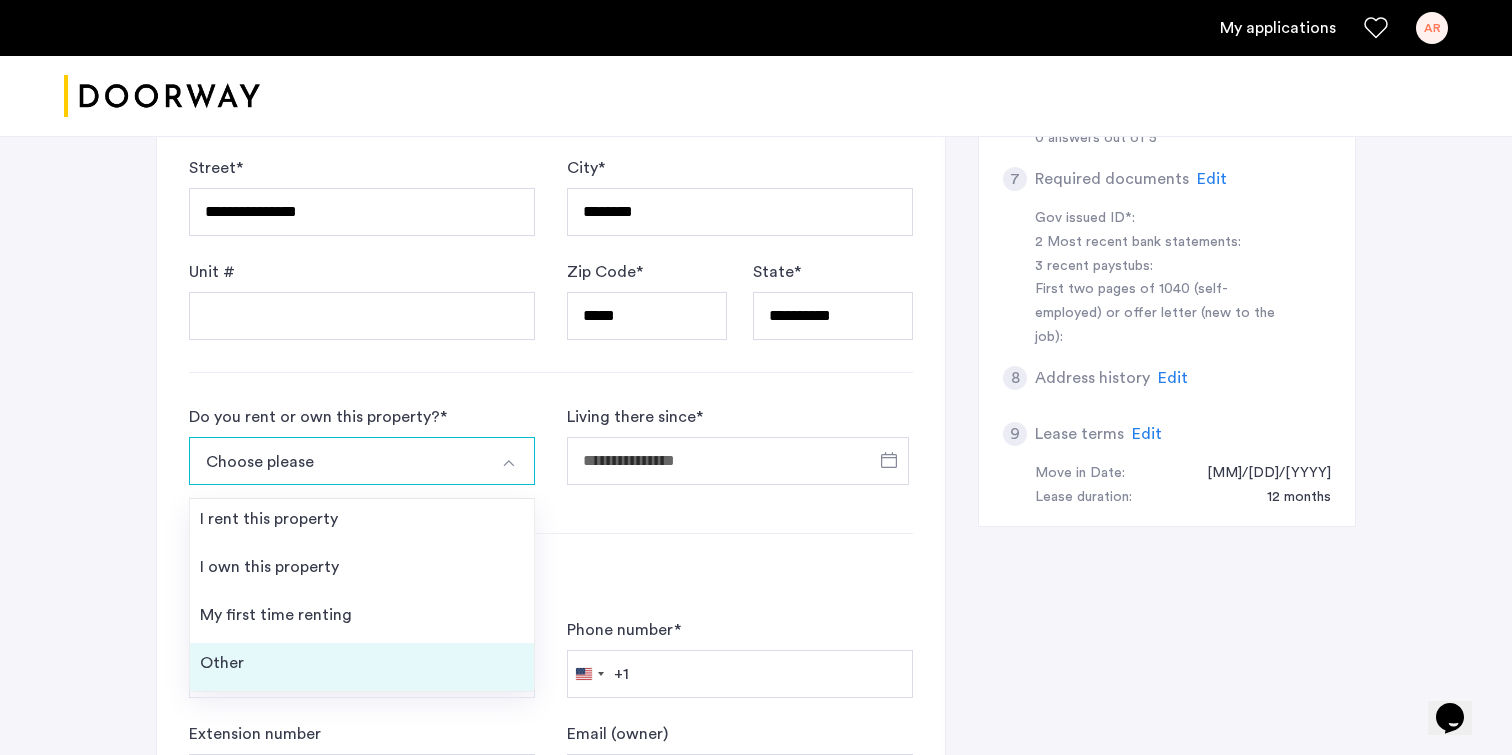 click on "Other" at bounding box center [362, 667] 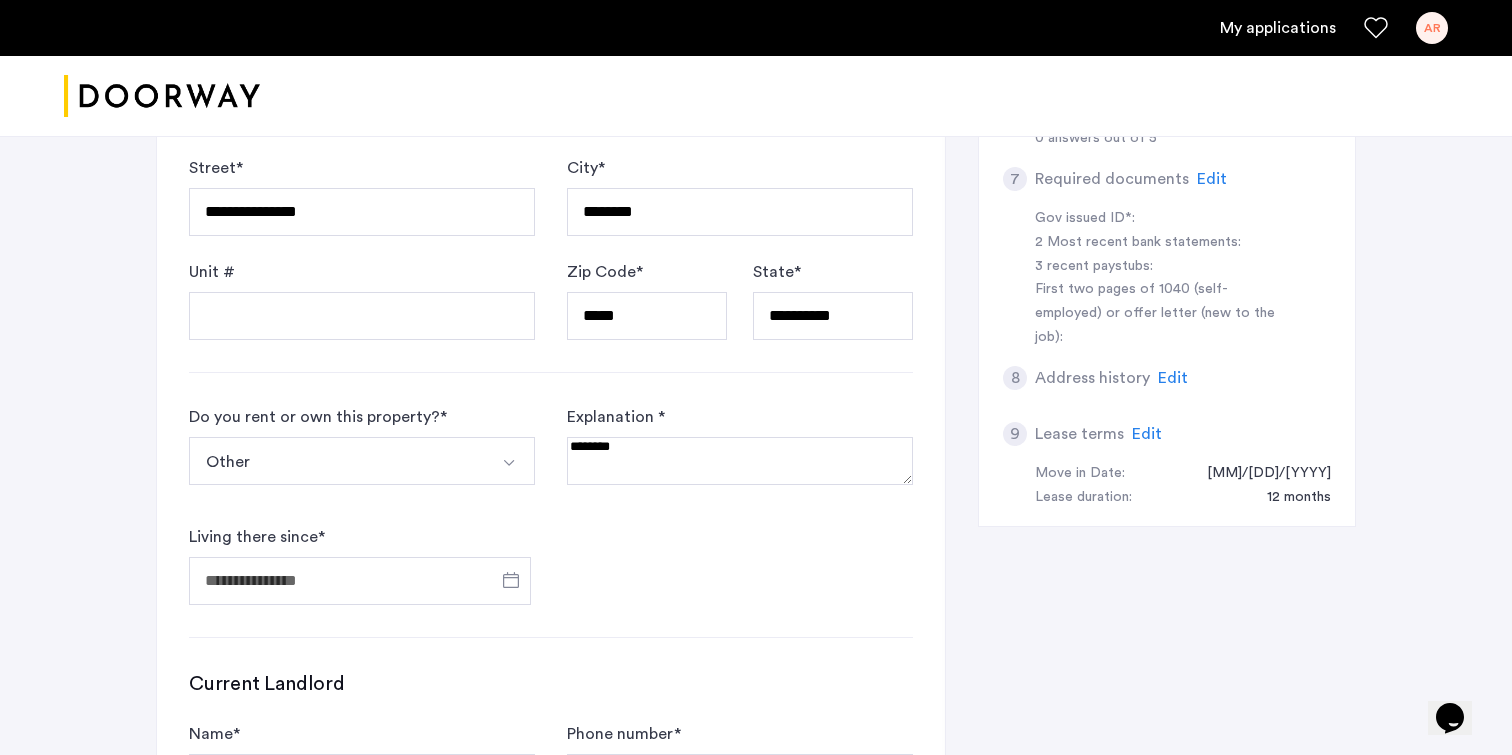scroll, scrollTop: 819, scrollLeft: 0, axis: vertical 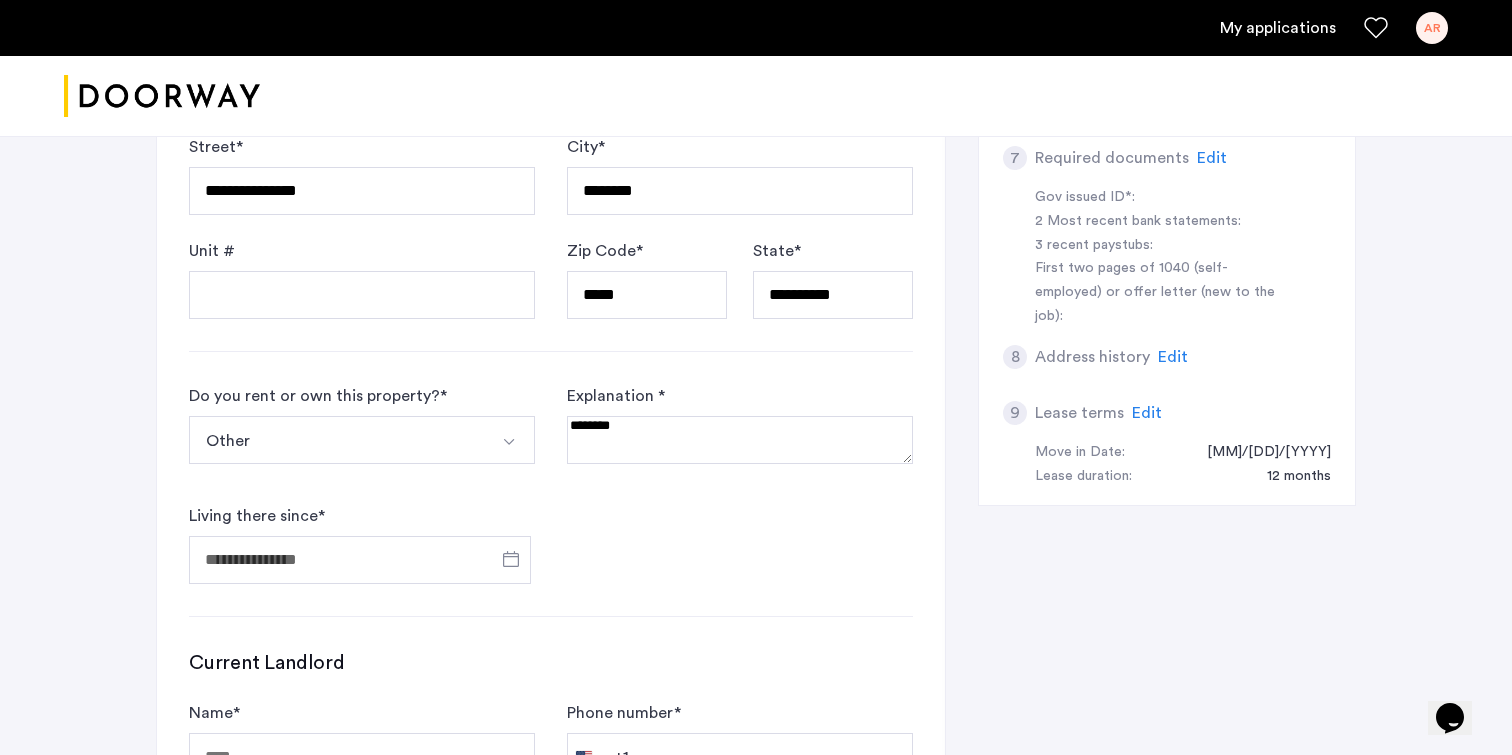 click at bounding box center (740, 440) 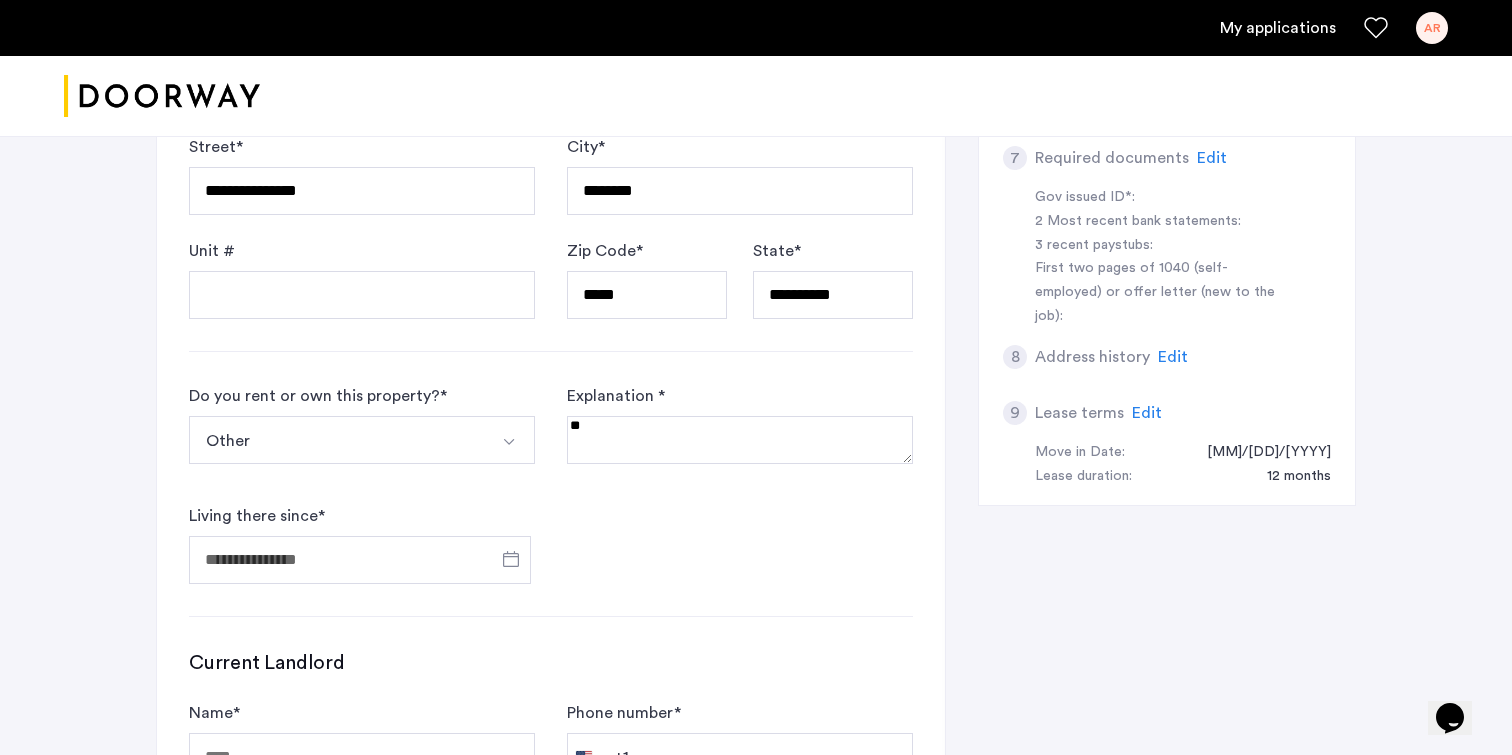 type on "*" 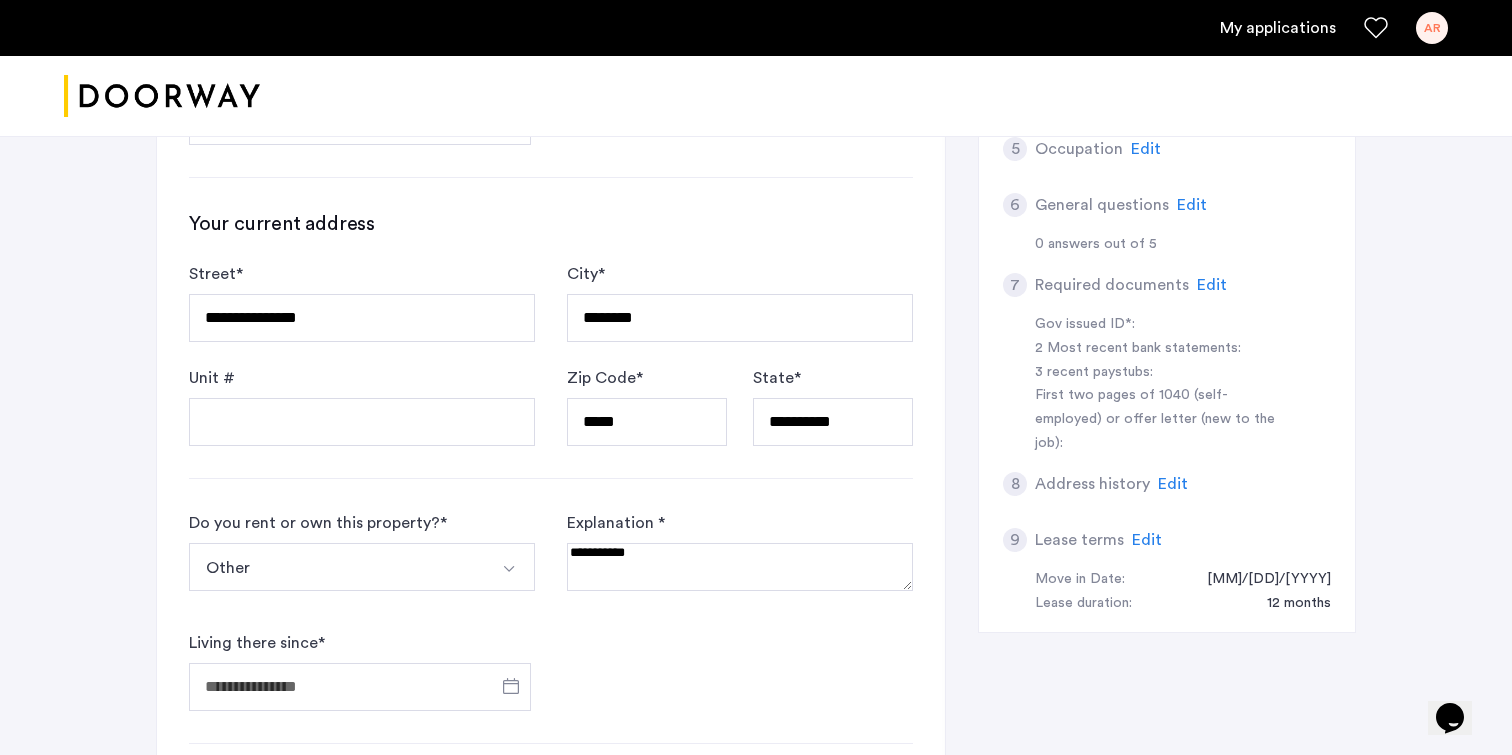 scroll, scrollTop: 658, scrollLeft: 0, axis: vertical 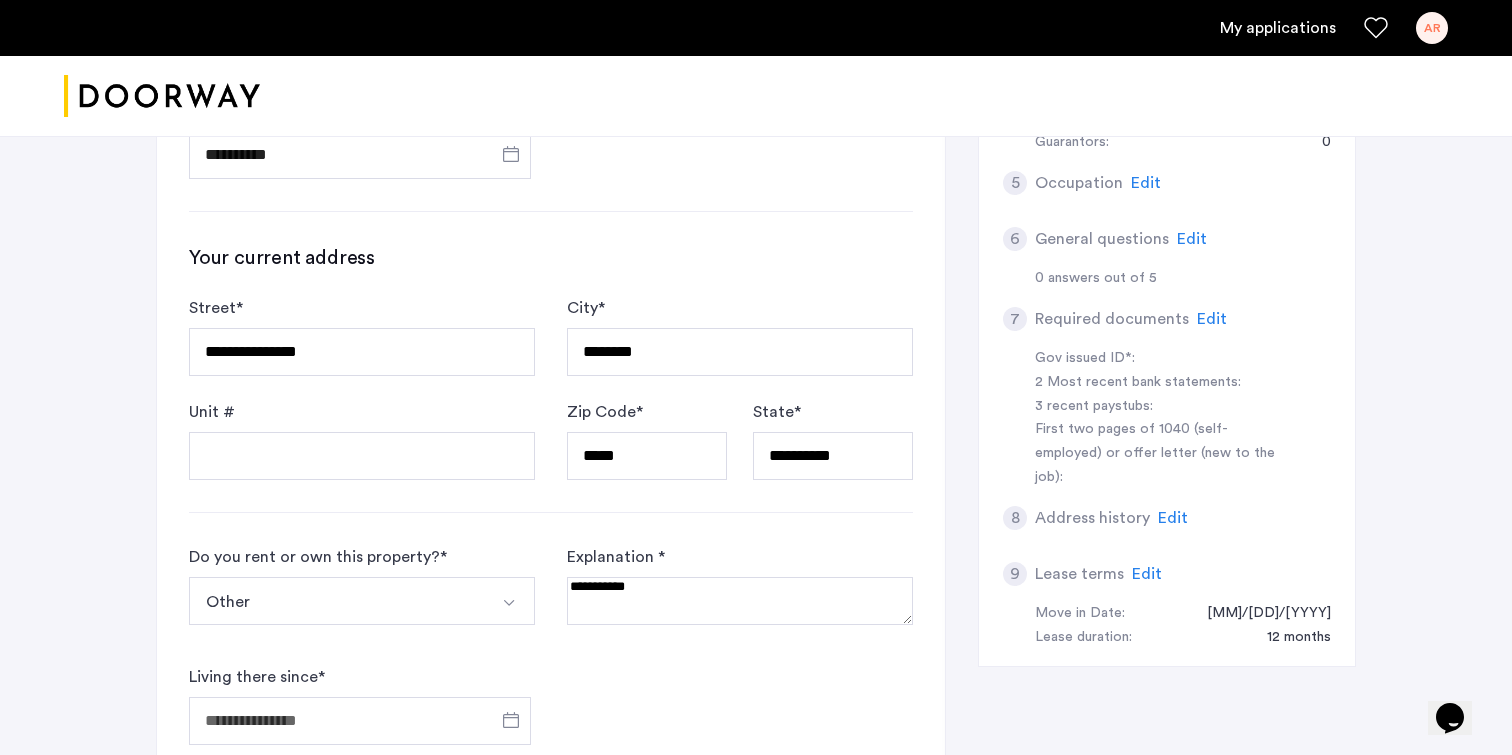 type on "**********" 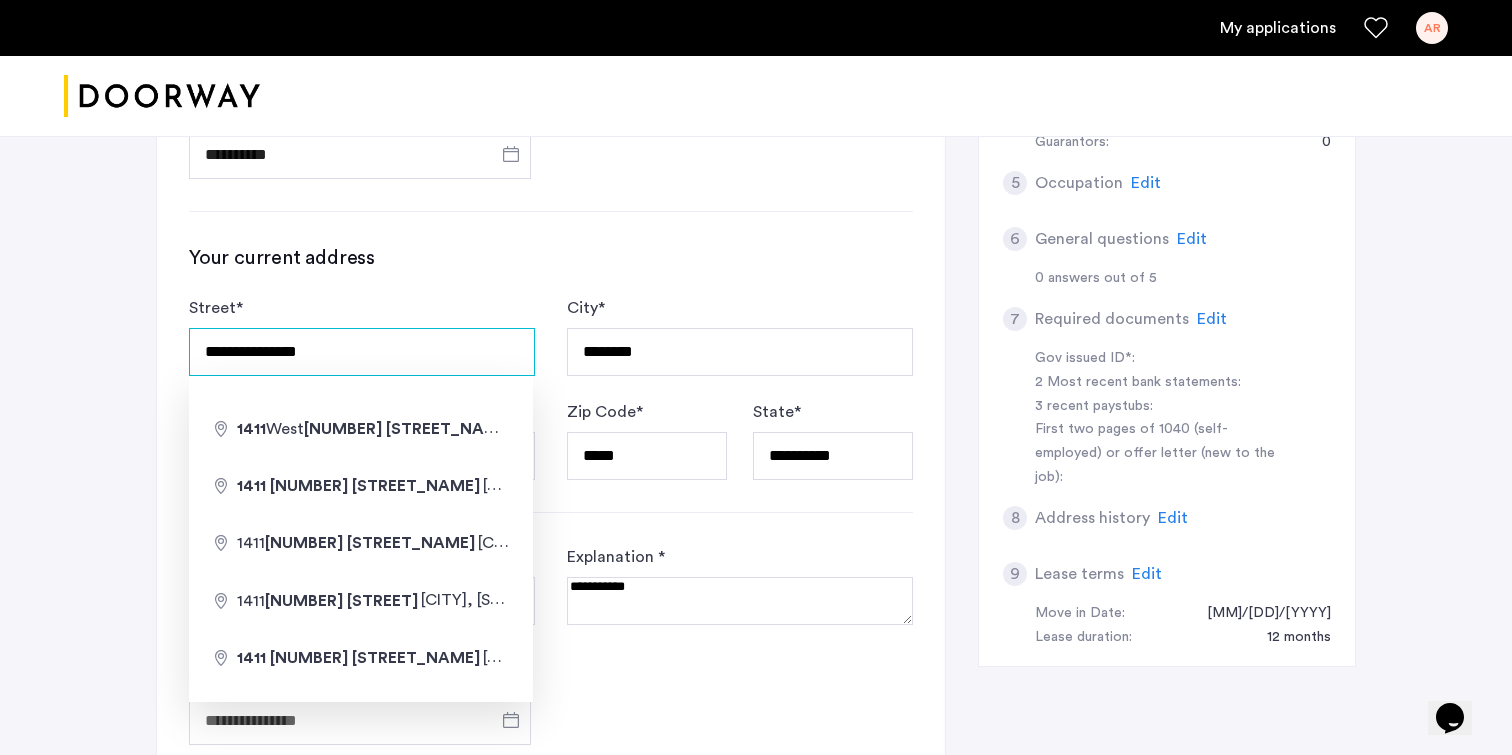 click on "**********" at bounding box center [362, 352] 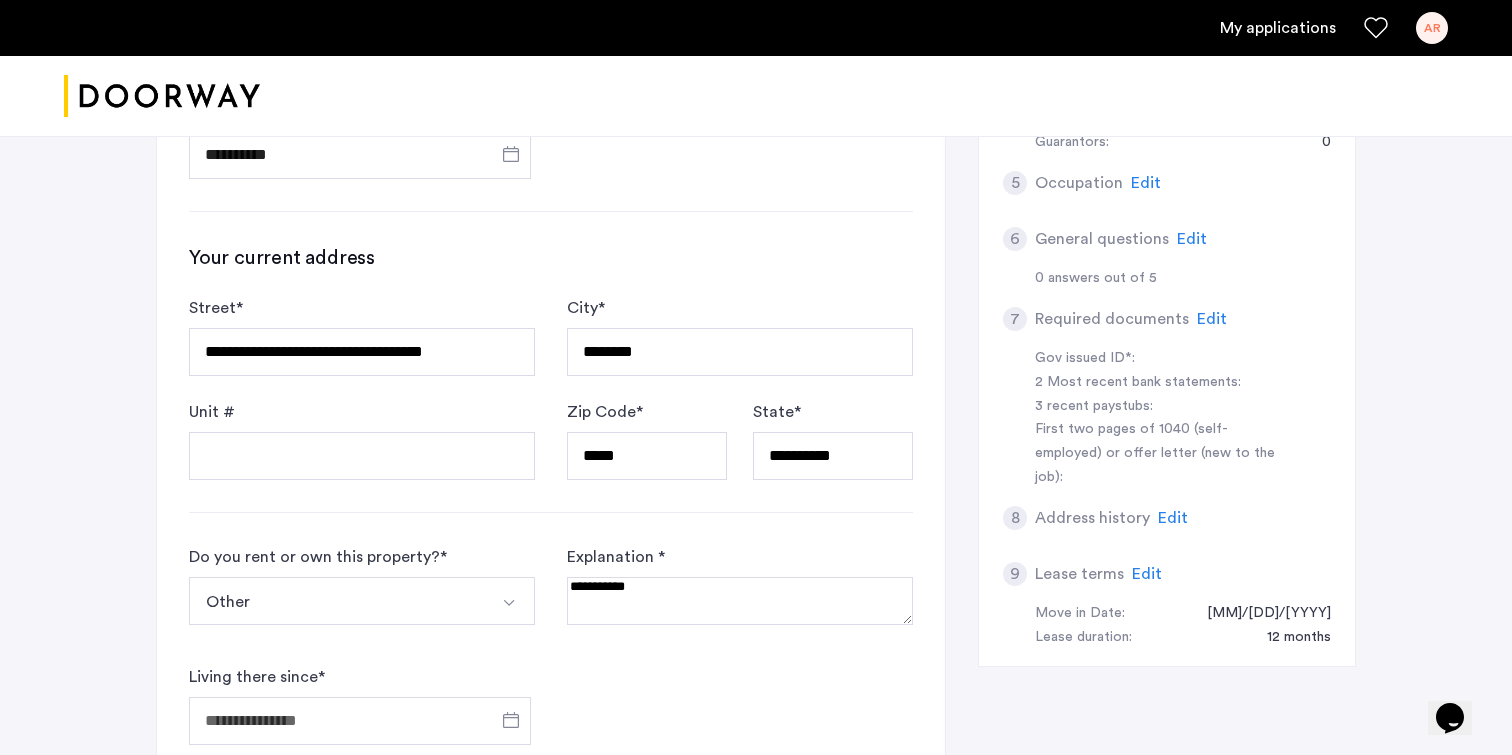 type on "**********" 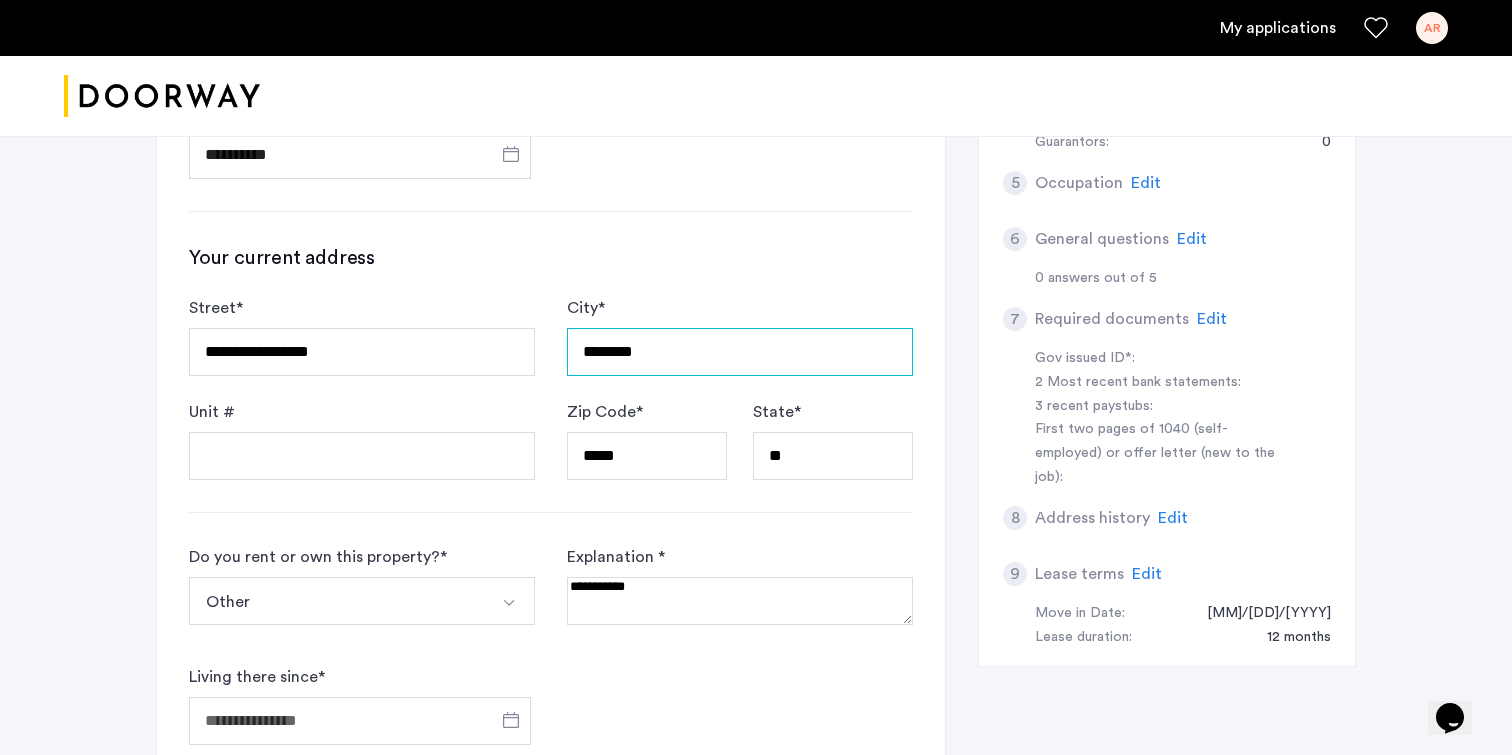 click on "********" at bounding box center [740, 352] 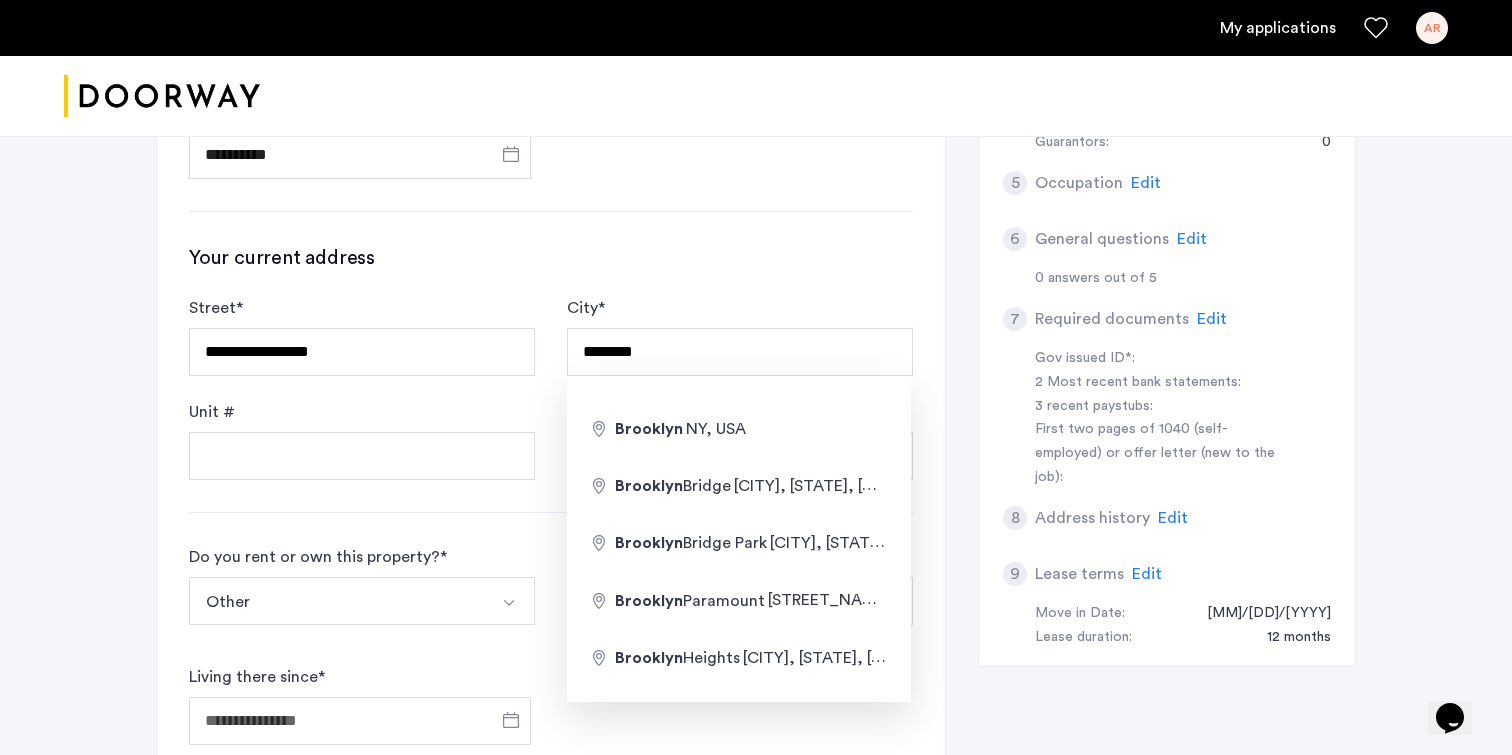 click on "**********" 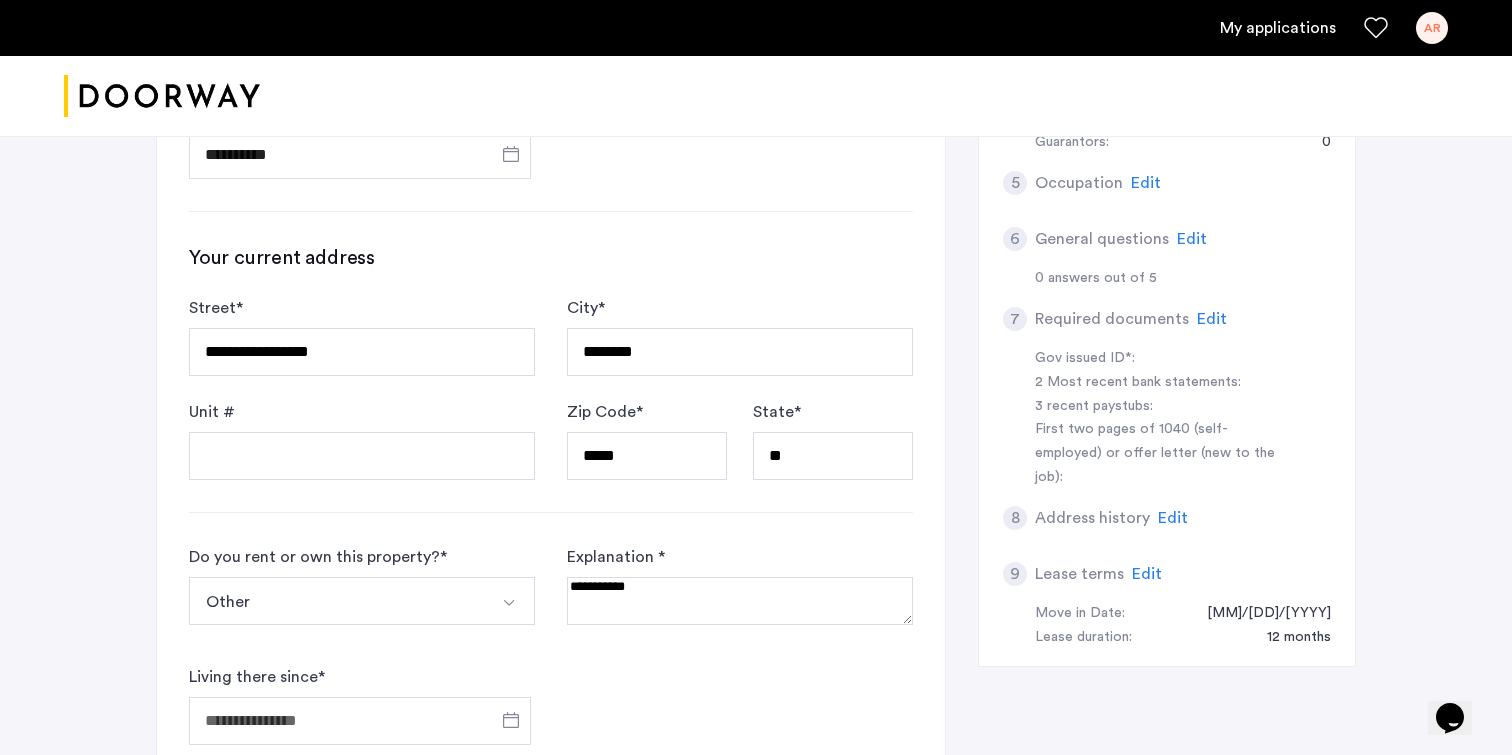 click at bounding box center [511, 601] 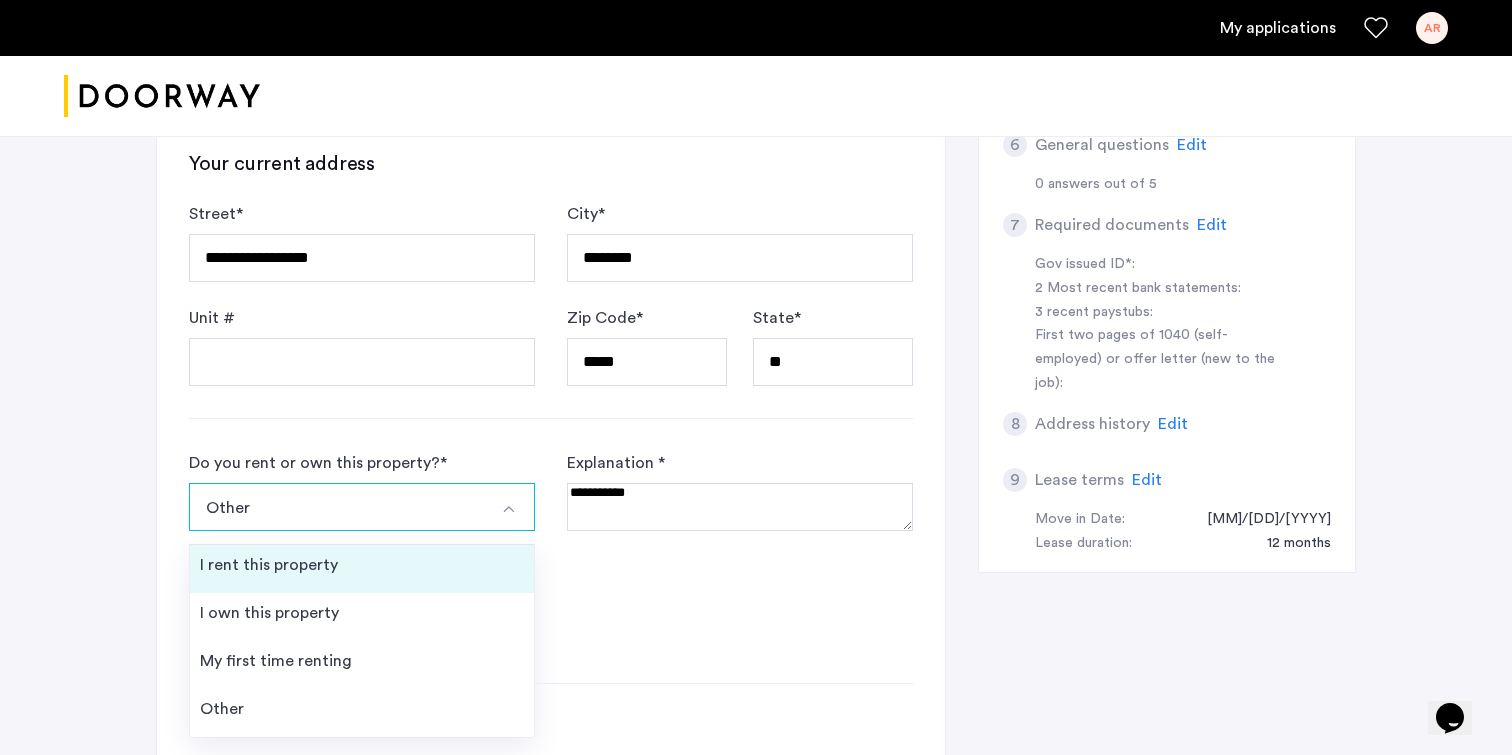 scroll, scrollTop: 754, scrollLeft: 0, axis: vertical 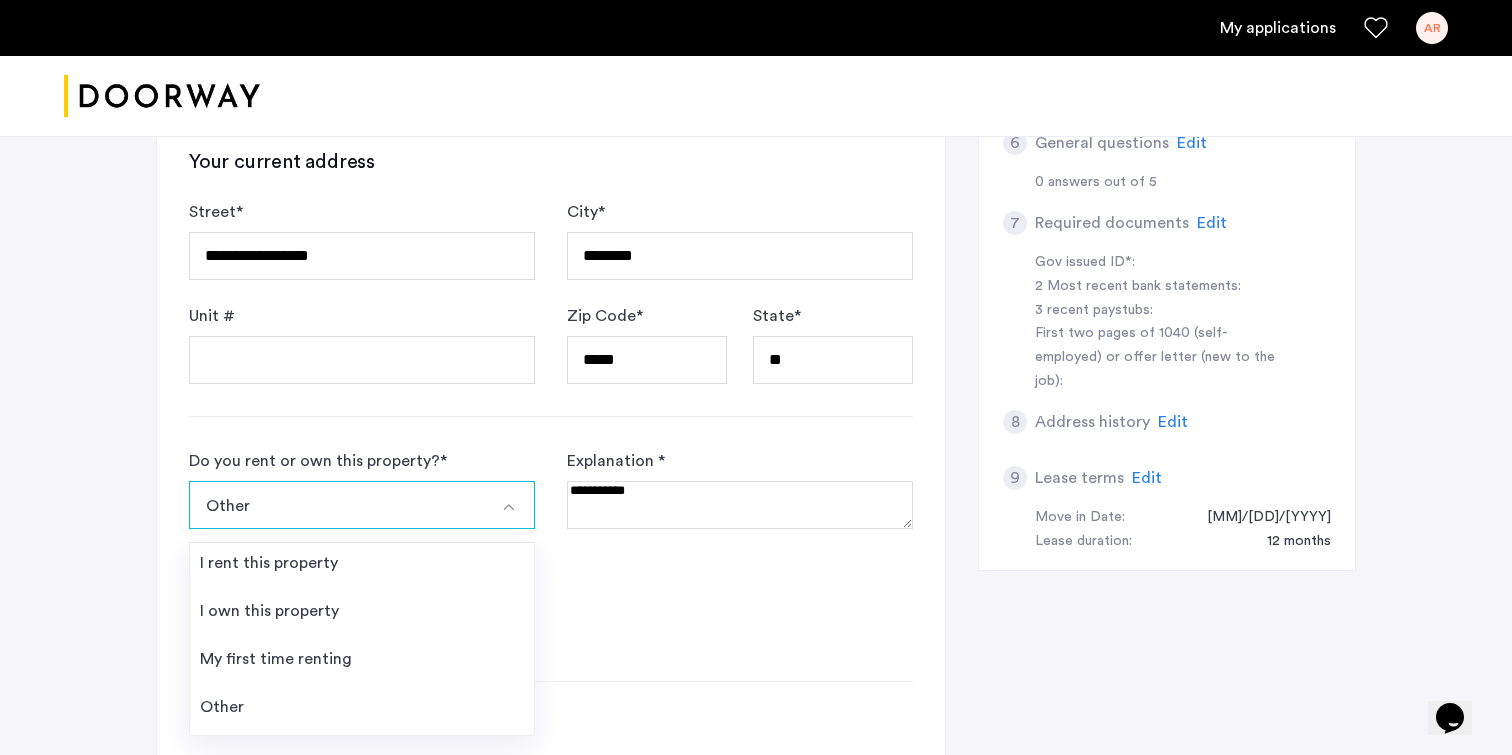click at bounding box center (740, 505) 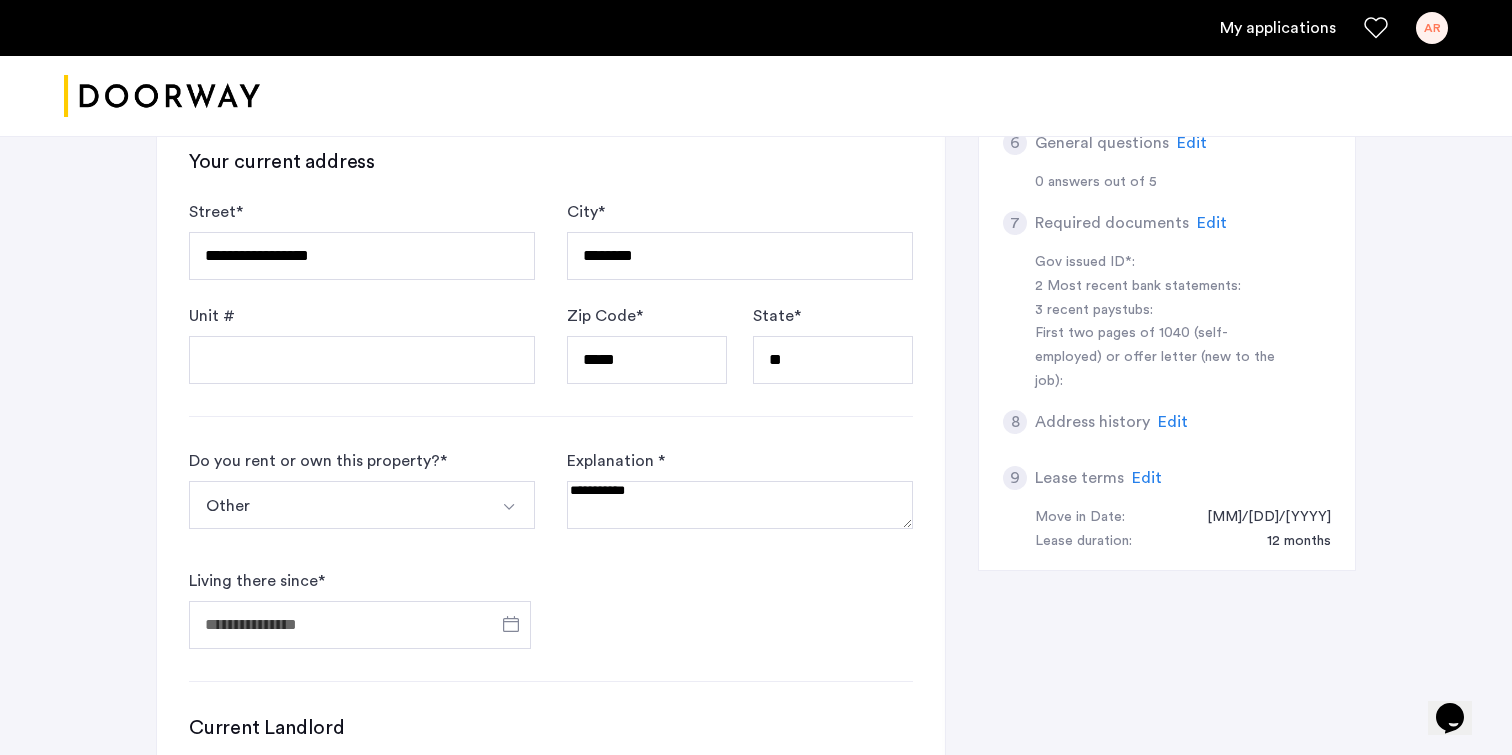click at bounding box center [740, 505] 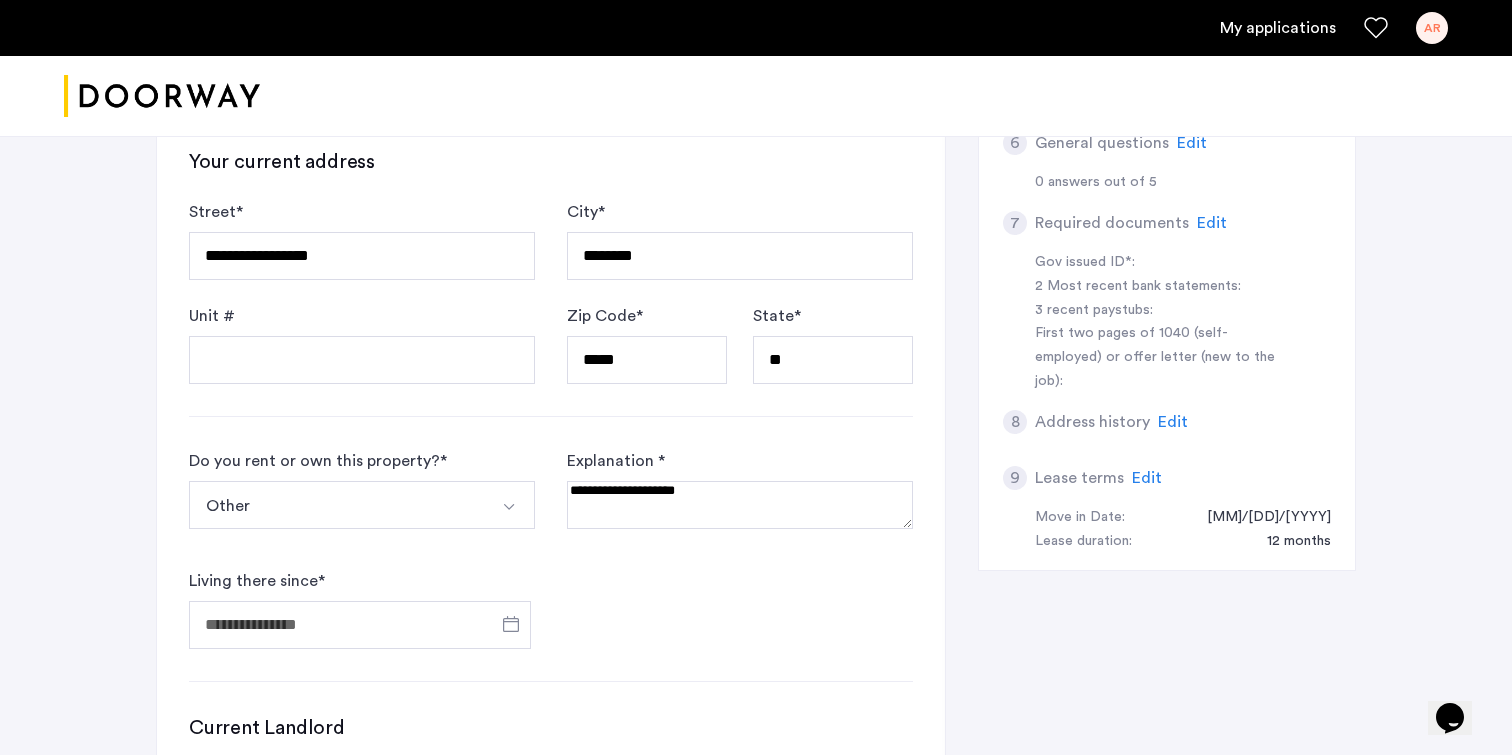type on "**********" 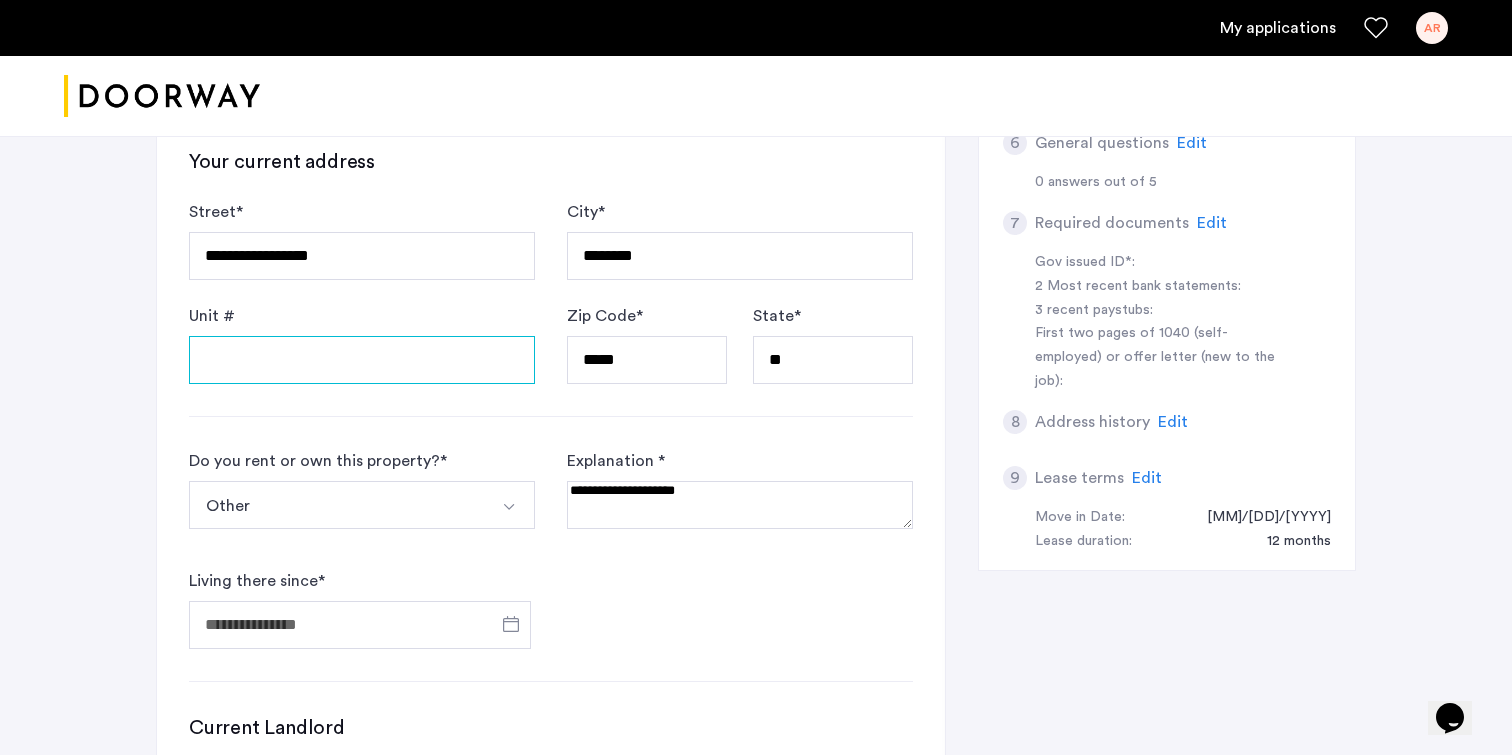 click on "Unit #" at bounding box center (362, 360) 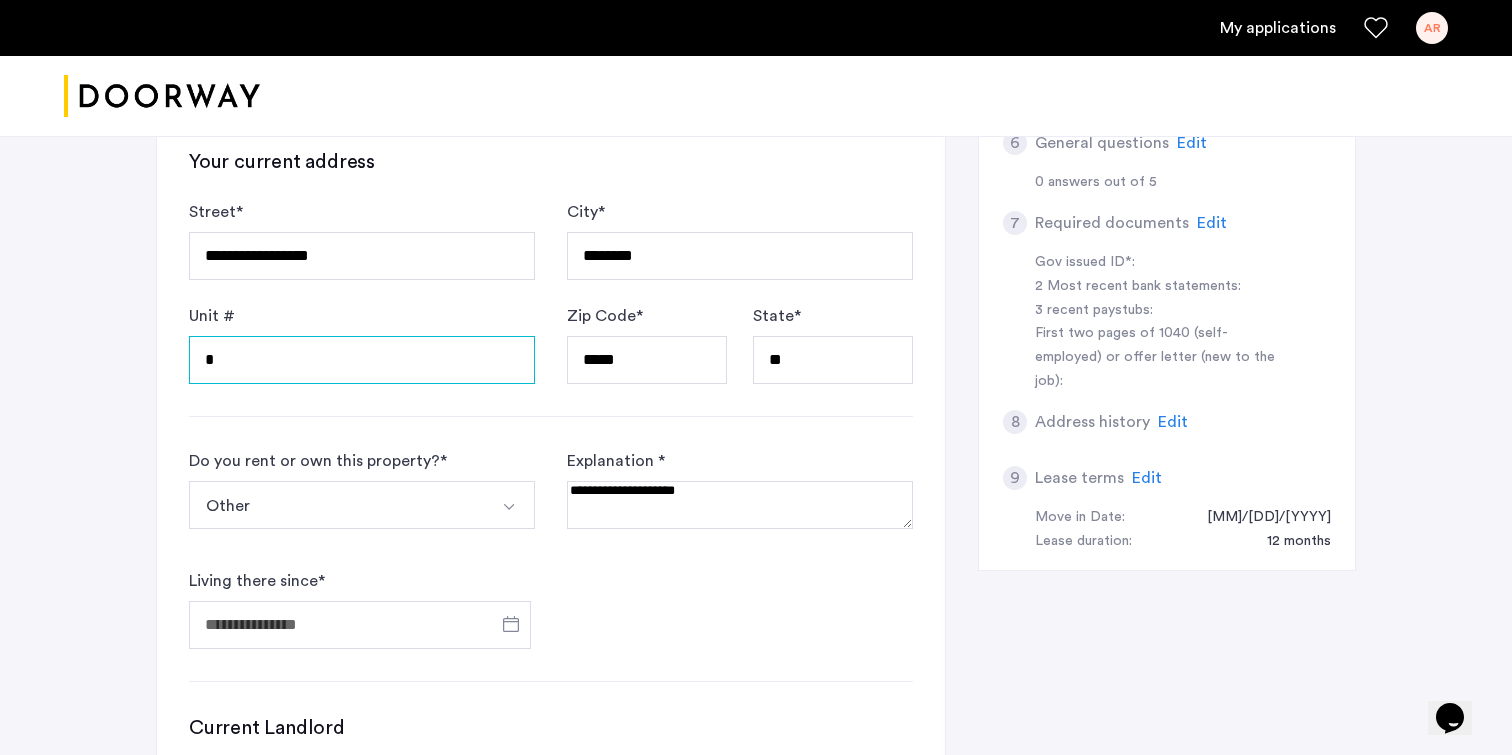 type on "*" 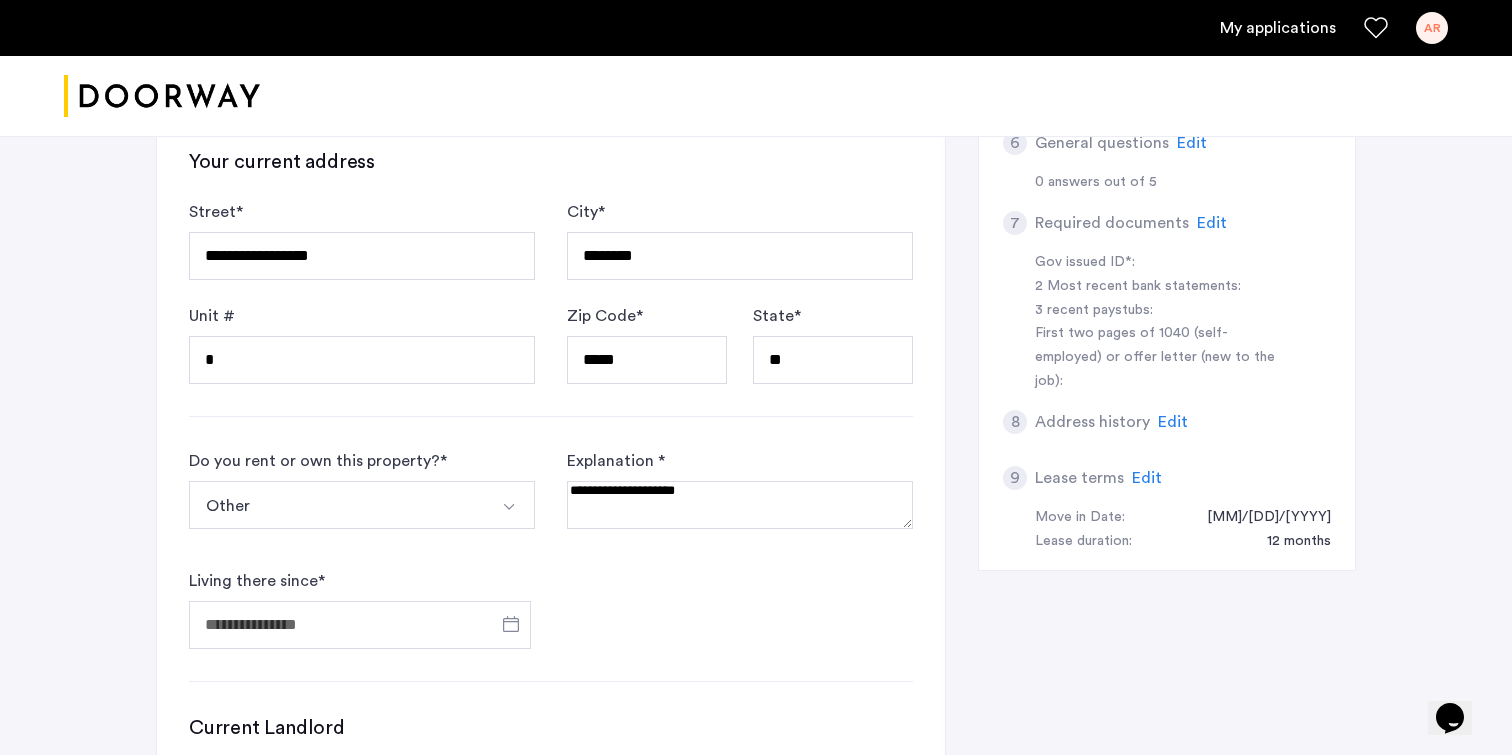 click on "Other" at bounding box center (338, 505) 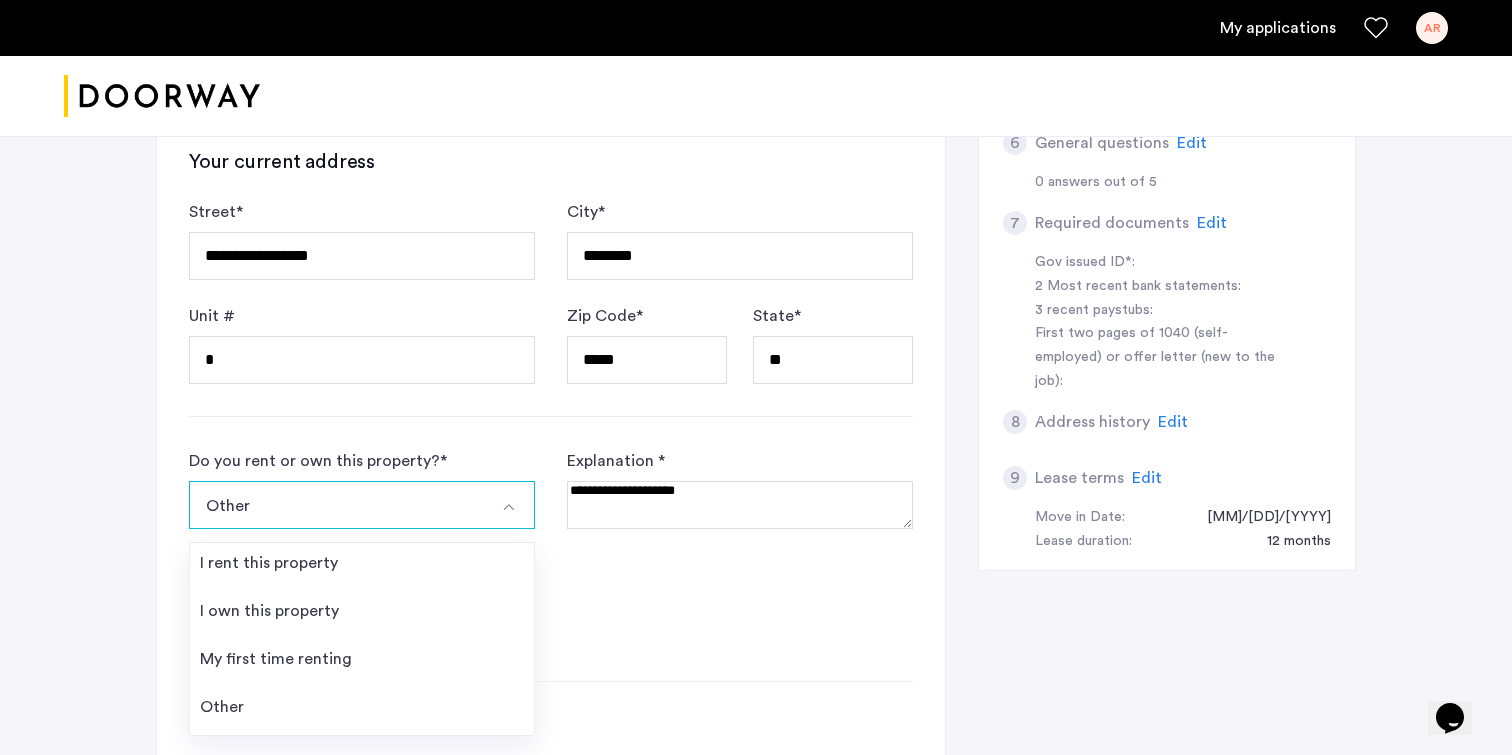 click on "Do you rent or own this property?  * Other I rent this property I own this property My first time renting Other Explanation *          Living there since  *" 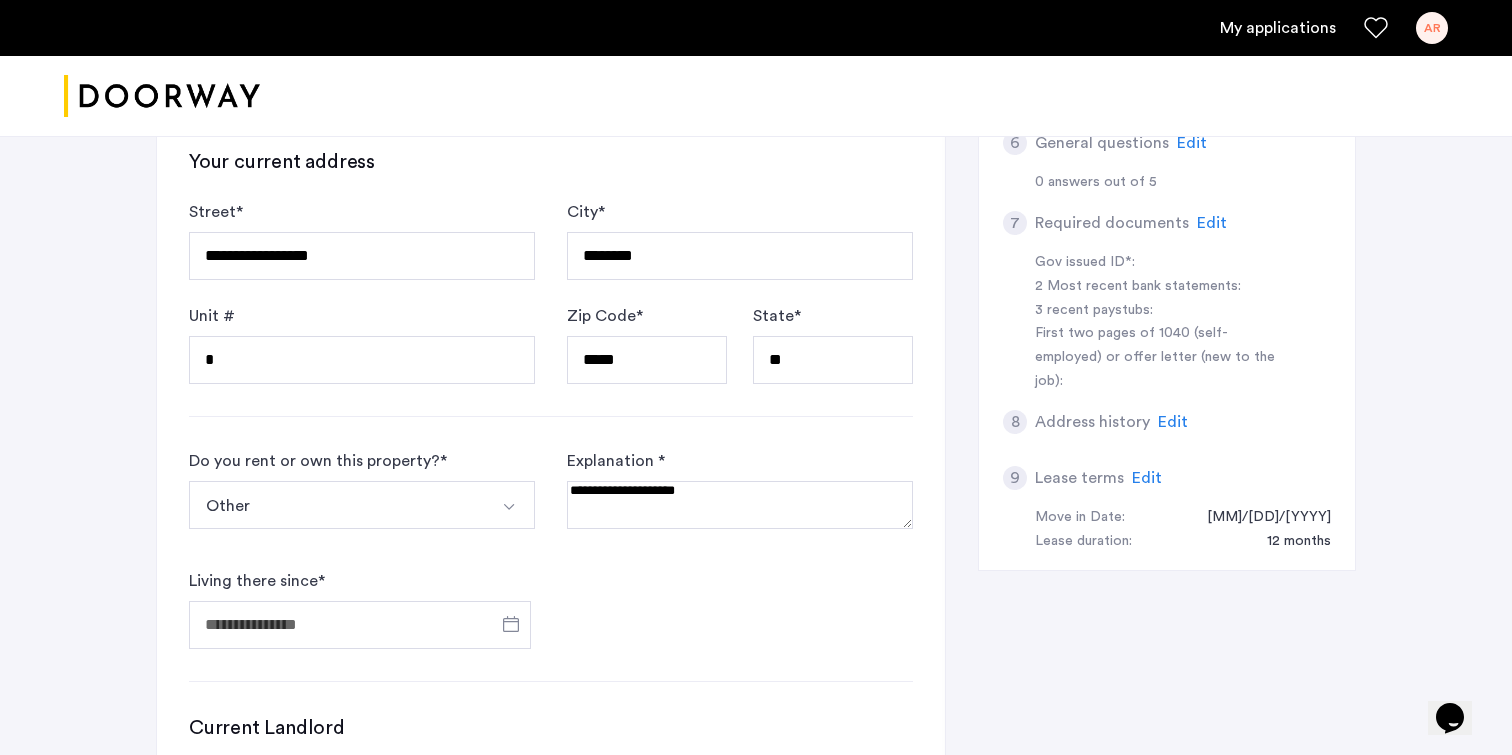 click at bounding box center (740, 505) 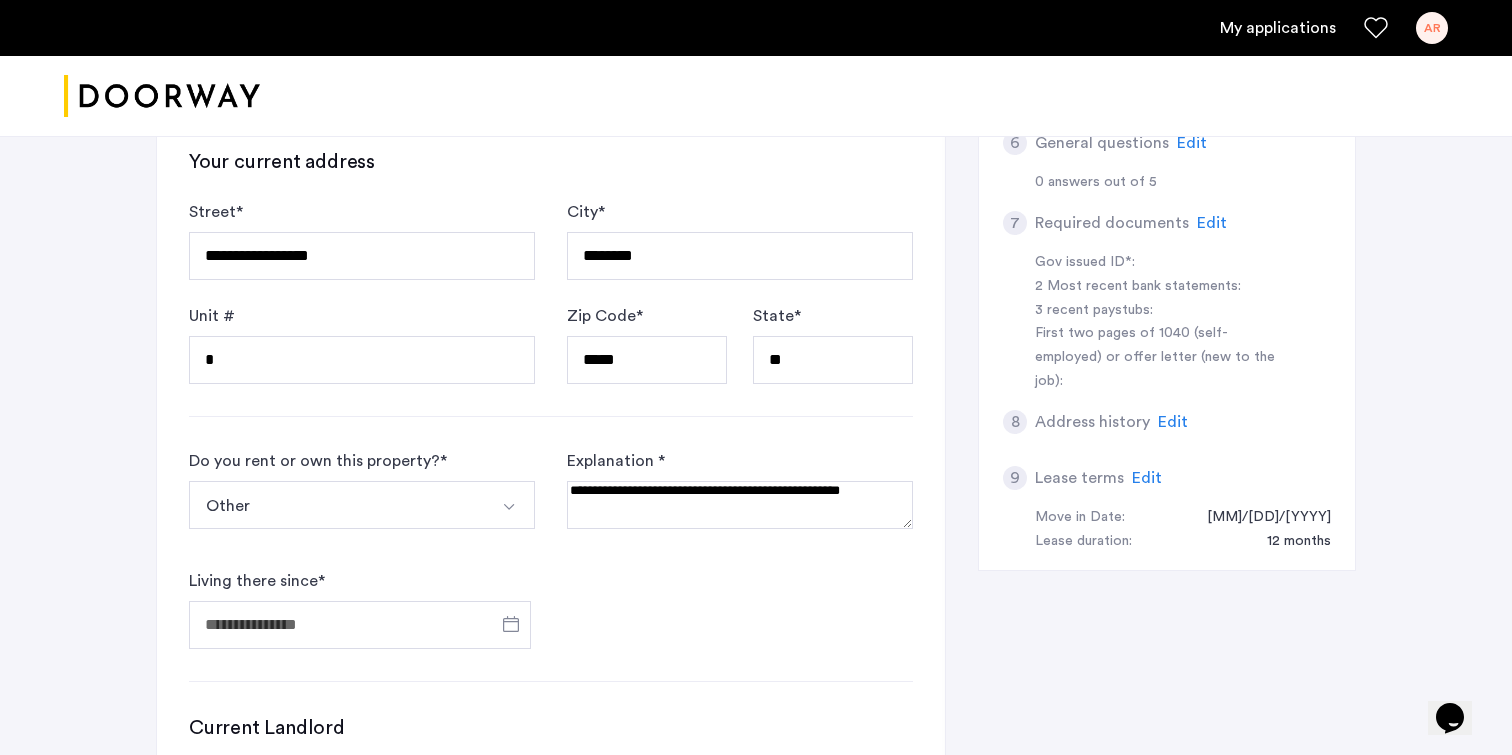 scroll, scrollTop: 852, scrollLeft: 0, axis: vertical 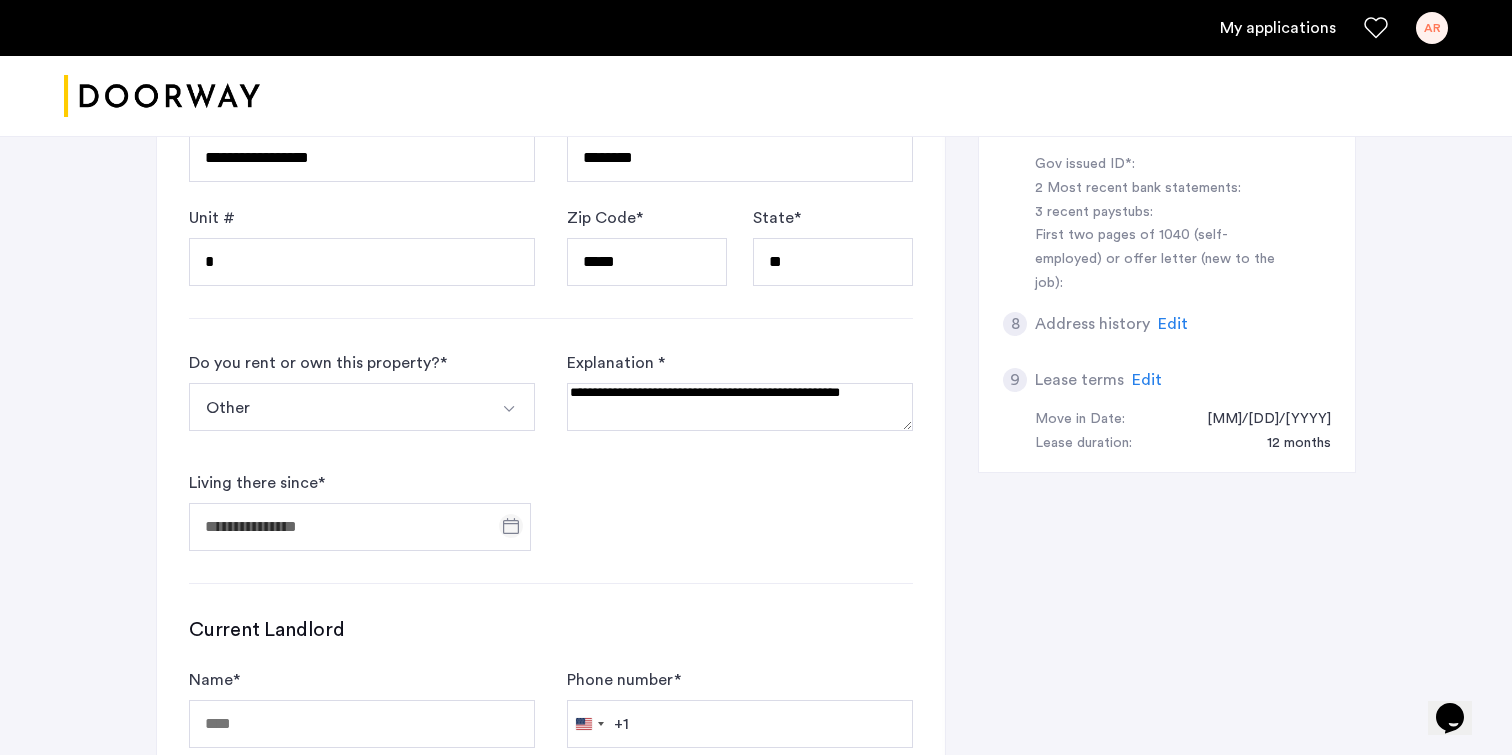 type on "**********" 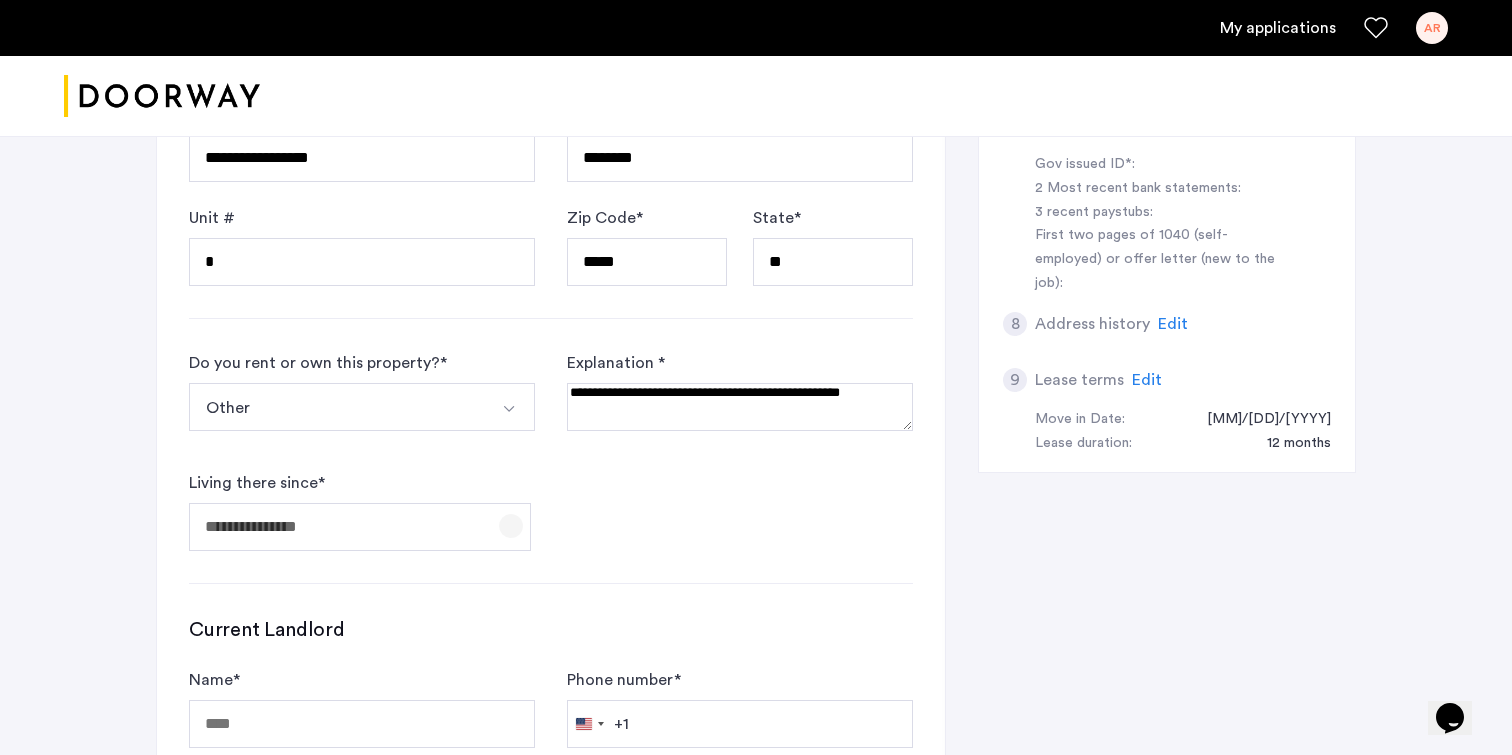 click 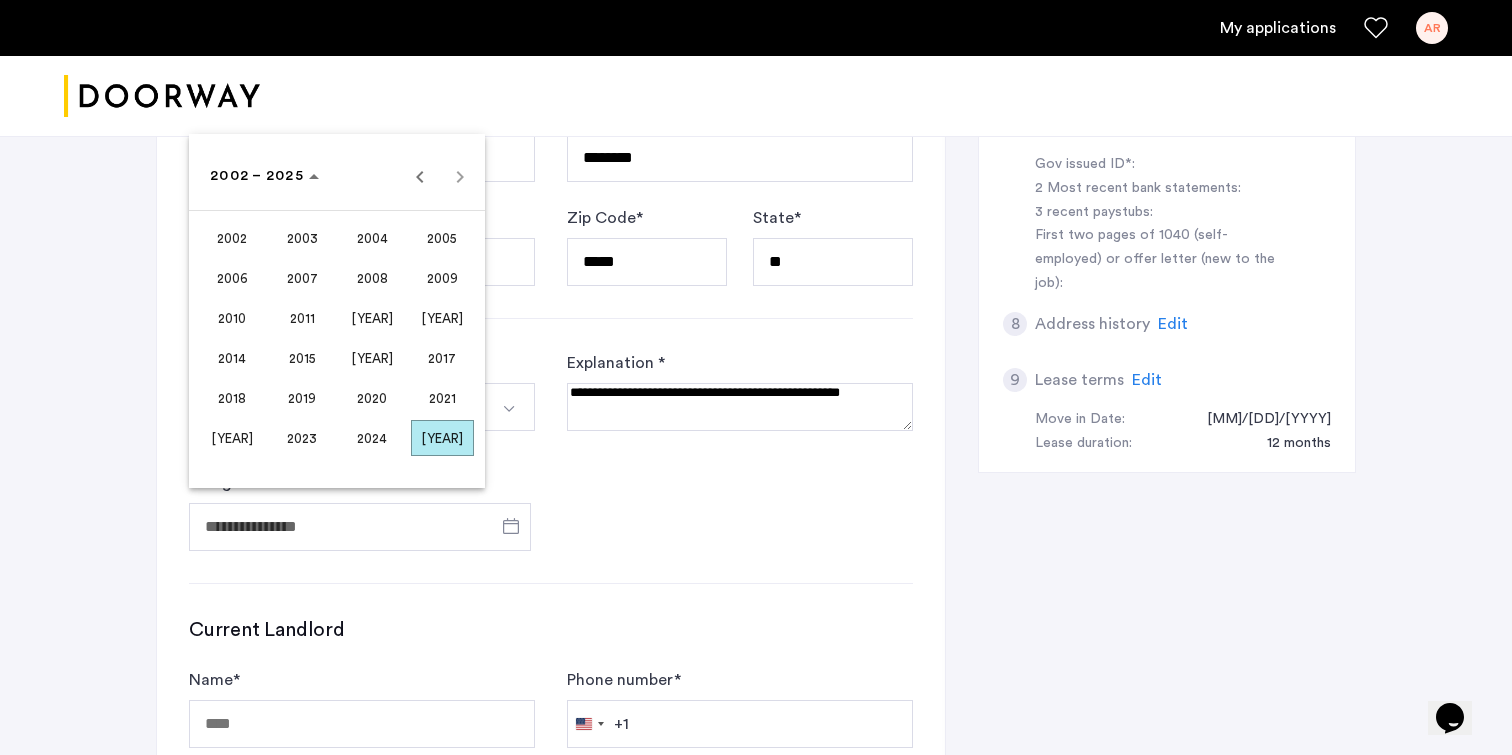 click on "[YEAR]" at bounding box center (442, 438) 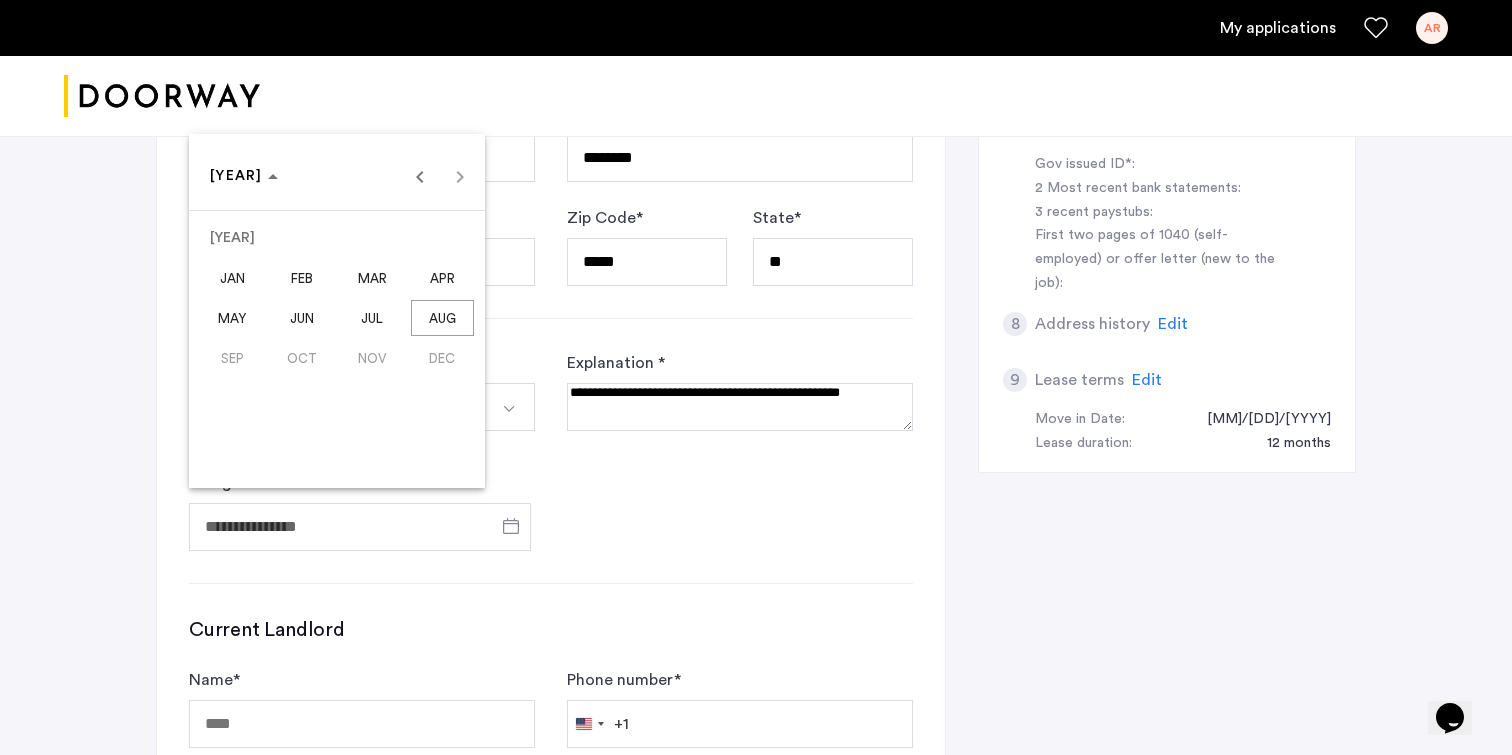 click on "JUL" at bounding box center [372, 318] 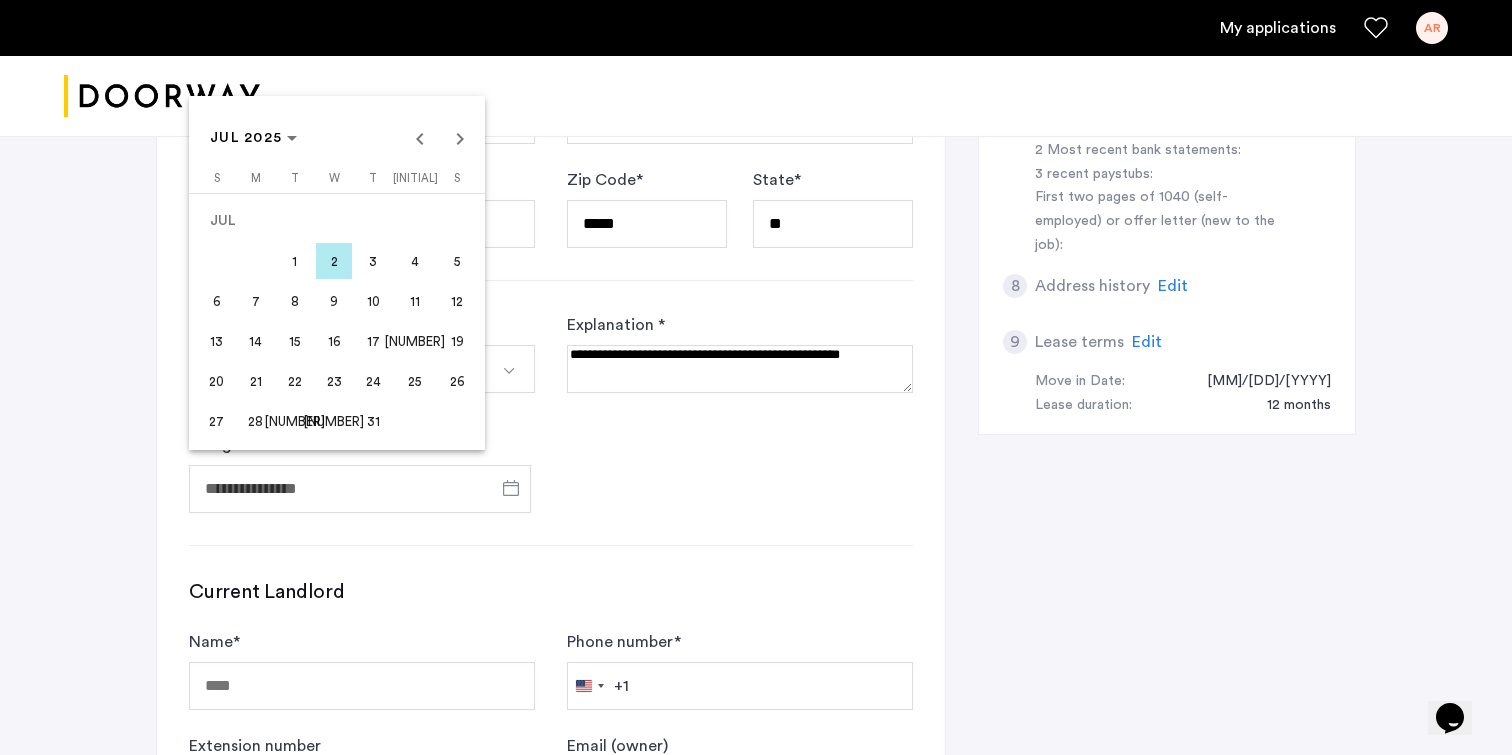 scroll, scrollTop: 869, scrollLeft: 0, axis: vertical 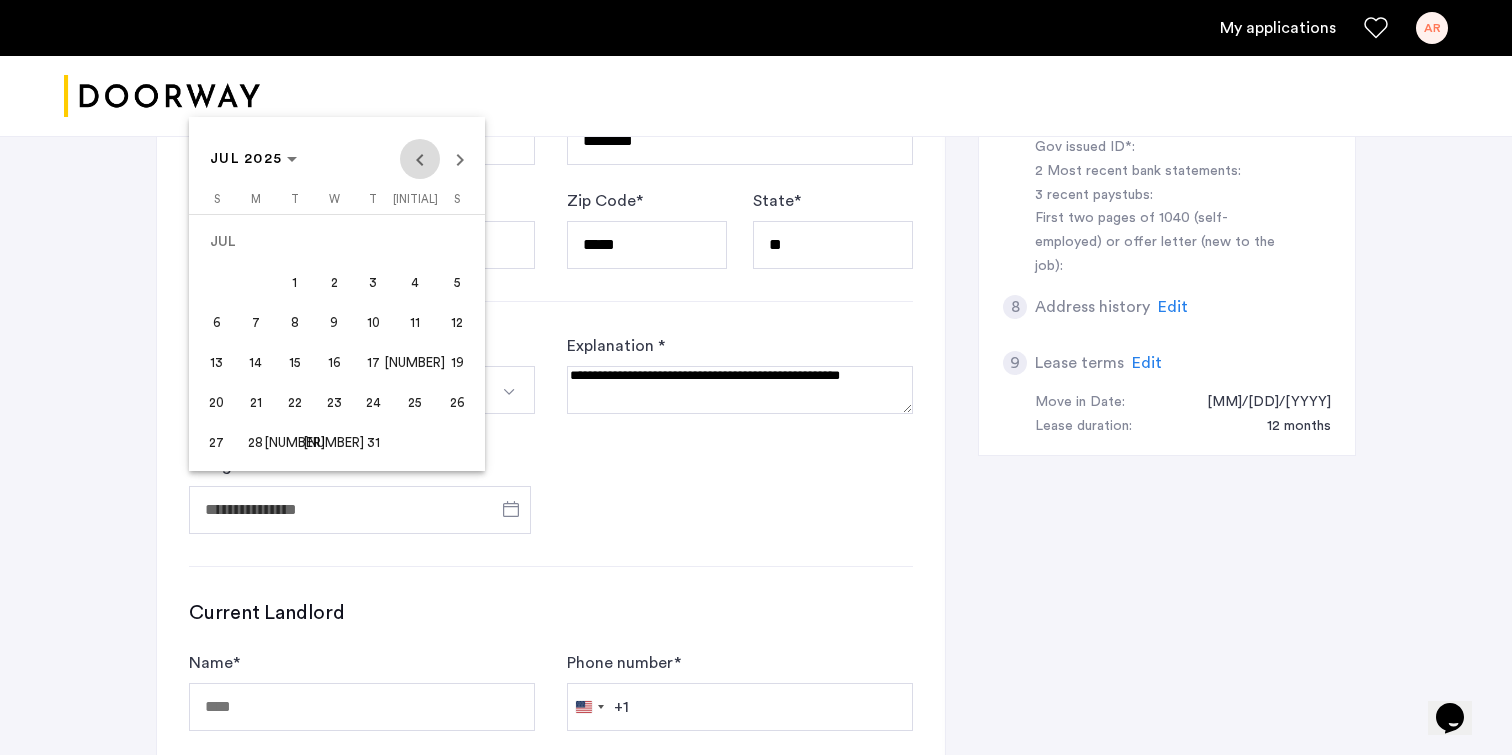 click at bounding box center (420, 159) 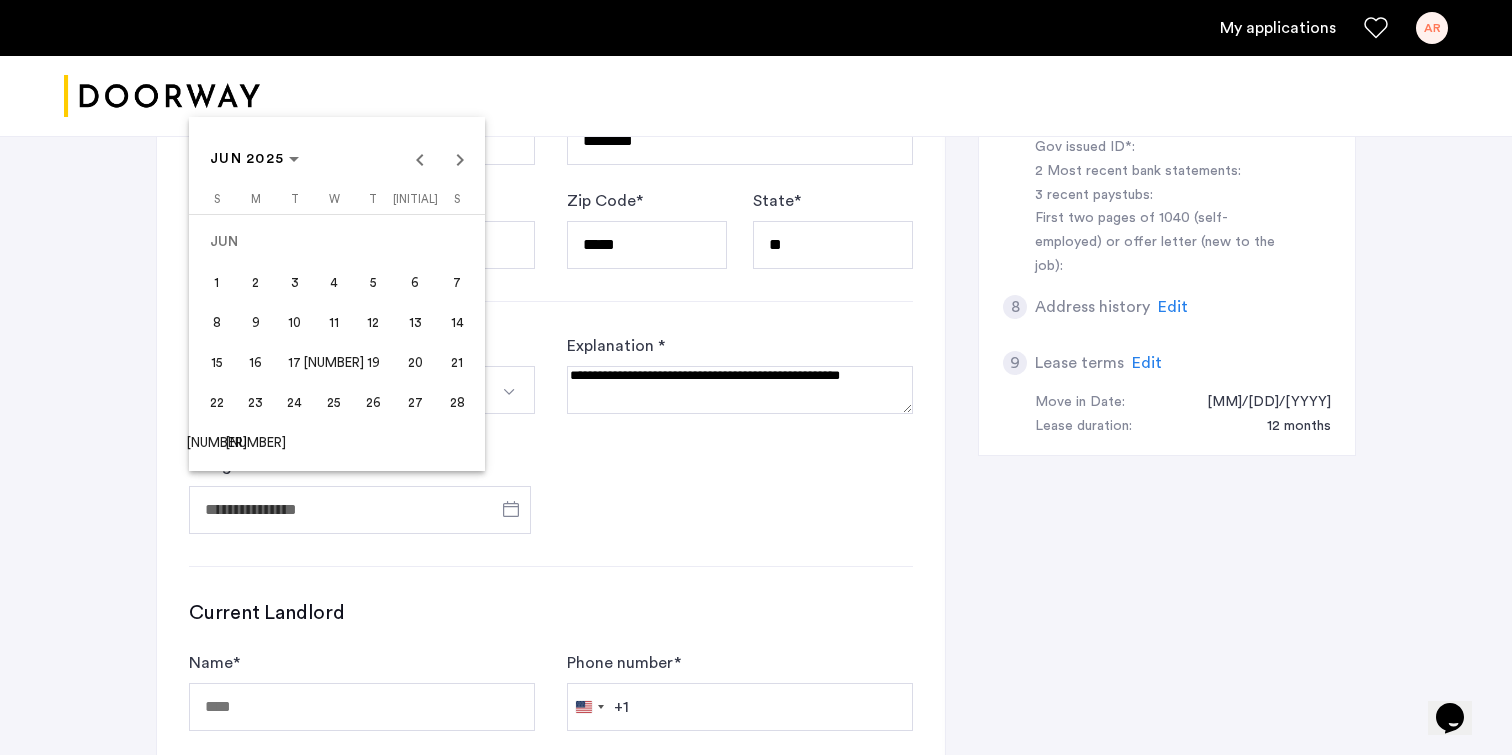 click on "22" at bounding box center [216, 402] 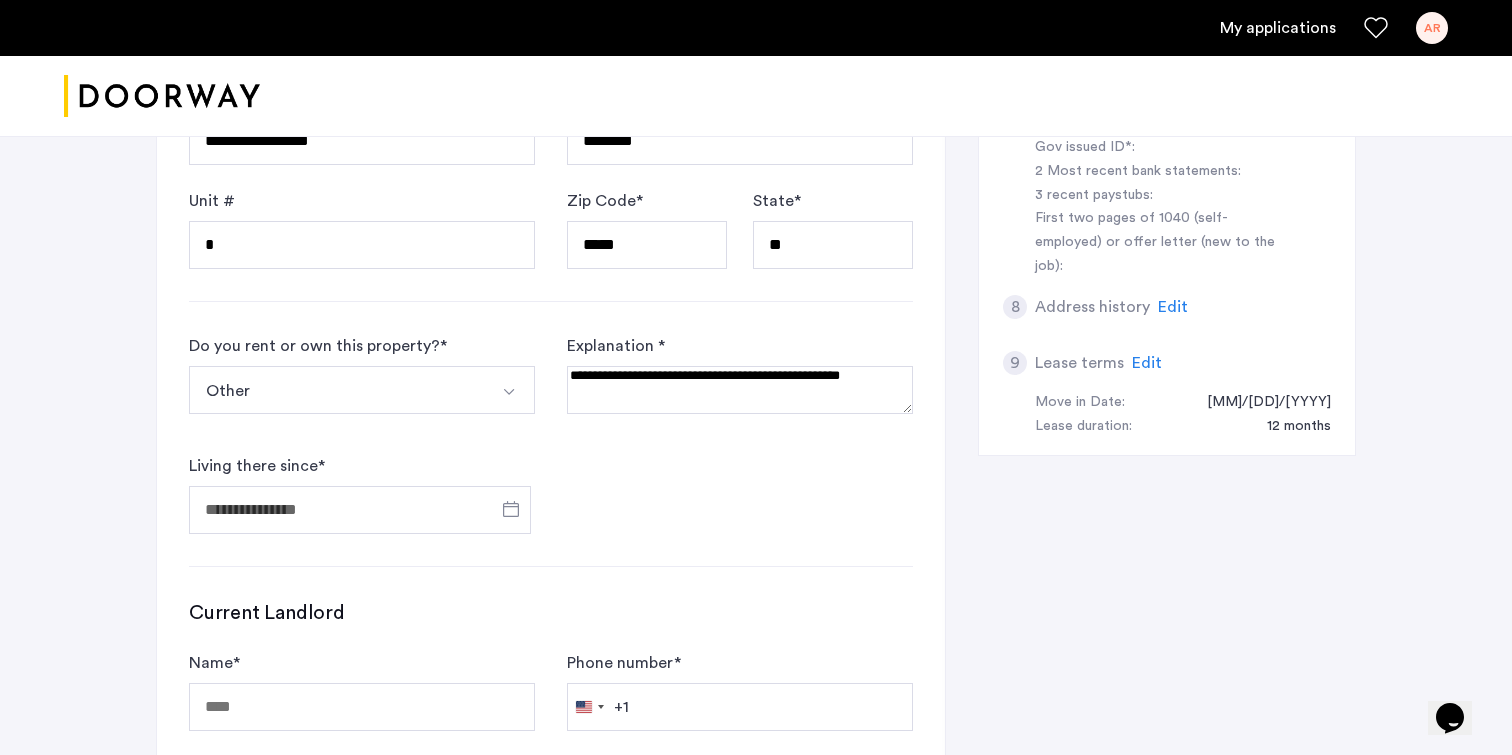 type on "**********" 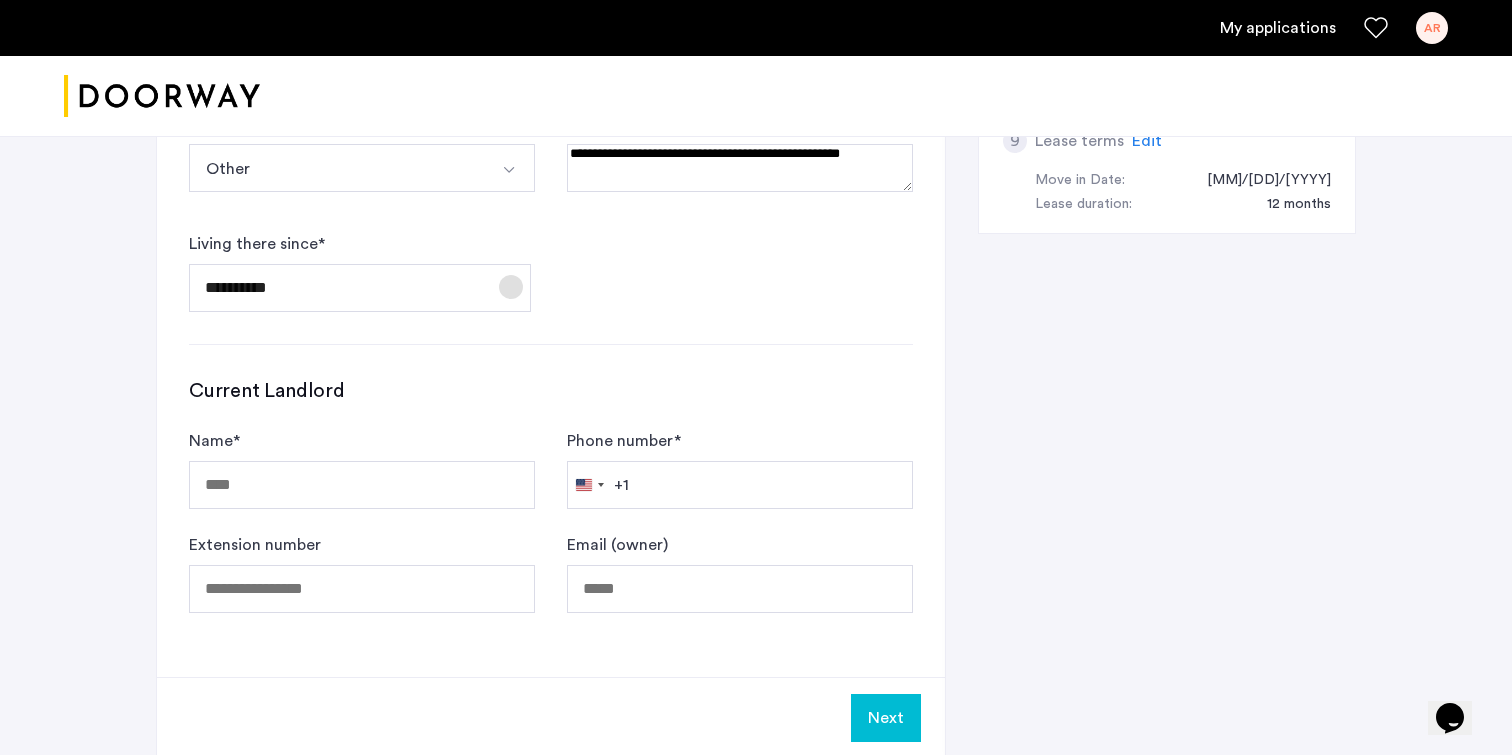scroll, scrollTop: 1095, scrollLeft: 0, axis: vertical 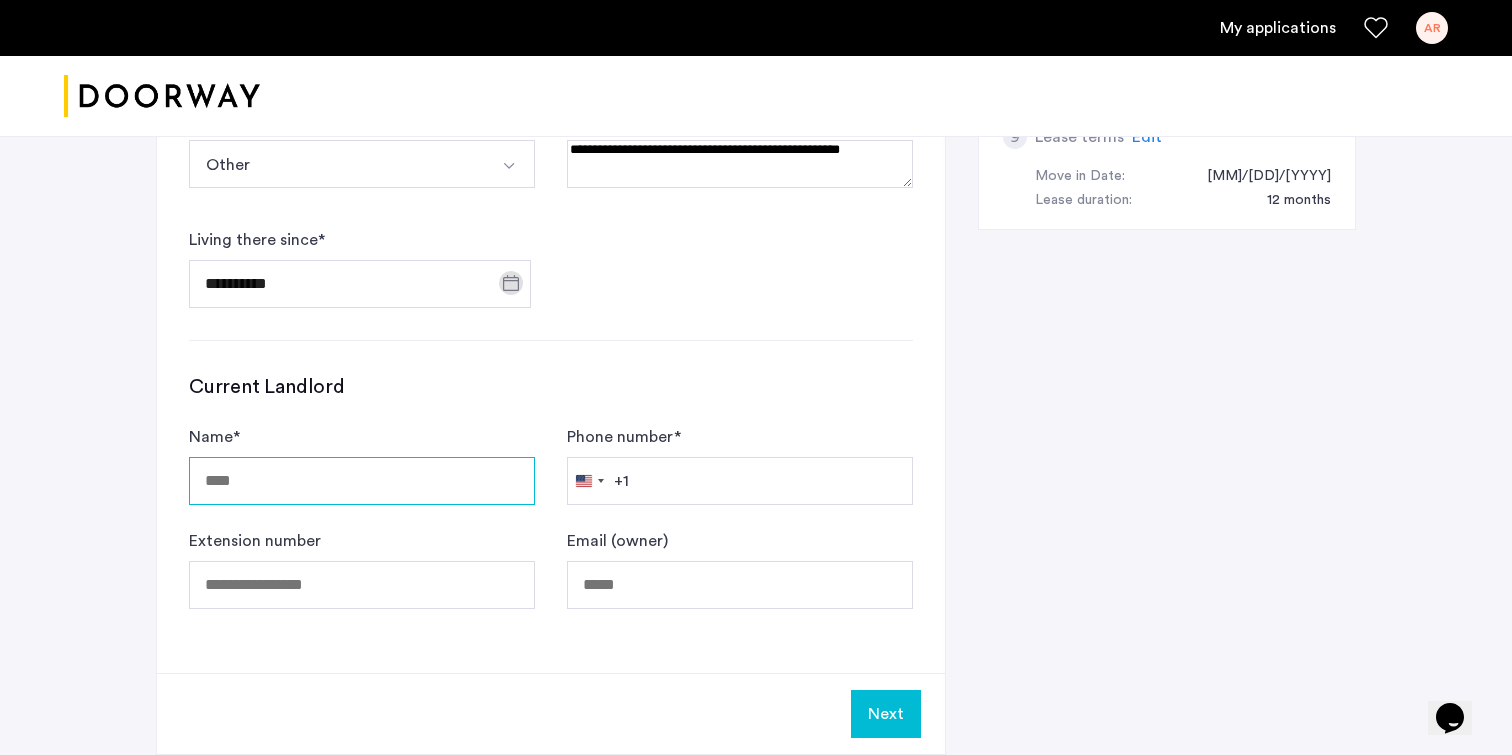 click on "Name  *" at bounding box center (362, 481) 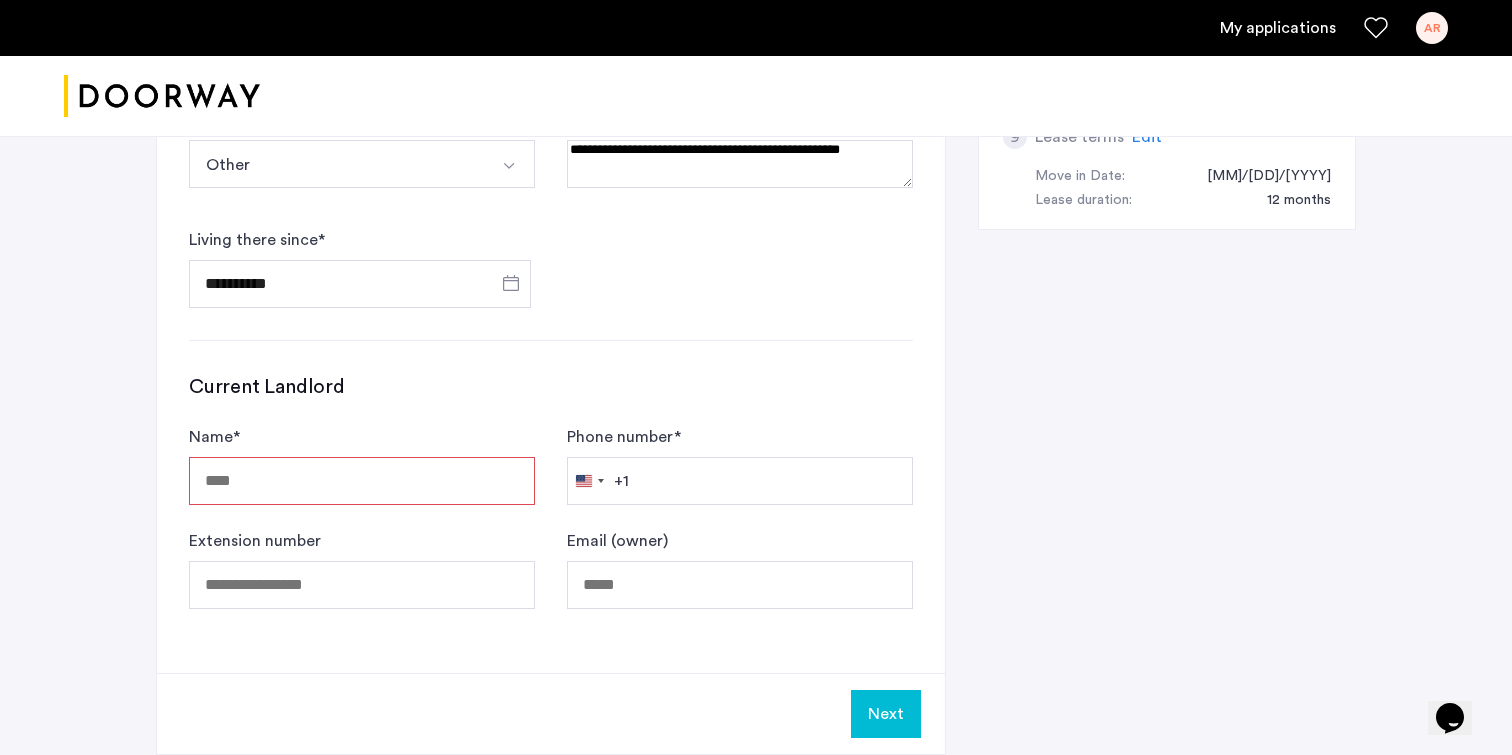 click on "Name  *" 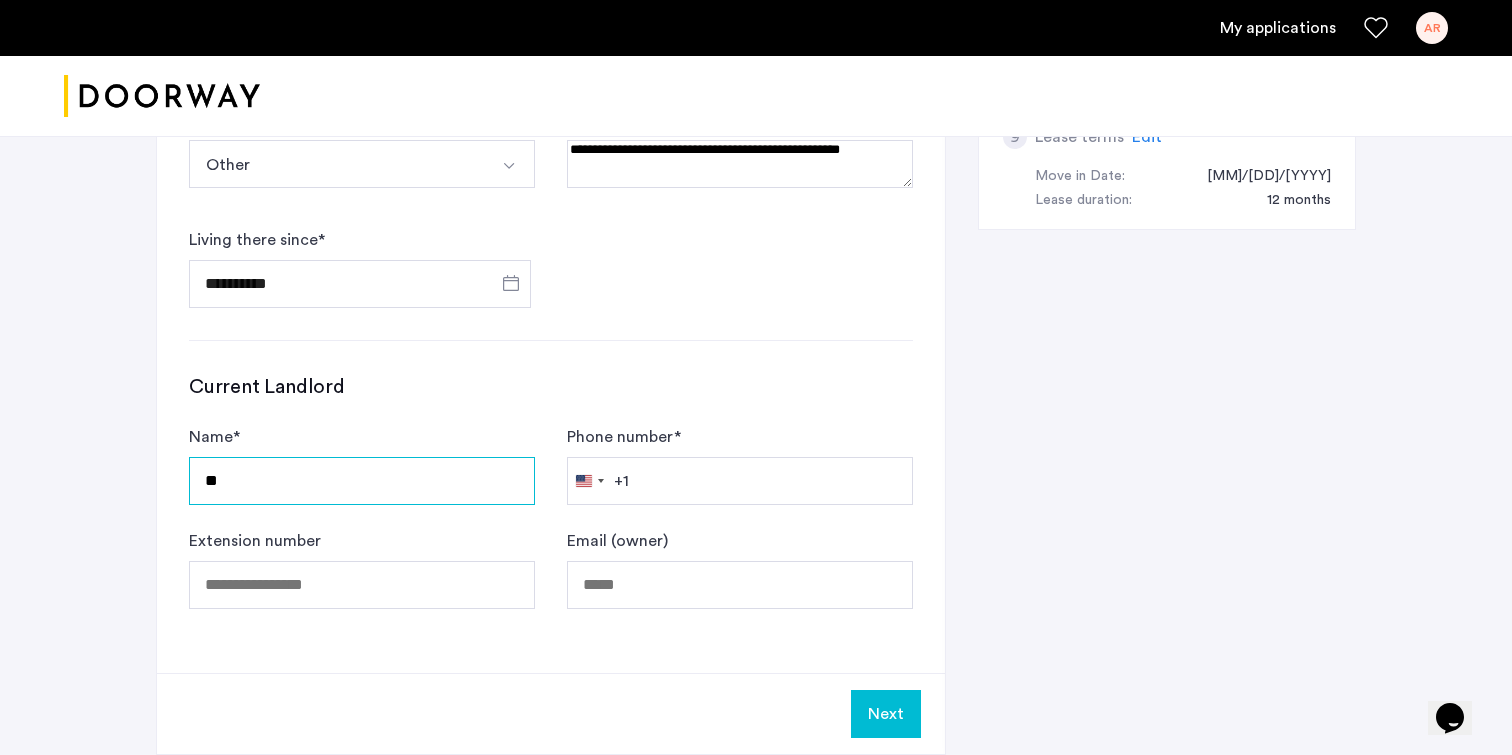 type on "*" 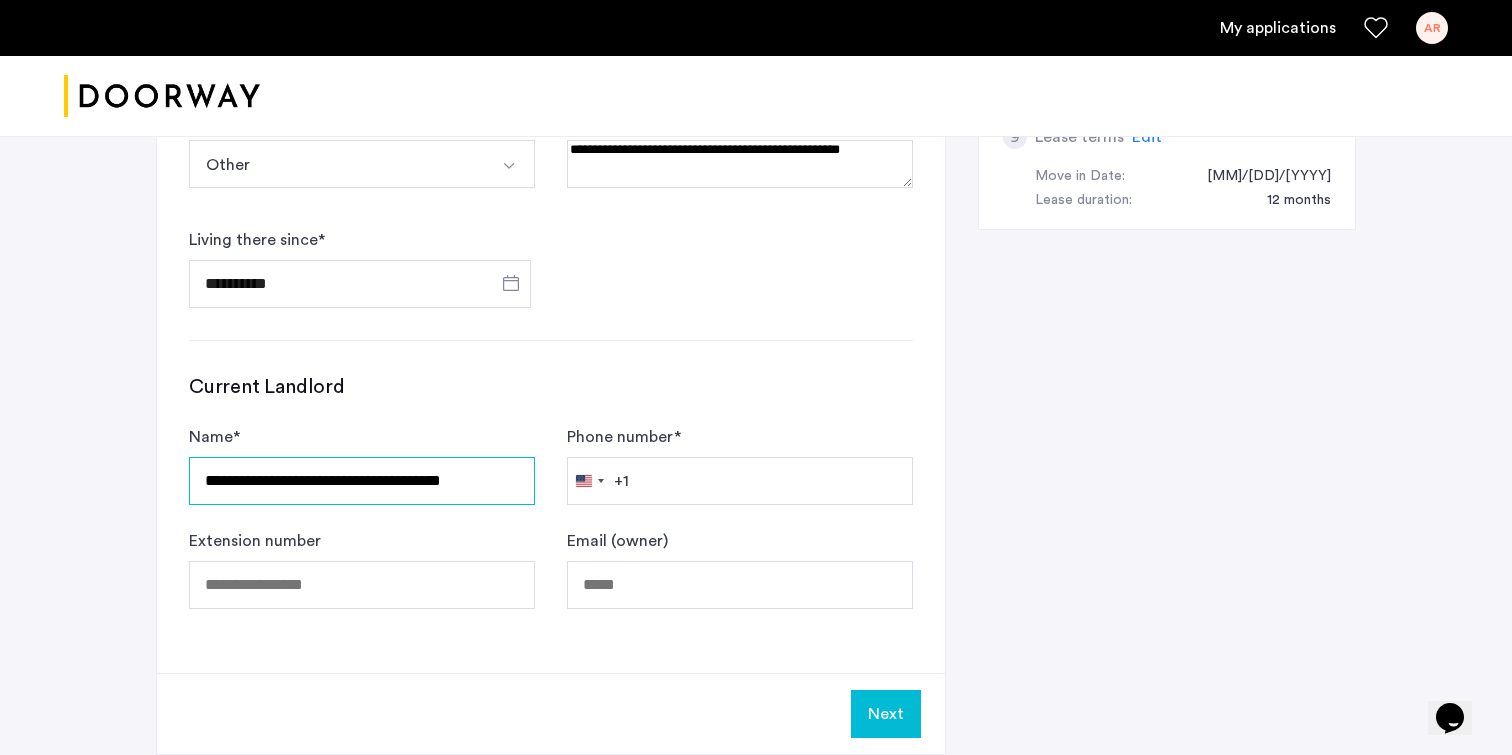 click on "**********" at bounding box center (362, 481) 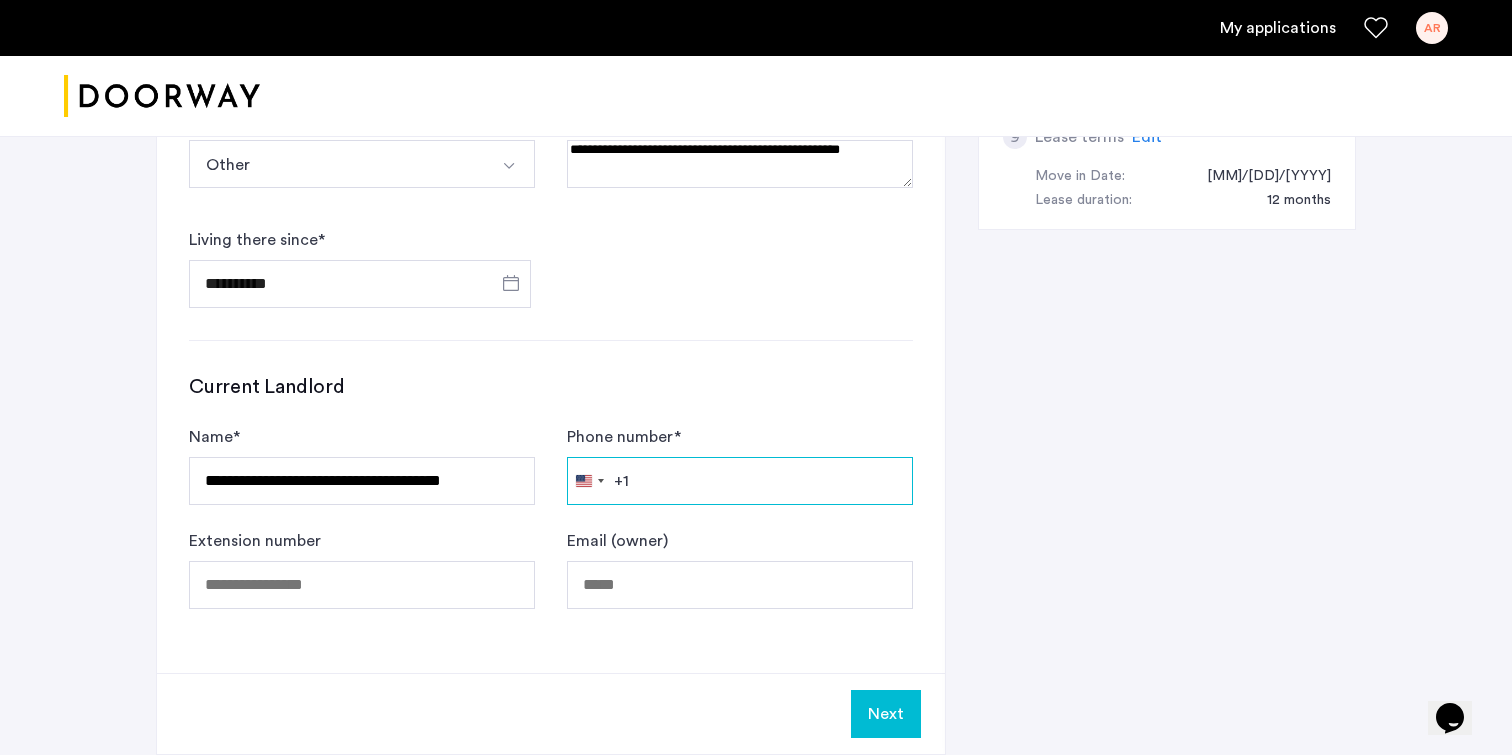 click on "Phone number  *" at bounding box center [740, 481] 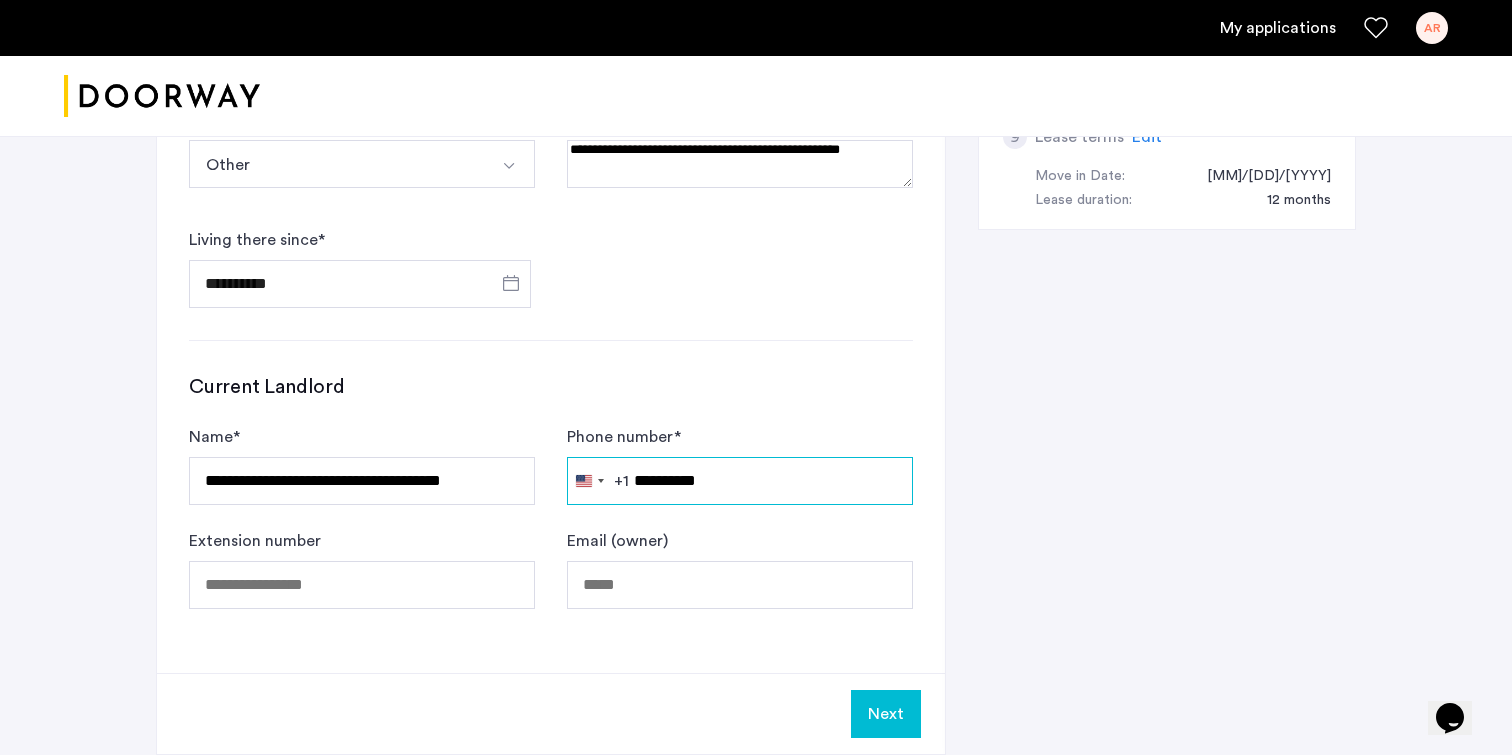 type on "**********" 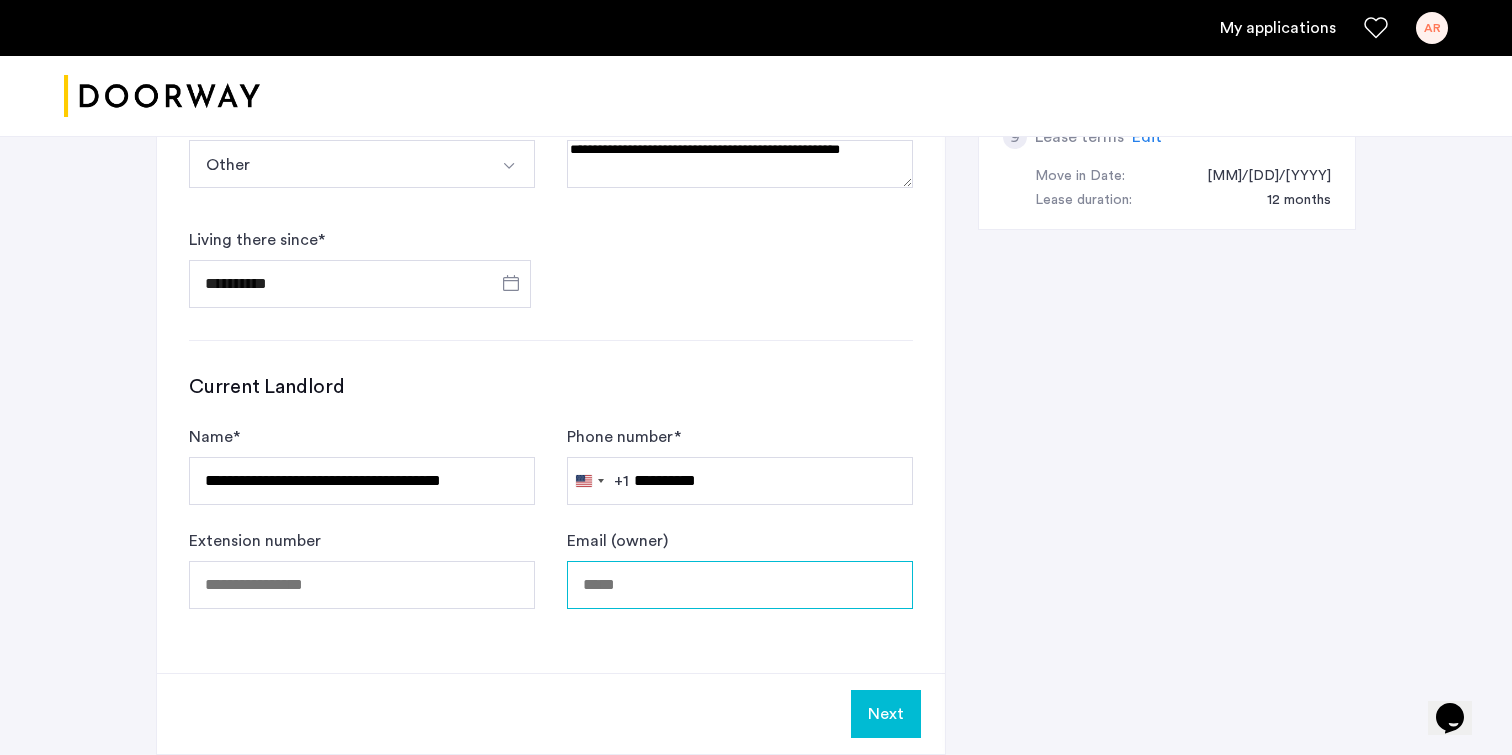 click on "Email (owner)" at bounding box center (740, 585) 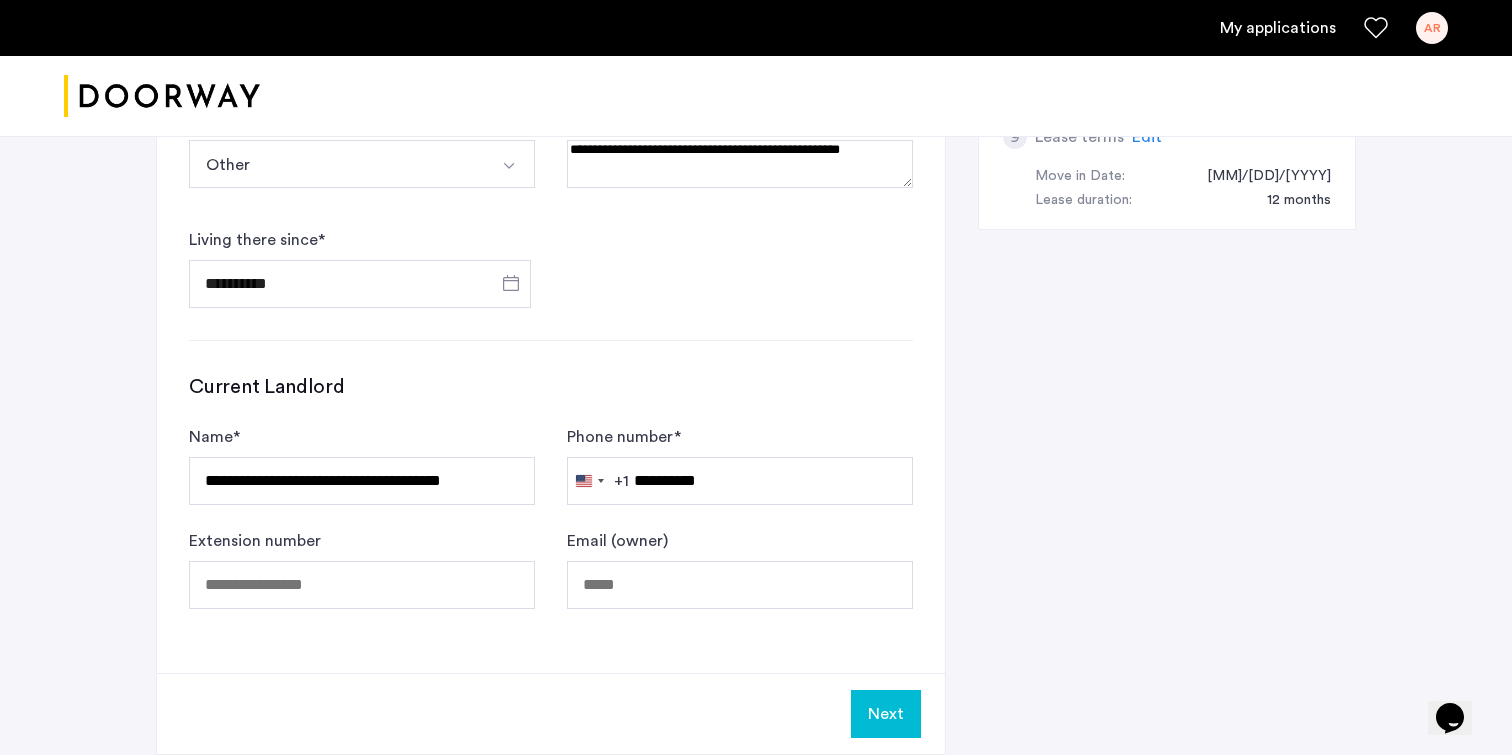 click on "**********" 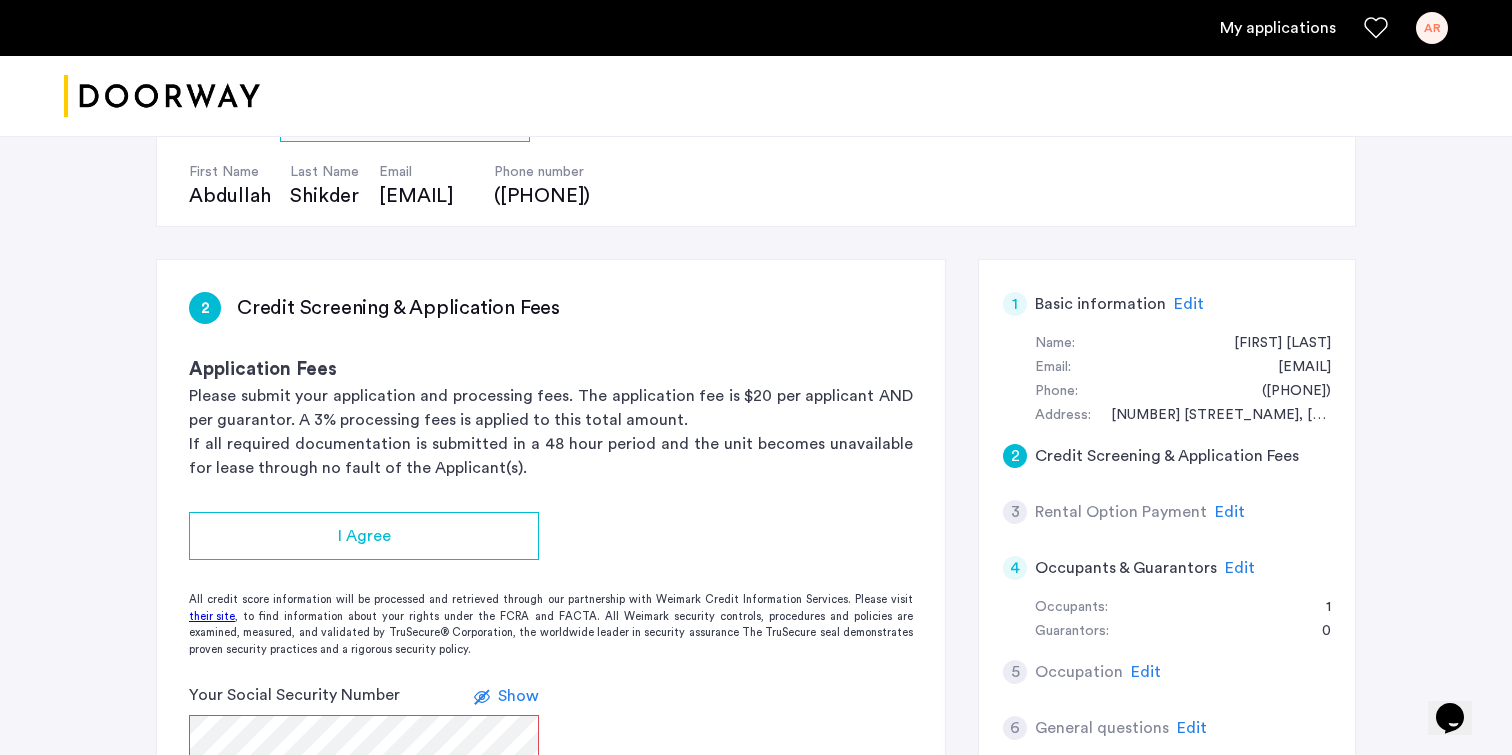 scroll, scrollTop: 209, scrollLeft: 0, axis: vertical 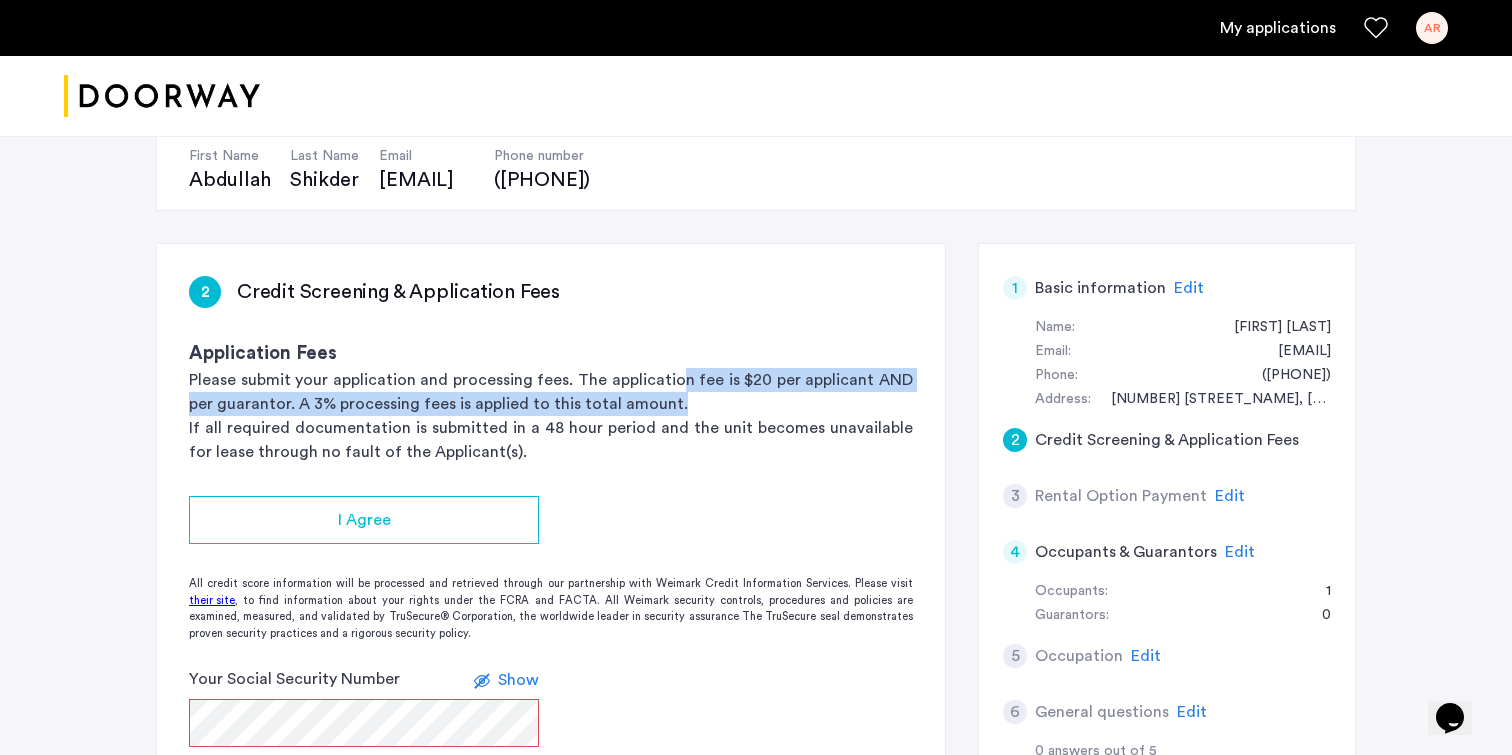 drag, startPoint x: 685, startPoint y: 376, endPoint x: 700, endPoint y: 402, distance: 30.016663 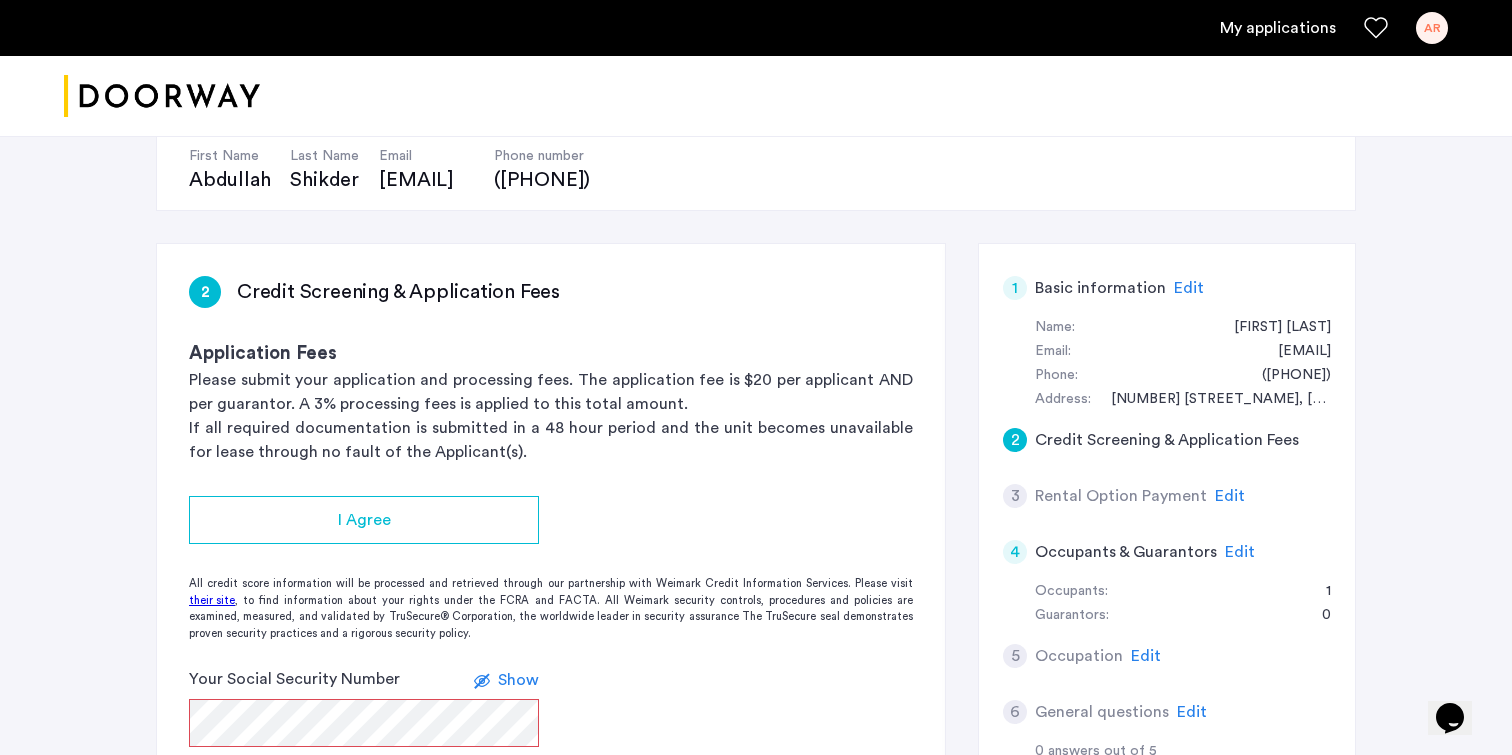 click on "If all required documentation is submitted in a 48 hour period and the unit becomes unavailable for lease through no fault of the Applicant(s)." 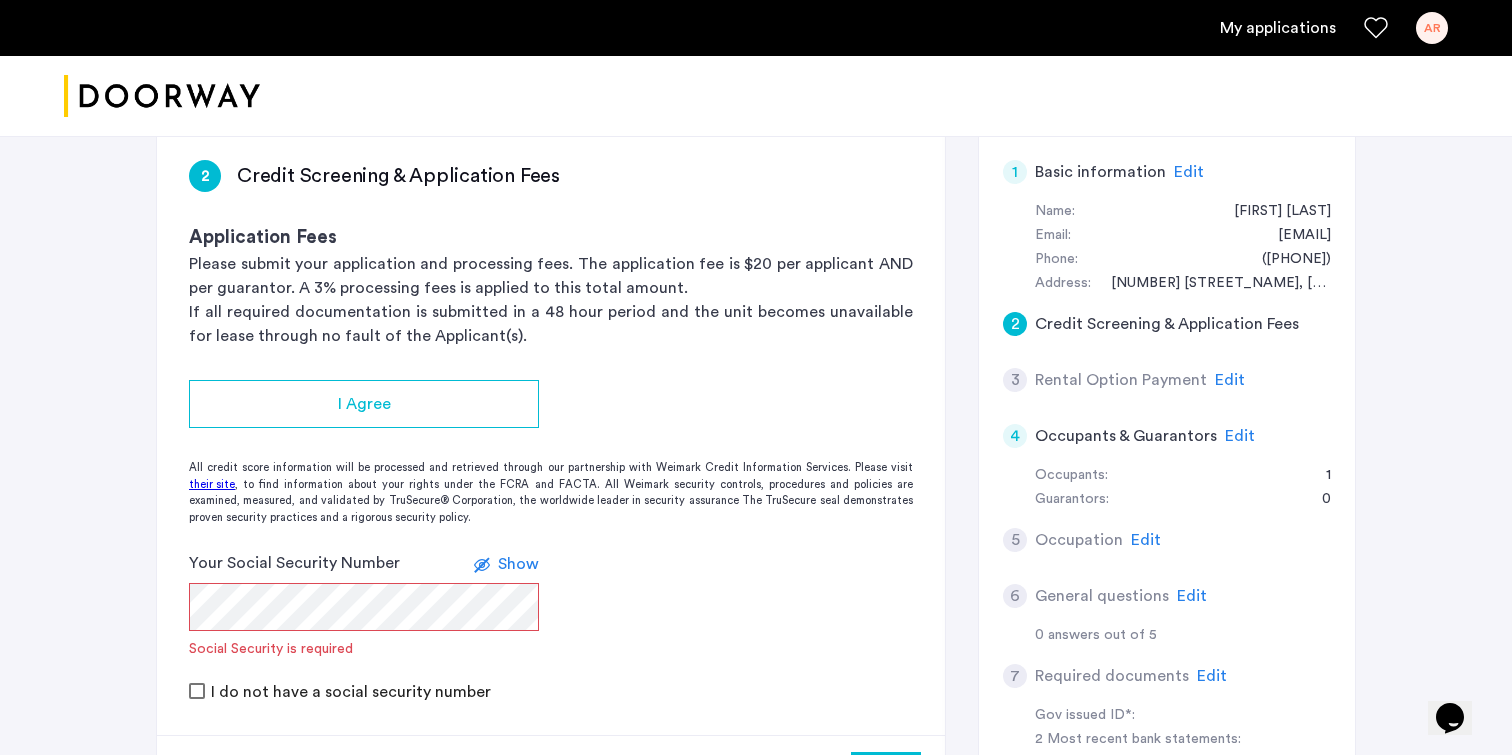 scroll, scrollTop: 327, scrollLeft: 0, axis: vertical 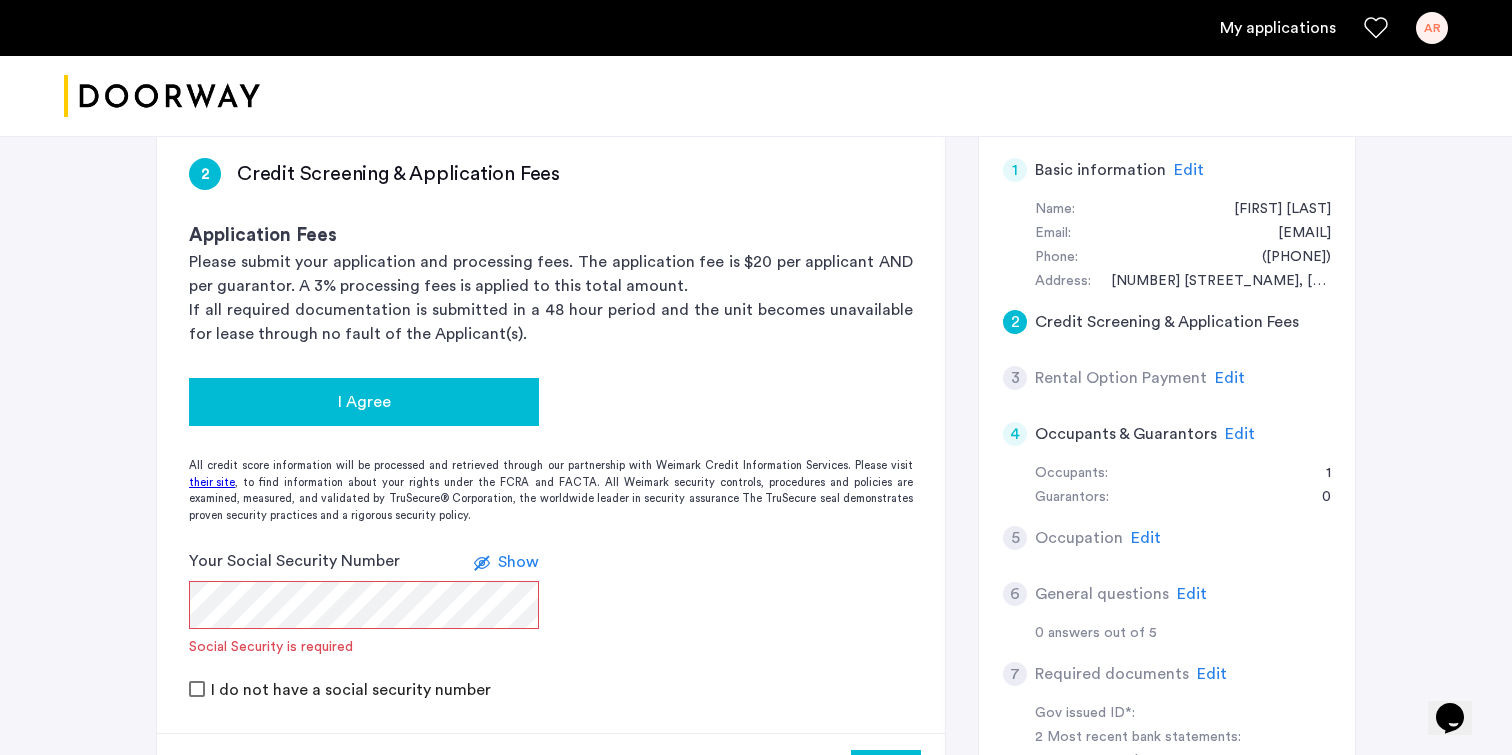 click on "I Agree" 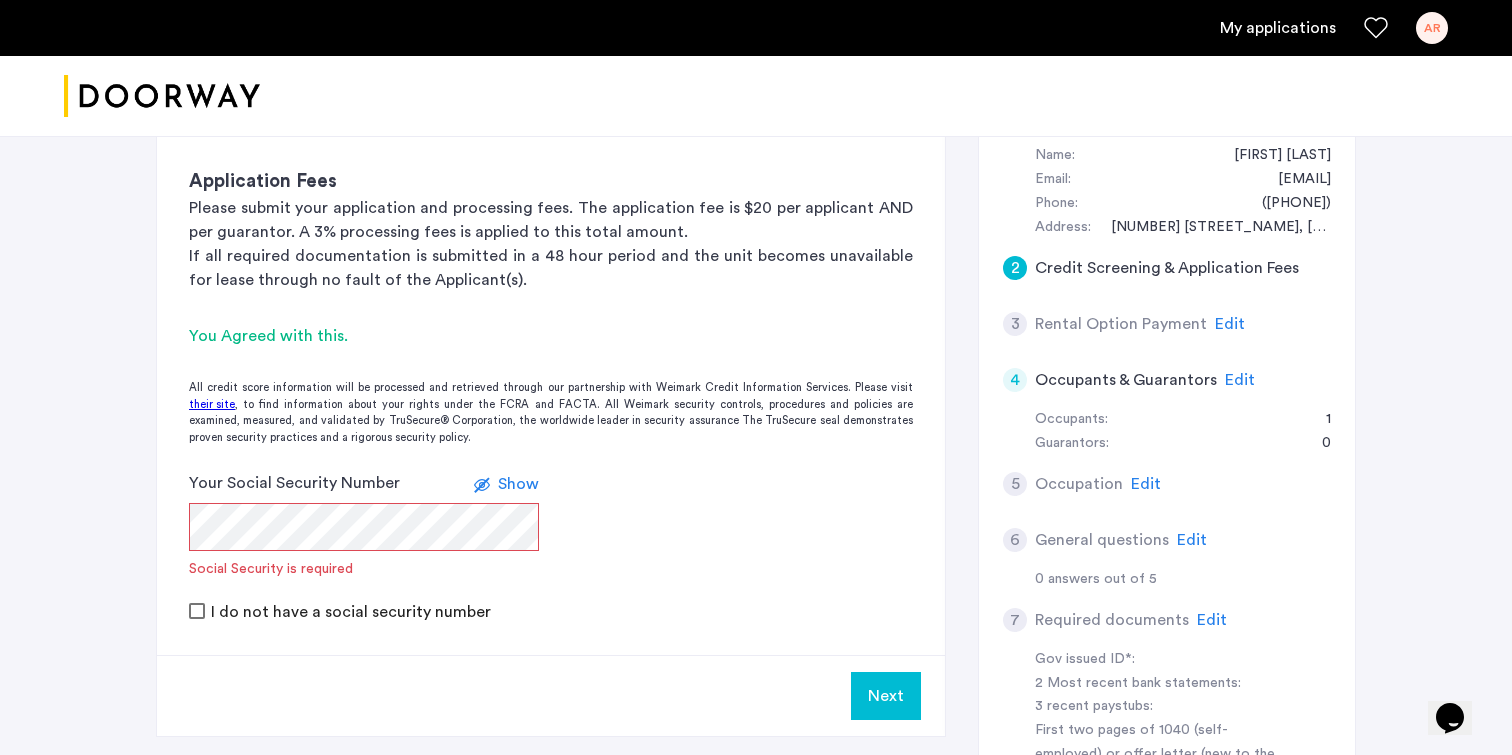 scroll, scrollTop: 418, scrollLeft: 0, axis: vertical 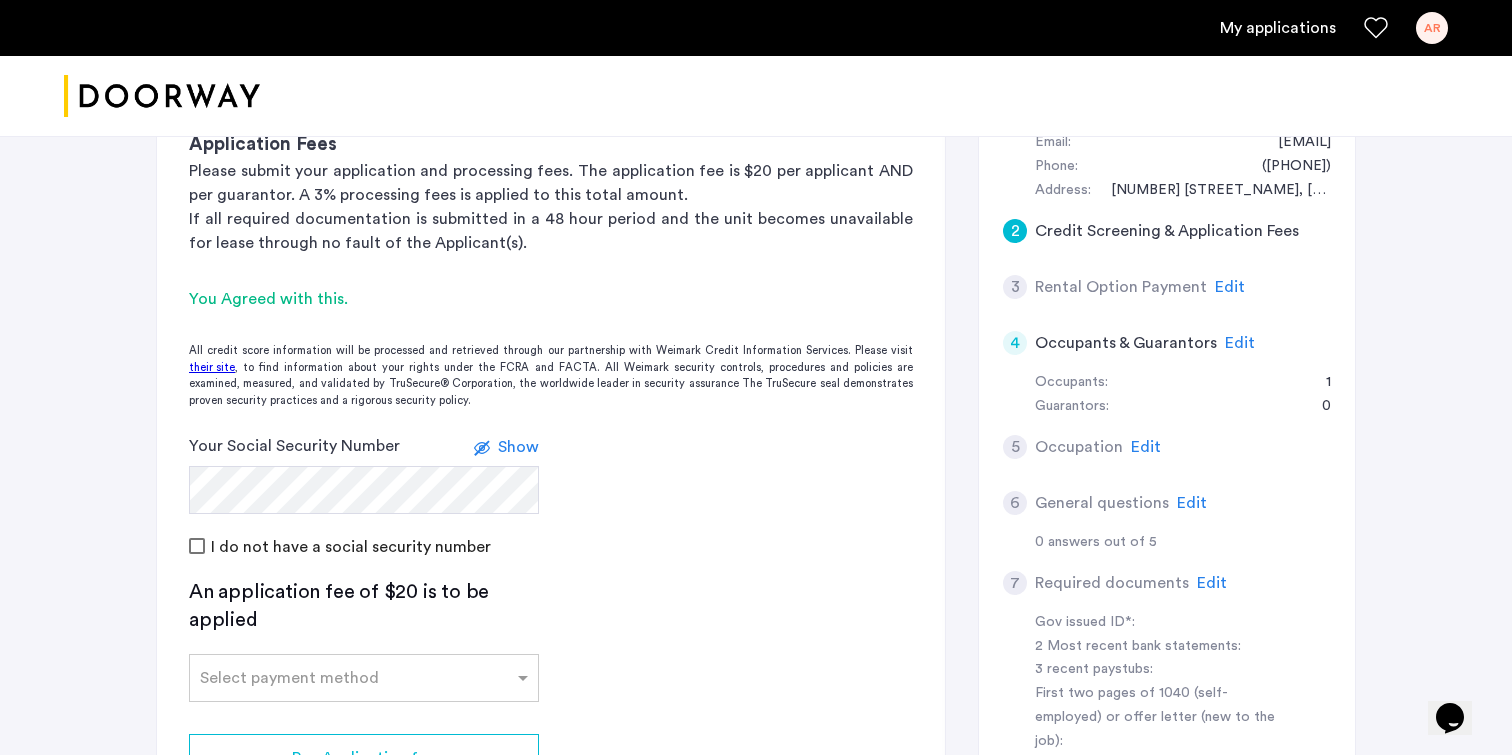 click on "2 Credit Screening & Application Fees Application Fees Please submit your application and processing fees. The application fee is $20 per applicant AND per guarantor. A 3% processing fees is applied to this total amount. If all required documentation is submitted in a 48 hour period and the unit becomes unavailable for lease through no fault of the Applicant(s).  You Agreed with this.  All credit score information will be processed and retrieved through our partnership with Weimark Credit Information Services. Please visit  their site , to find information about your rights under the FCRA and FACTA. All Weimark security controls, procedures and policies are examined, measured, and validated by TruSecure® Corporation, the worldwide leader in security assurance The TruSecure seal demonstrates proven security practices and a rigorous security policy. Your Social Security Number Show I do not have a social security number An application fee of $20 is to be applied Select payment method Pay Application fee Next" 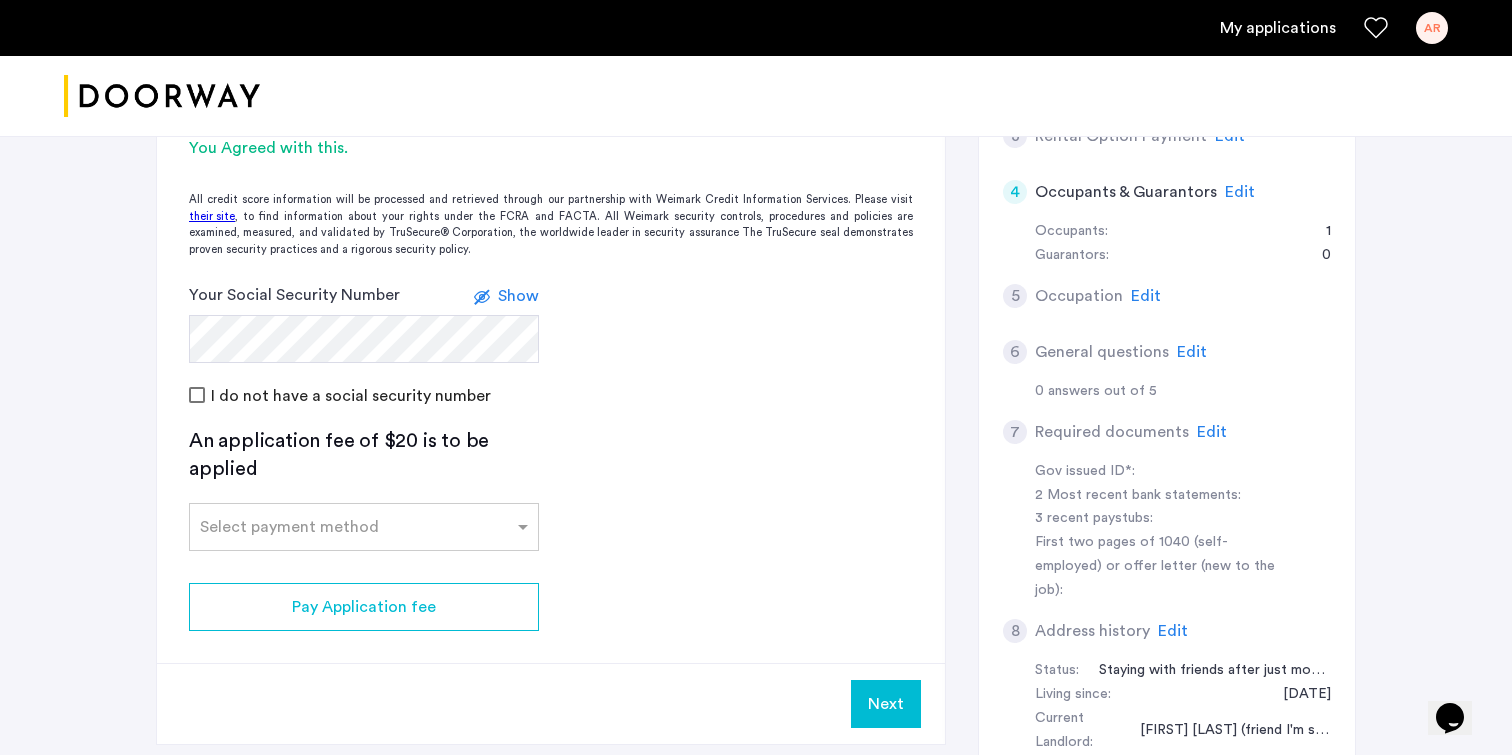 scroll, scrollTop: 588, scrollLeft: 0, axis: vertical 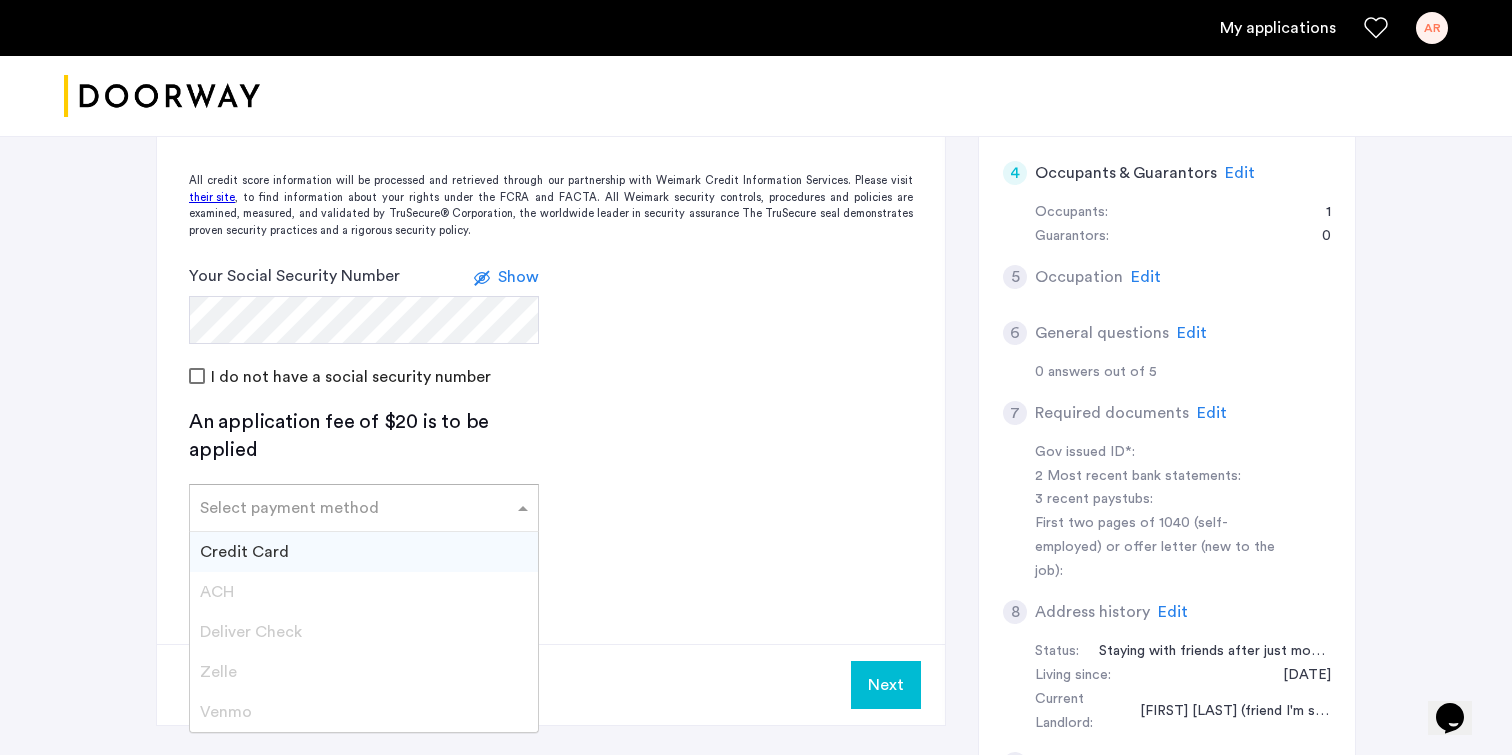 click 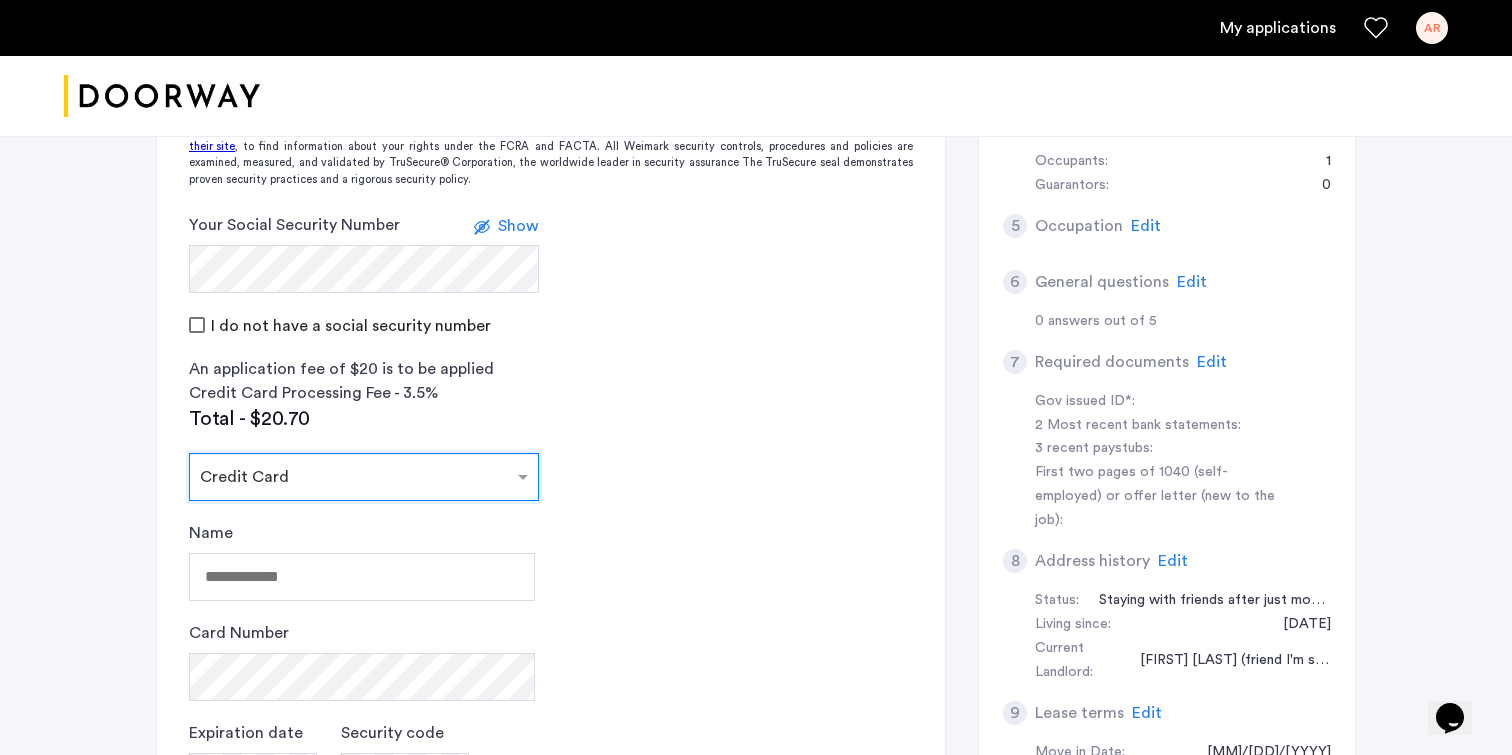 scroll, scrollTop: 666, scrollLeft: 0, axis: vertical 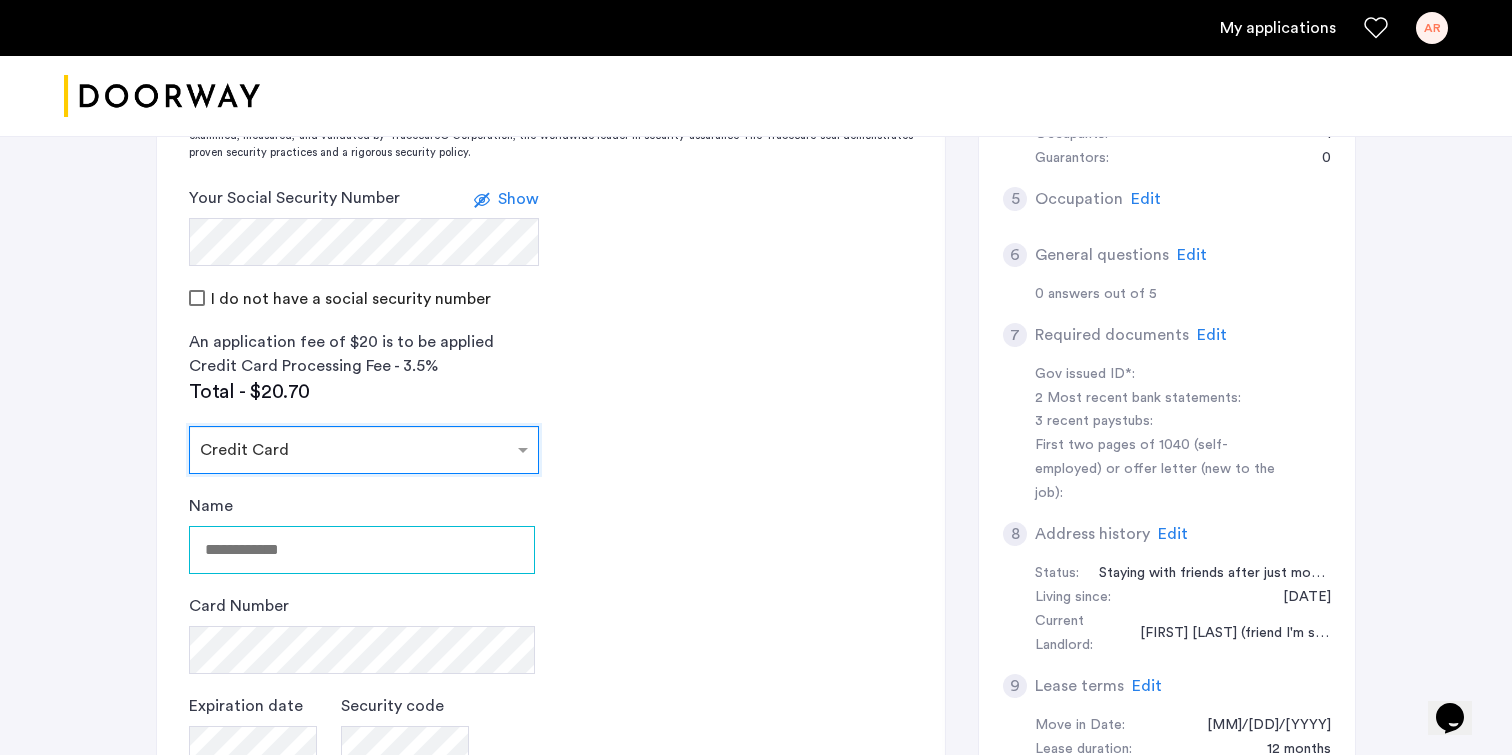 click on "Name" at bounding box center (362, 550) 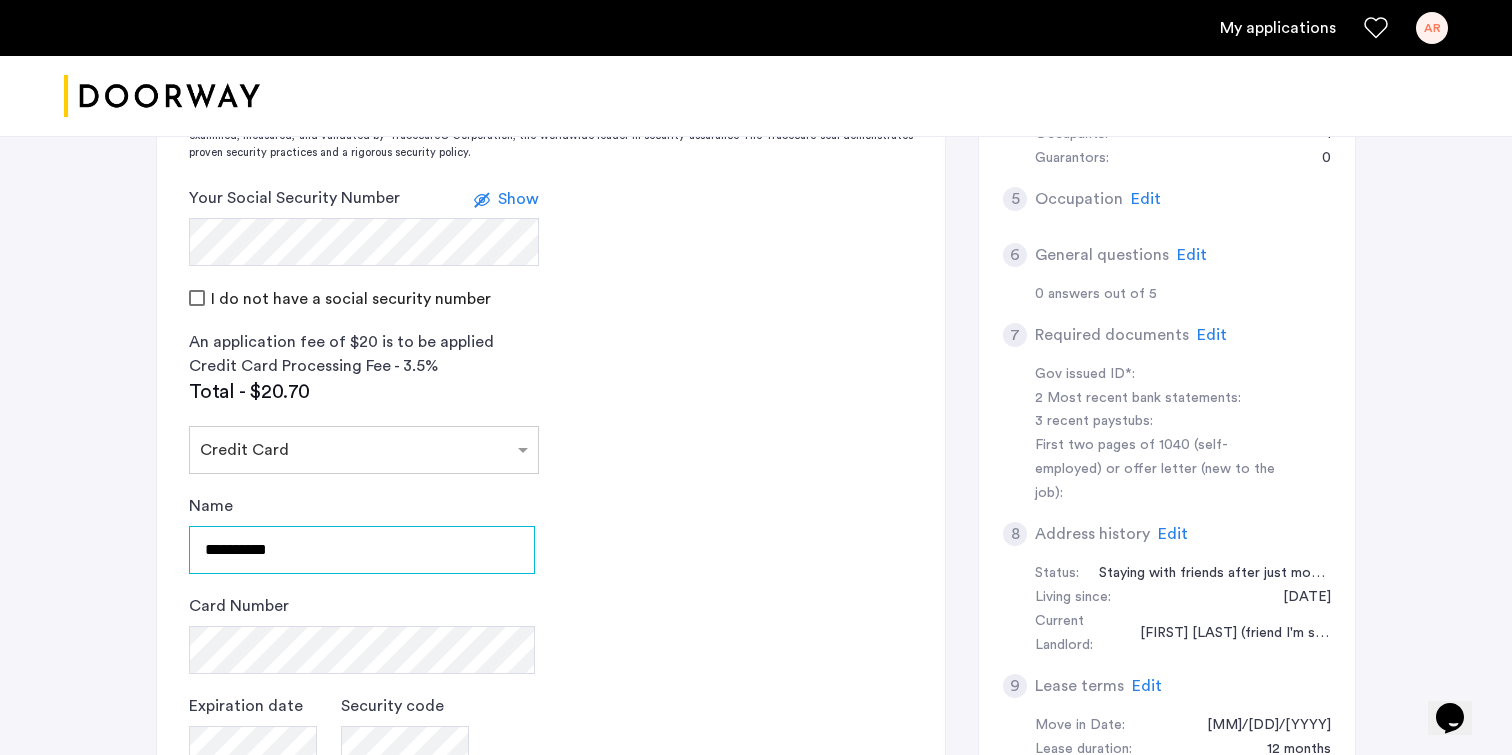 type on "**********" 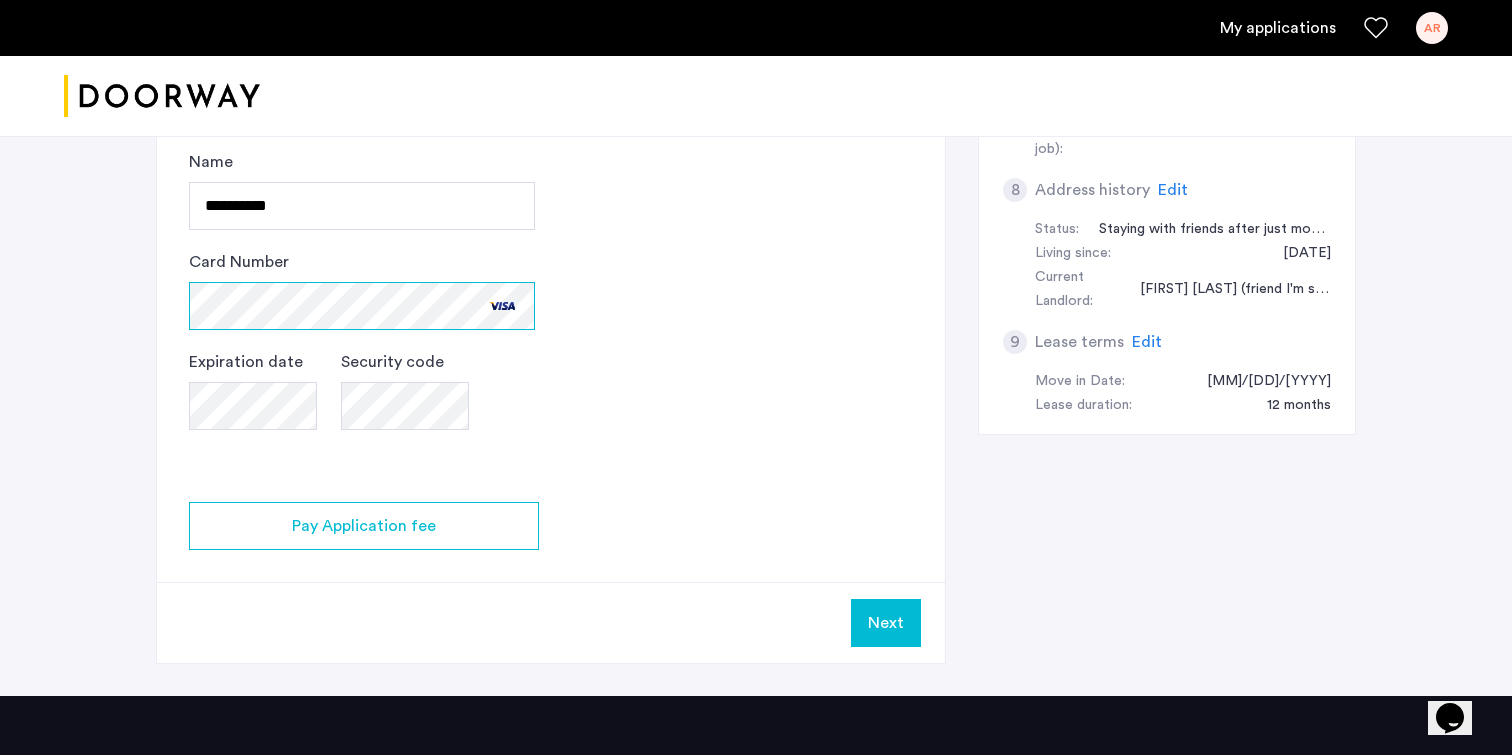 scroll, scrollTop: 1016, scrollLeft: 0, axis: vertical 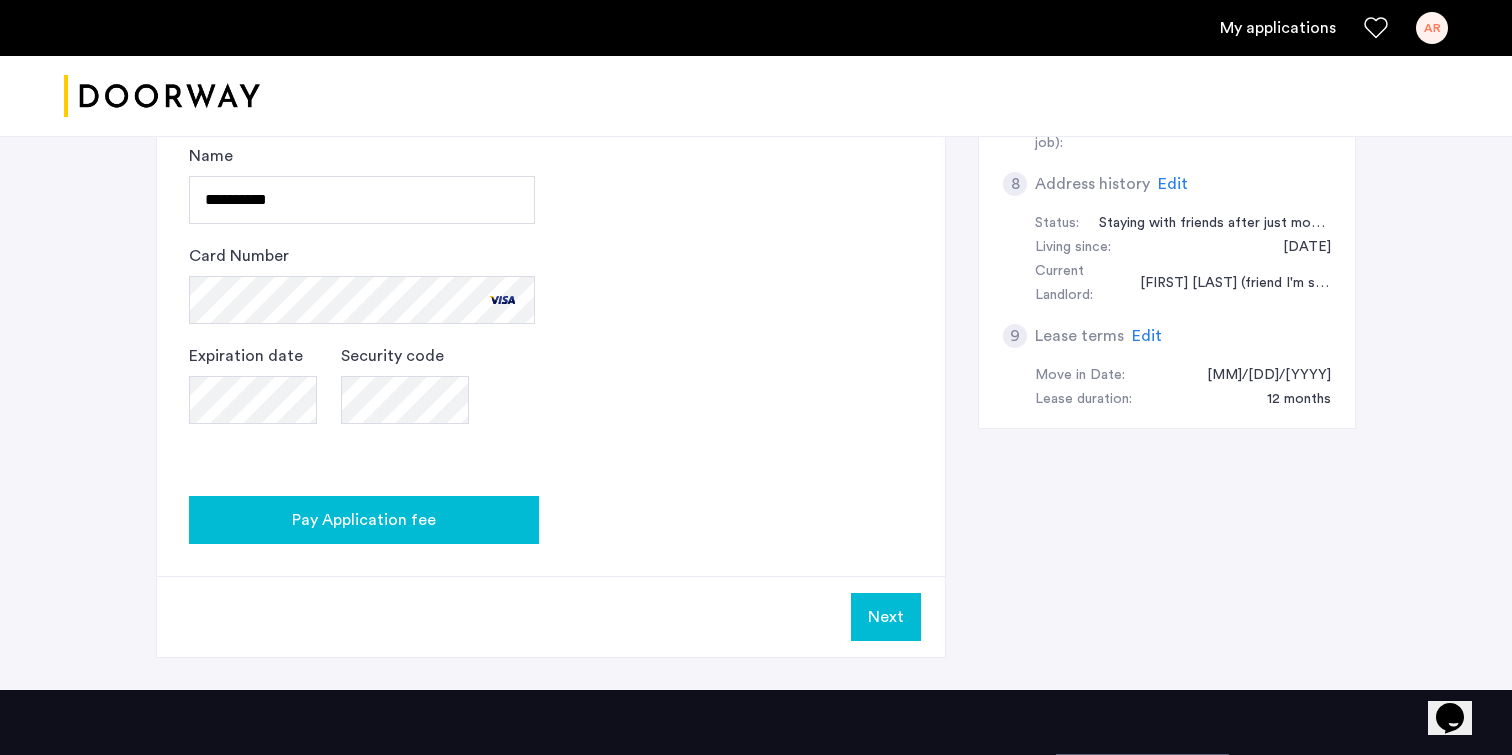 click on "Pay Application fee" 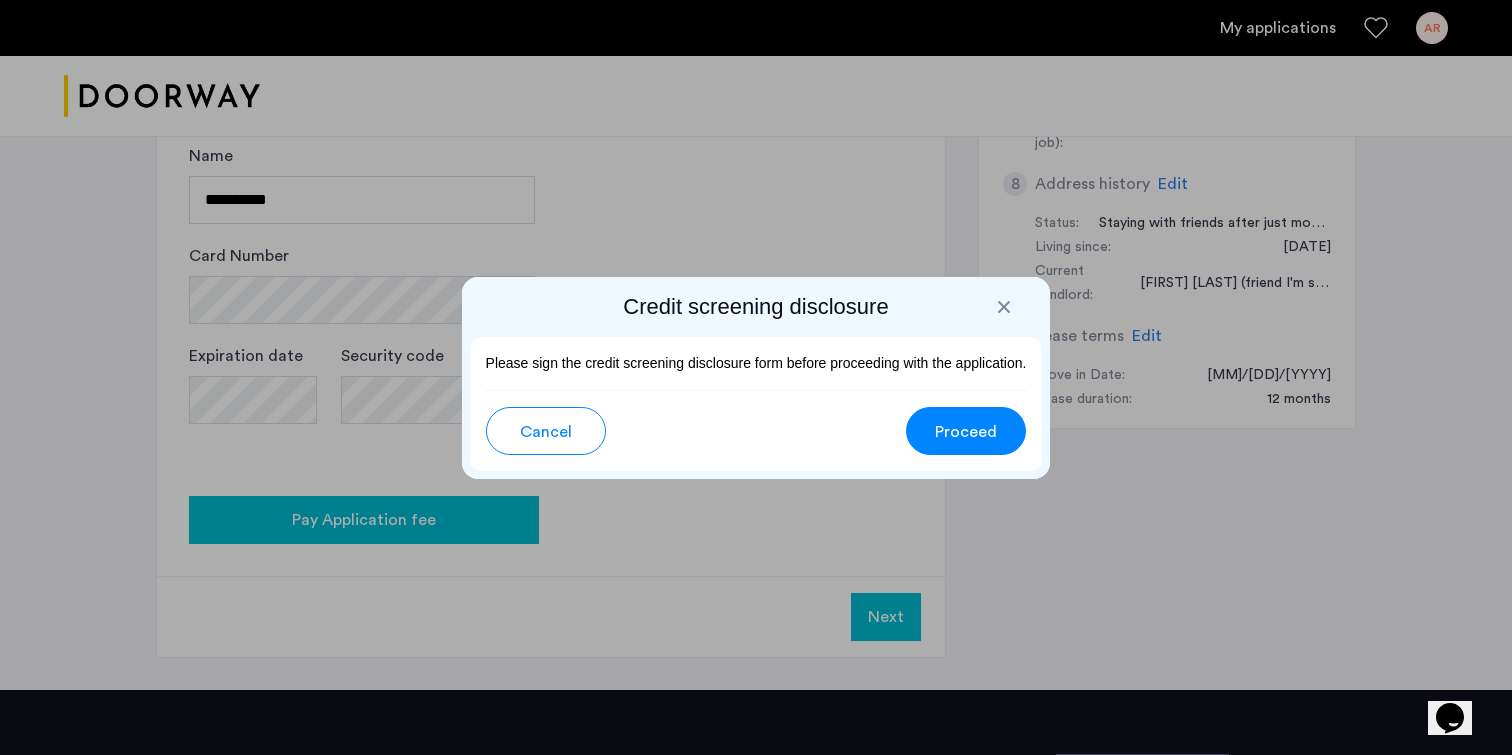 scroll, scrollTop: 0, scrollLeft: 0, axis: both 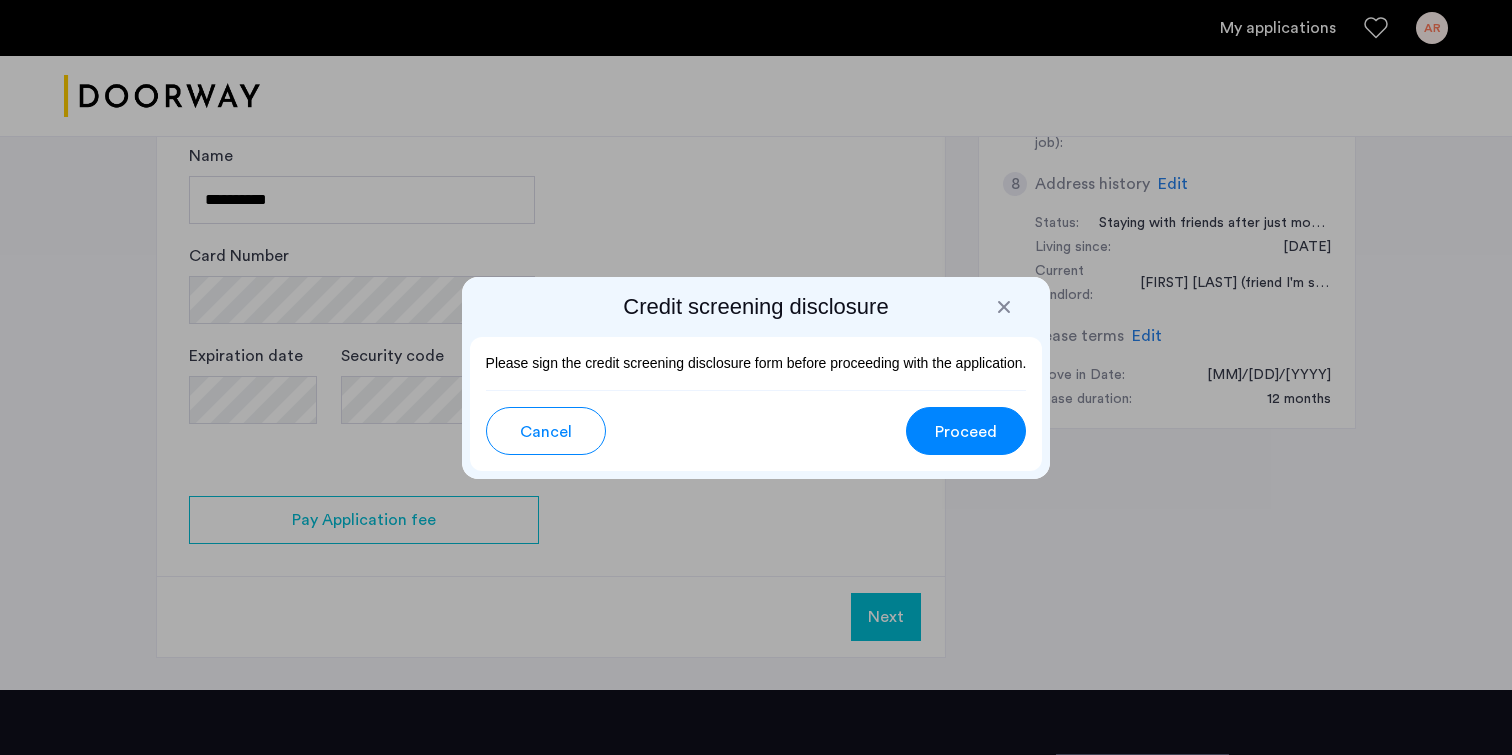 click on "Proceed" at bounding box center [966, 432] 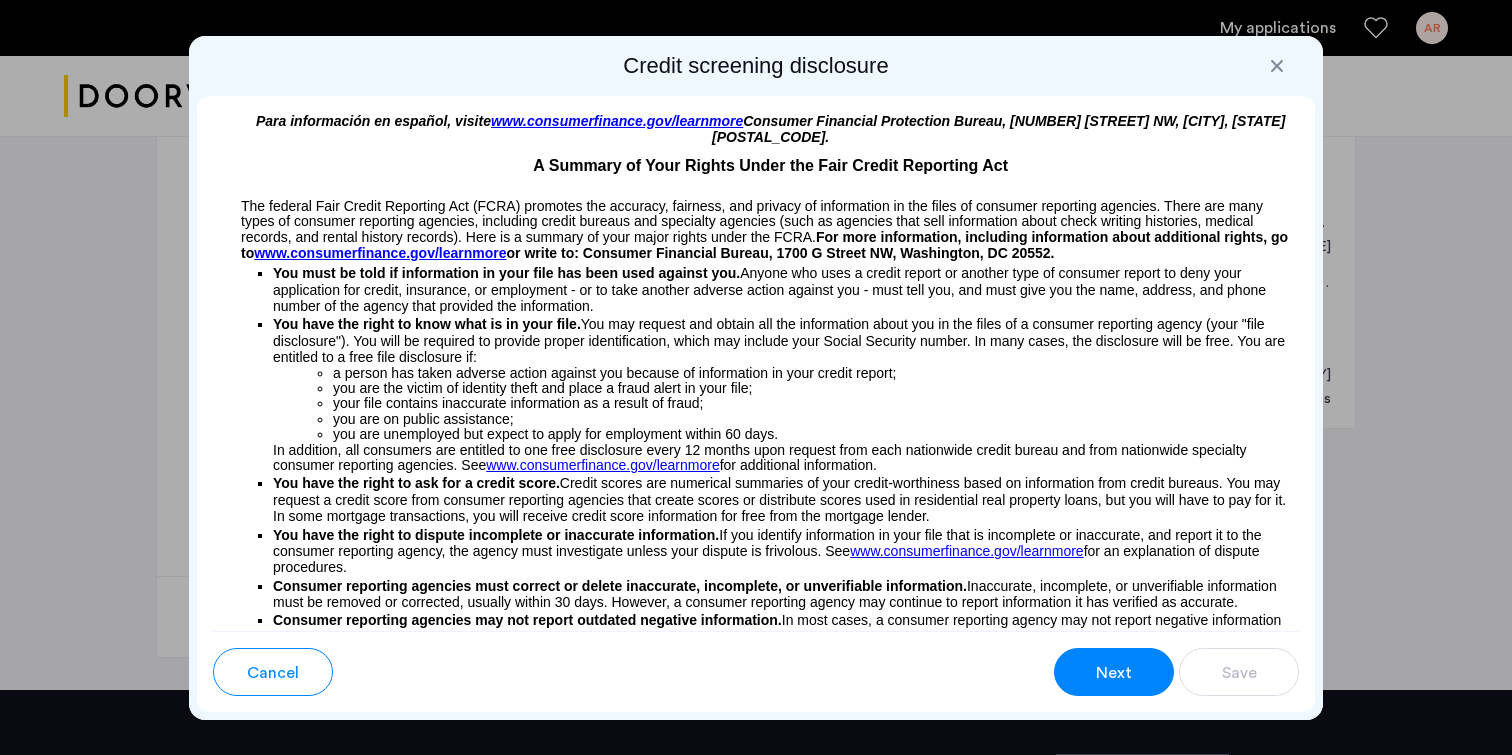 click on "Next" at bounding box center (1114, 672) 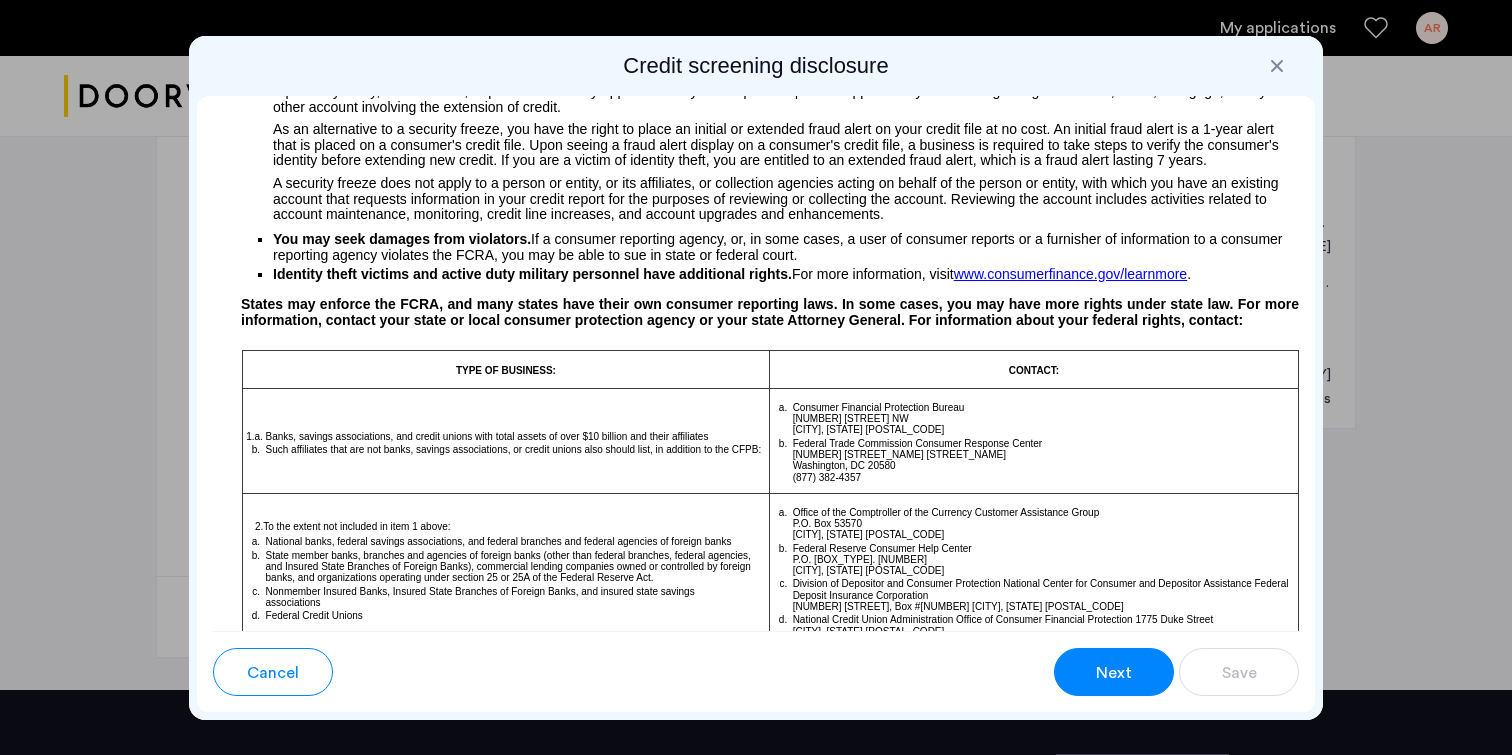 scroll, scrollTop: 1014, scrollLeft: 0, axis: vertical 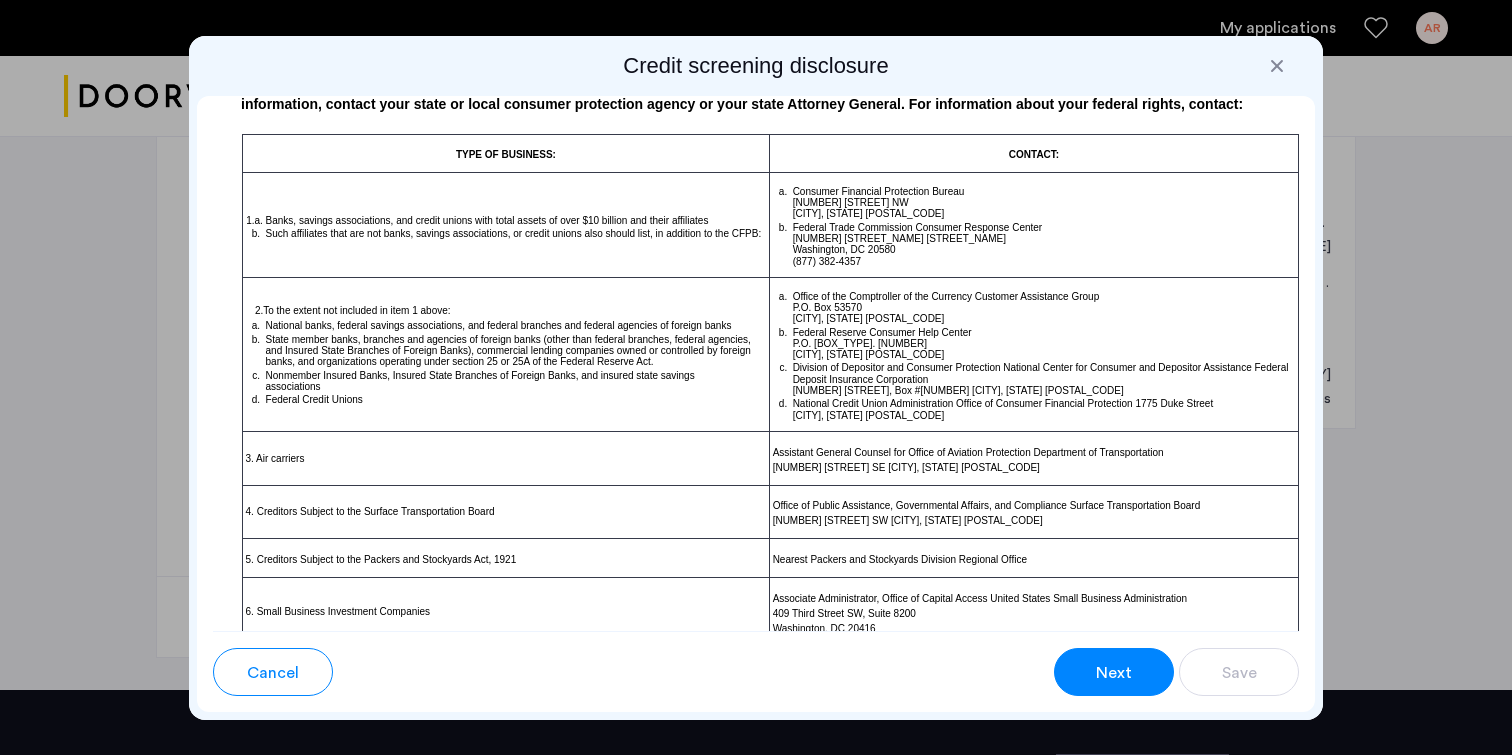 click on "Next" at bounding box center [1114, 673] 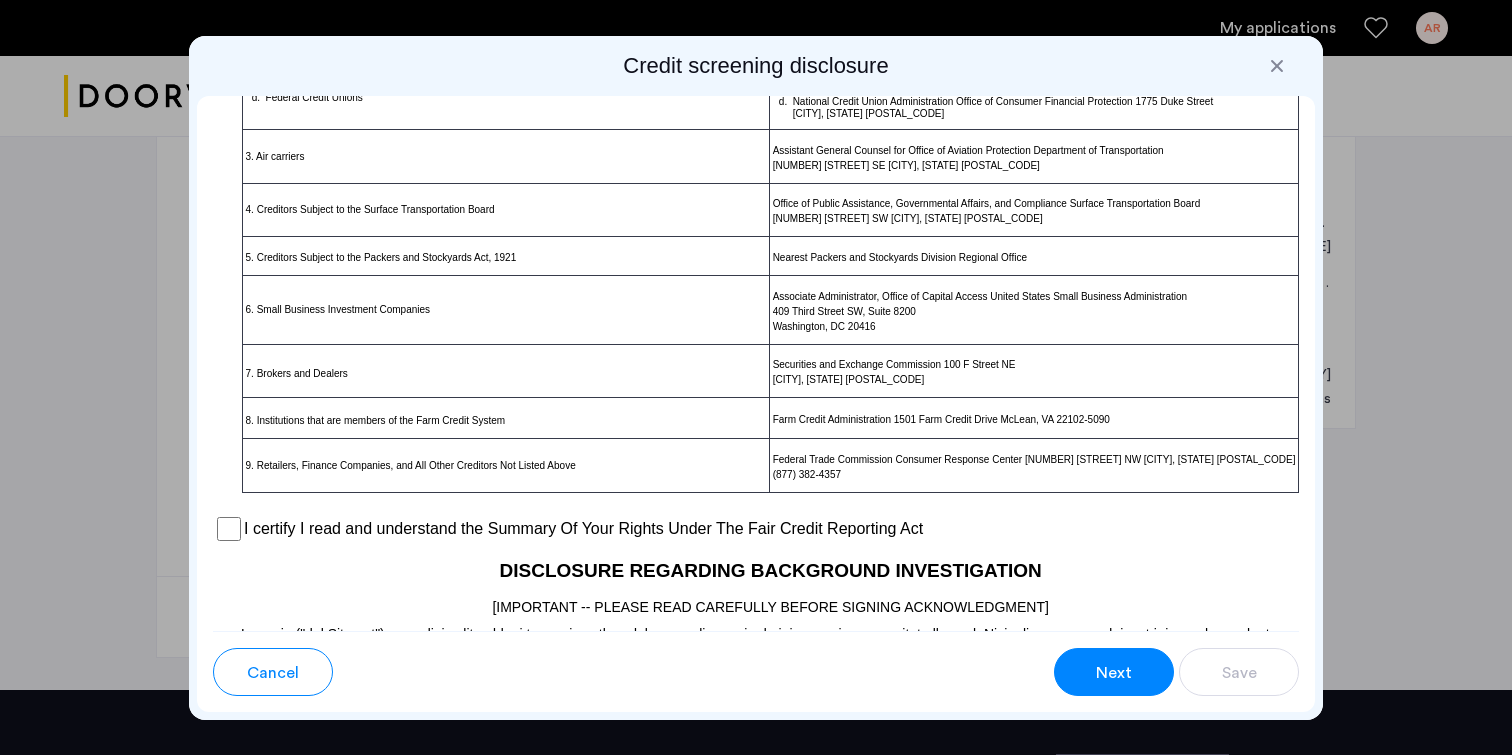 scroll, scrollTop: 1505, scrollLeft: 0, axis: vertical 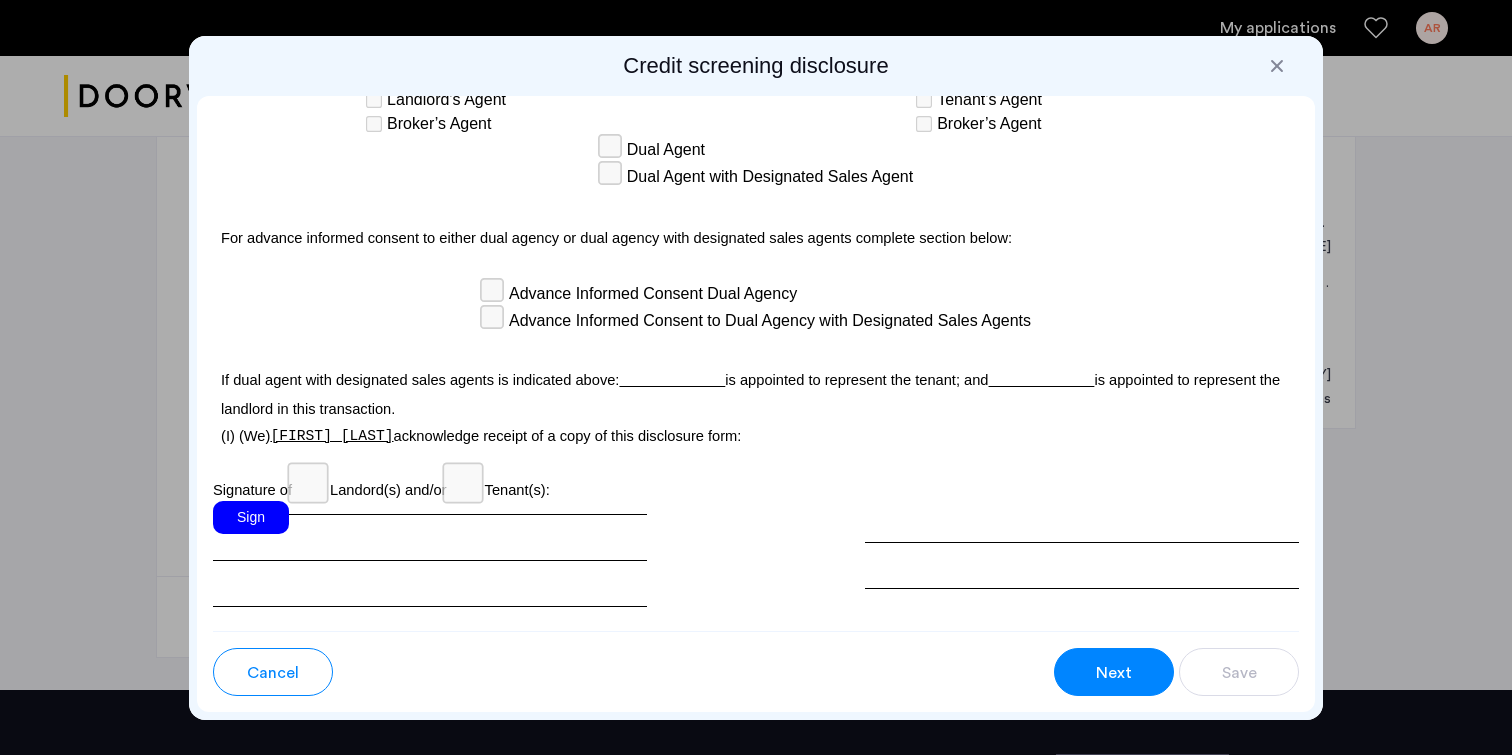 click on "Sign" at bounding box center (251, 517) 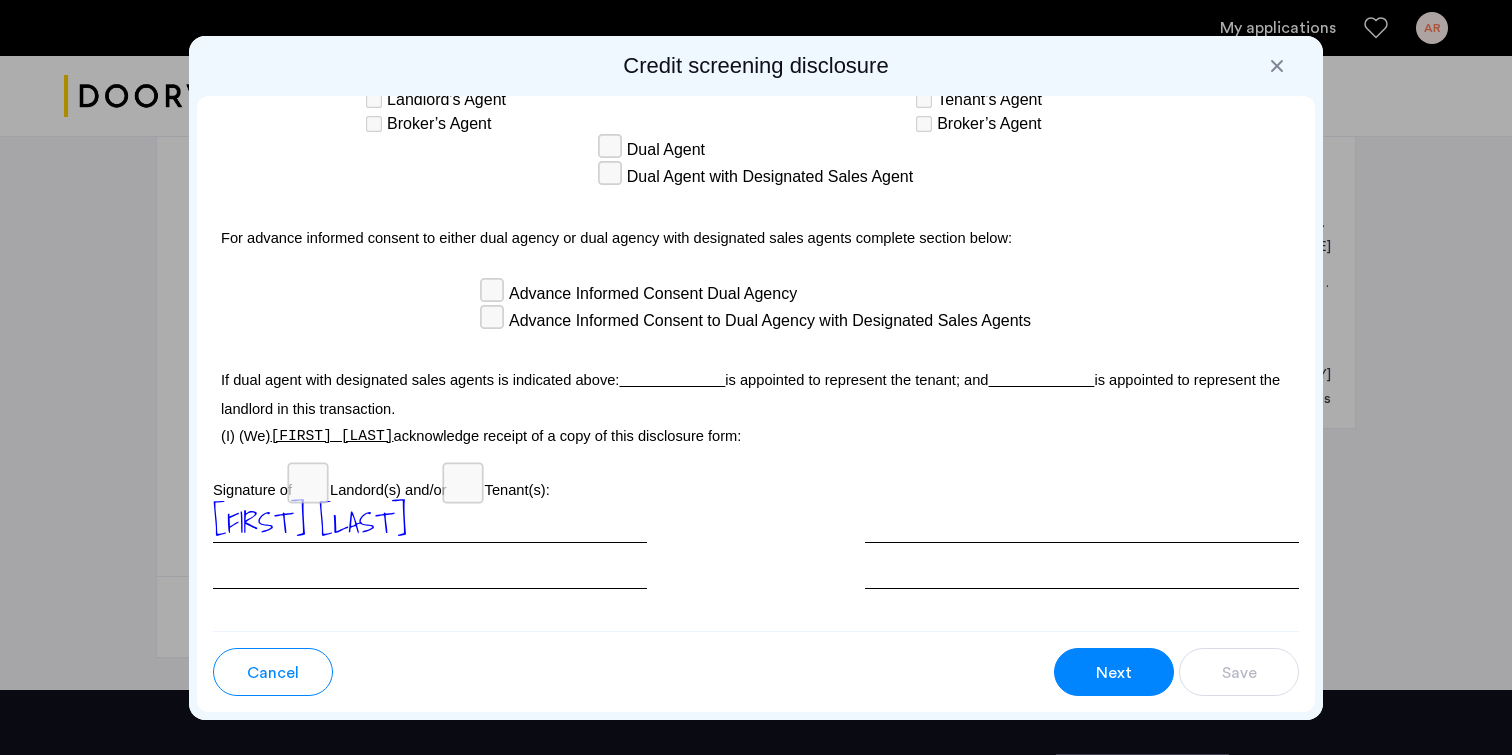 scroll, scrollTop: 5788, scrollLeft: 0, axis: vertical 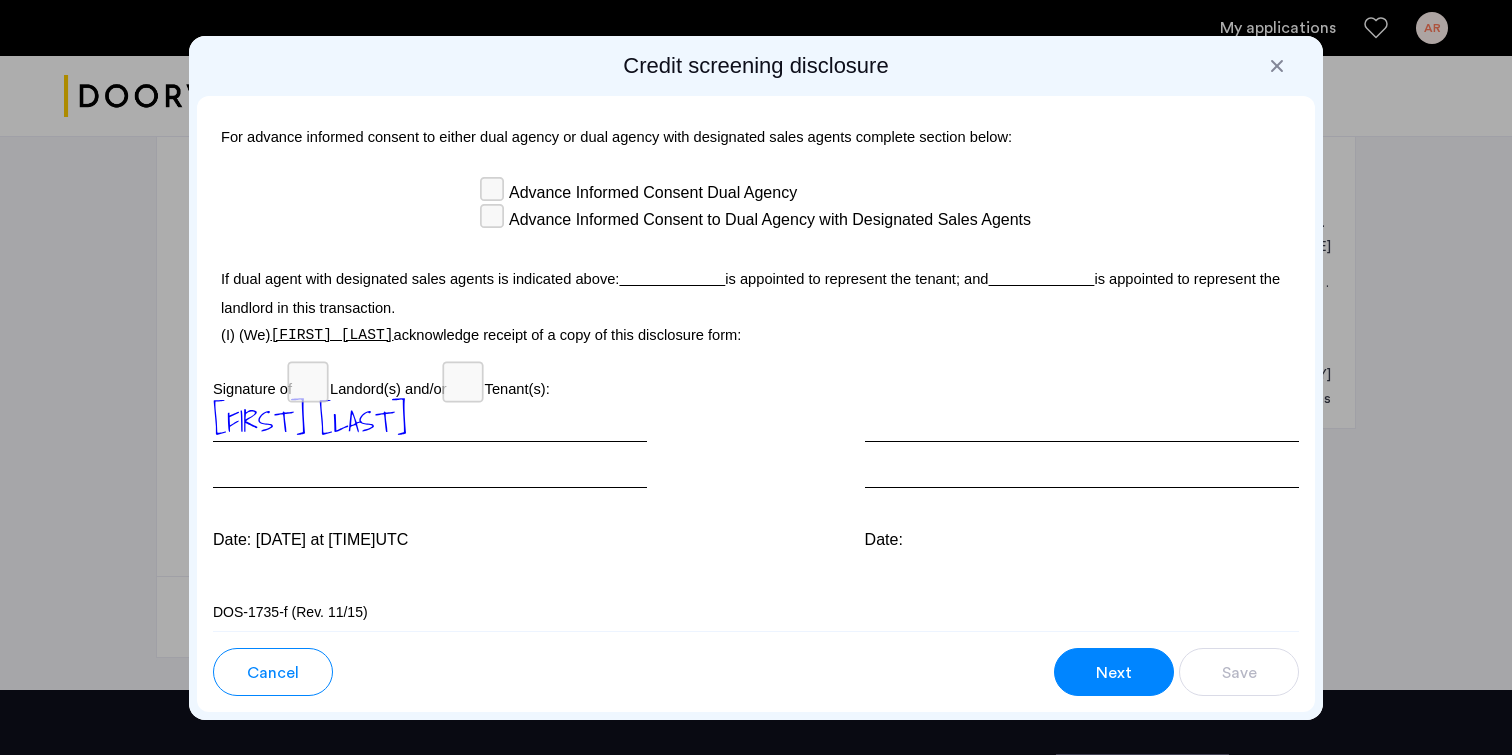 click on "Next" at bounding box center [1114, 672] 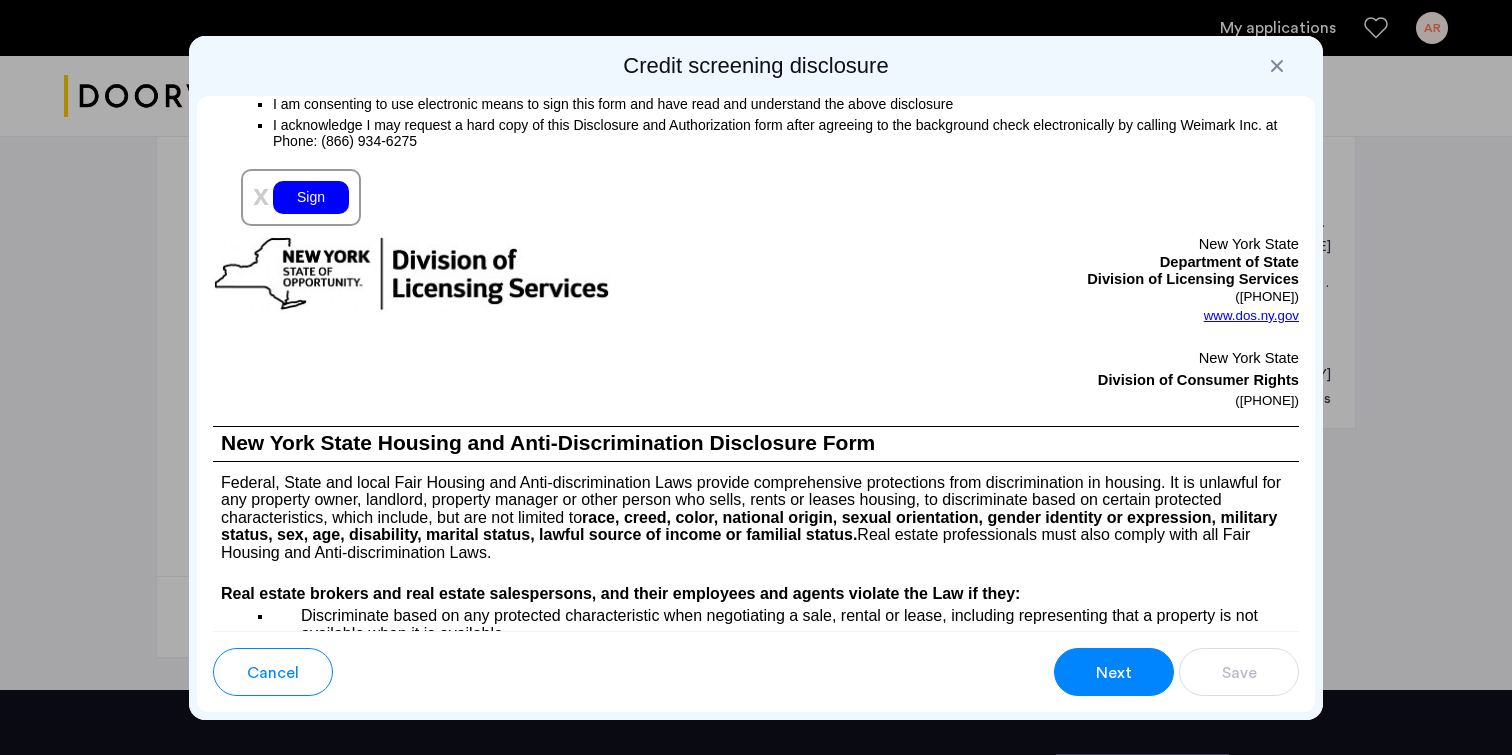 scroll, scrollTop: 2188, scrollLeft: 0, axis: vertical 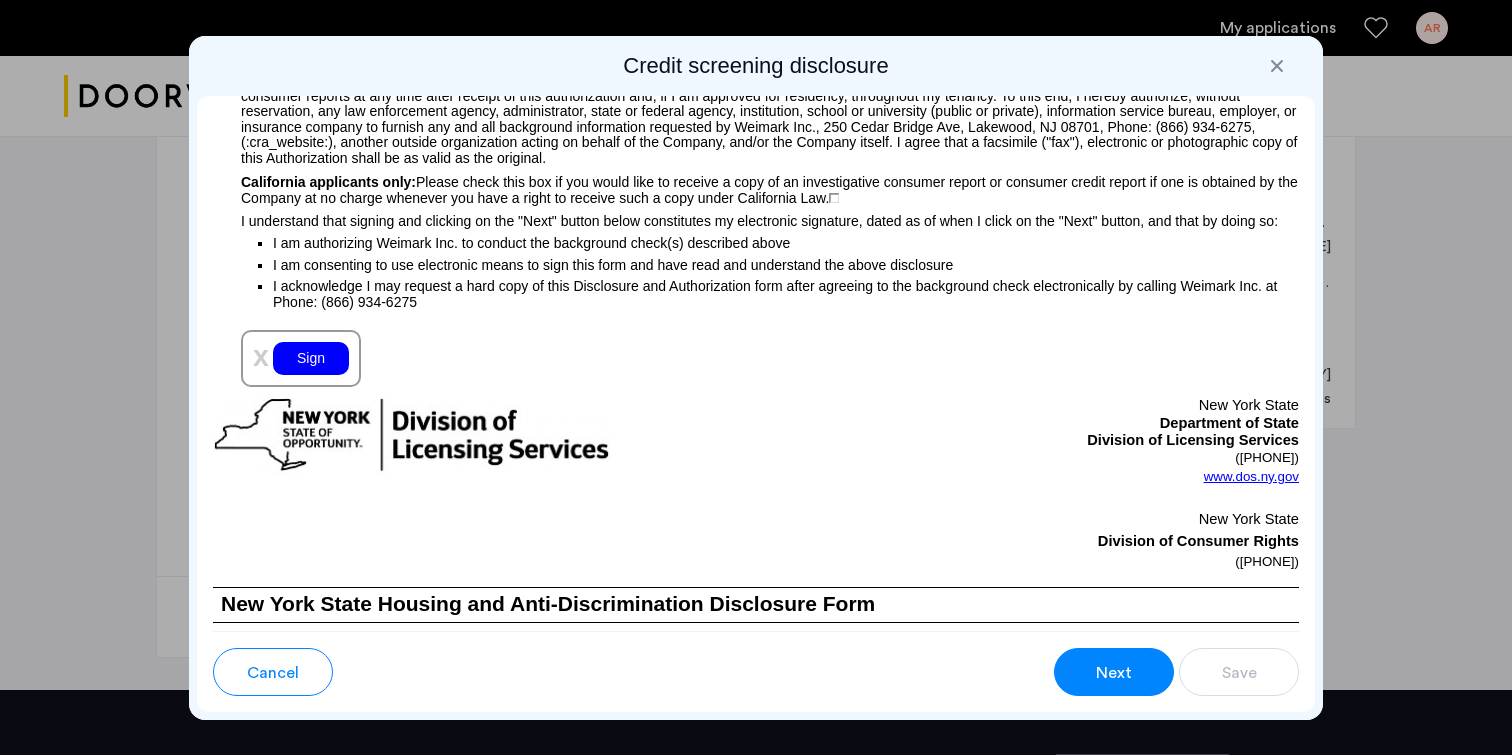 click on "Sign" at bounding box center [311, 358] 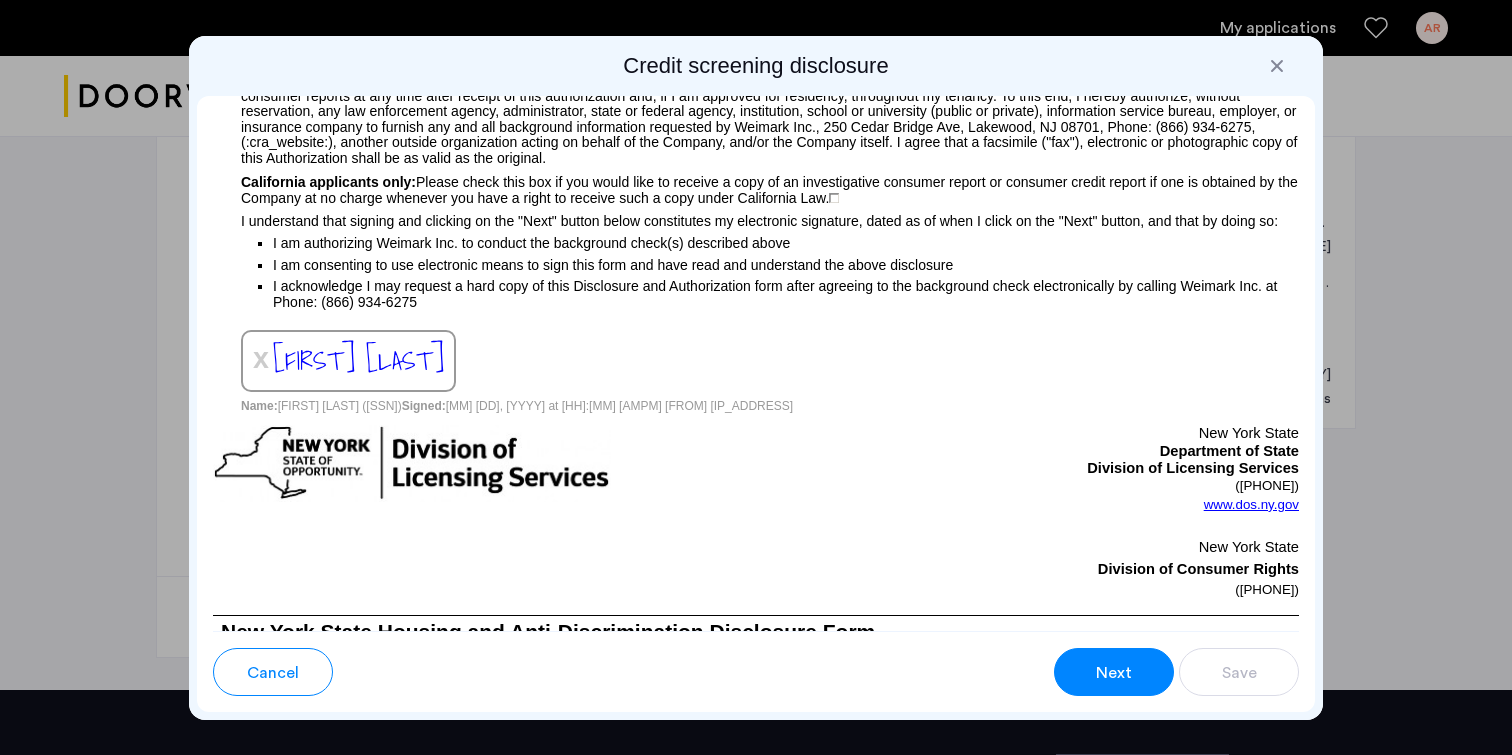 click on "Next" at bounding box center [1114, 672] 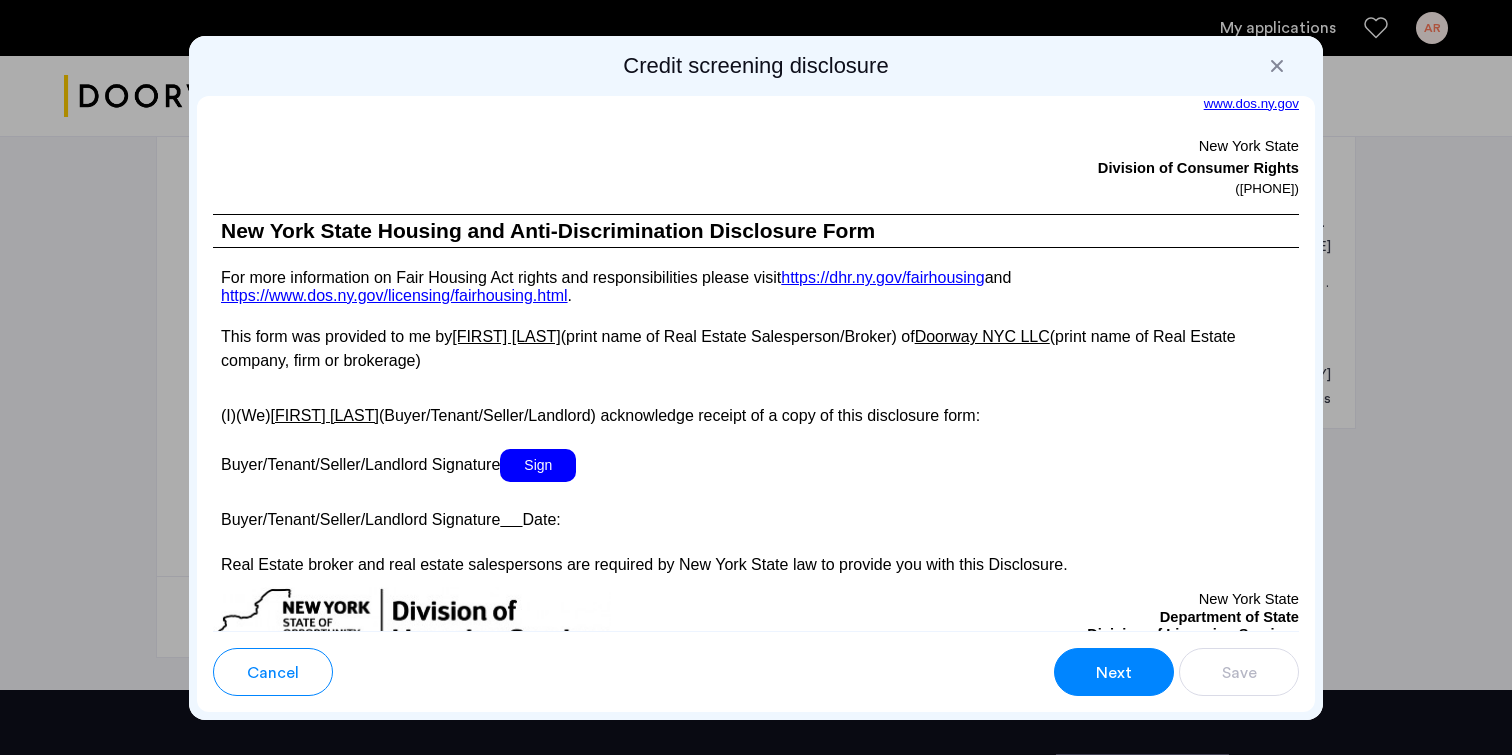 scroll, scrollTop: 3638, scrollLeft: 0, axis: vertical 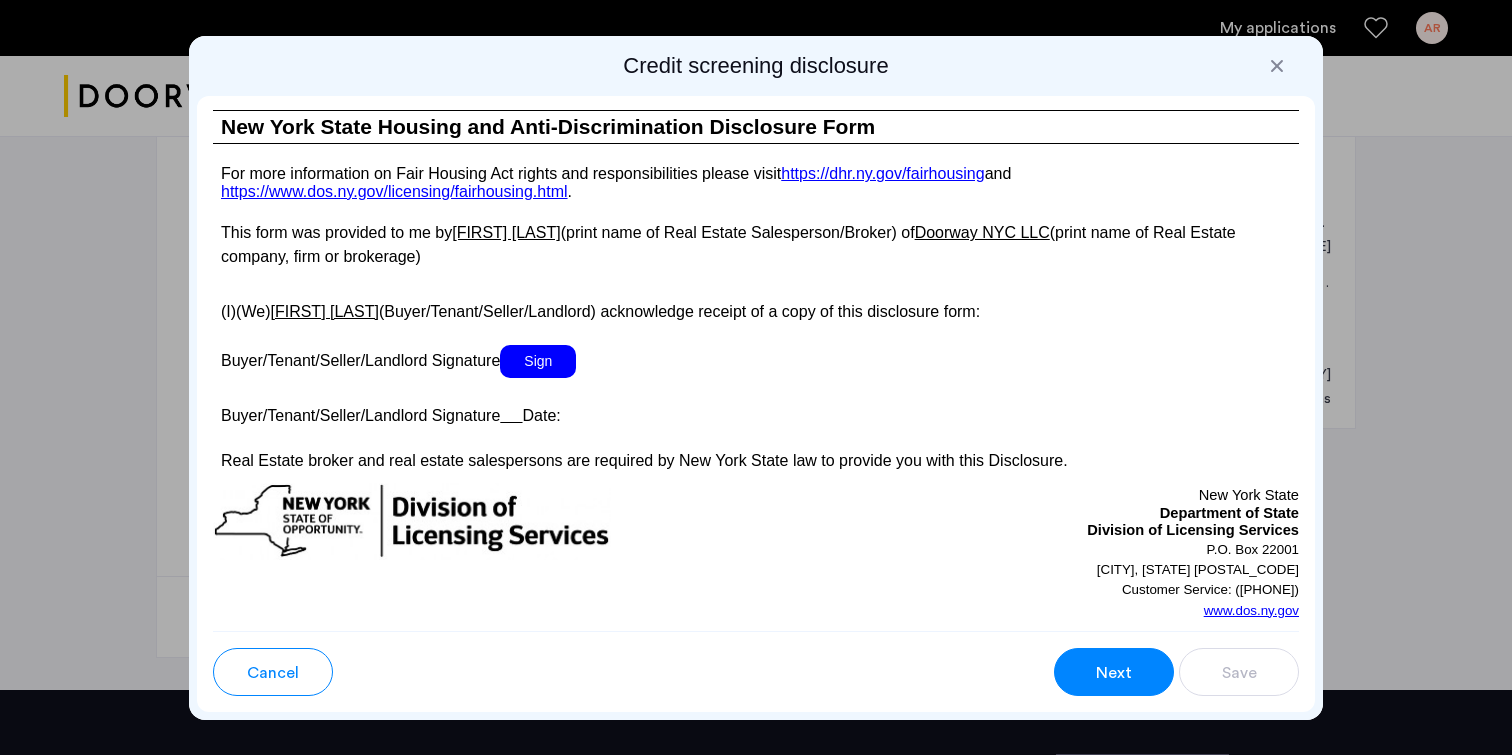 click on "Sign" at bounding box center [538, 361] 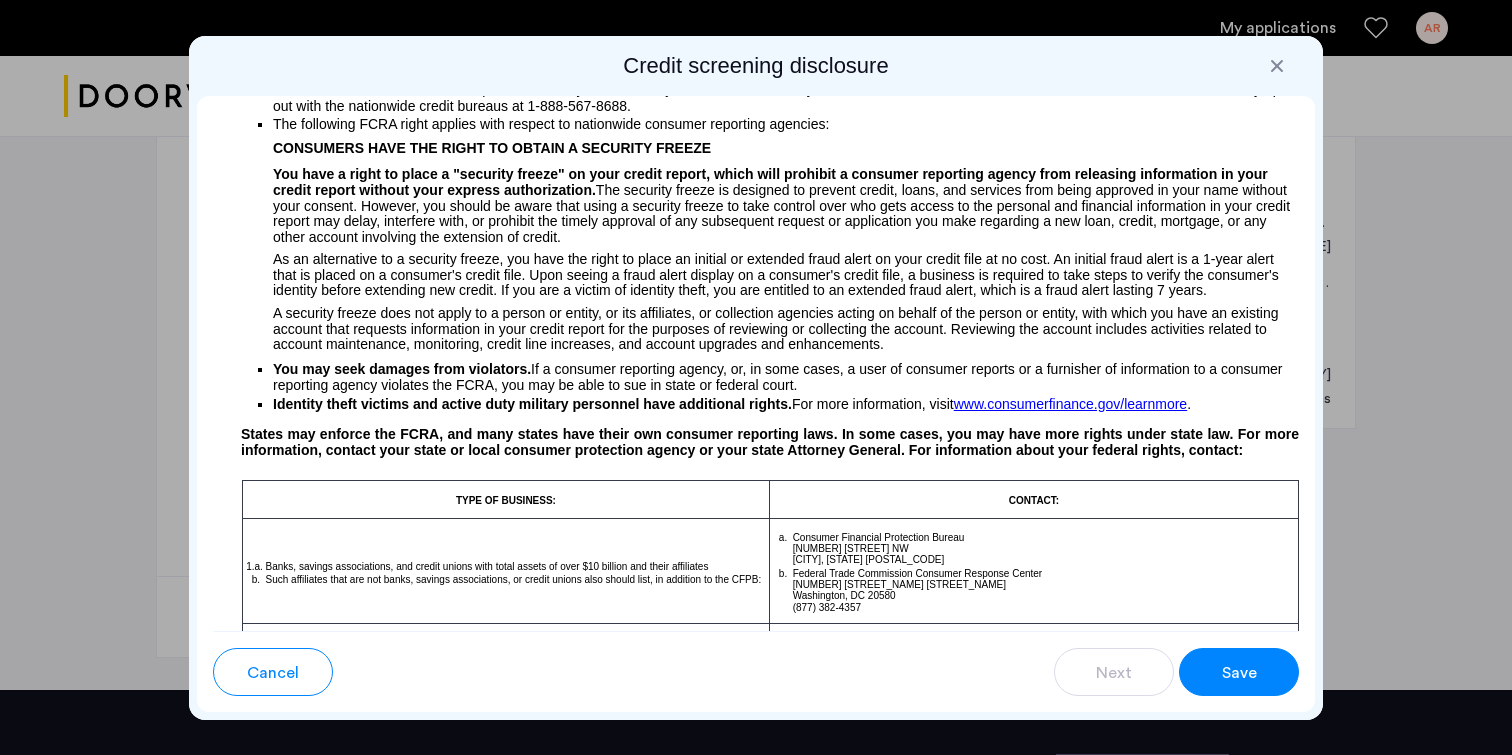 scroll, scrollTop: 982, scrollLeft: 0, axis: vertical 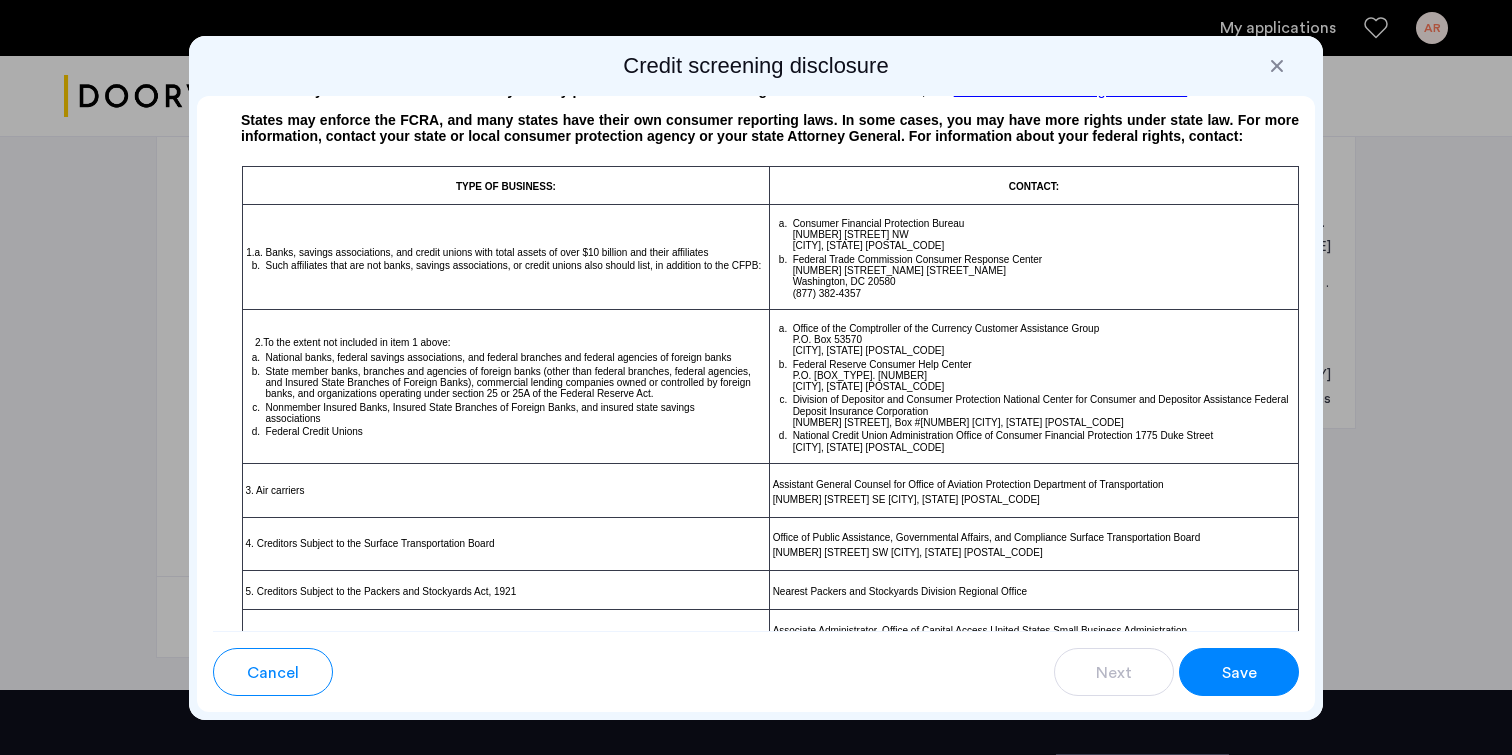 click on "Save" at bounding box center [1239, 672] 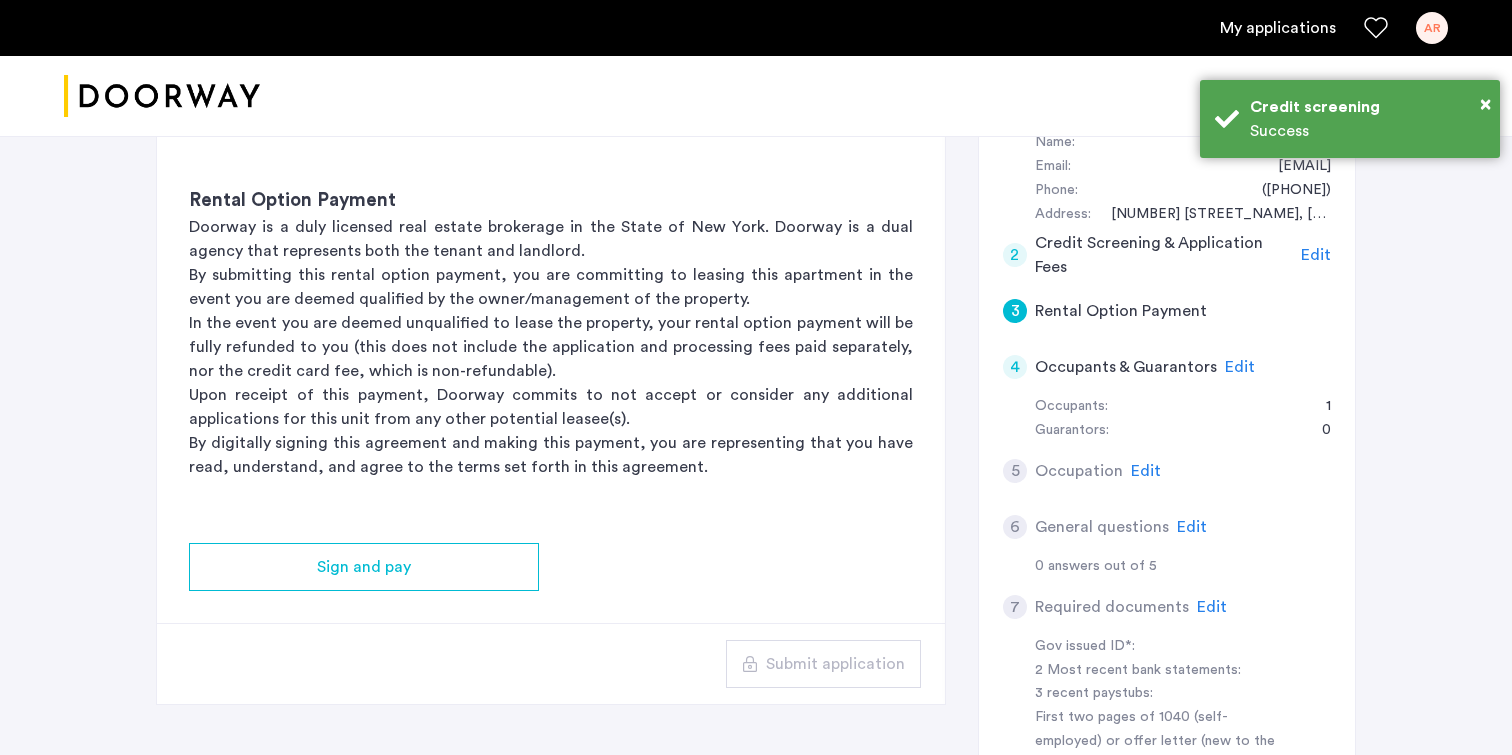 scroll, scrollTop: 404, scrollLeft: 0, axis: vertical 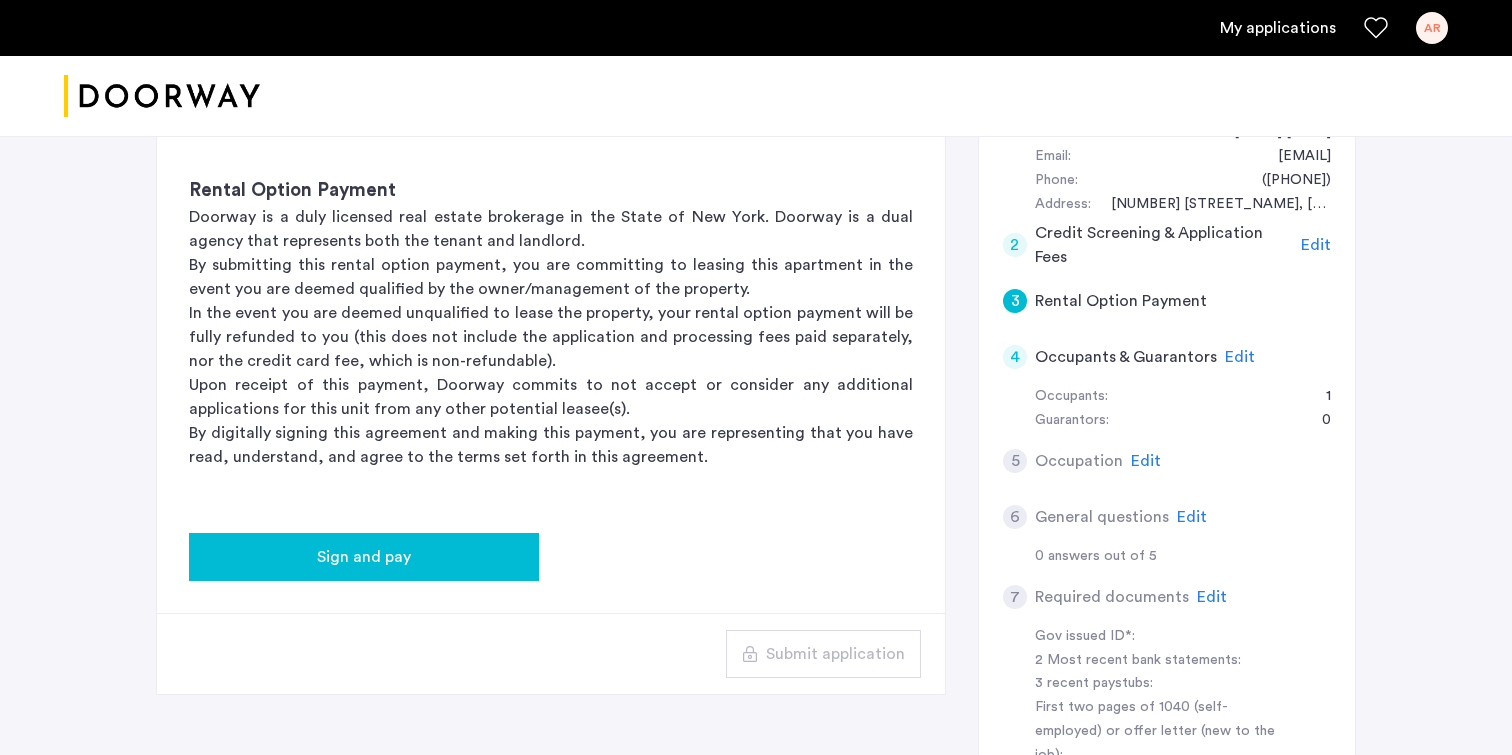 click on "Sign and pay" 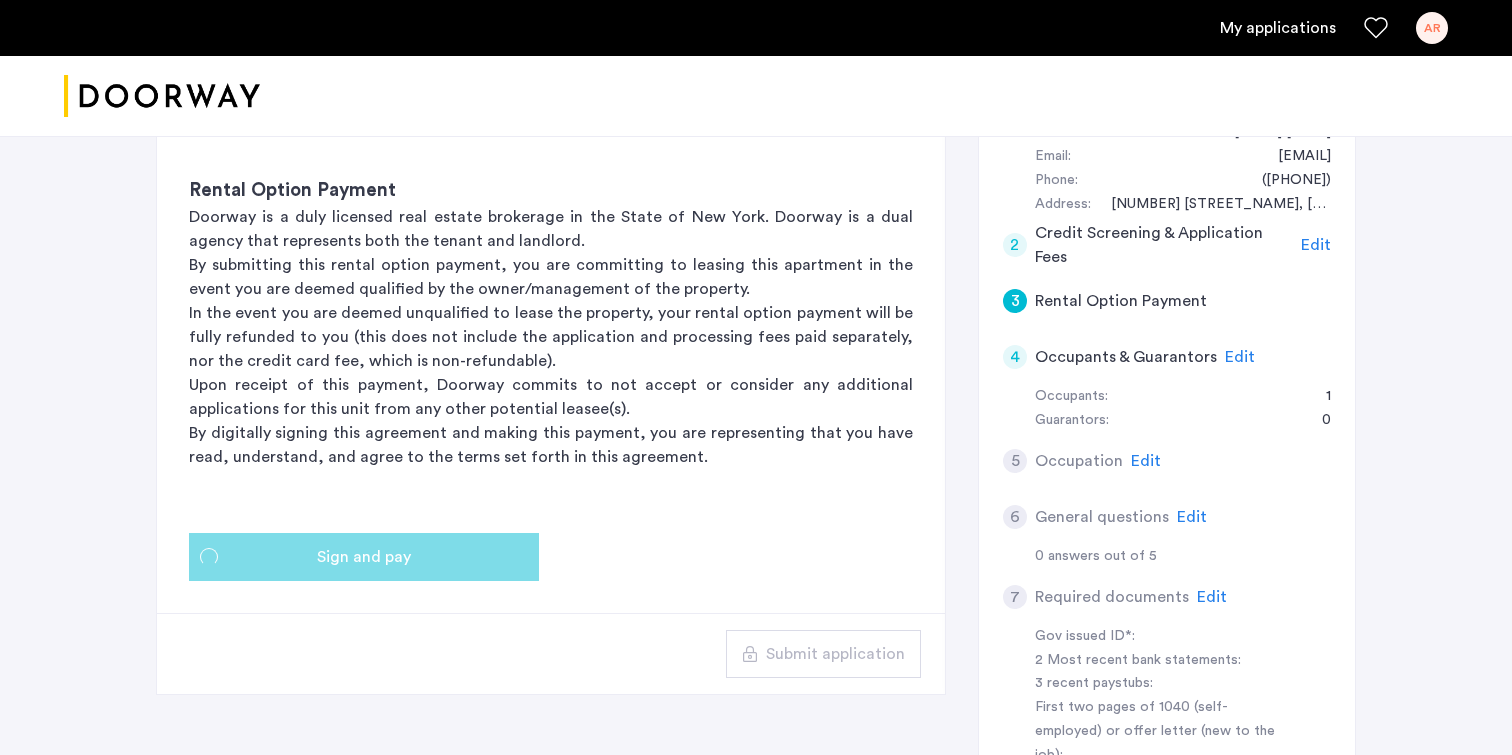 scroll, scrollTop: 0, scrollLeft: 0, axis: both 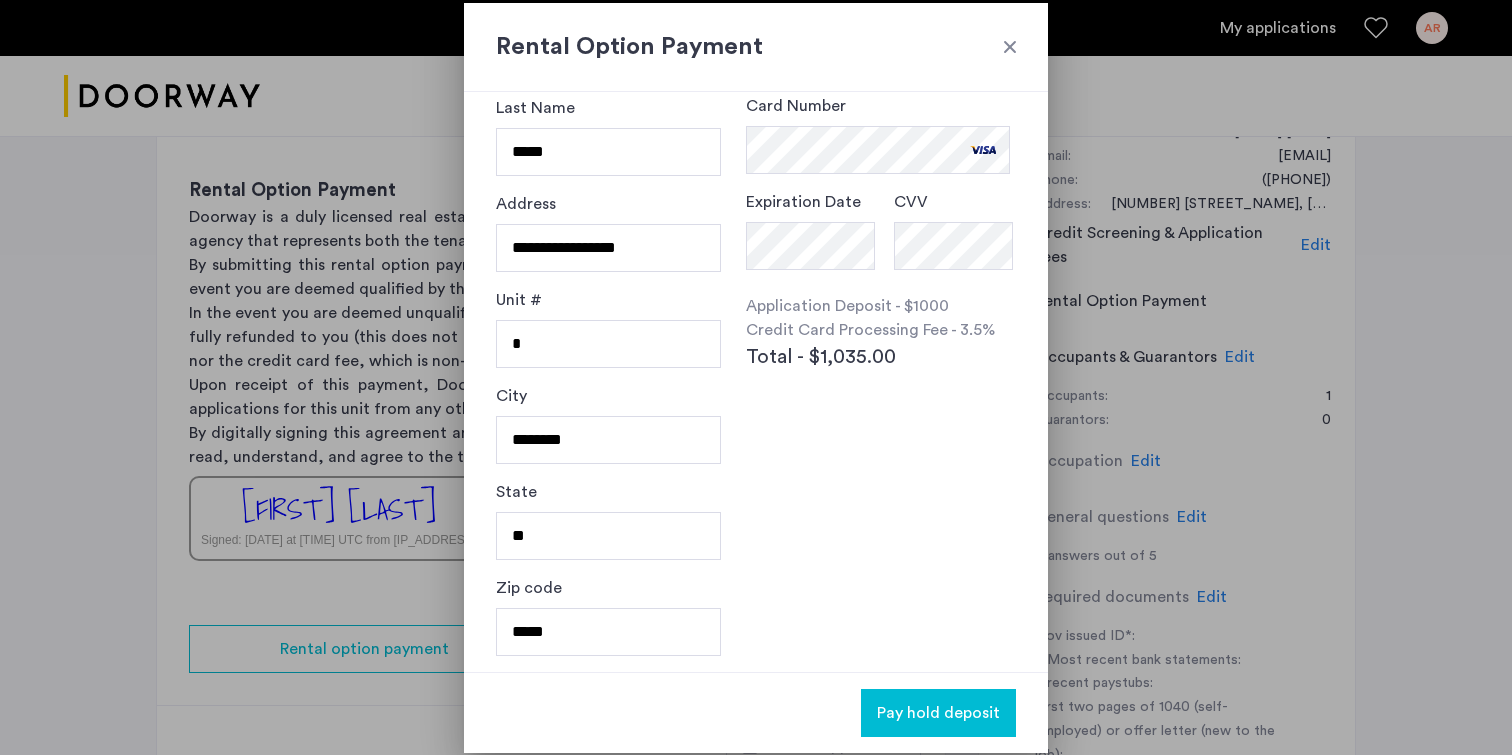 click on "Pay hold deposit" at bounding box center (938, 713) 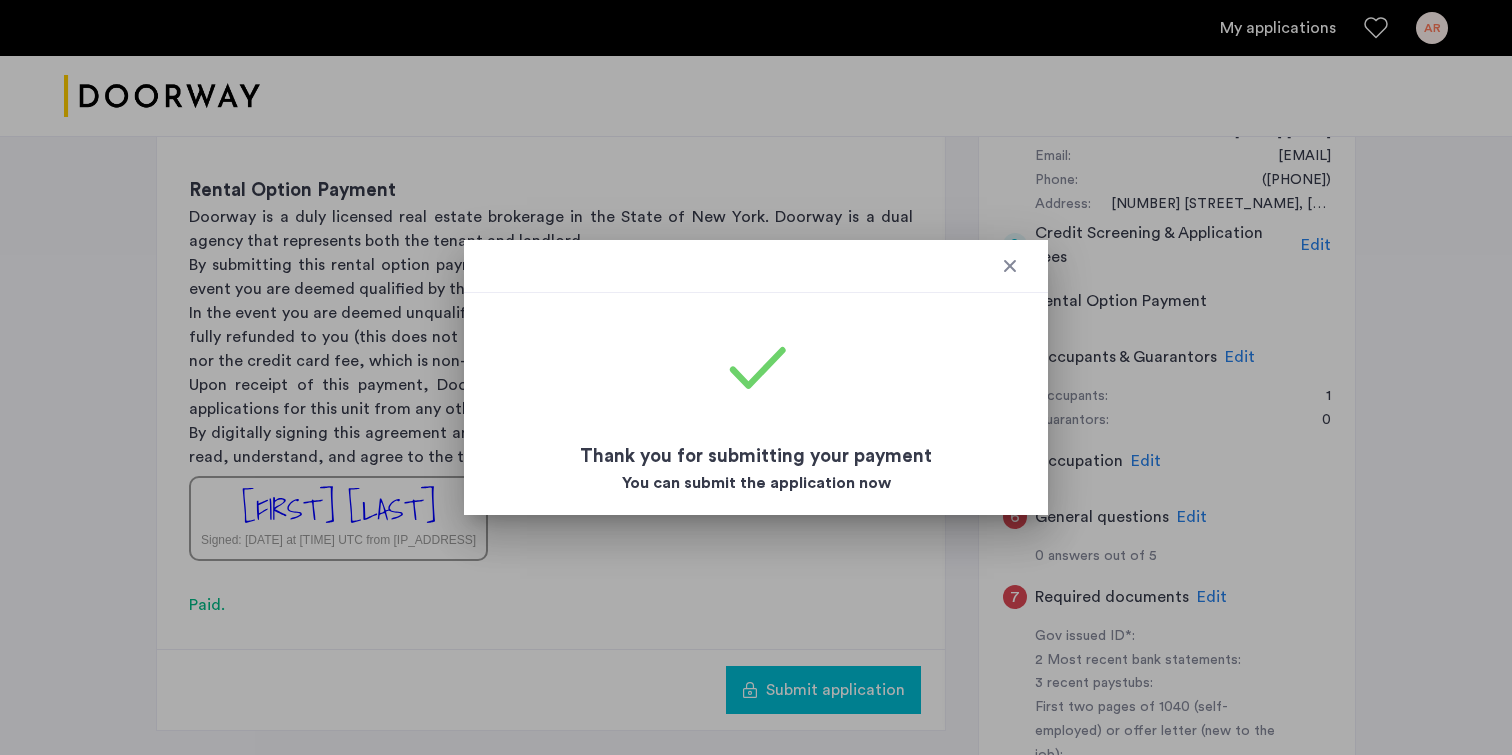click at bounding box center (1010, 266) 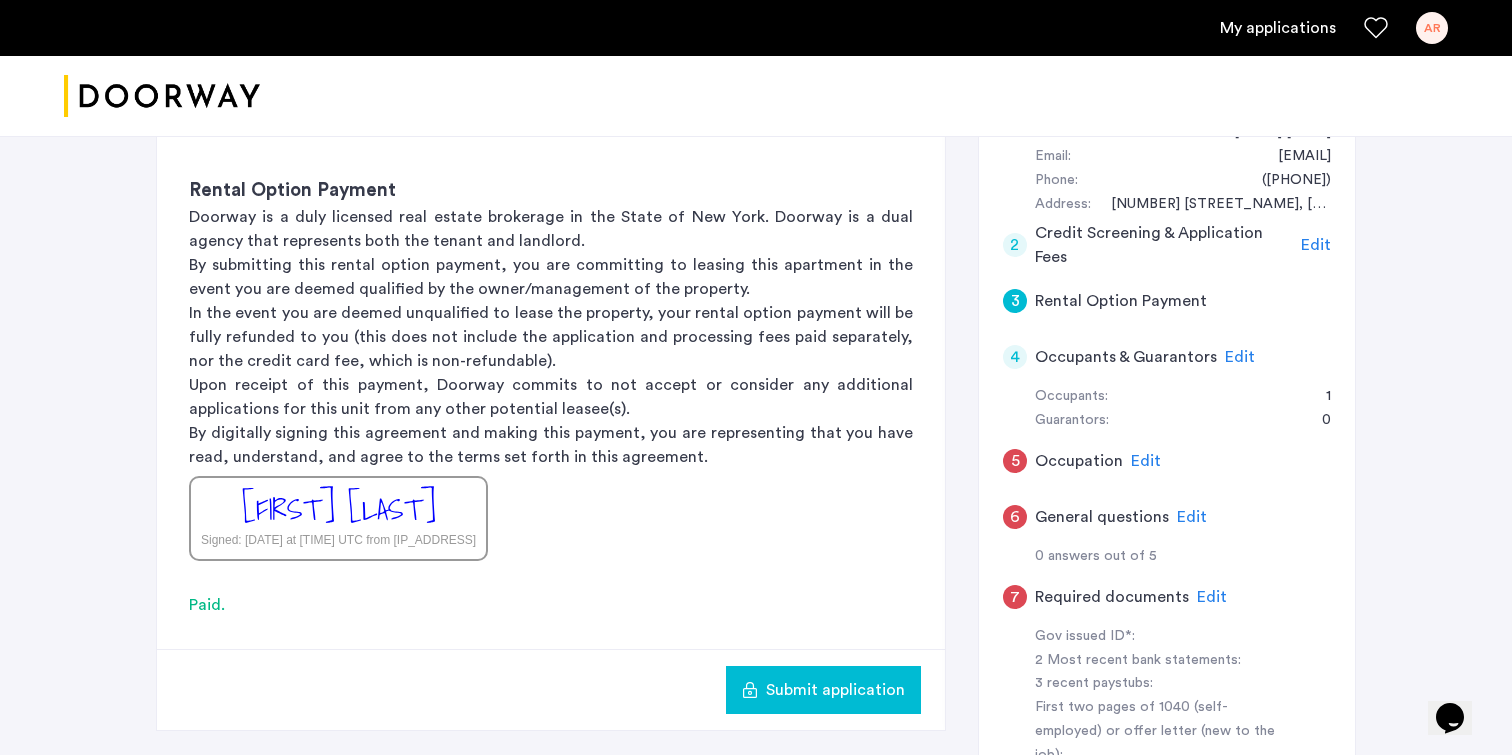 scroll, scrollTop: 430, scrollLeft: 0, axis: vertical 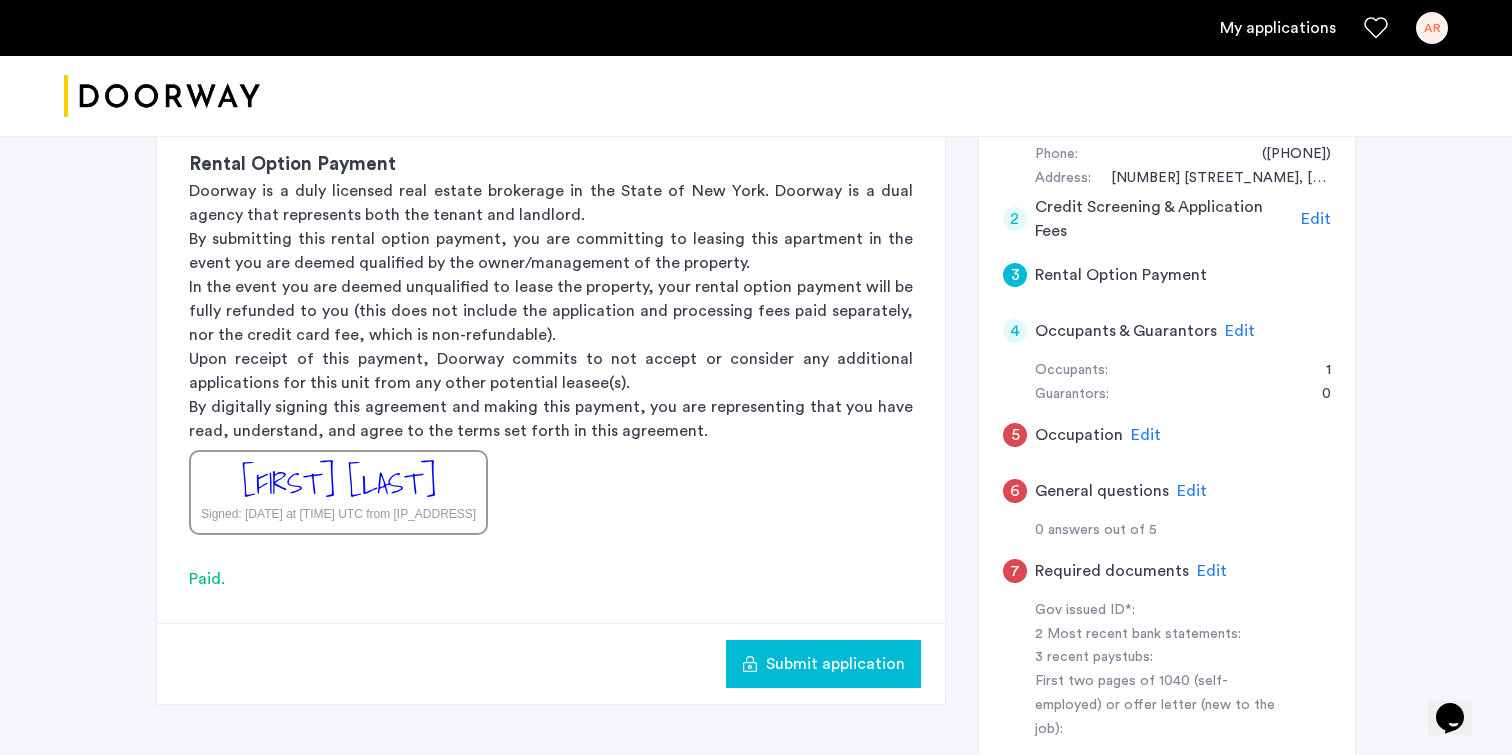click on "Edit" 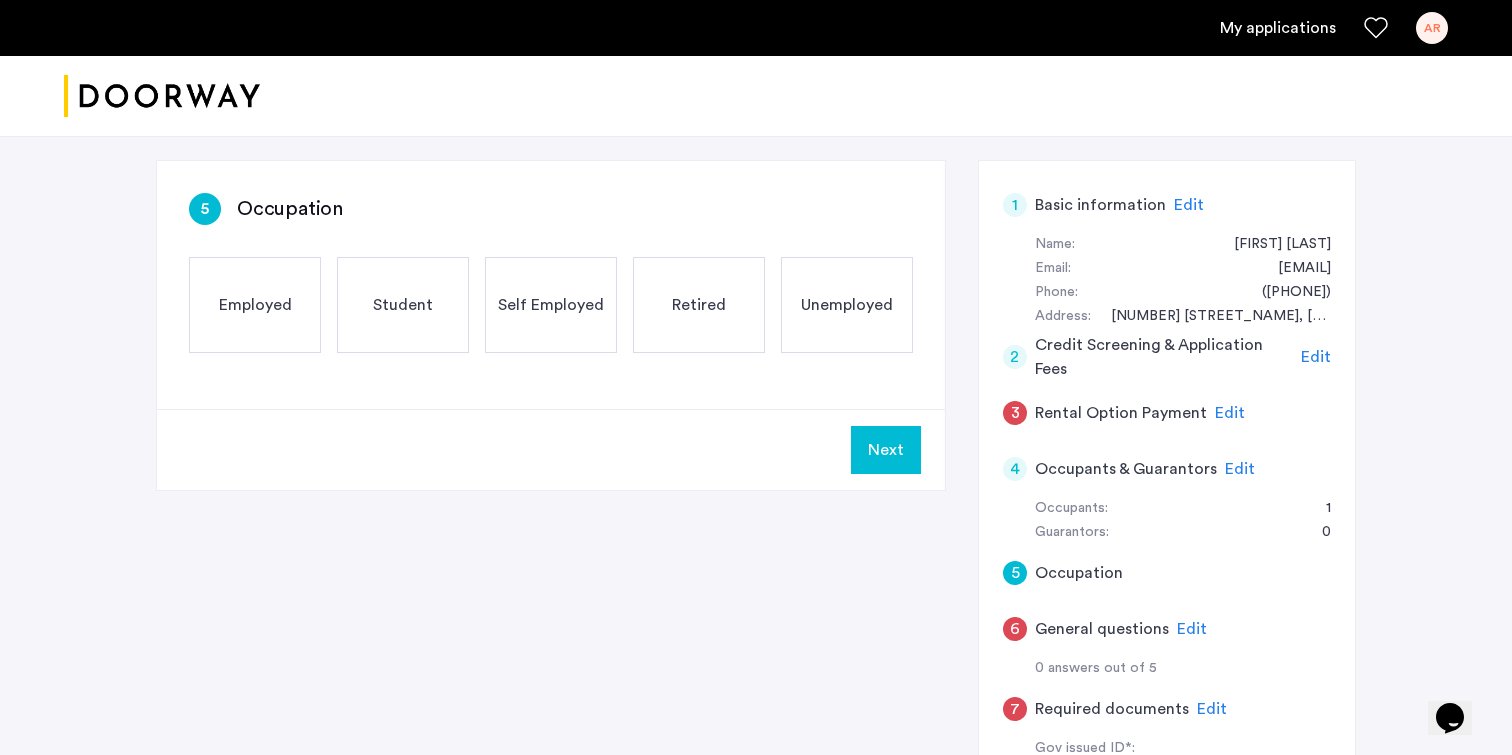 scroll, scrollTop: 274, scrollLeft: 0, axis: vertical 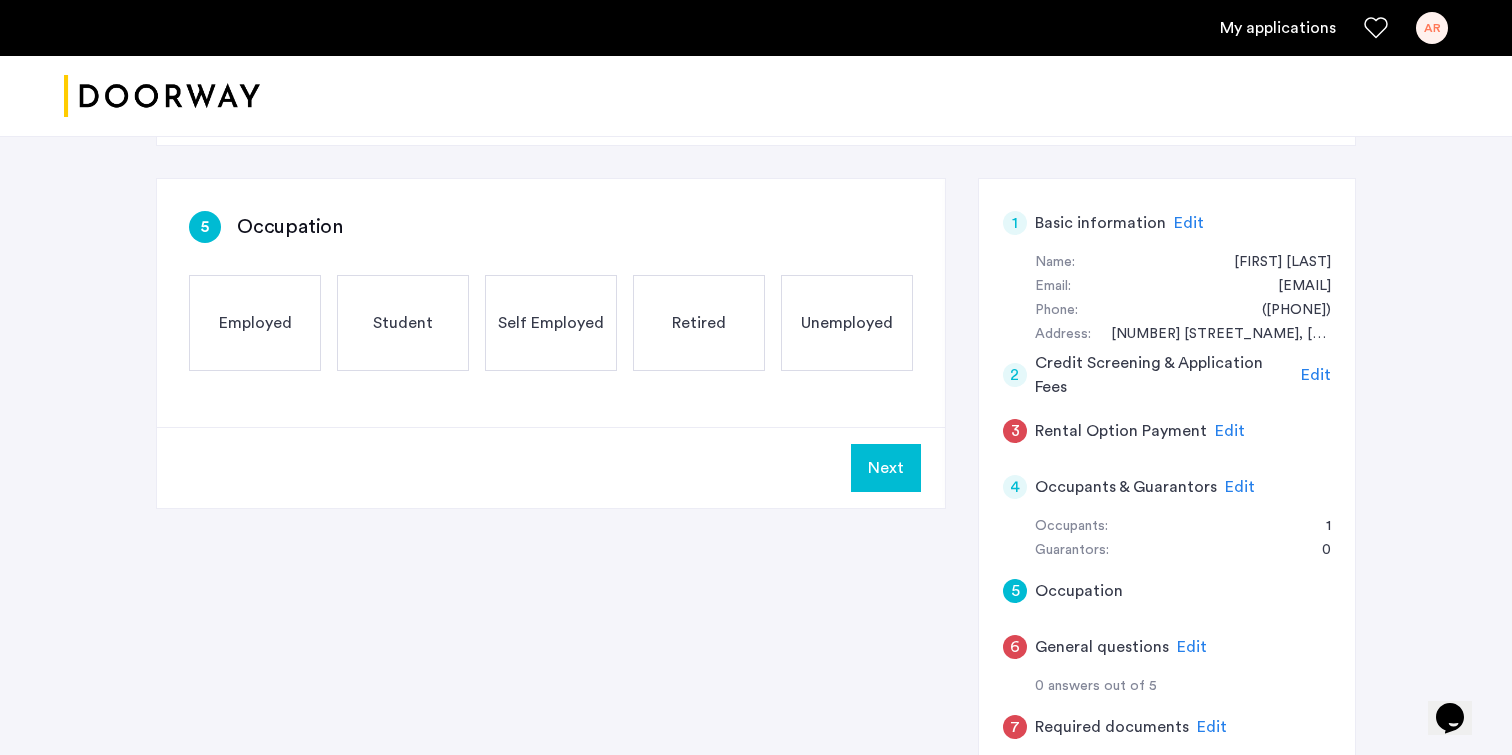 click on "Employed" 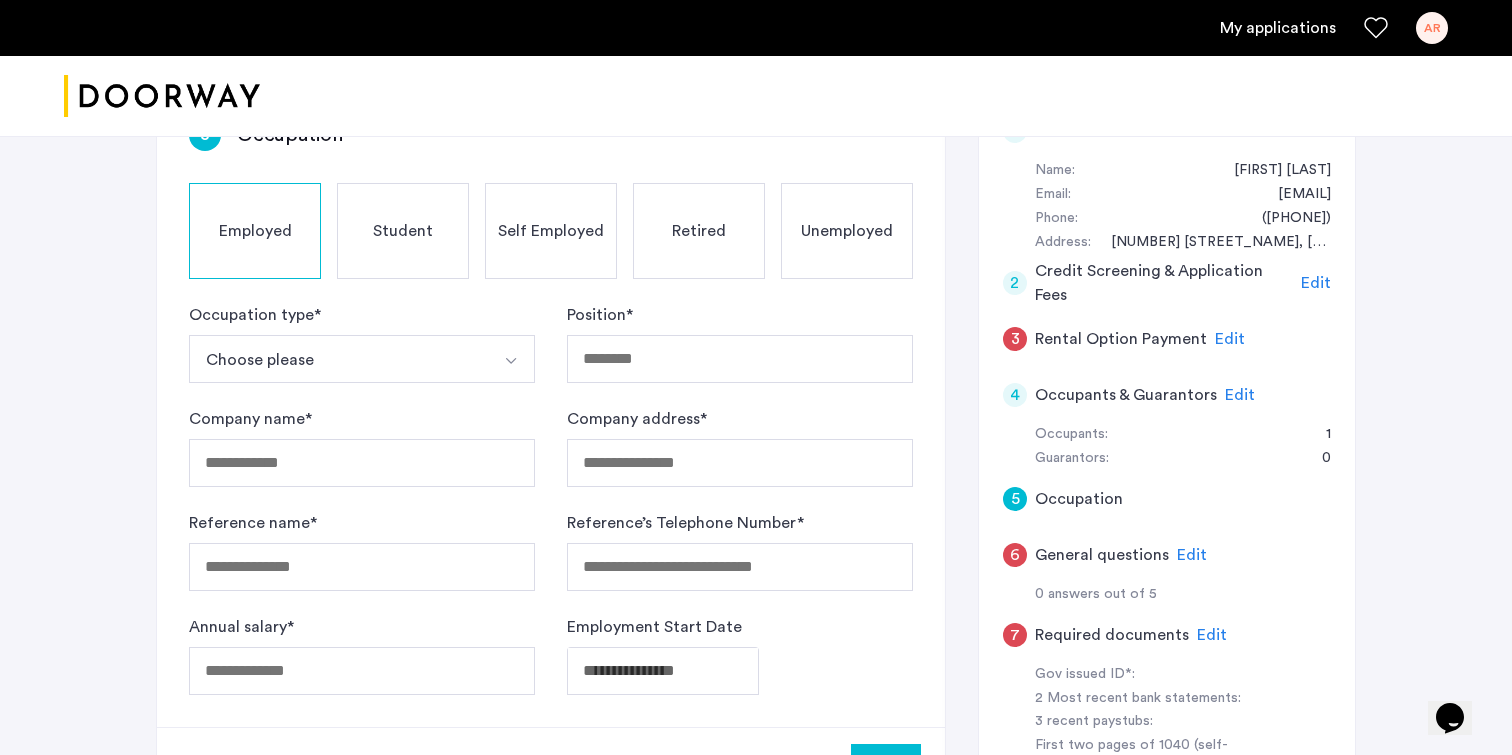 scroll, scrollTop: 368, scrollLeft: 0, axis: vertical 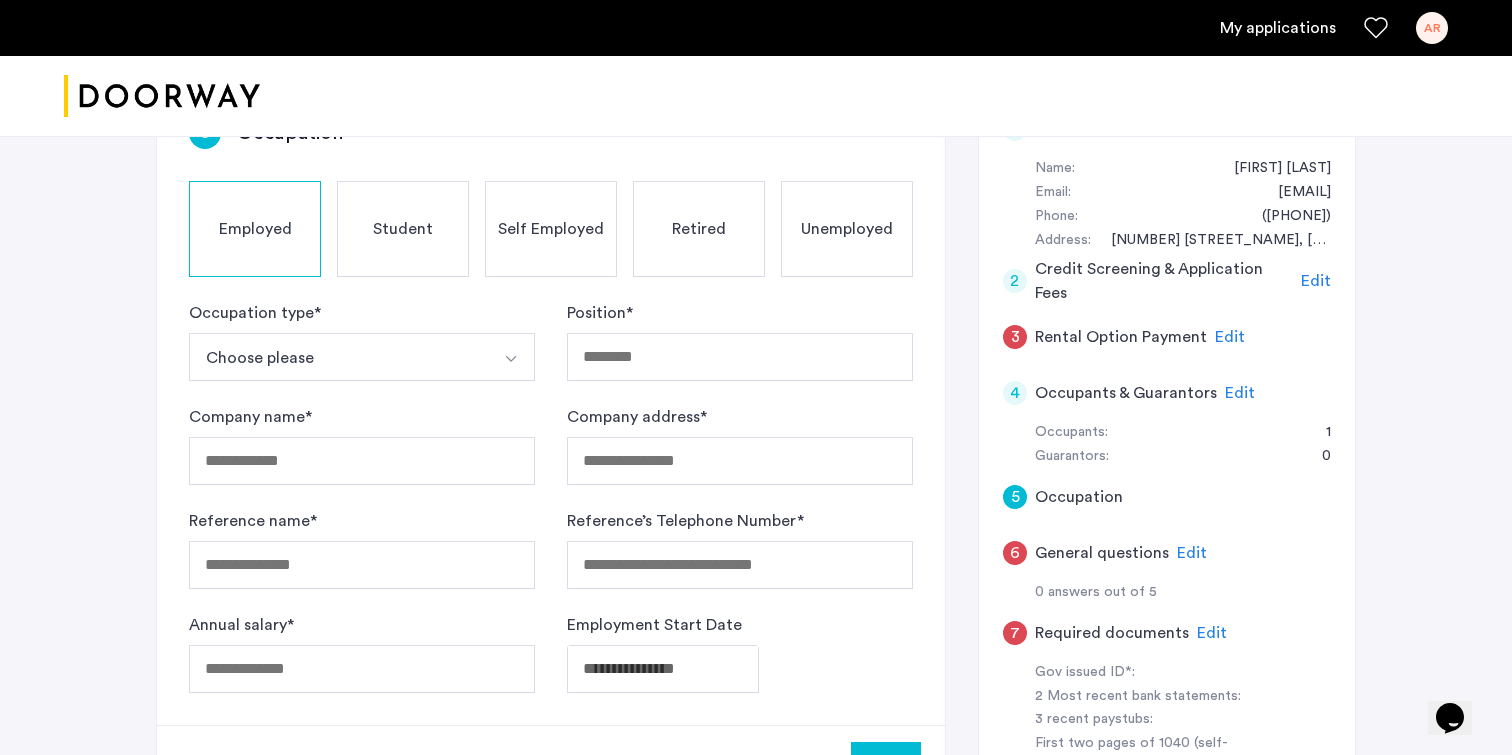 click on "Choose please" at bounding box center [338, 357] 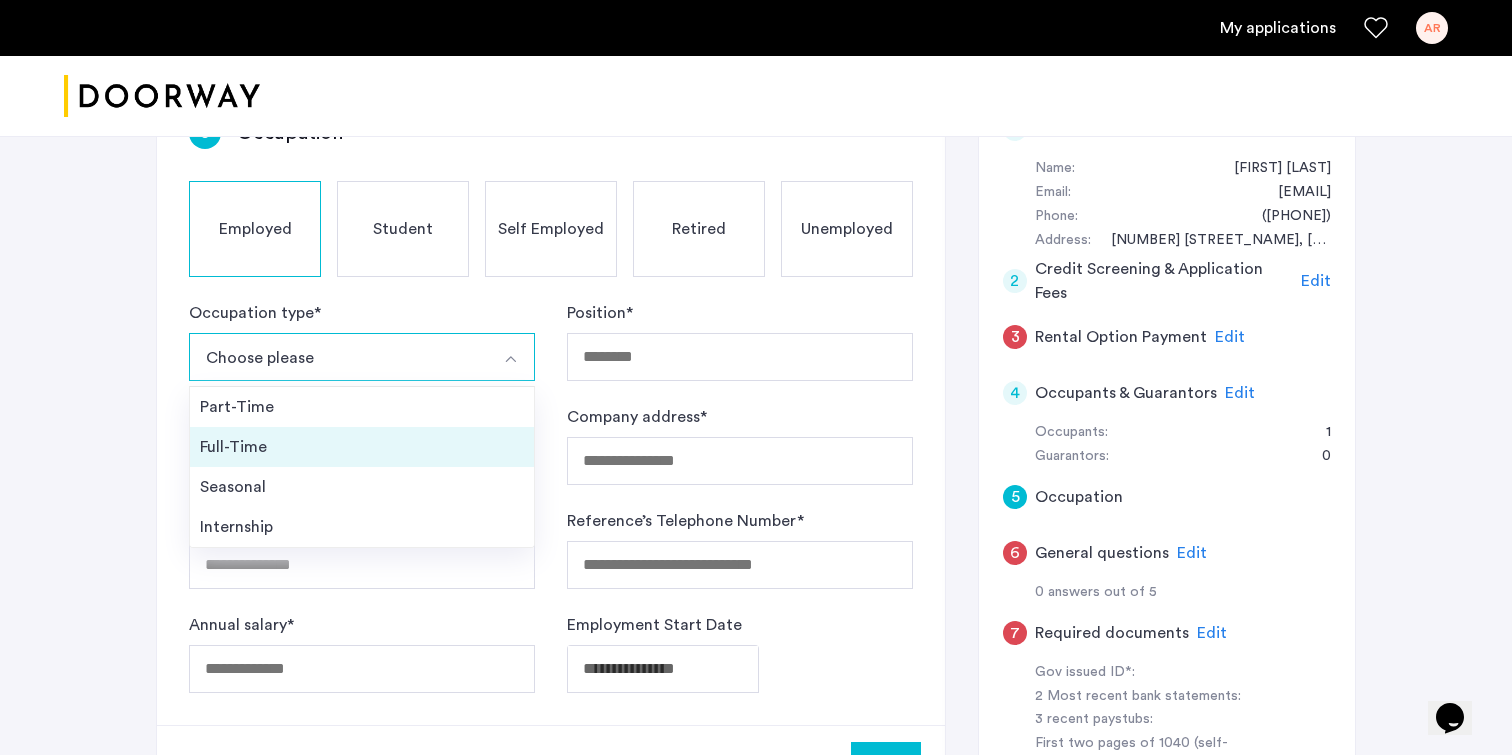 click on "Full-Time" at bounding box center [362, 447] 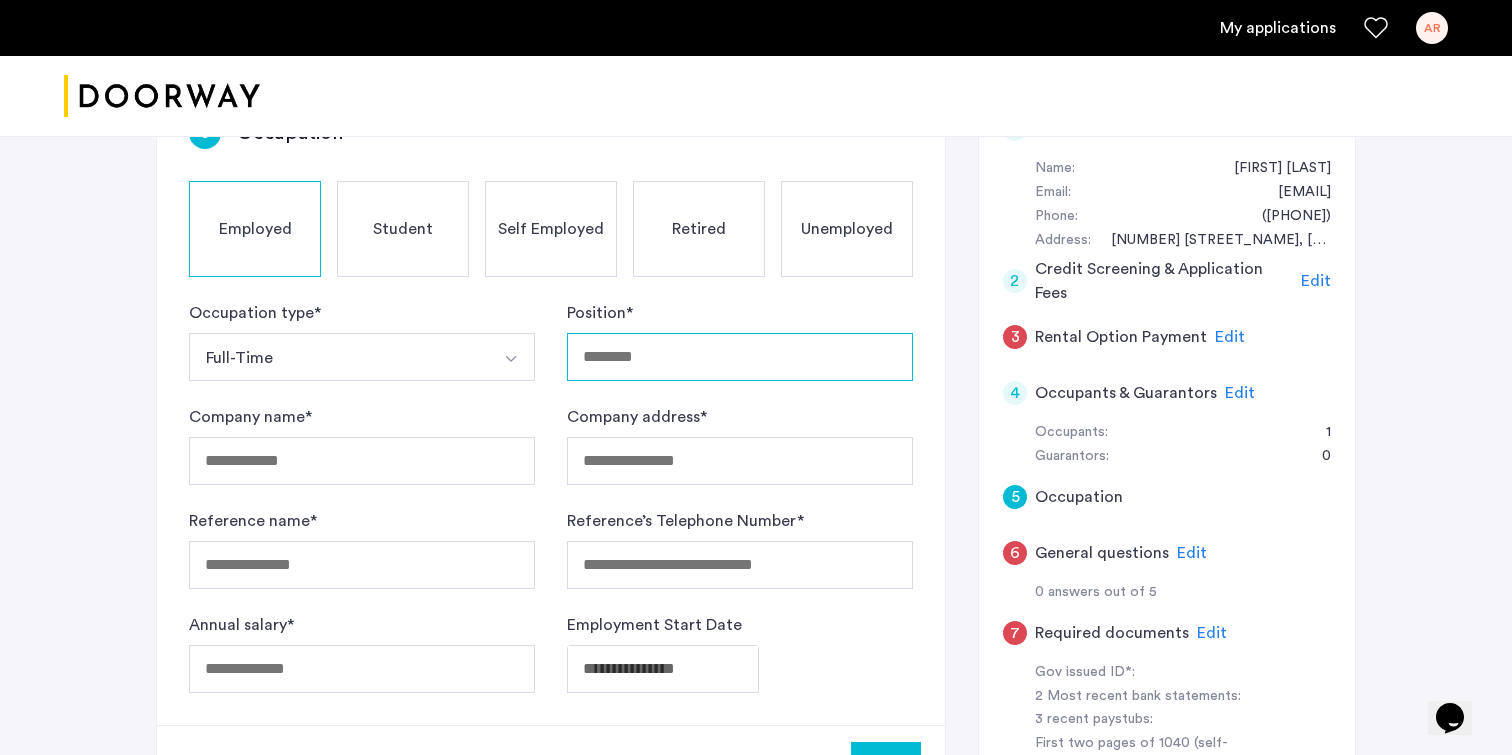click on "Position  *" at bounding box center [740, 357] 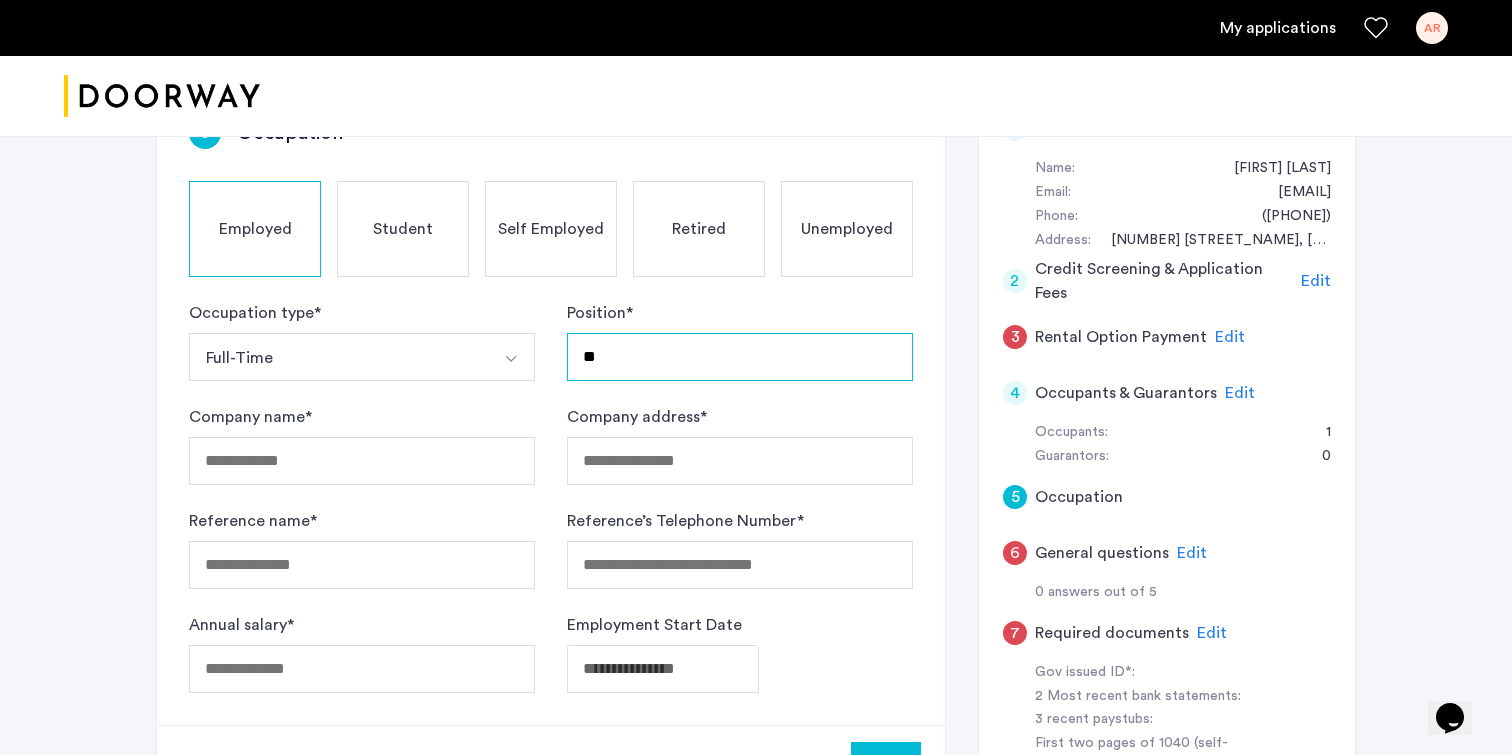 type on "*" 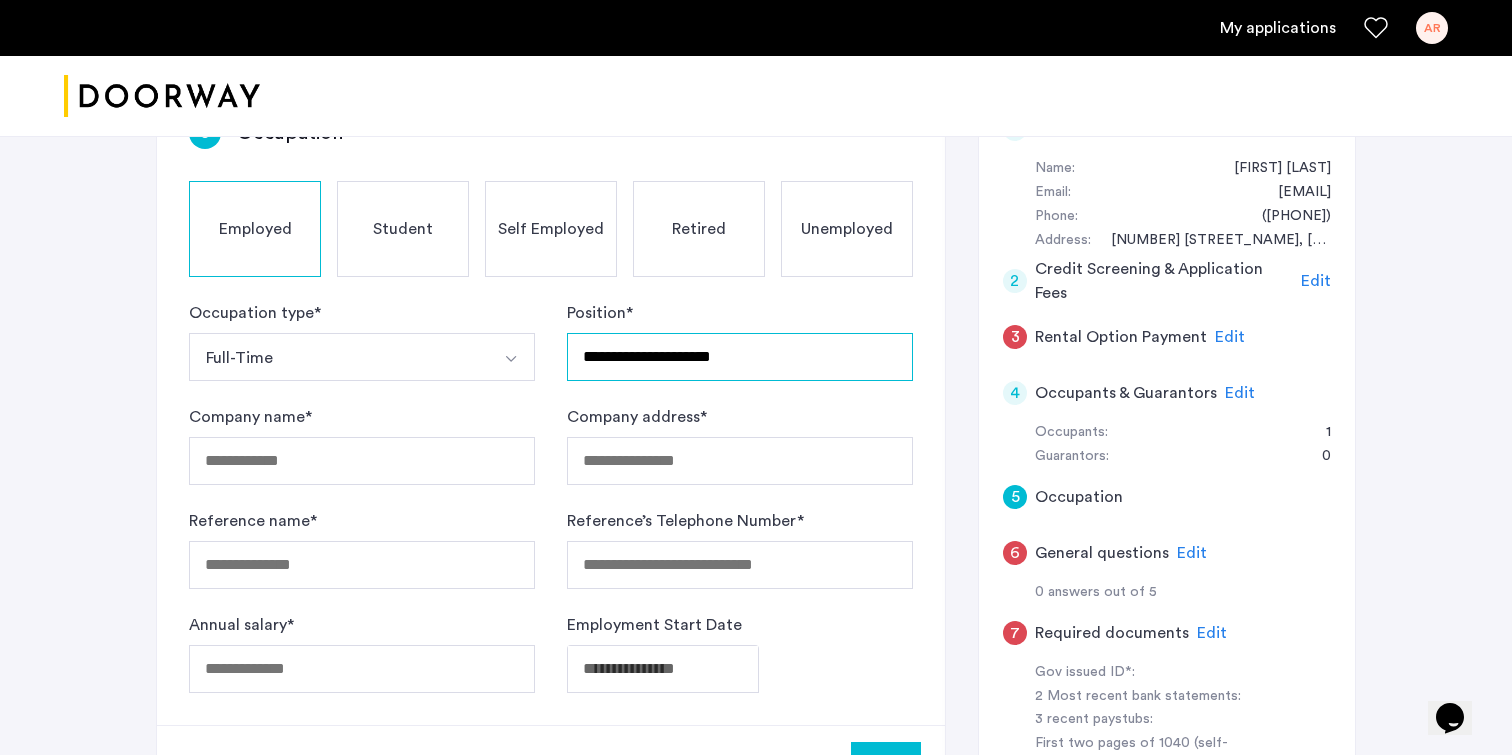 type on "**********" 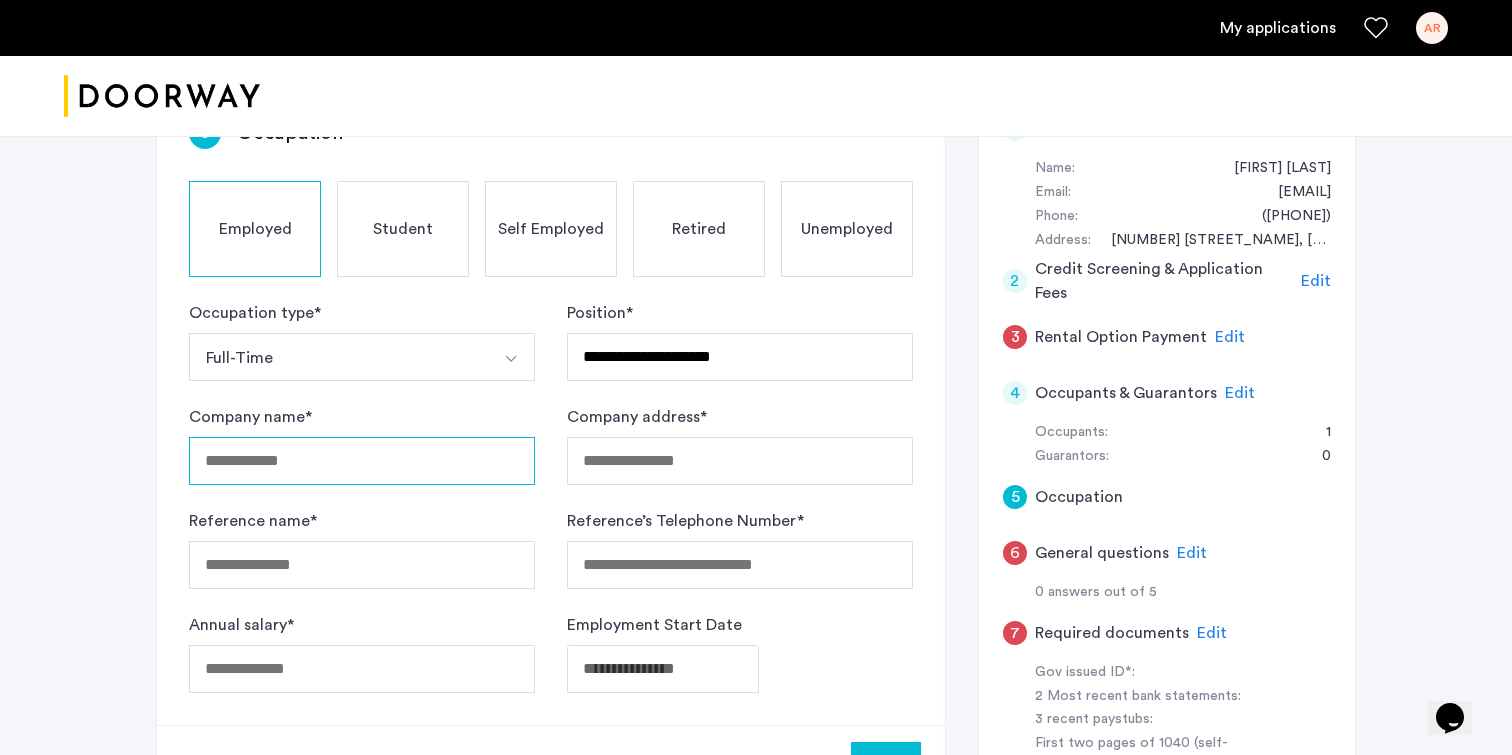 click on "Company name  *" at bounding box center (362, 461) 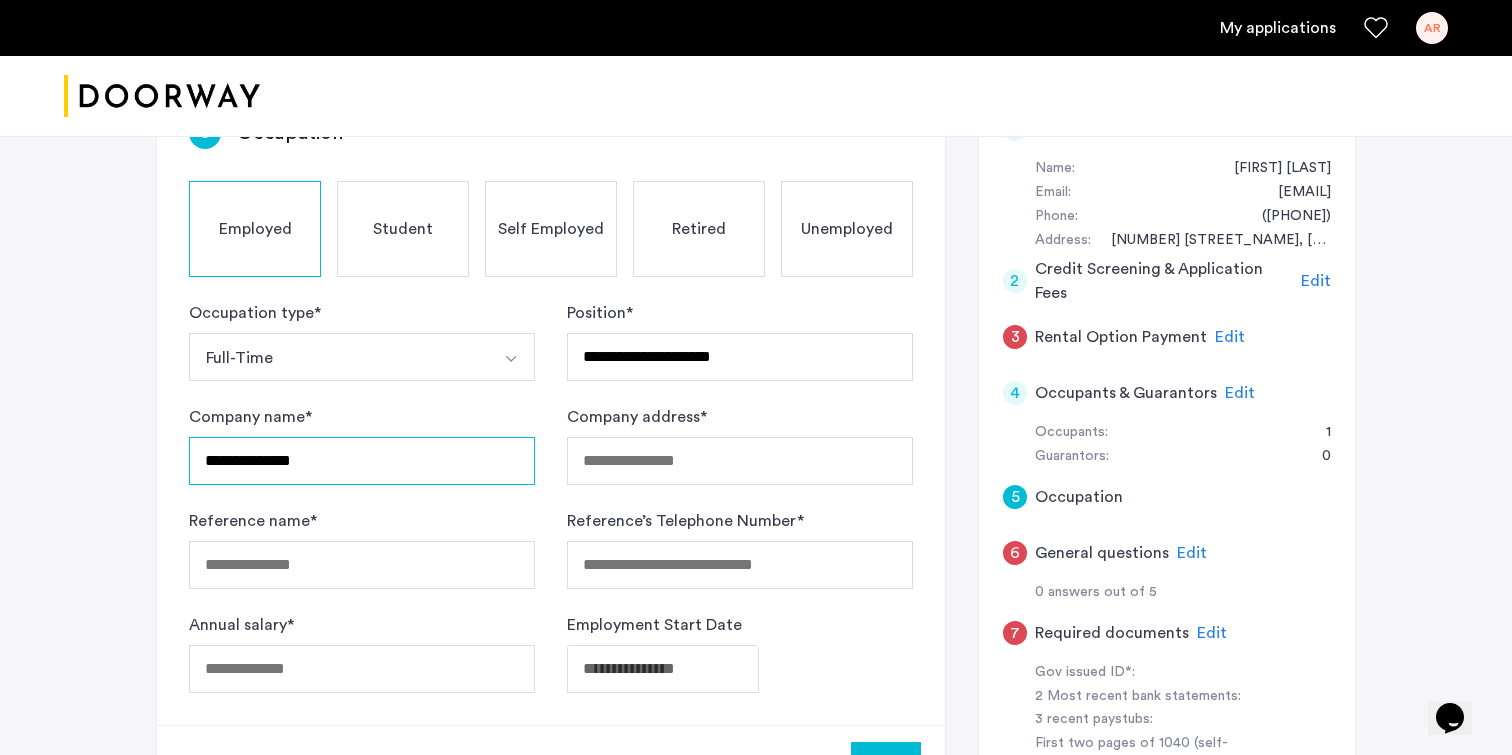 type on "**********" 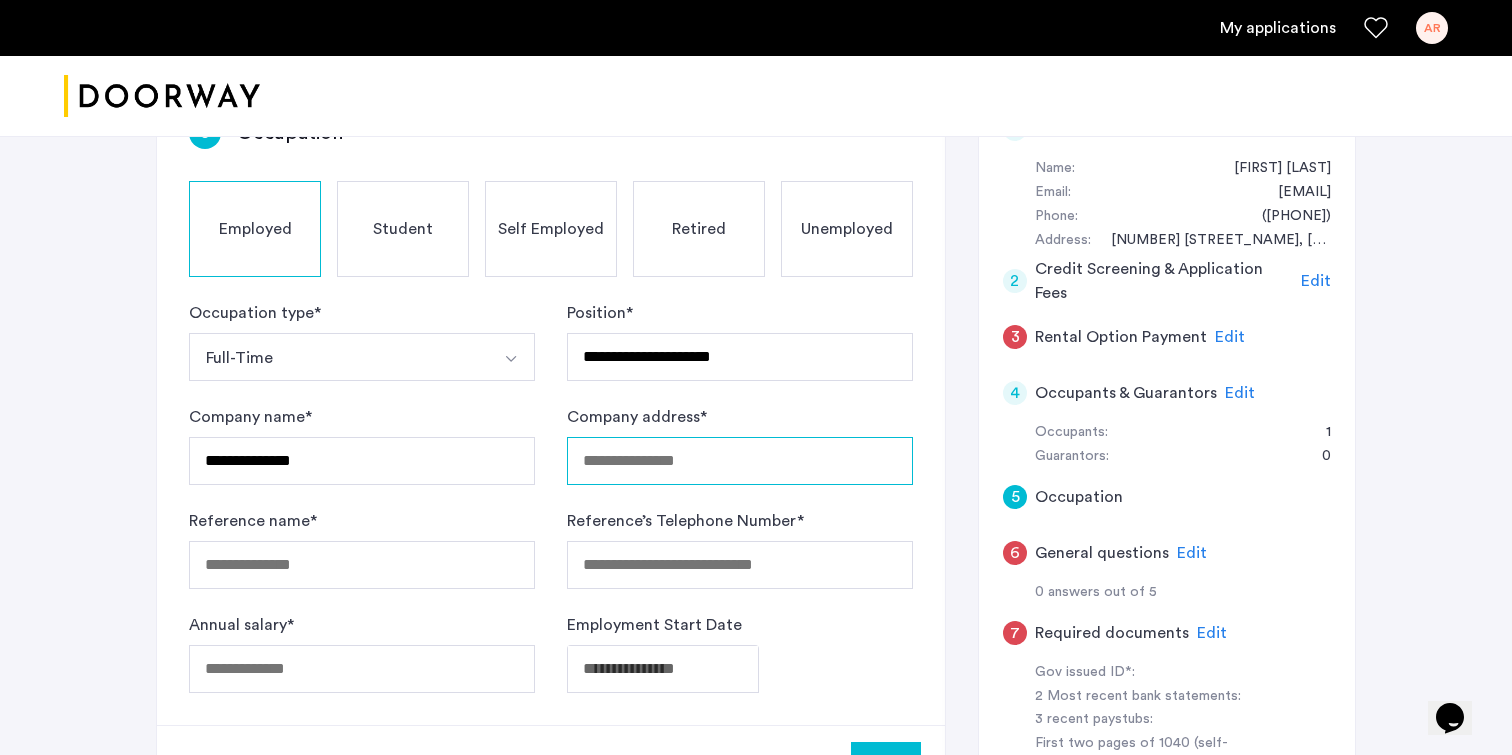 click on "Company address  *" at bounding box center [740, 461] 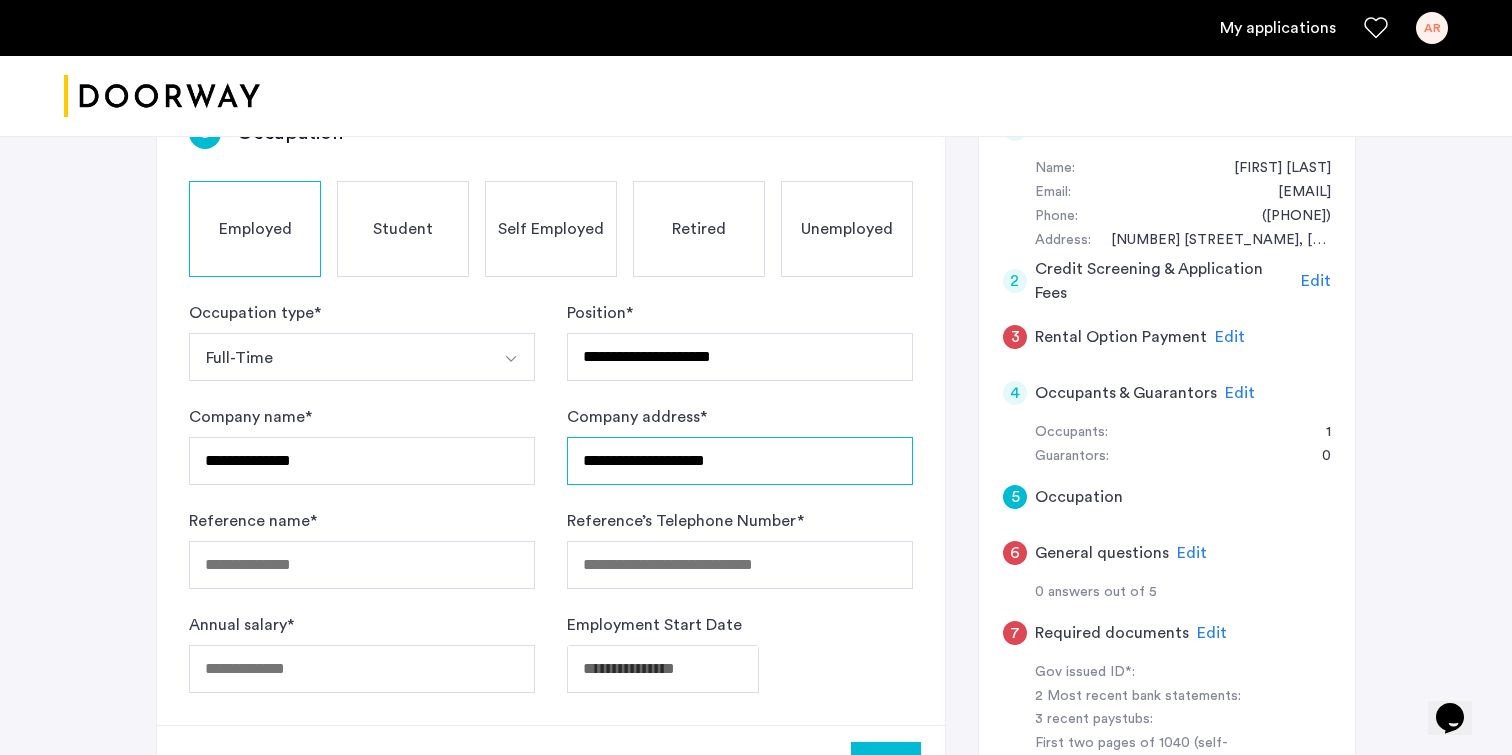 type on "**********" 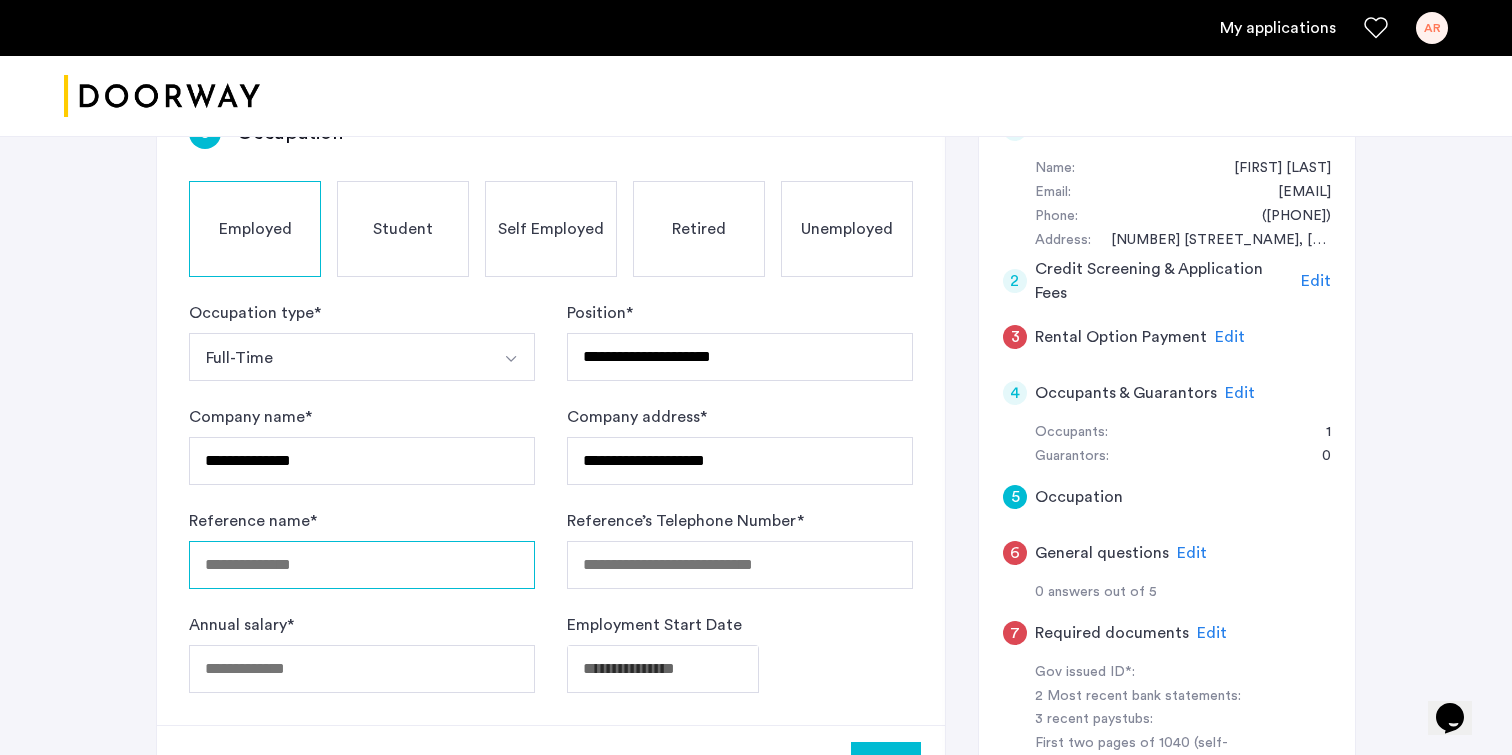 click on "Reference name  *" at bounding box center [362, 565] 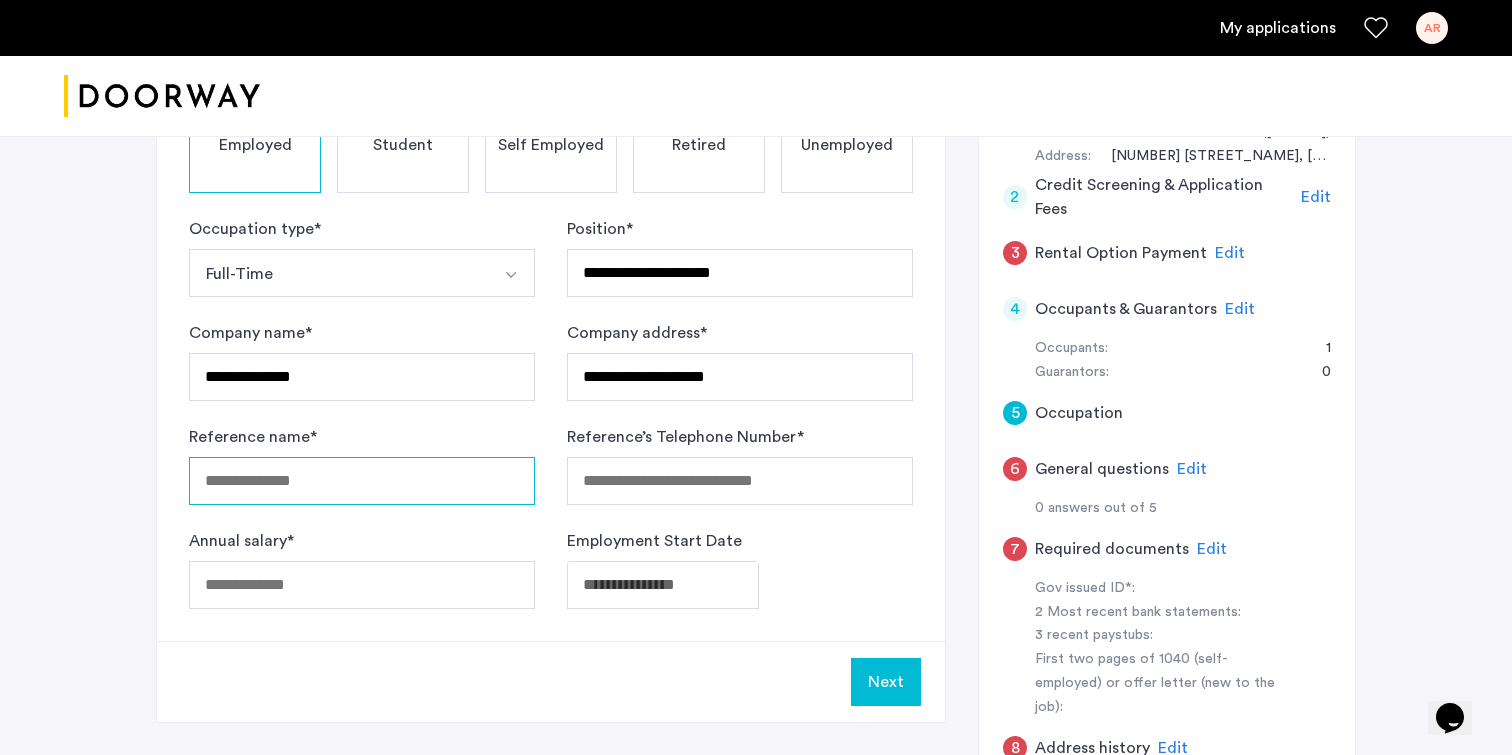scroll, scrollTop: 472, scrollLeft: 0, axis: vertical 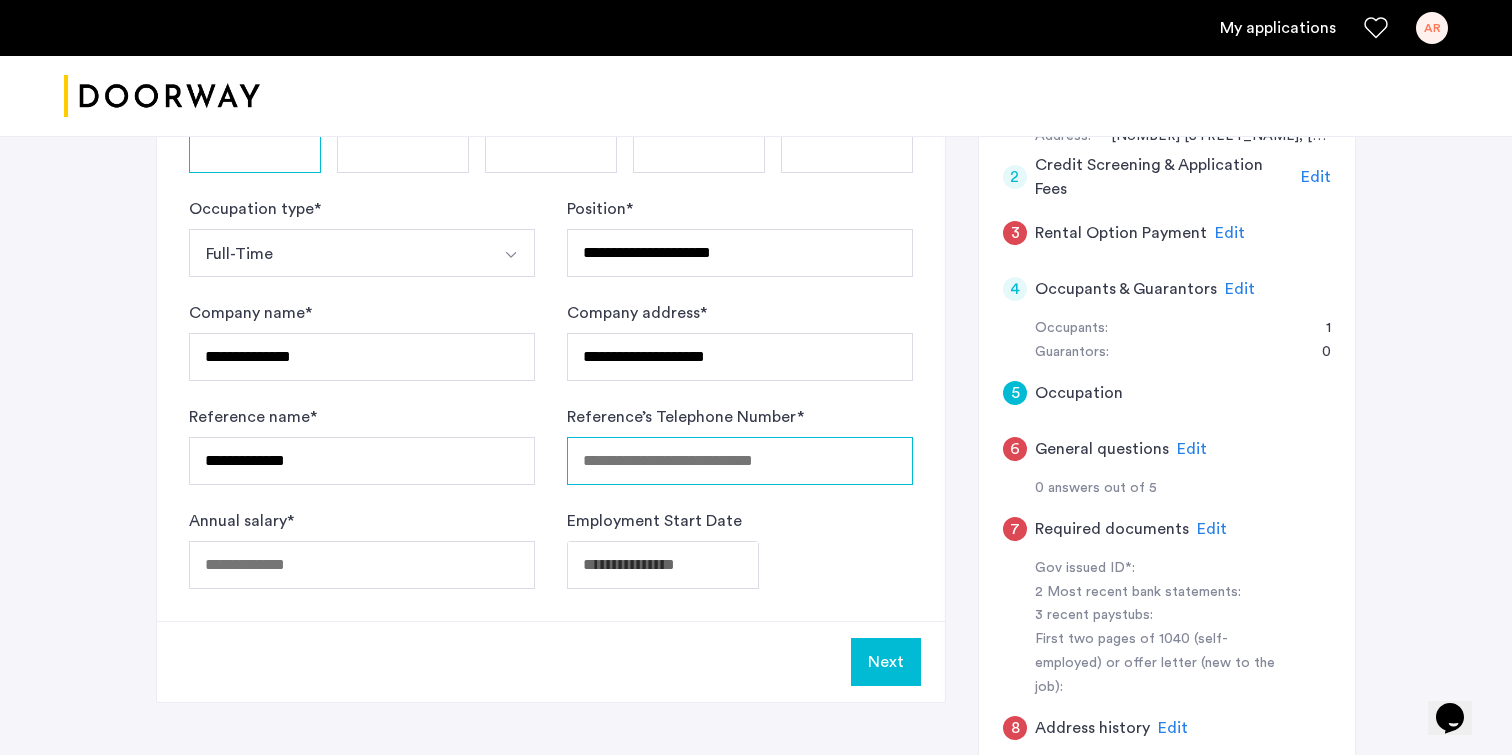 click on "Reference’s Telephone Number  *" at bounding box center [740, 461] 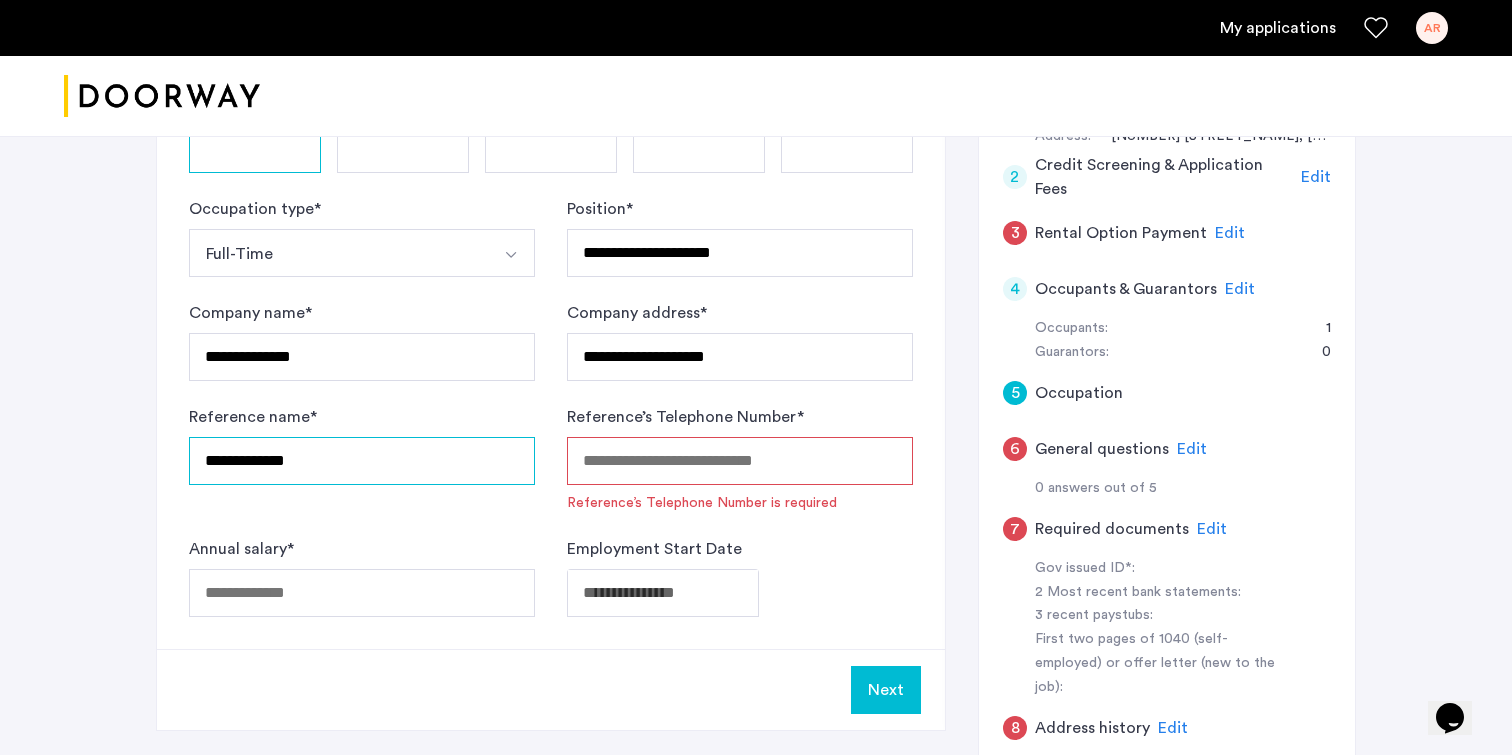 click on "**********" at bounding box center [362, 461] 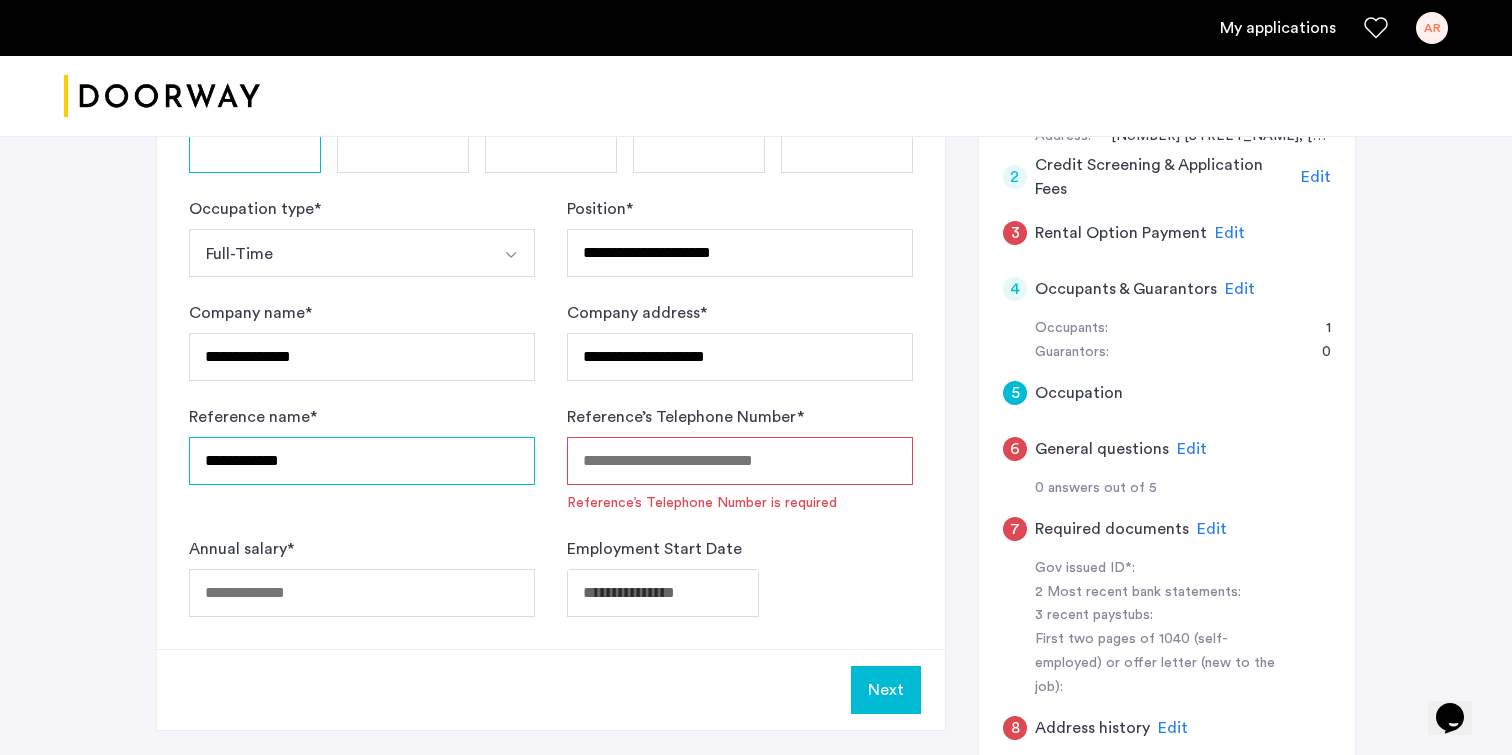 type on "**********" 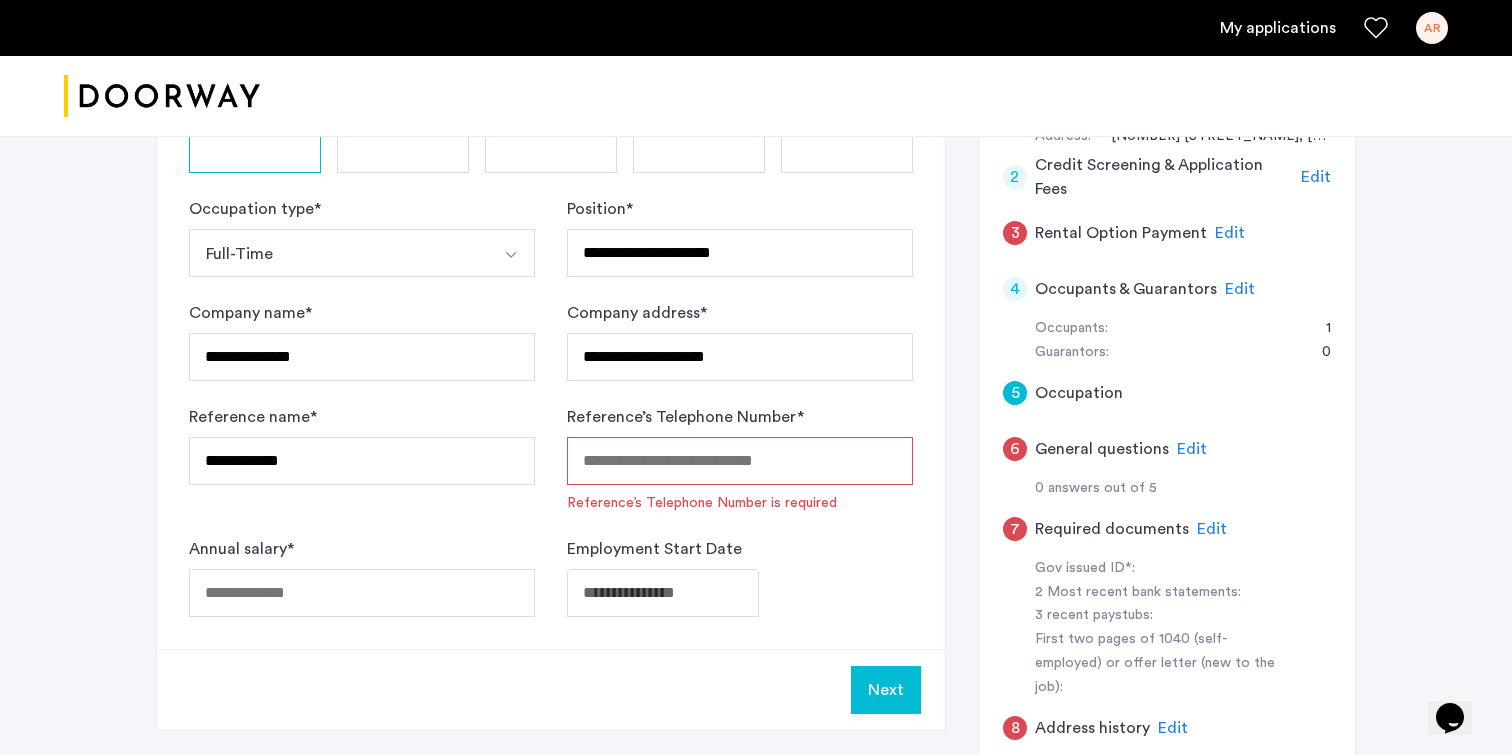 click on "Reference’s Telephone Number  *" at bounding box center (740, 461) 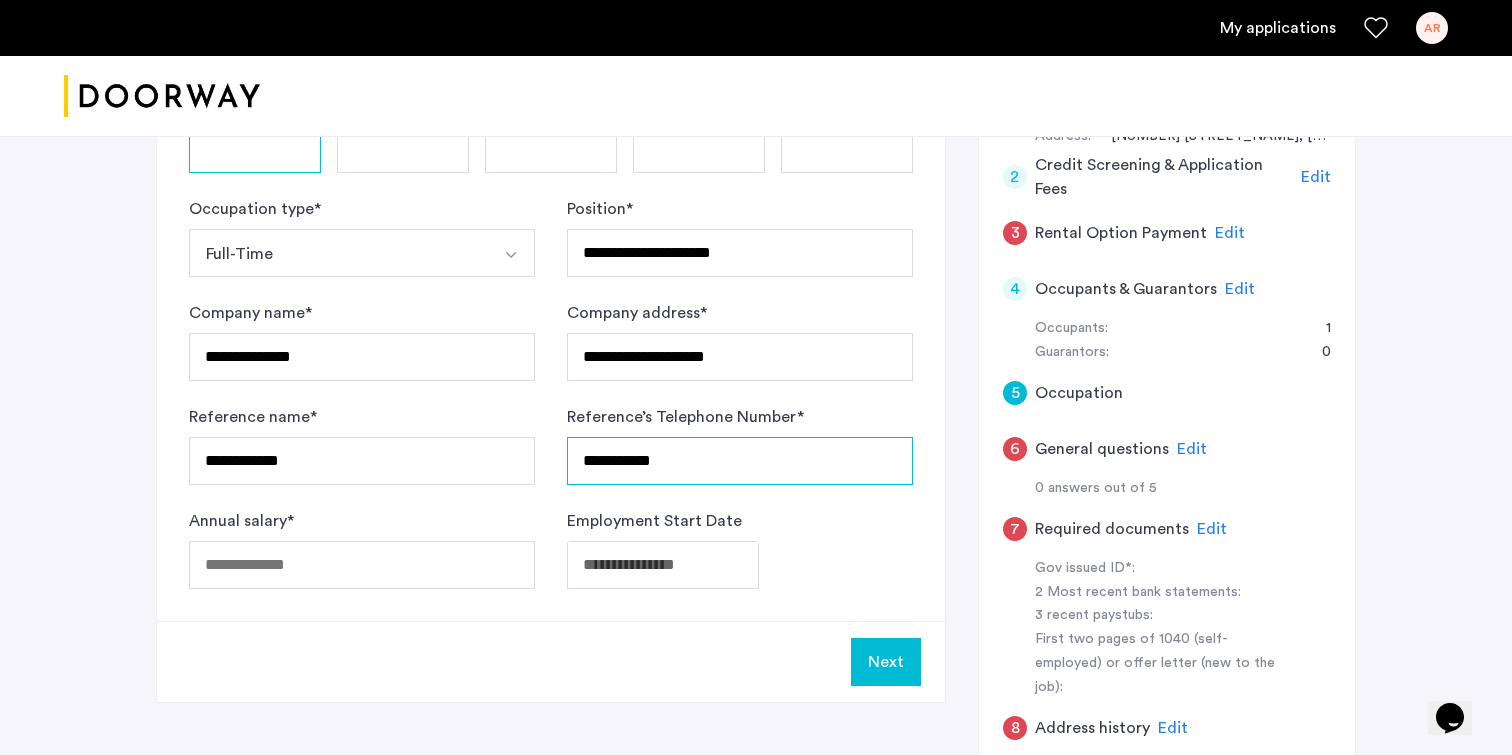 type on "**********" 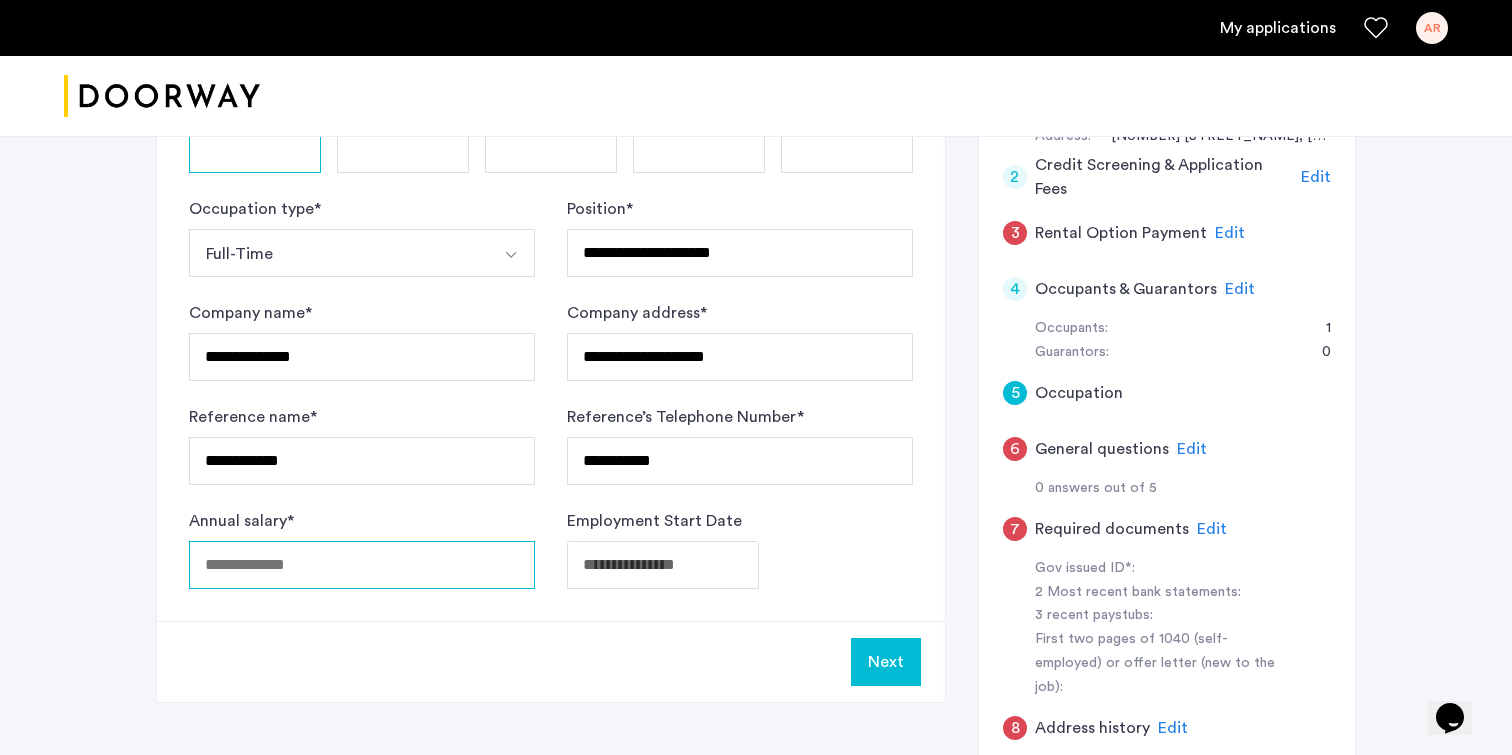click on "Annual salary  *" at bounding box center [362, 565] 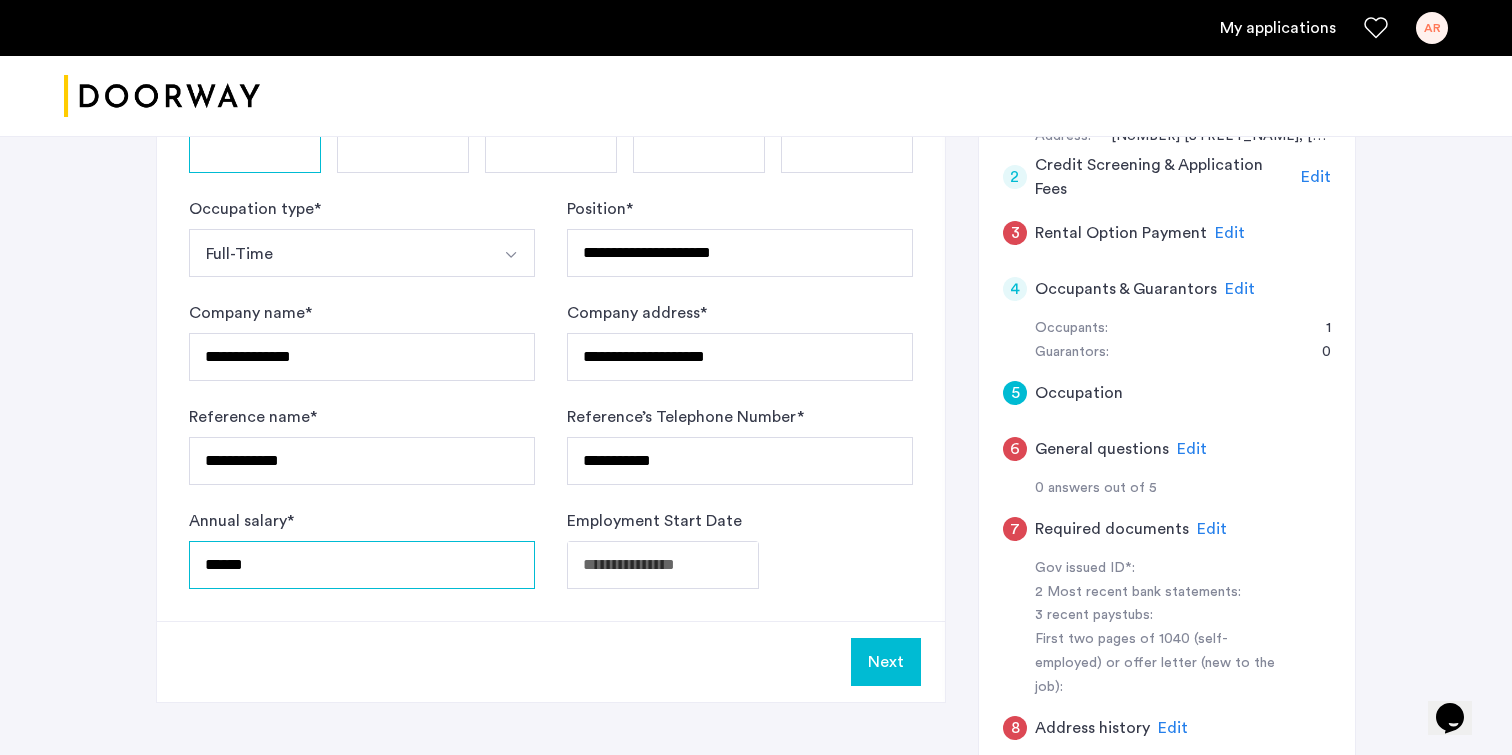 type on "******" 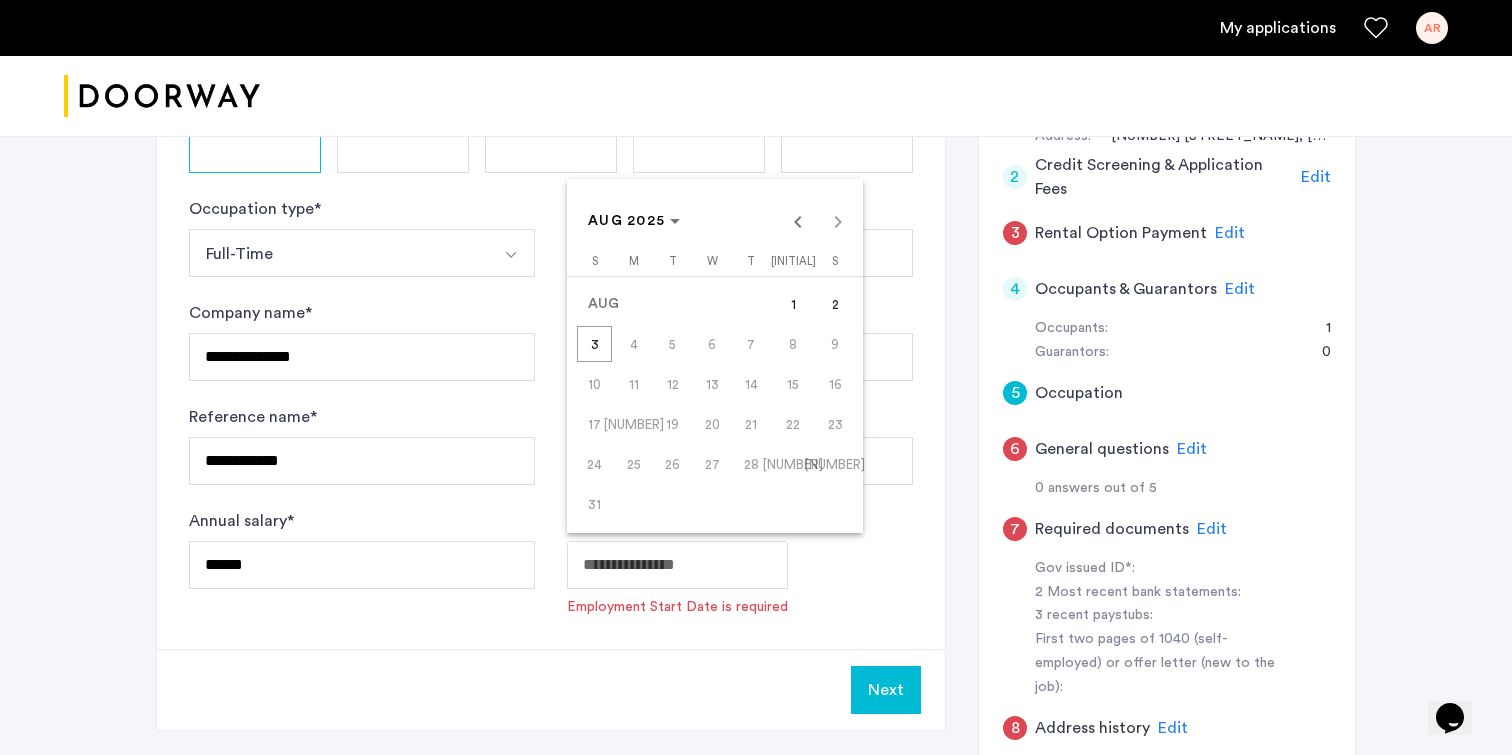 click on "**********" at bounding box center (756, -95) 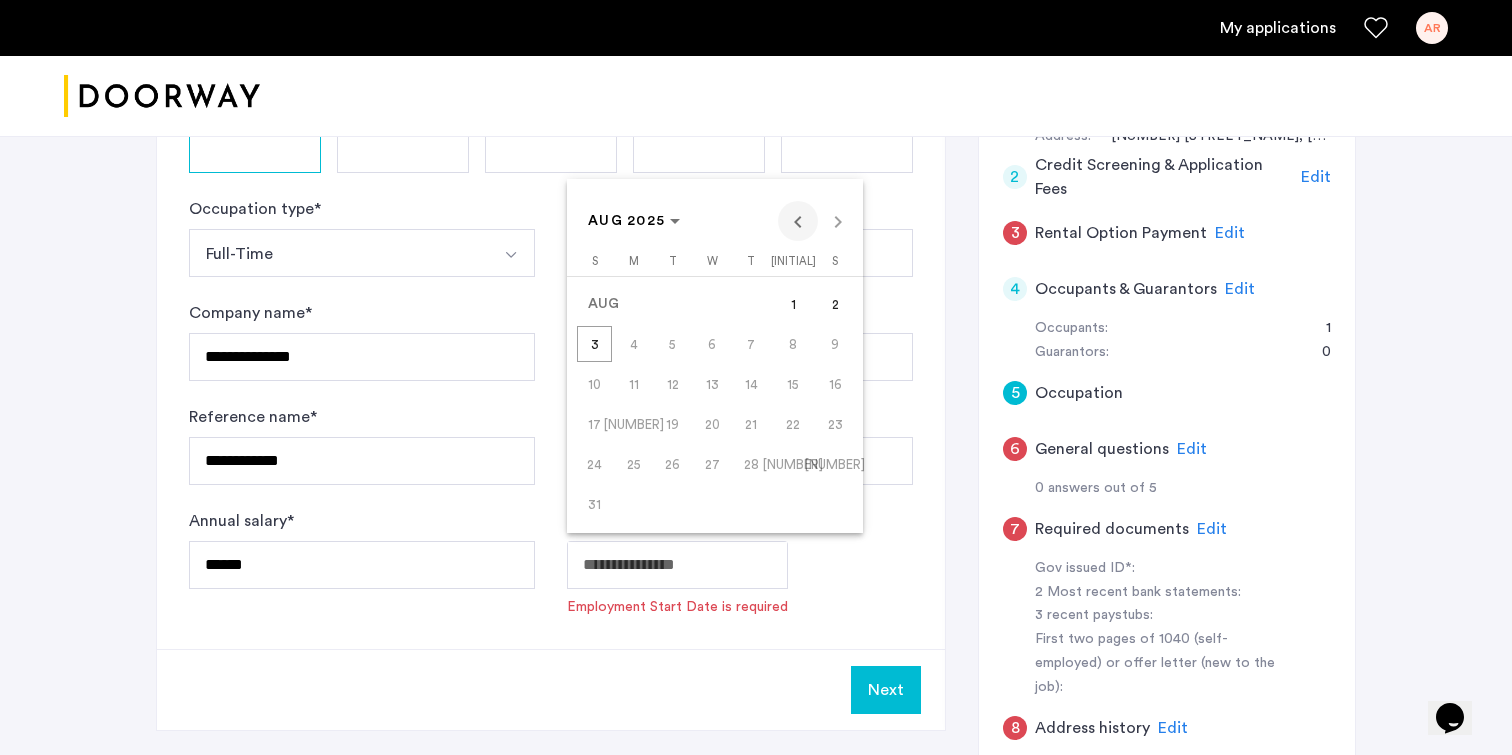 click at bounding box center [798, 221] 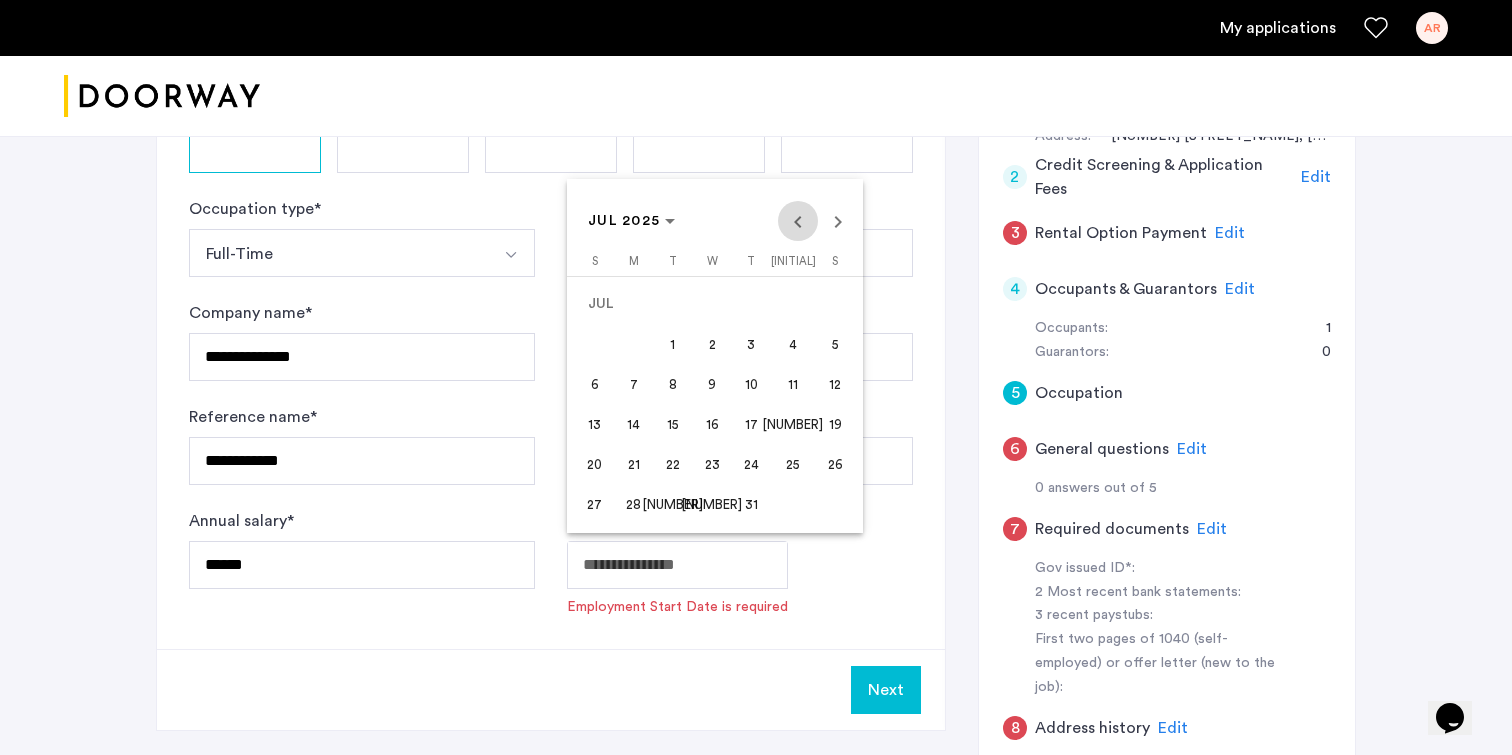 click at bounding box center [798, 221] 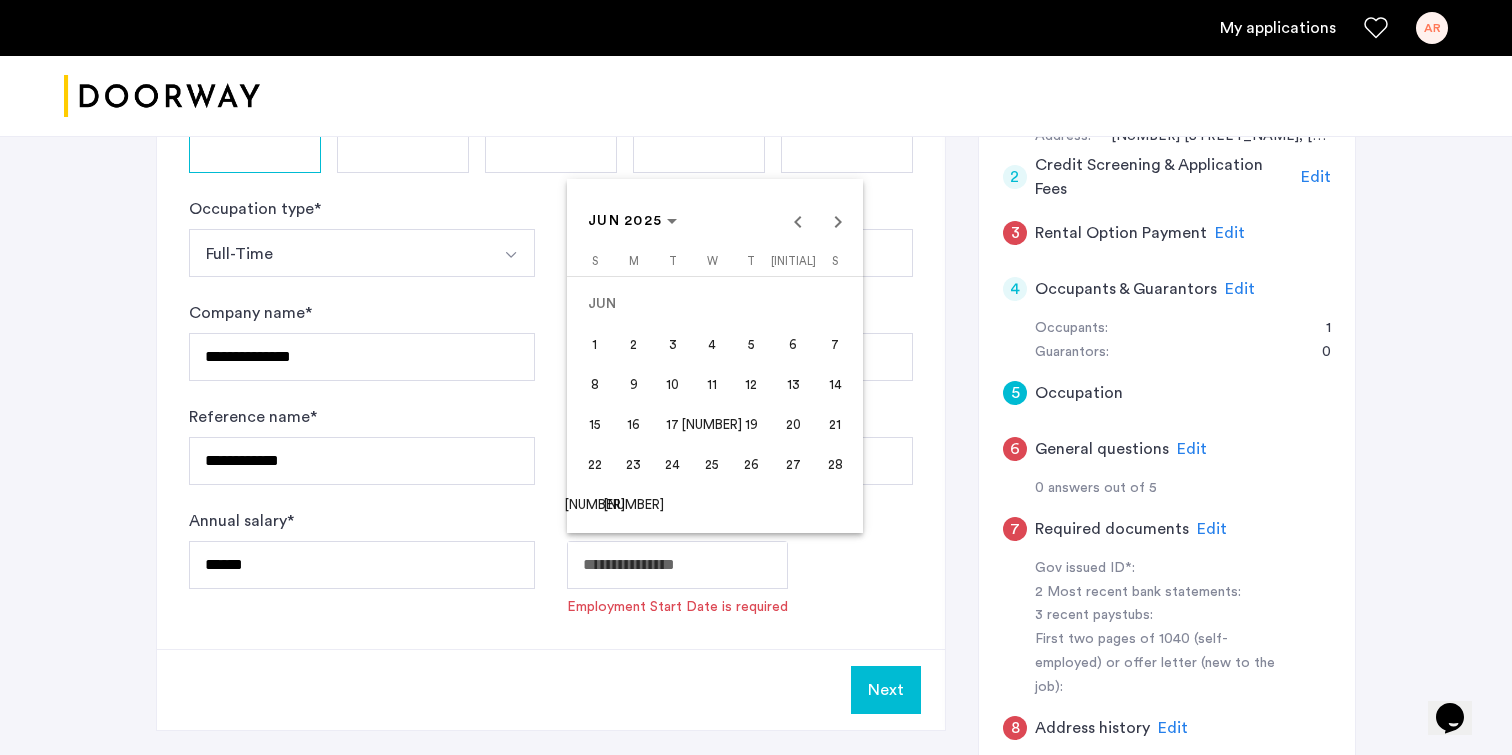 click on "[NUMBER]" at bounding box center [633, 504] 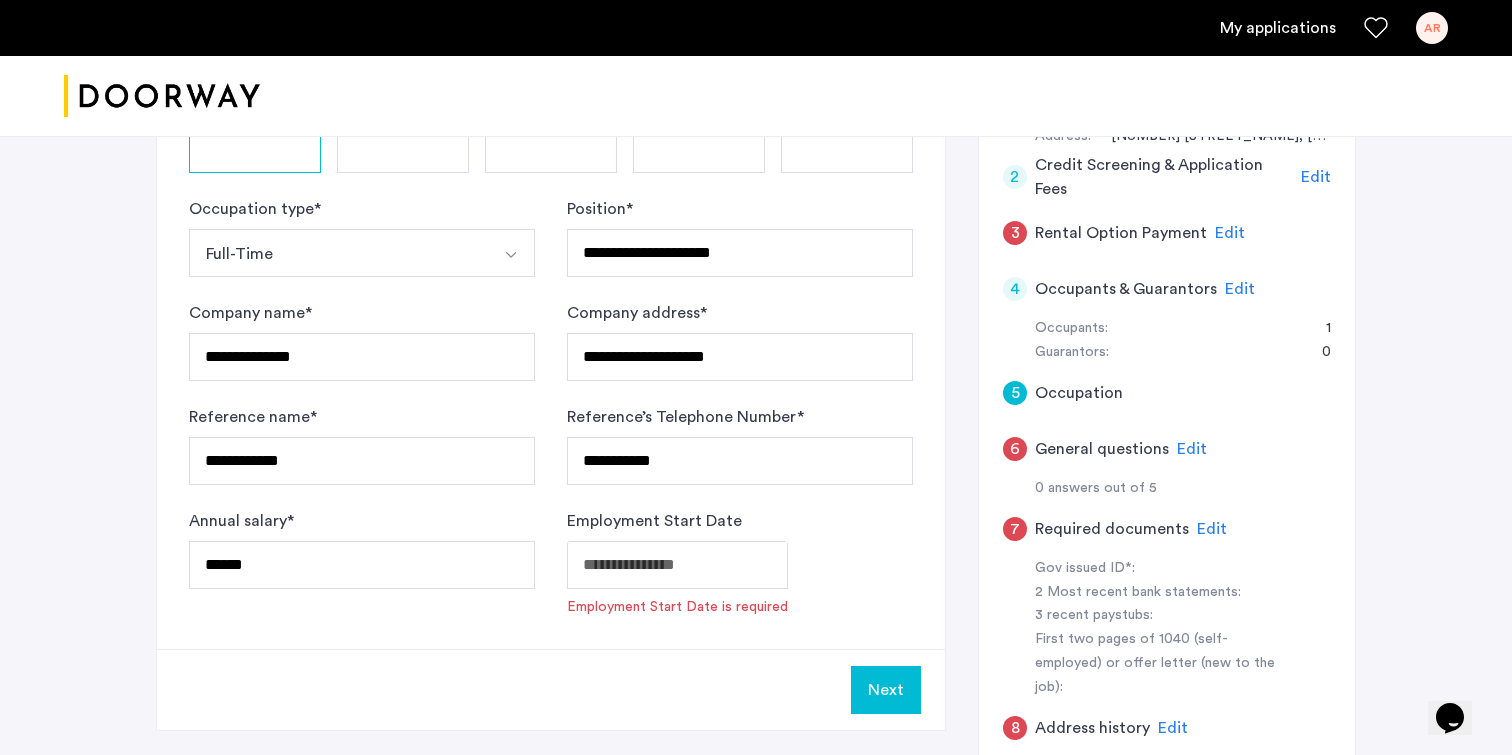 type on "**********" 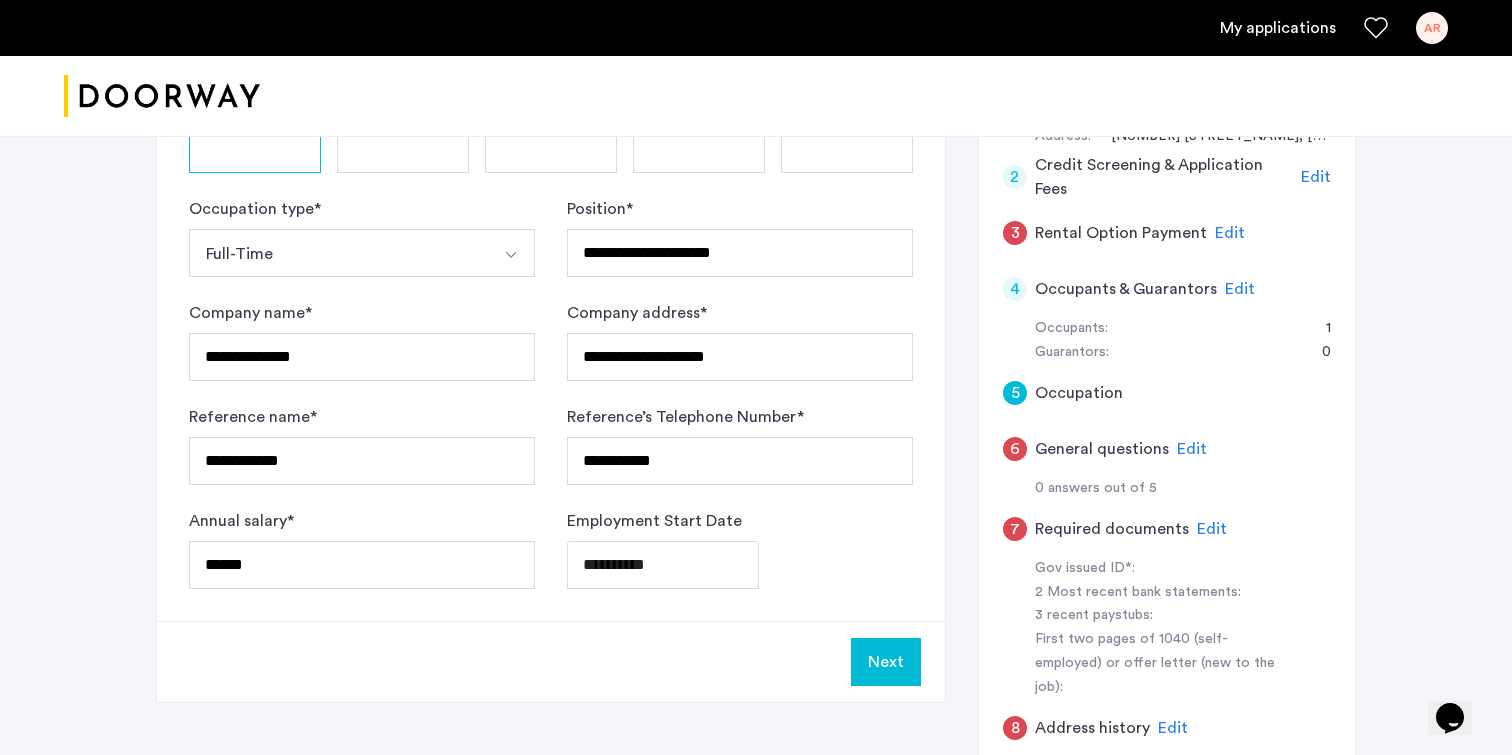 click on "Next" 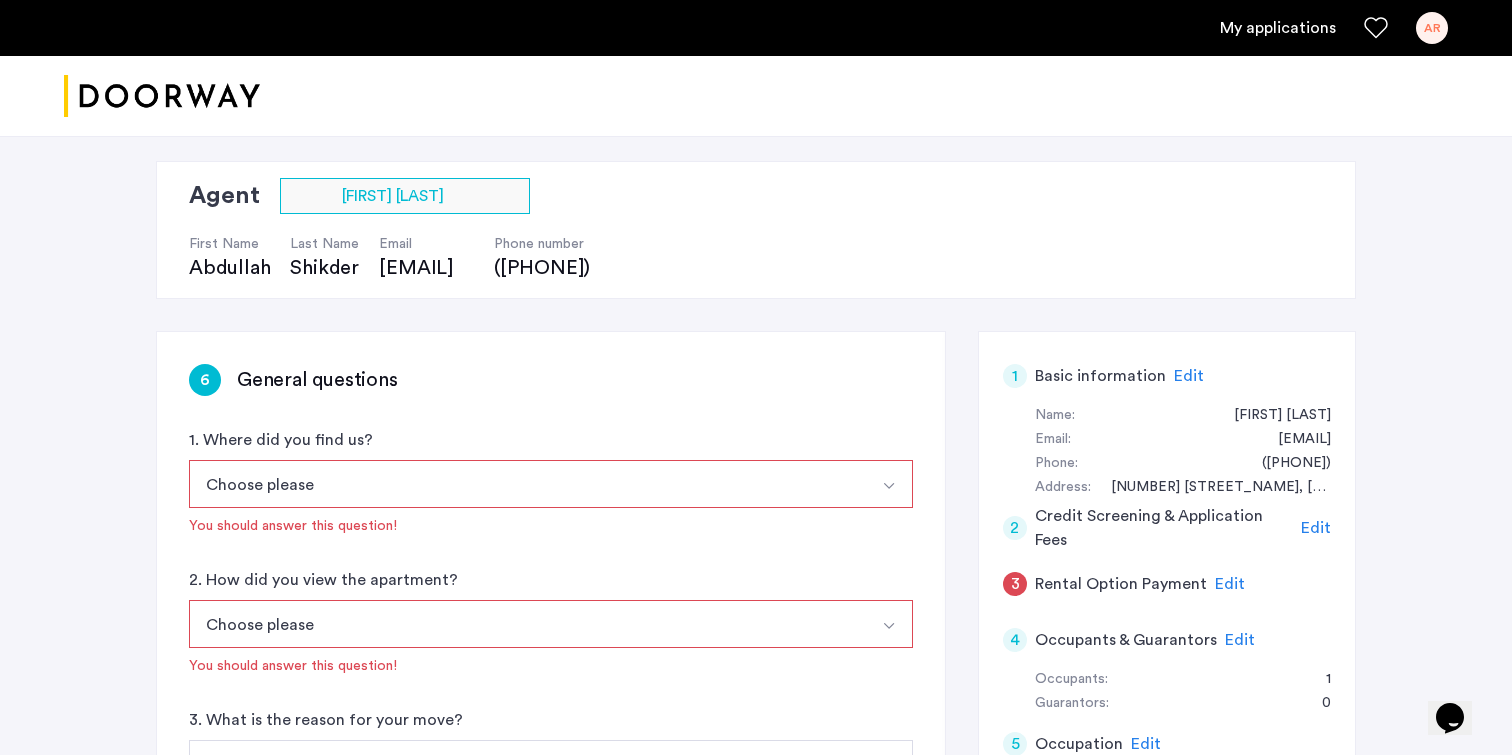 scroll, scrollTop: 132, scrollLeft: 0, axis: vertical 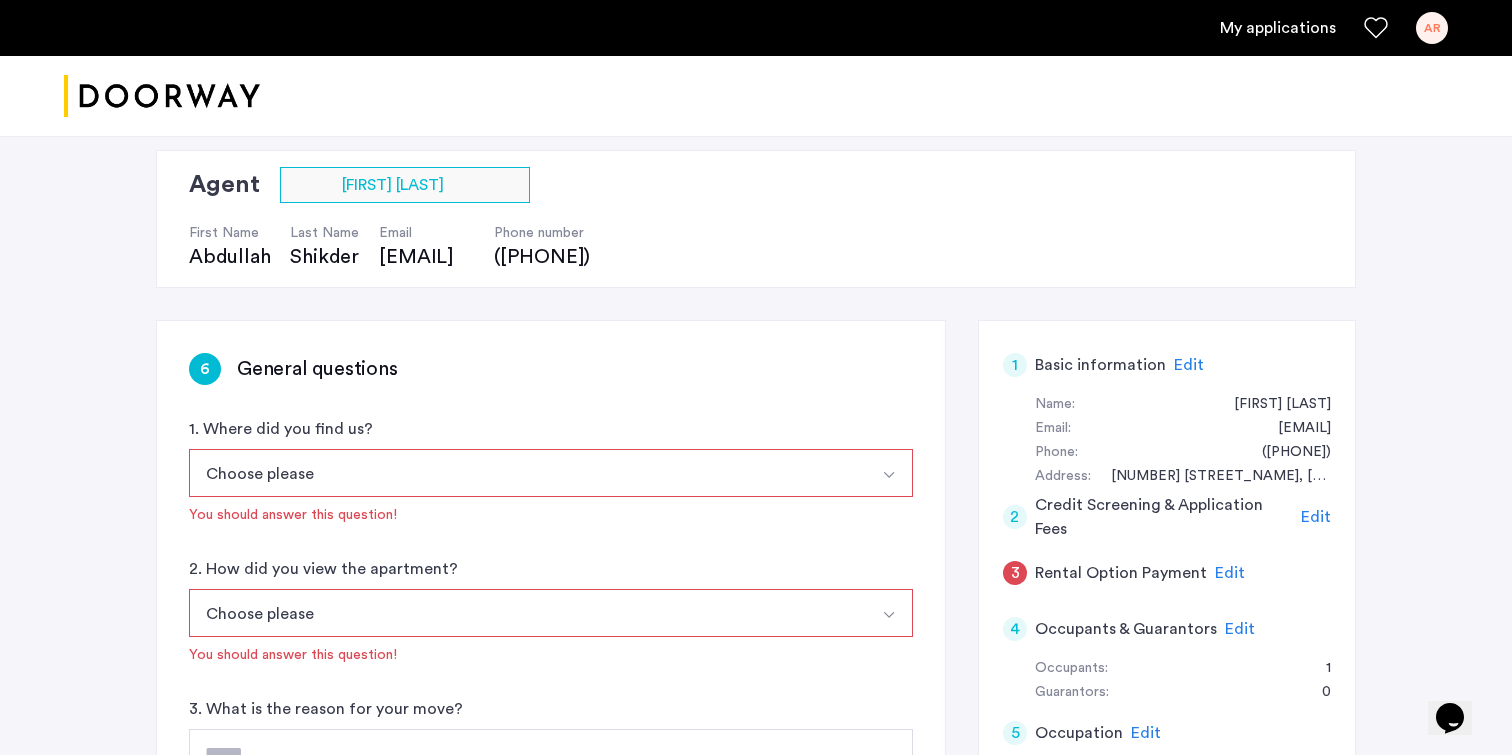 click on "Choose please" at bounding box center (527, 473) 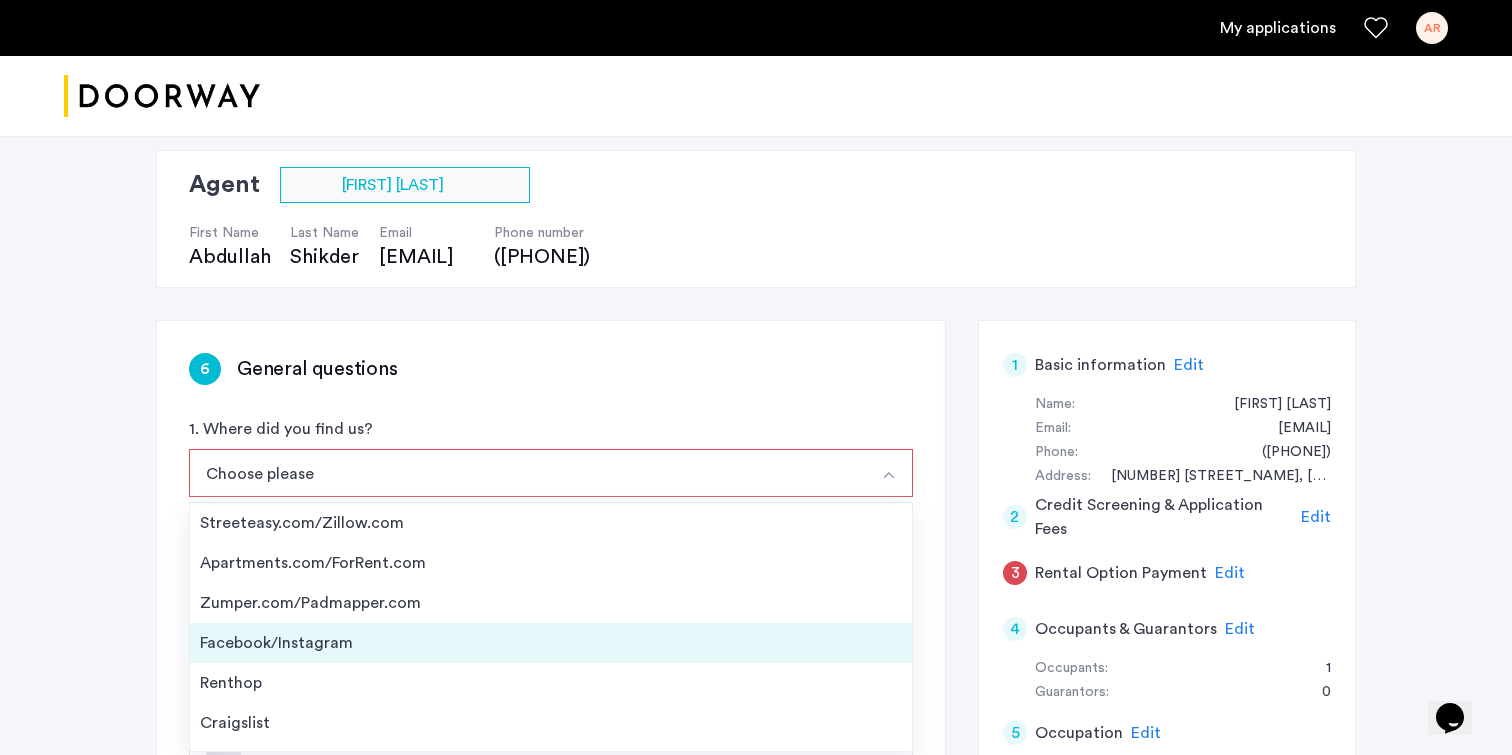 click on "Facebook/Instagram" at bounding box center [551, 643] 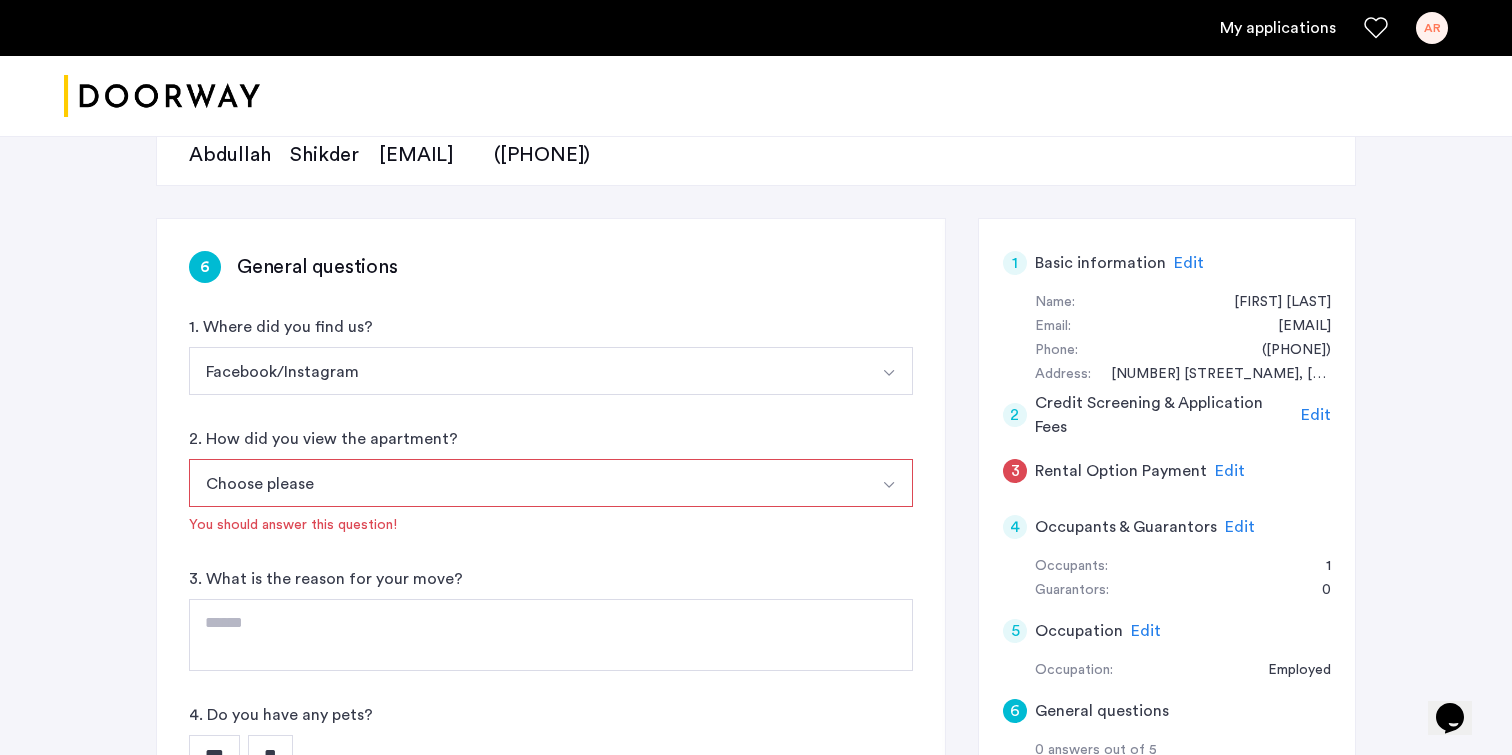 scroll, scrollTop: 248, scrollLeft: 0, axis: vertical 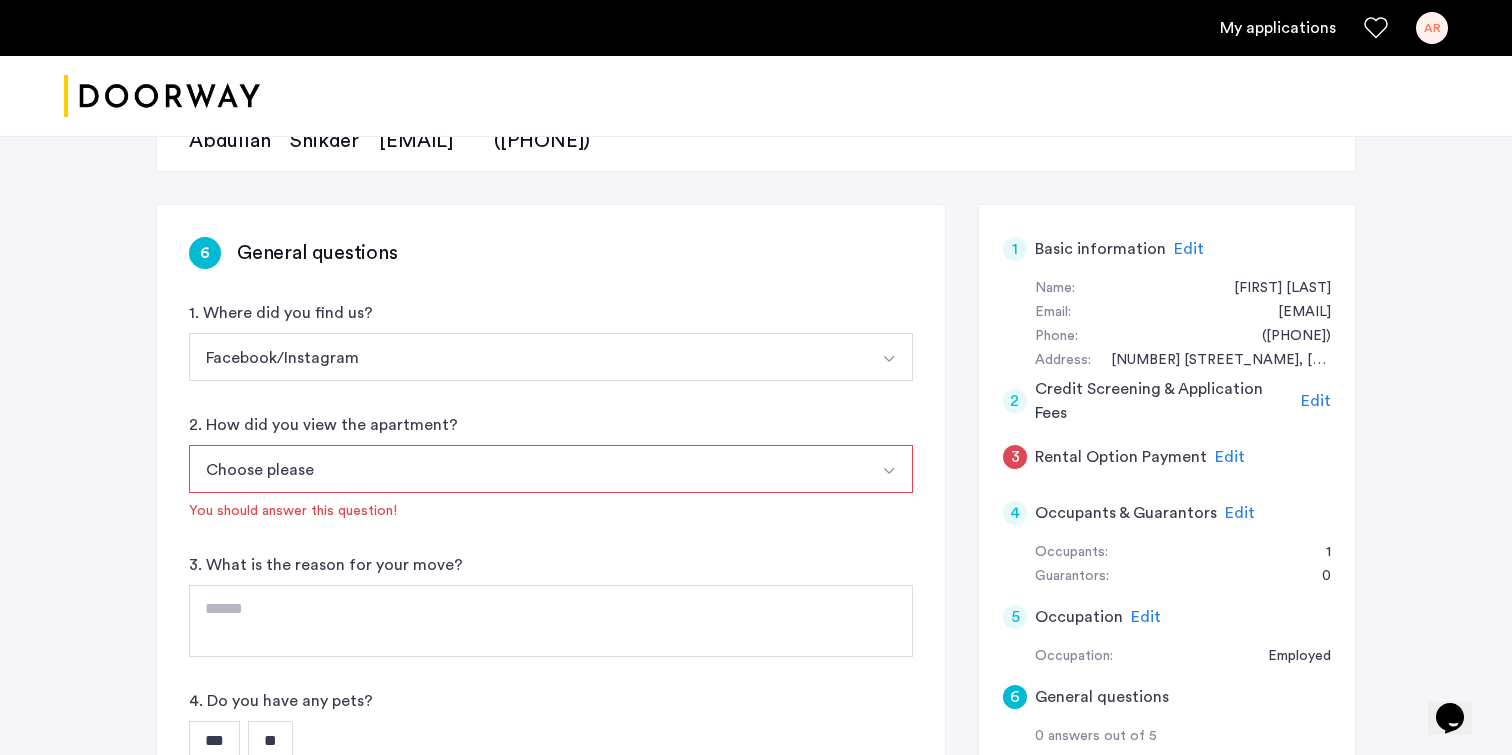 click on "Choose please" at bounding box center [527, 469] 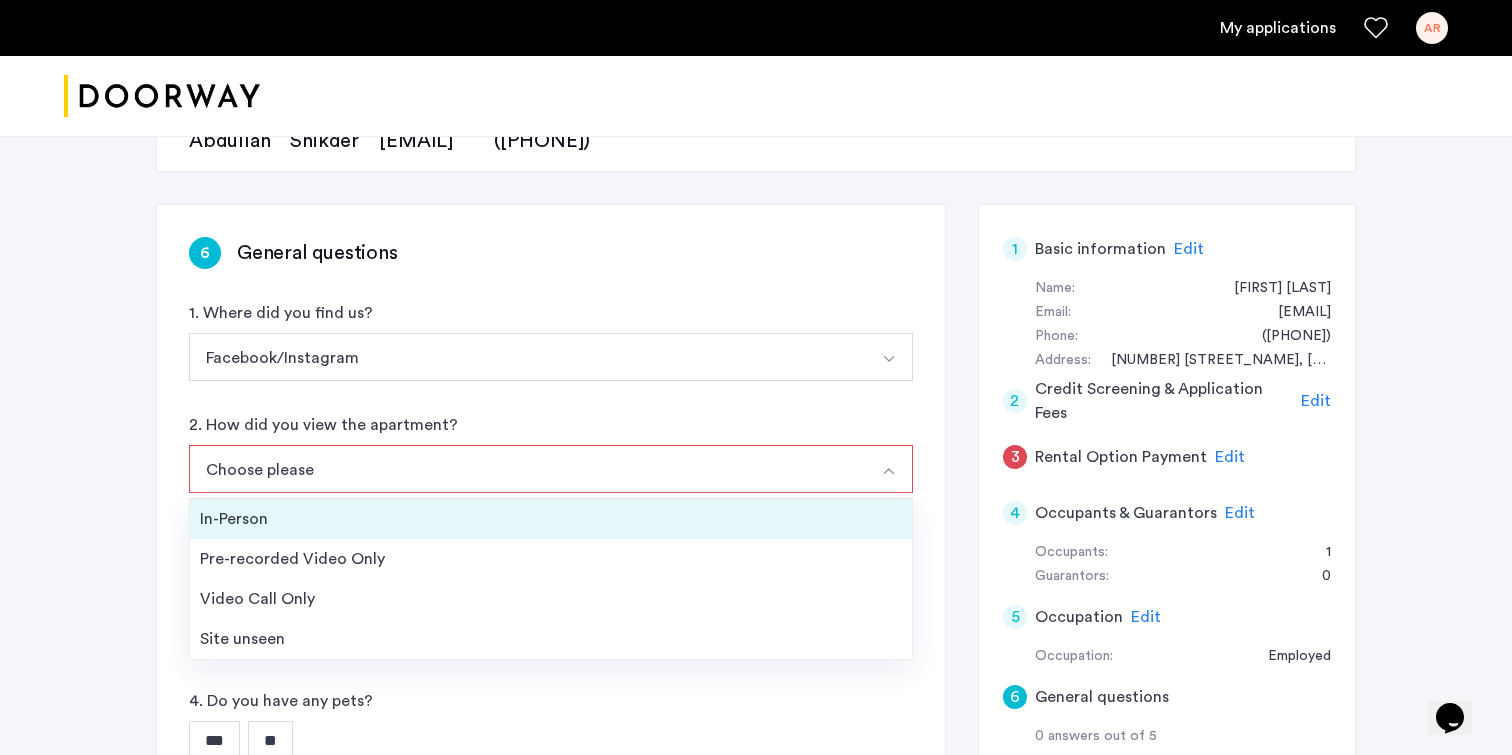 click on "In-Person" at bounding box center (551, 519) 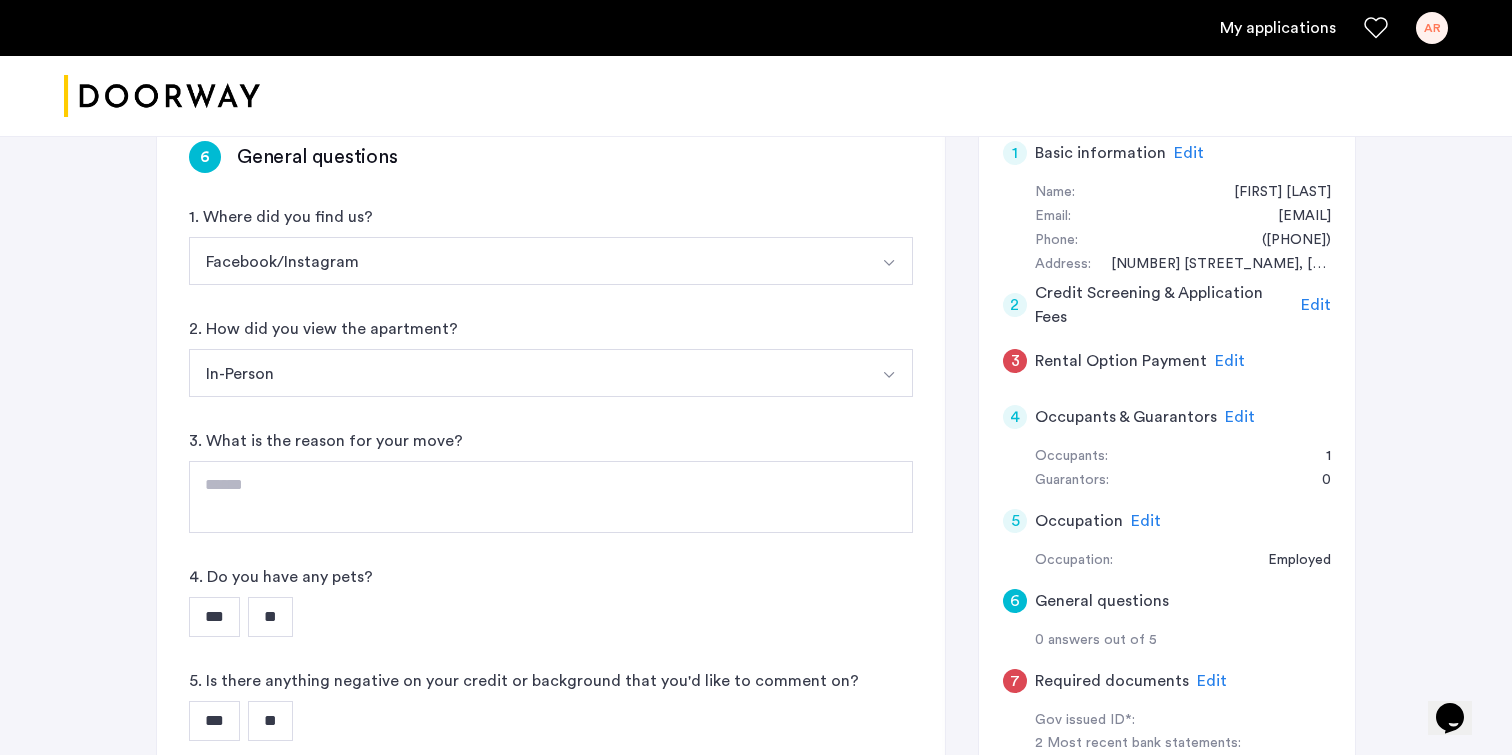 scroll, scrollTop: 351, scrollLeft: 0, axis: vertical 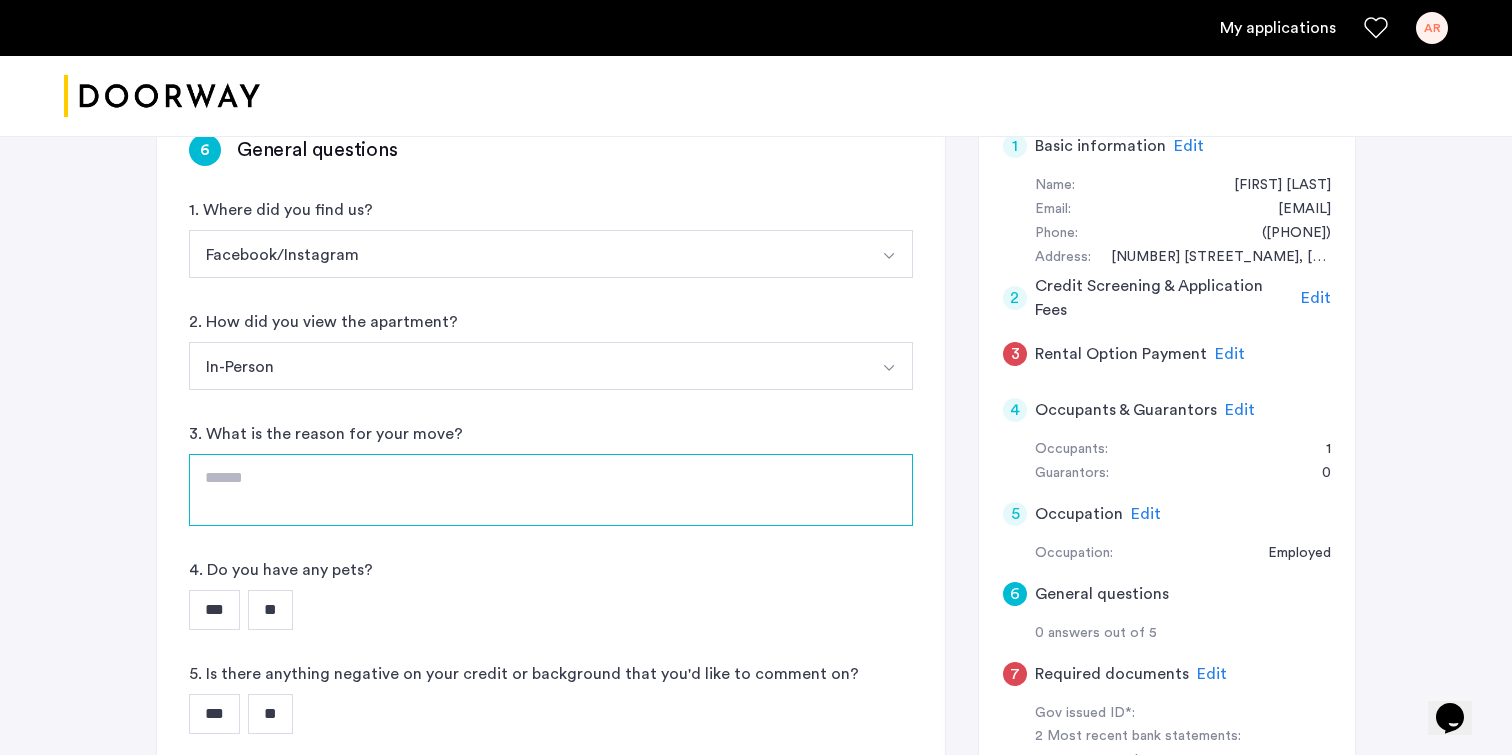 click 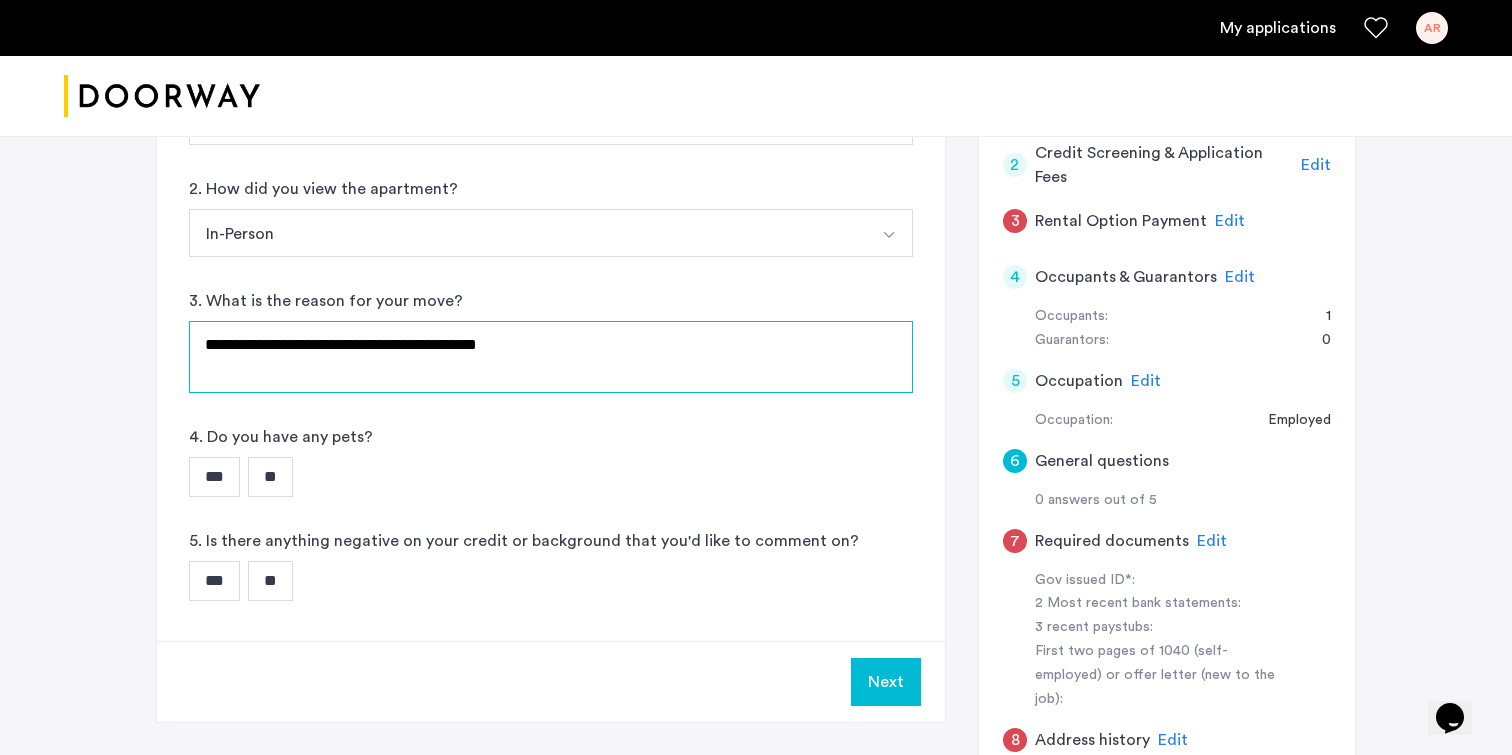scroll, scrollTop: 506, scrollLeft: 0, axis: vertical 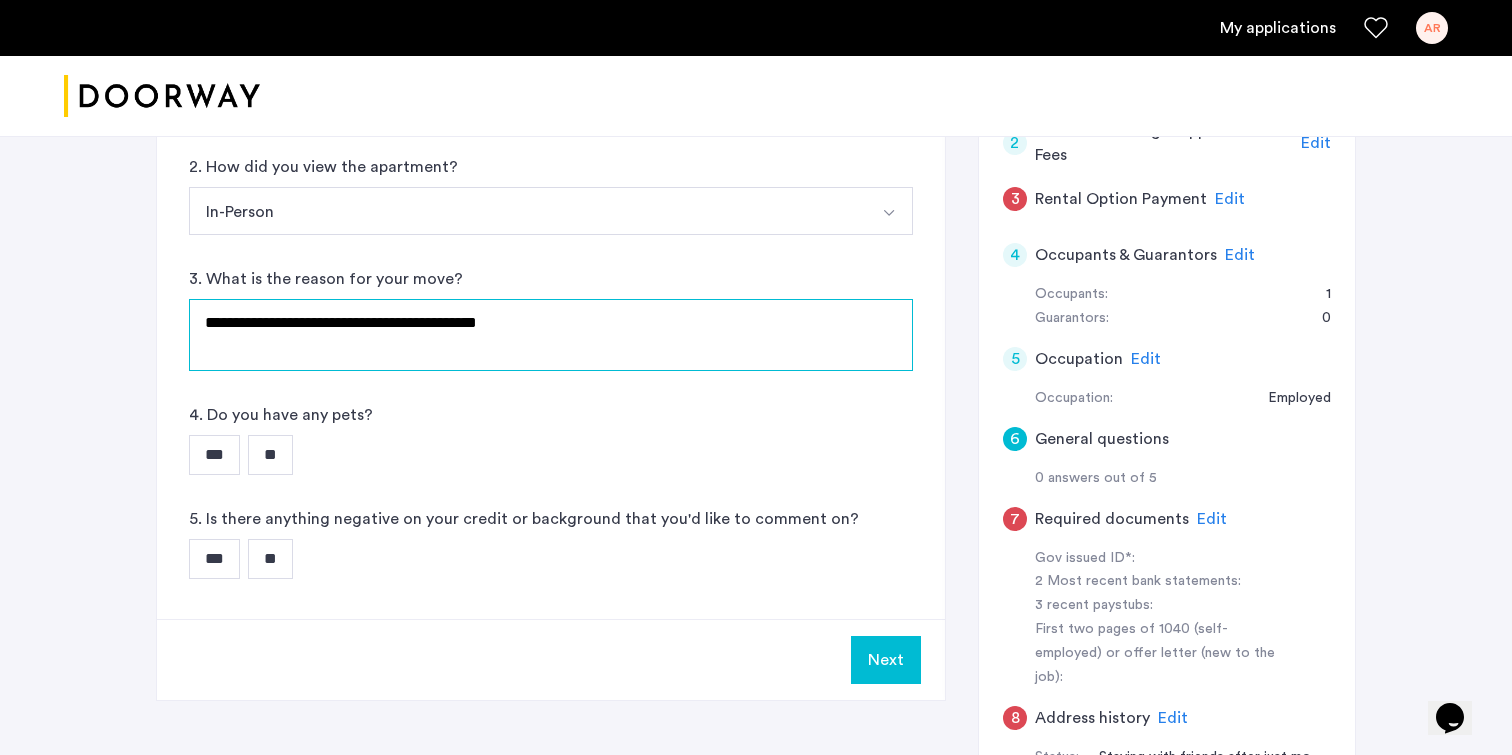 type on "**********" 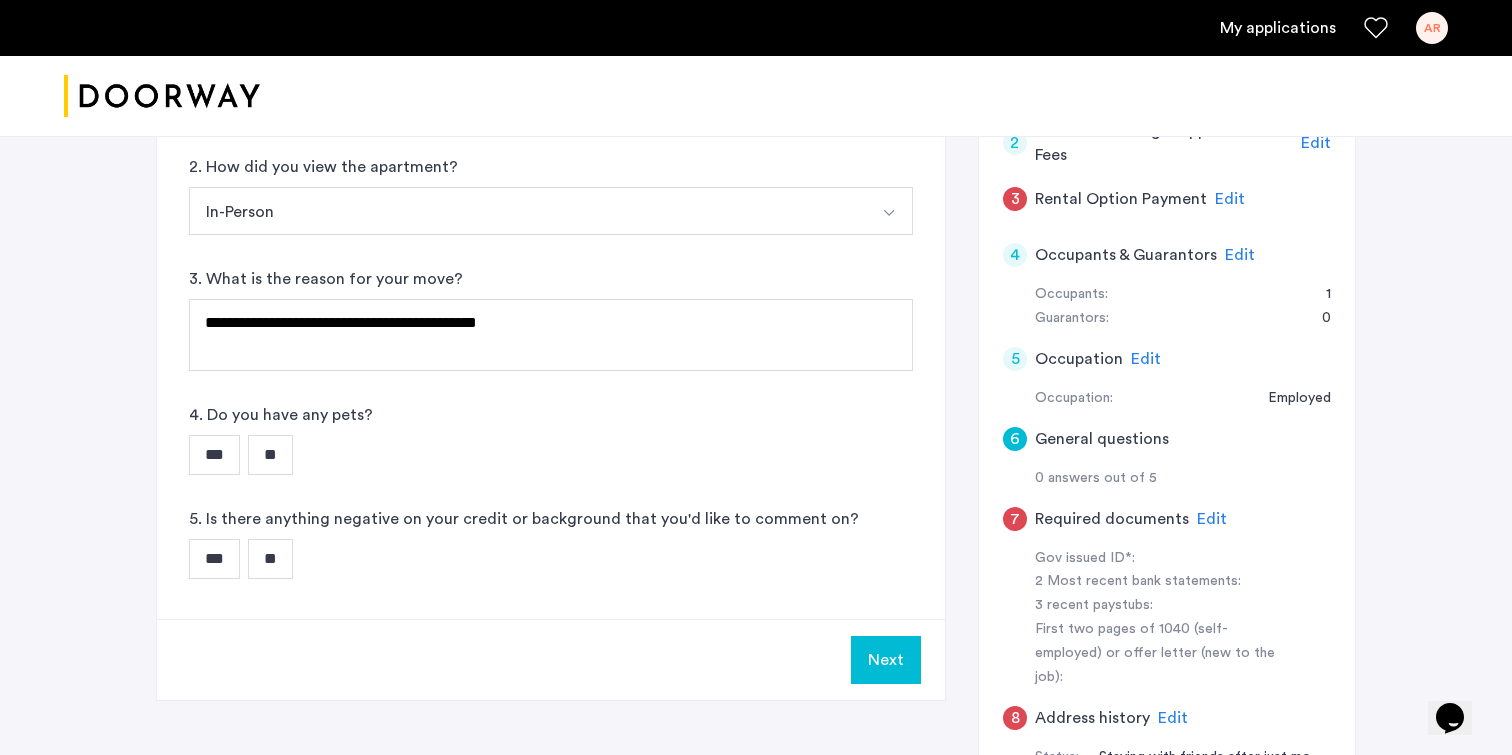 click on "**" at bounding box center [270, 455] 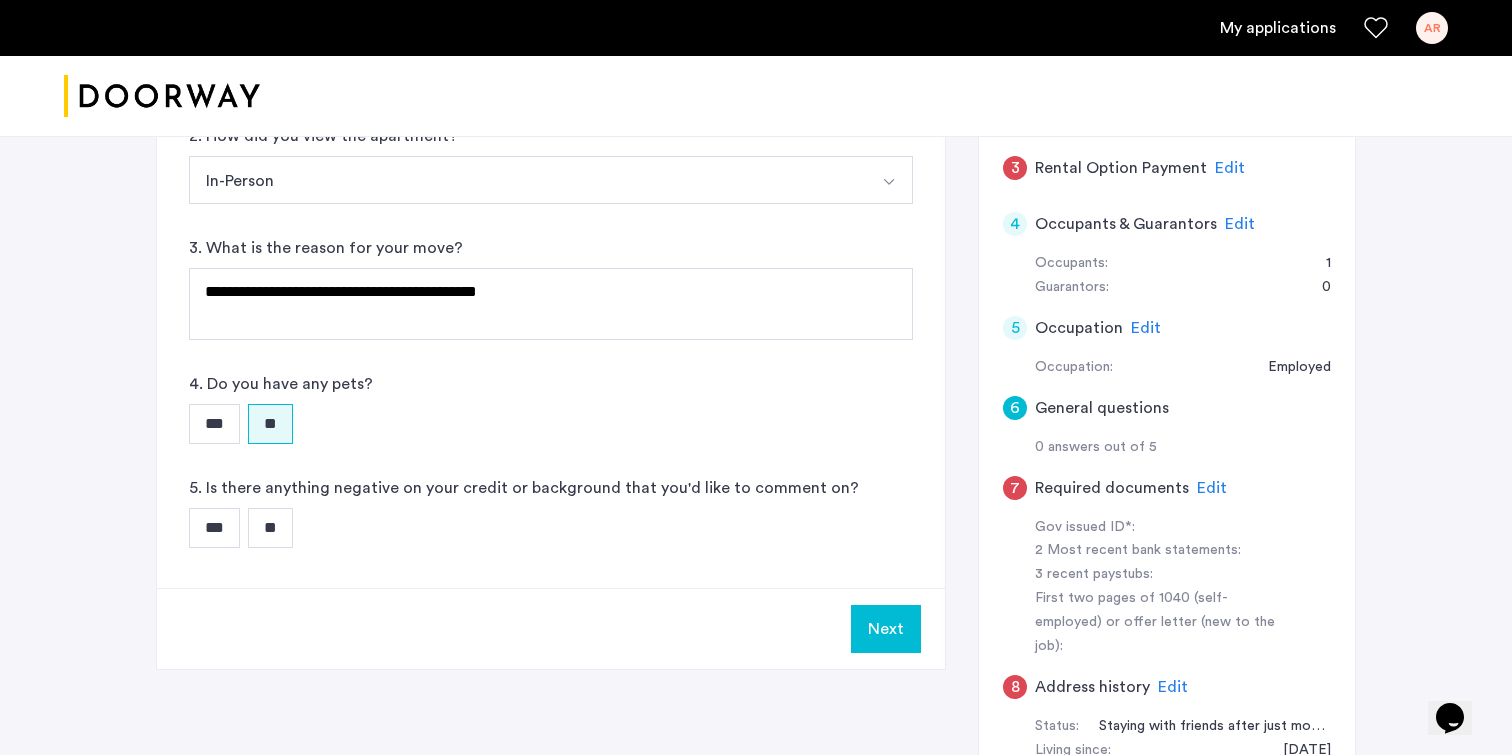 scroll, scrollTop: 541, scrollLeft: 0, axis: vertical 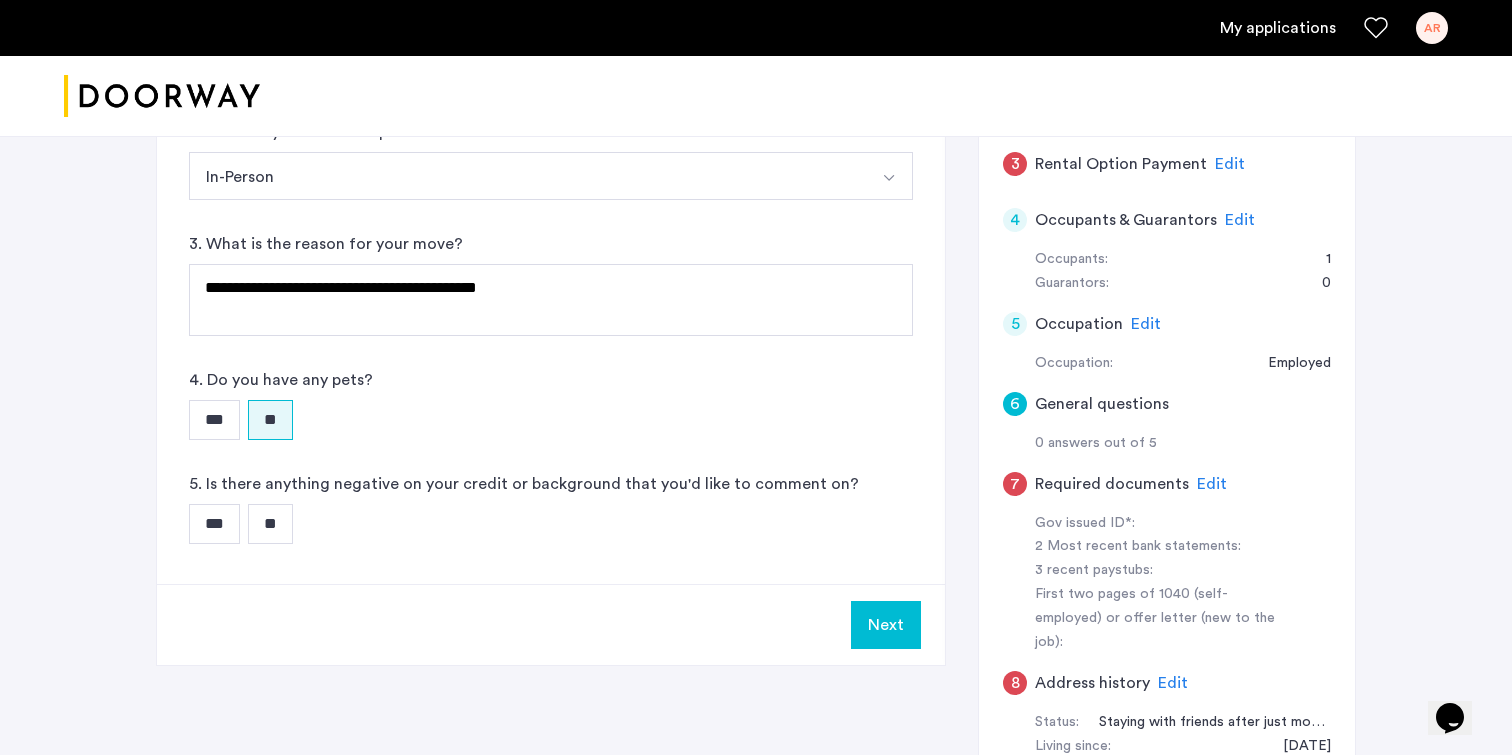 click on "**" at bounding box center (270, 524) 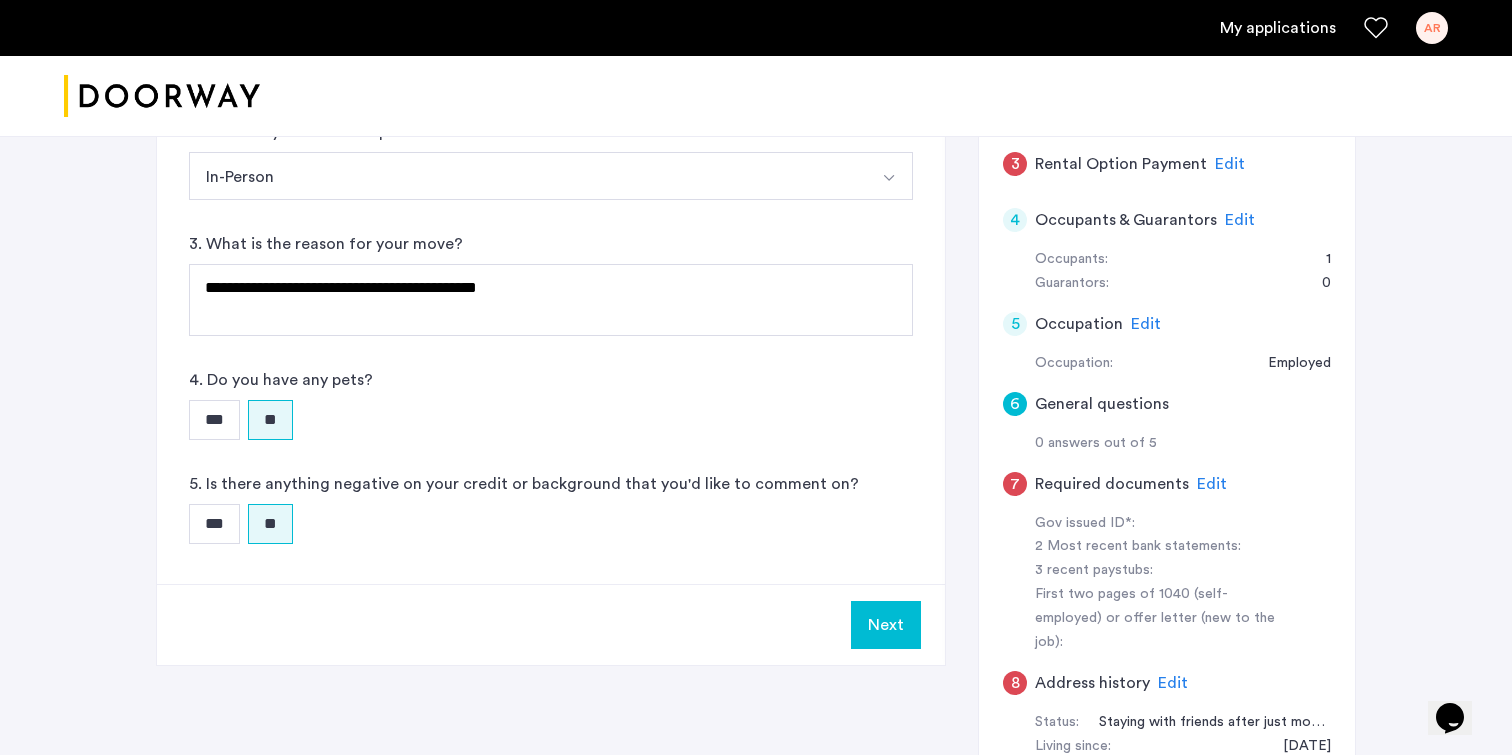 click on "Next" at bounding box center [886, 625] 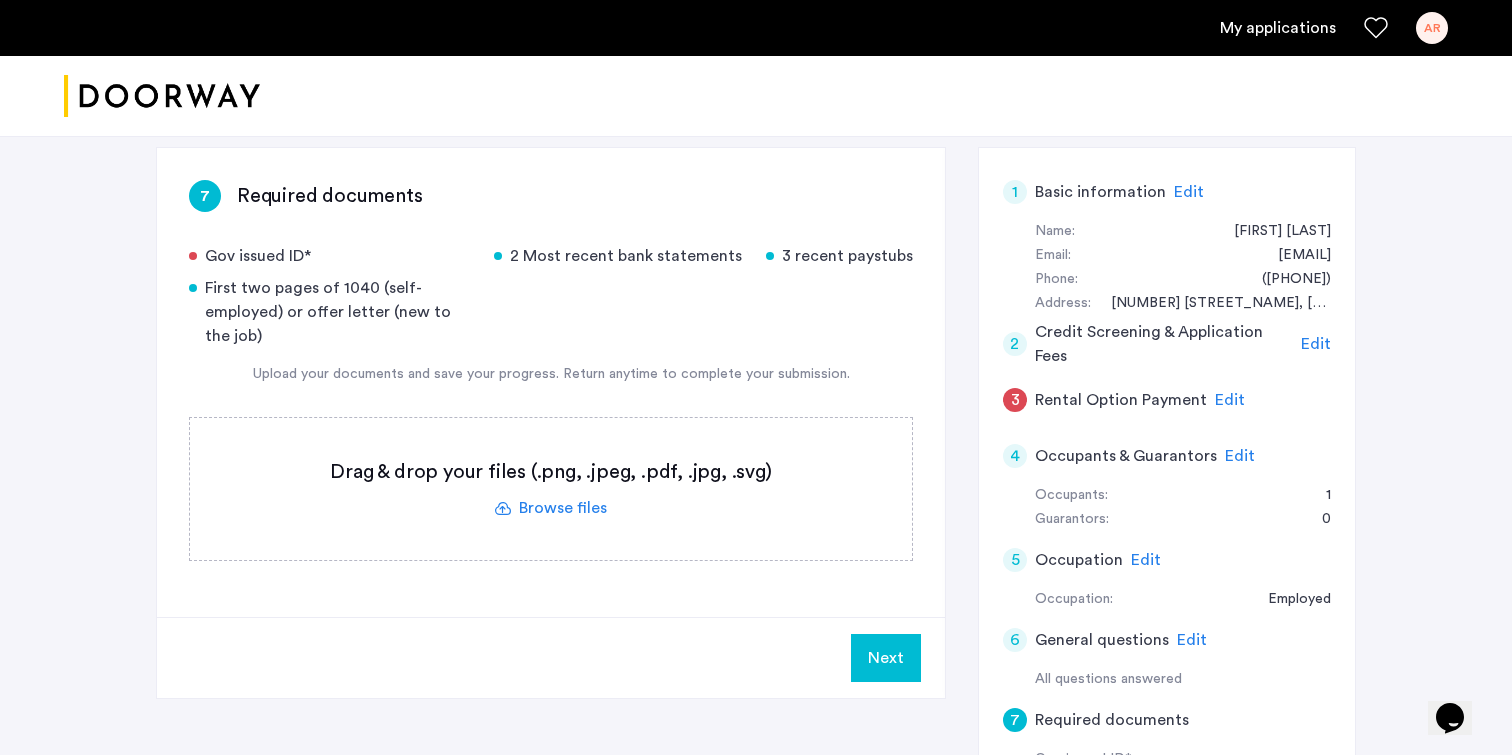scroll, scrollTop: 304, scrollLeft: 0, axis: vertical 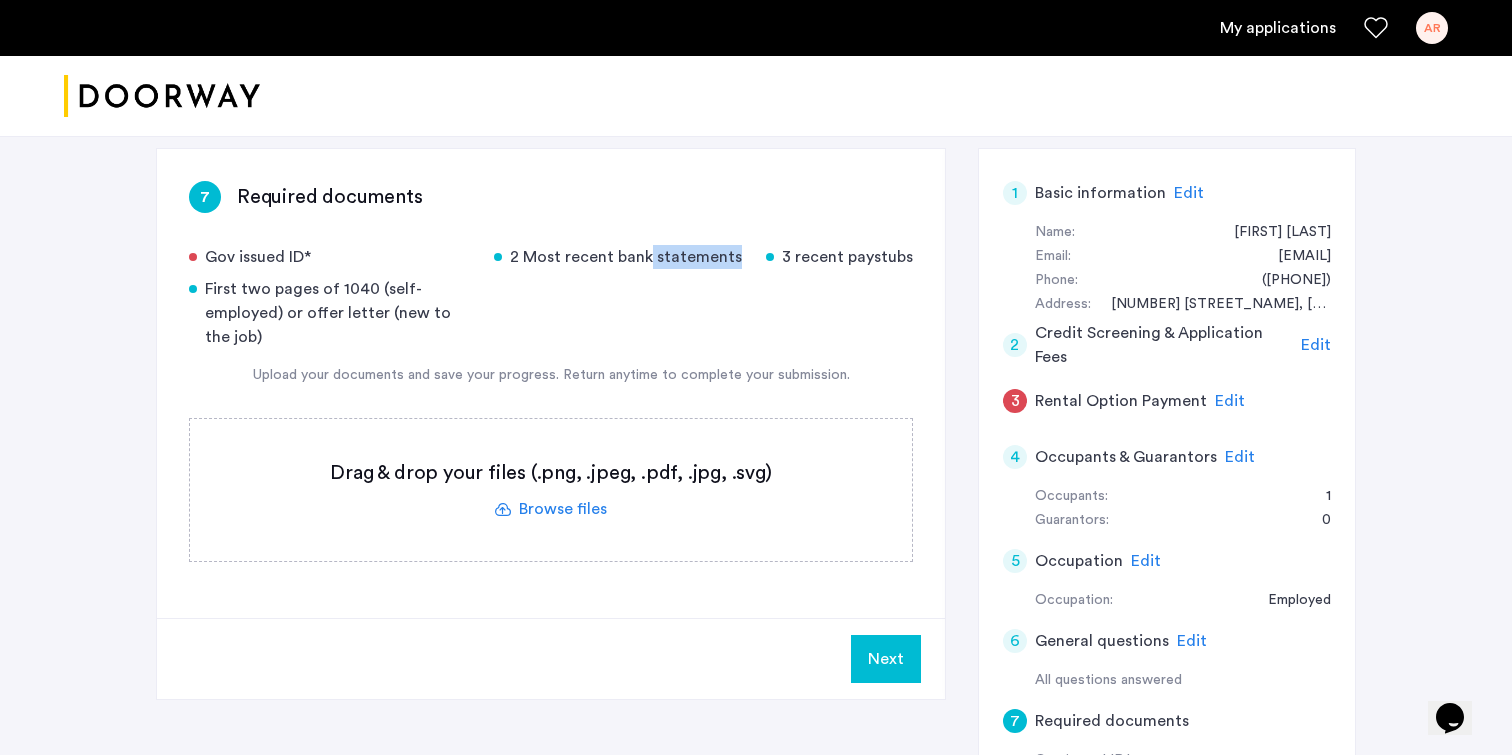 drag, startPoint x: 737, startPoint y: 254, endPoint x: 634, endPoint y: 261, distance: 103.23759 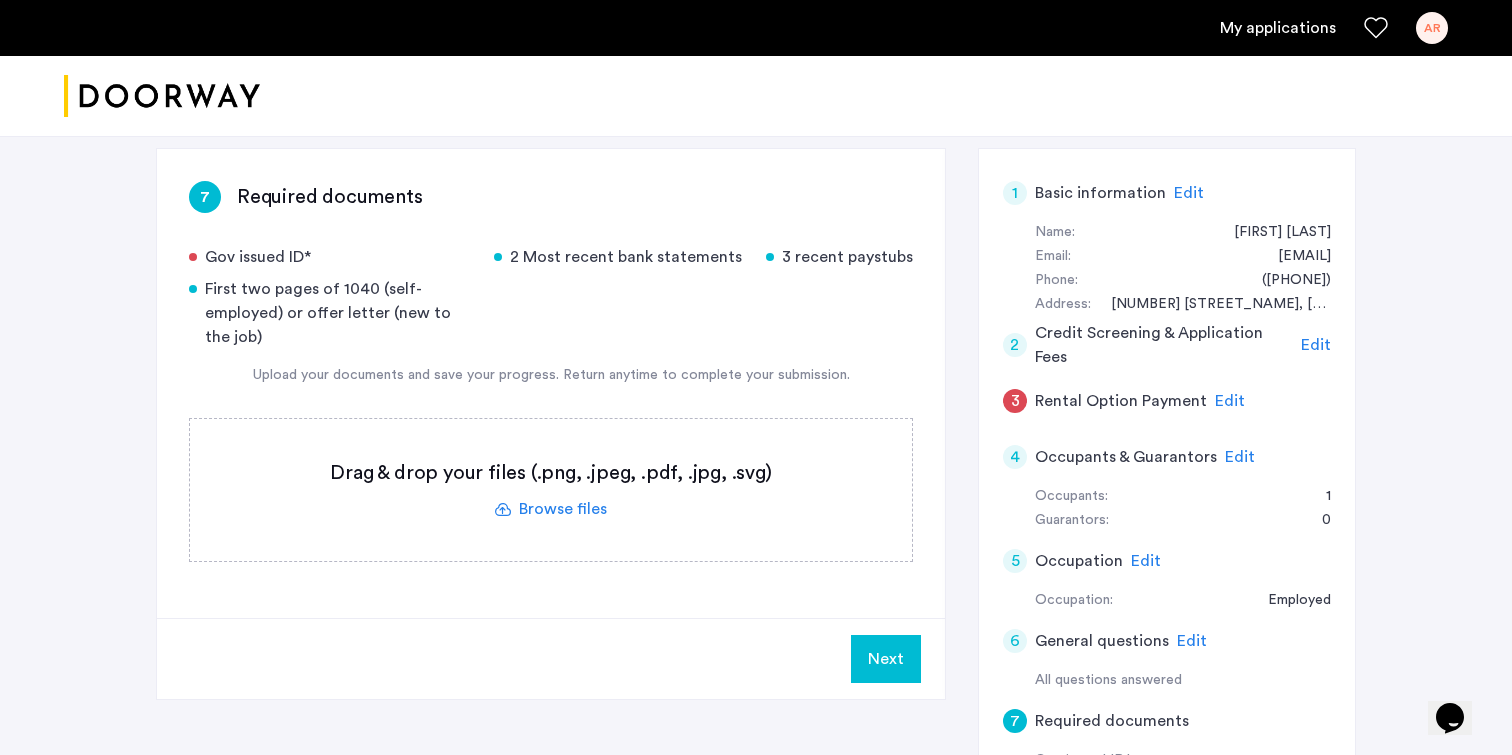 click on "2 Most recent bank statements" 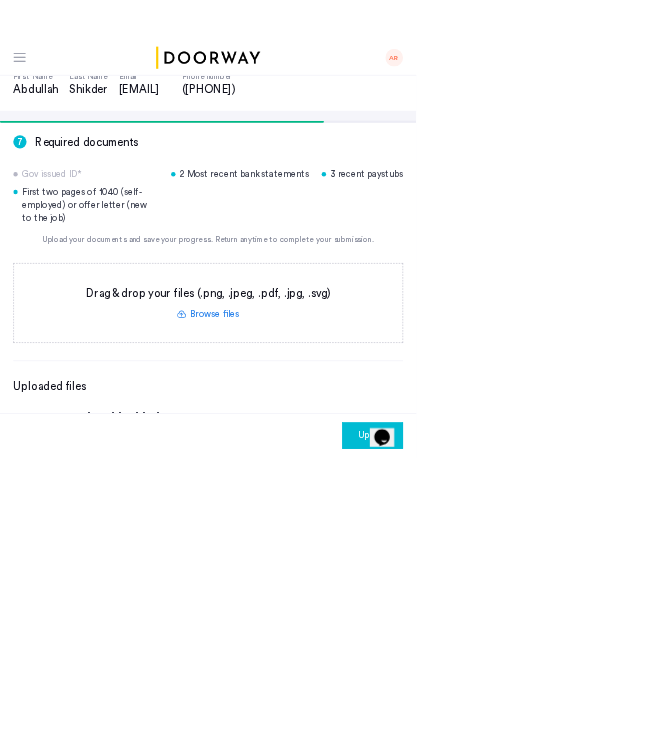 scroll, scrollTop: 225, scrollLeft: 0, axis: vertical 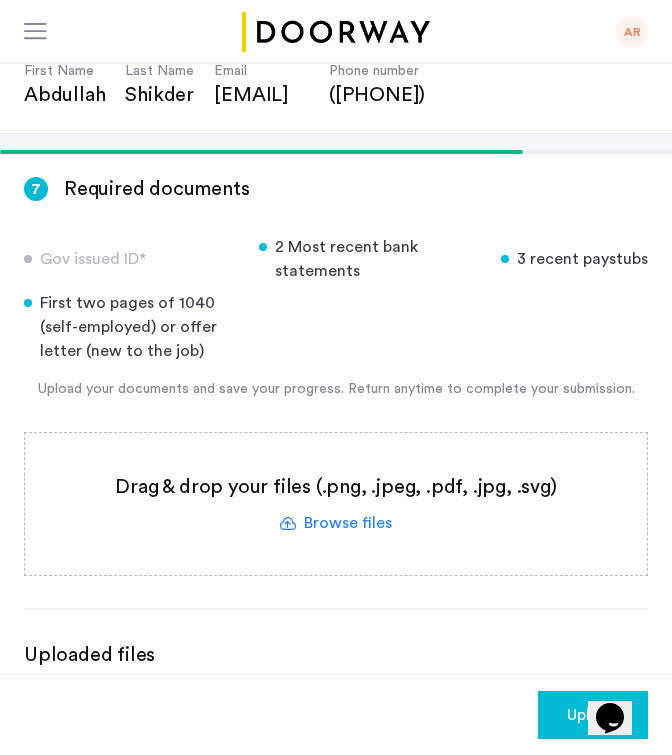 click 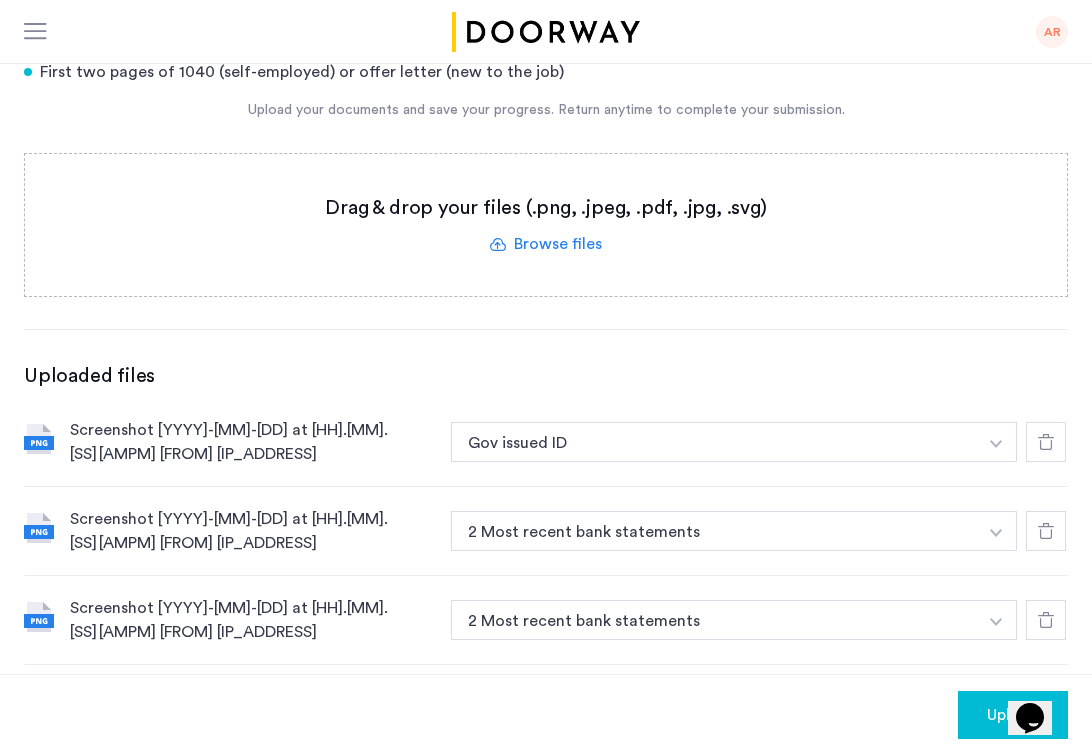scroll, scrollTop: 428, scrollLeft: 0, axis: vertical 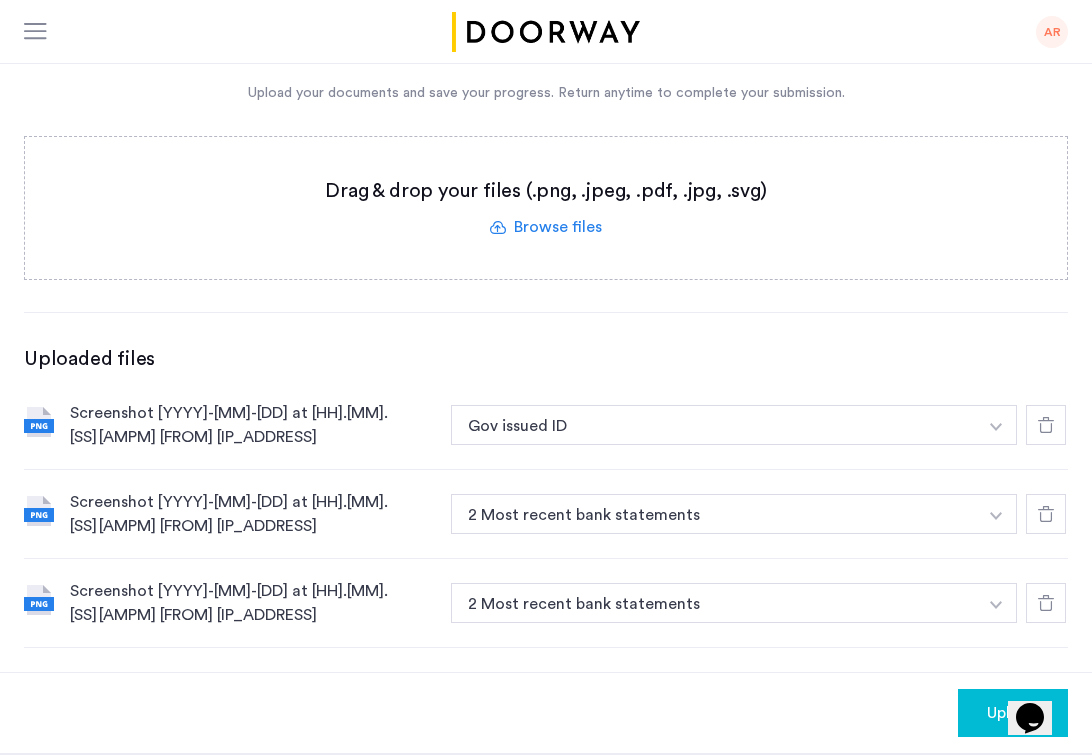 click 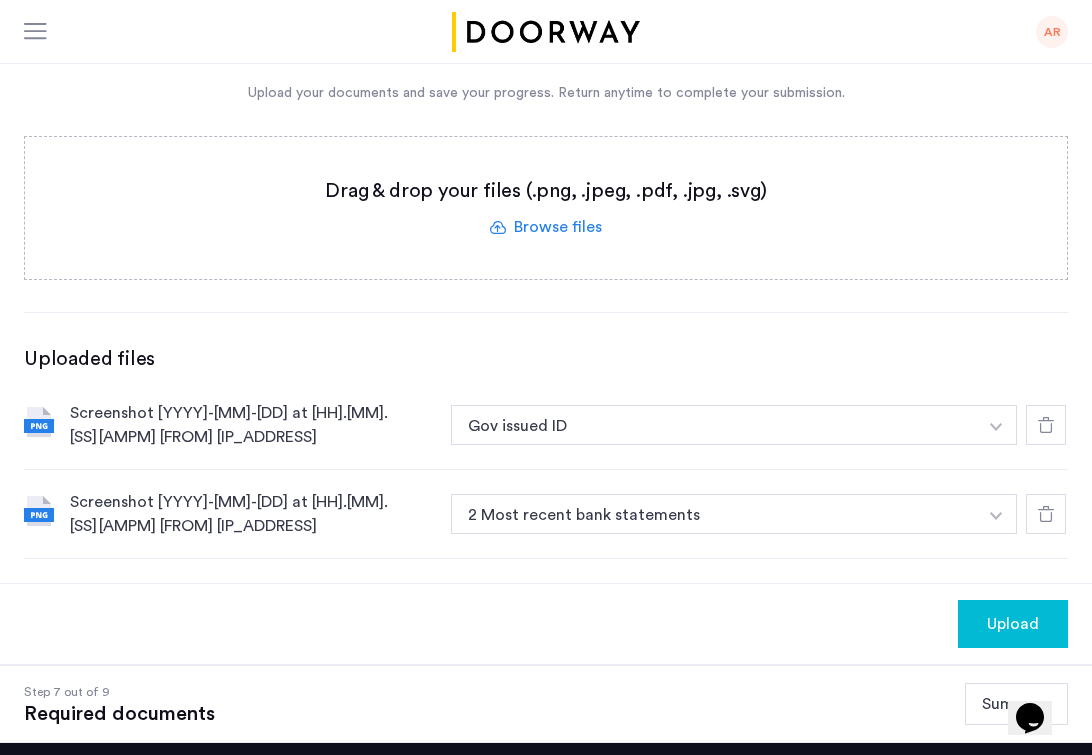 click 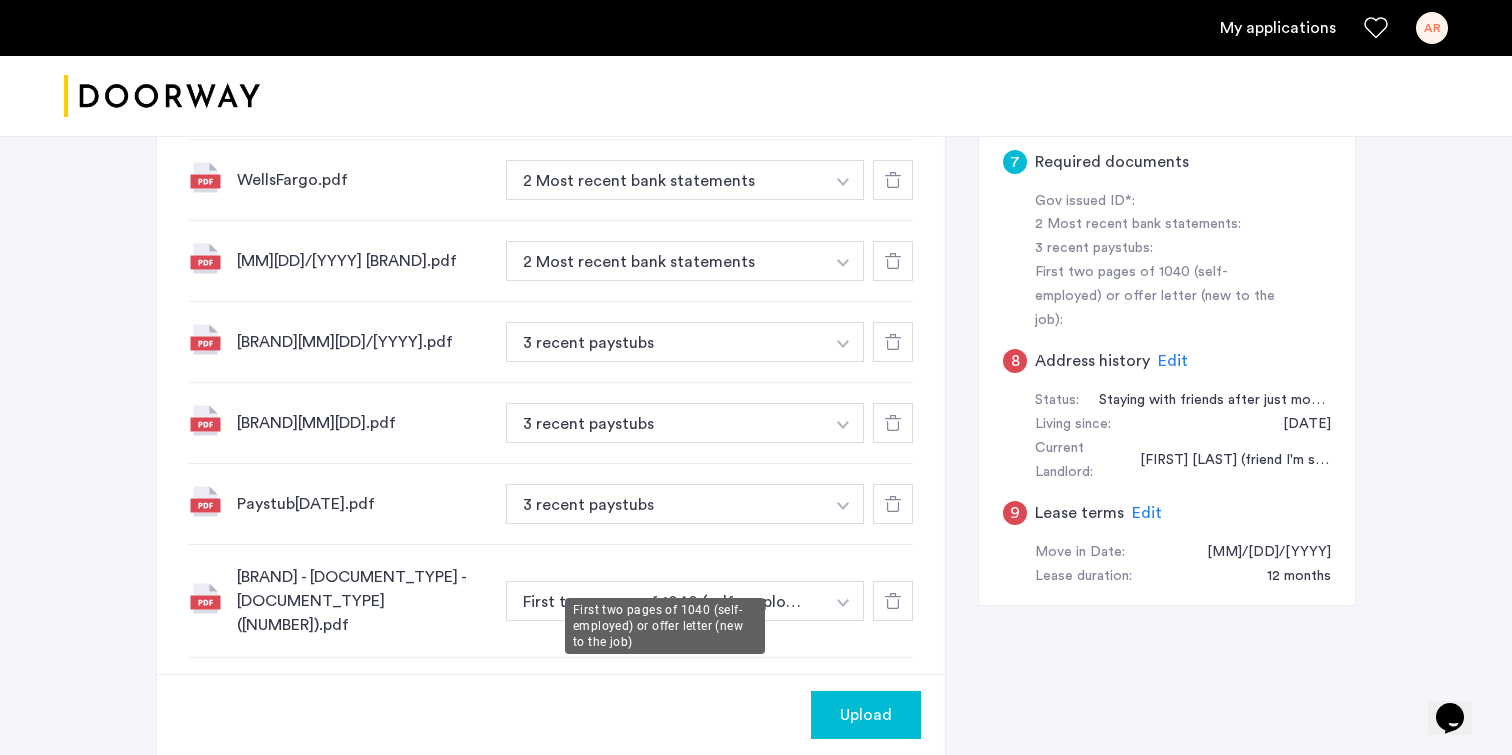scroll, scrollTop: 921, scrollLeft: 0, axis: vertical 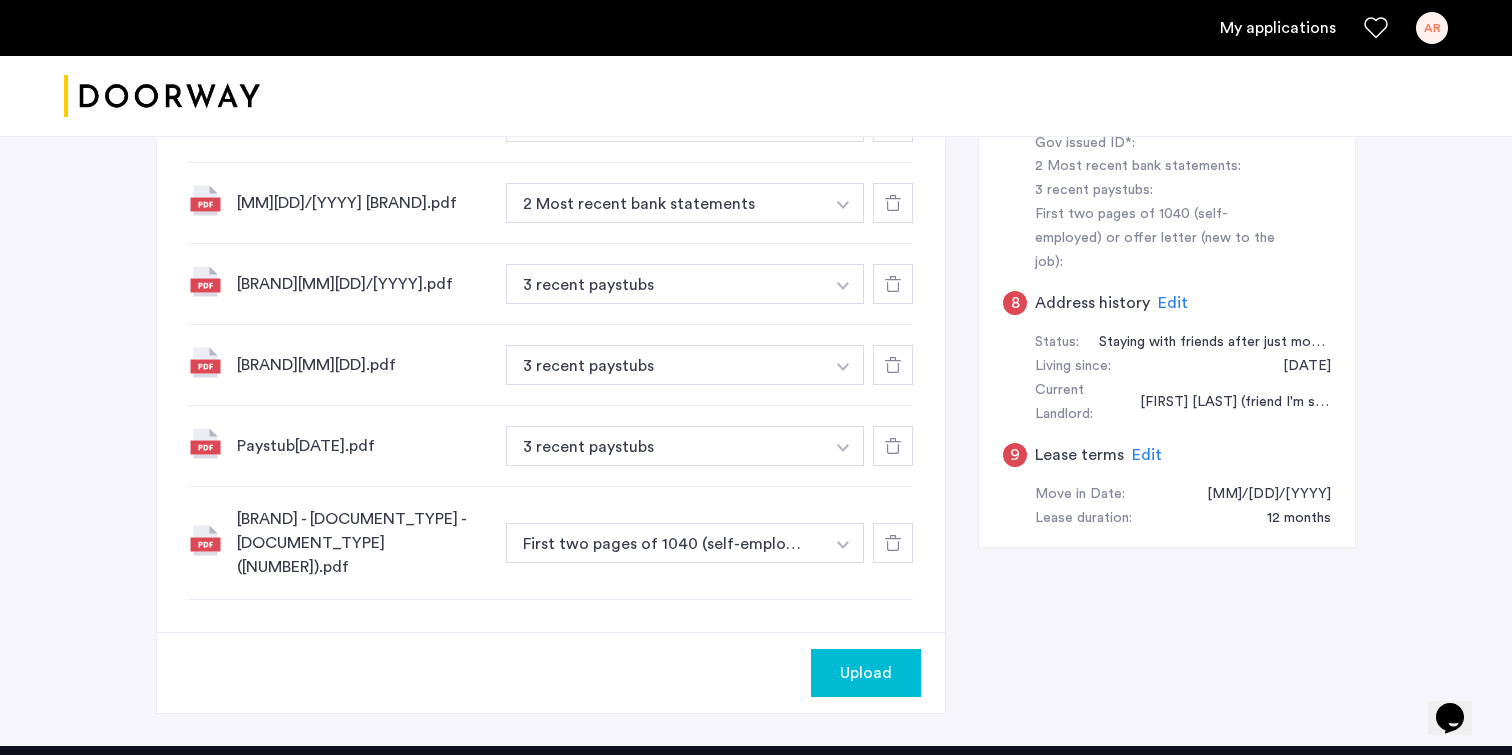 click on "Upload" 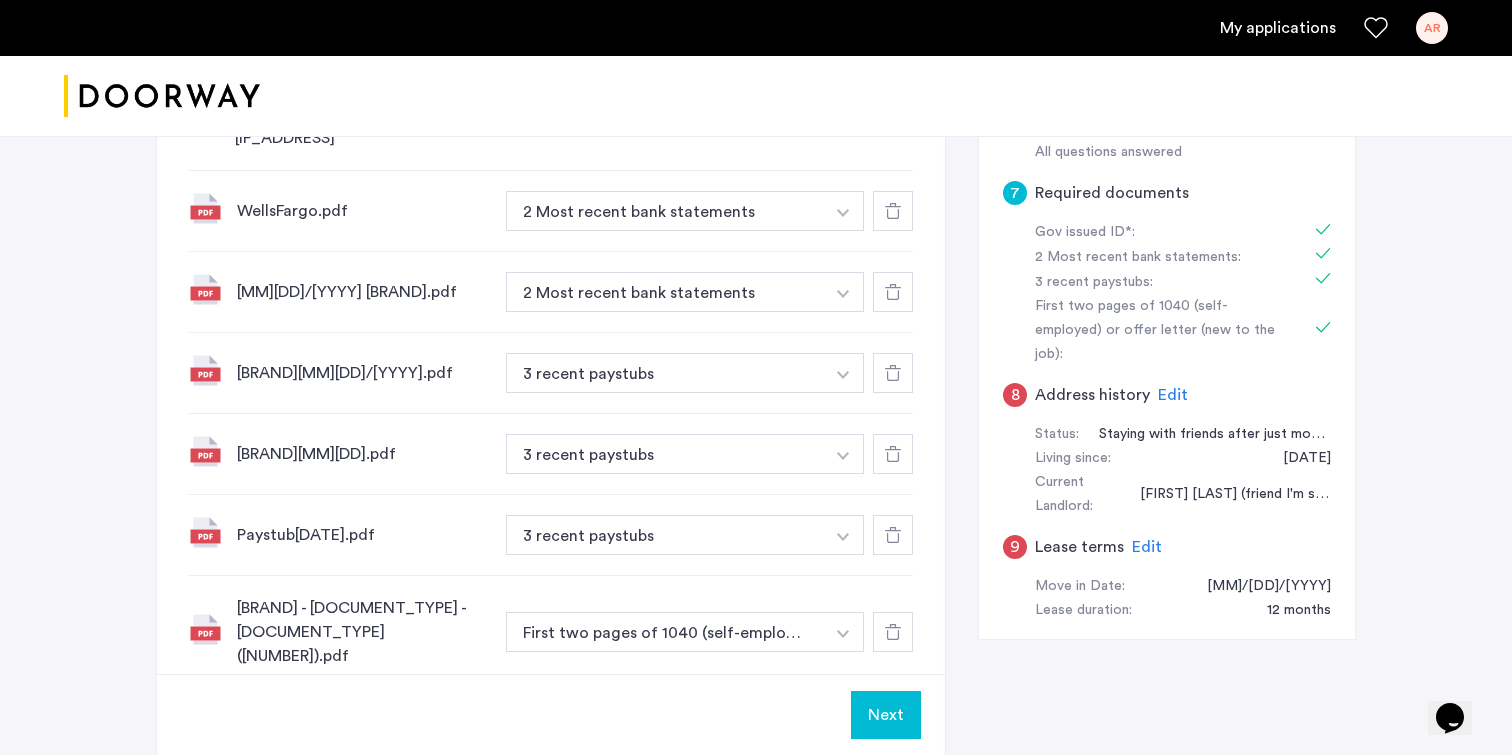 scroll, scrollTop: 842, scrollLeft: 0, axis: vertical 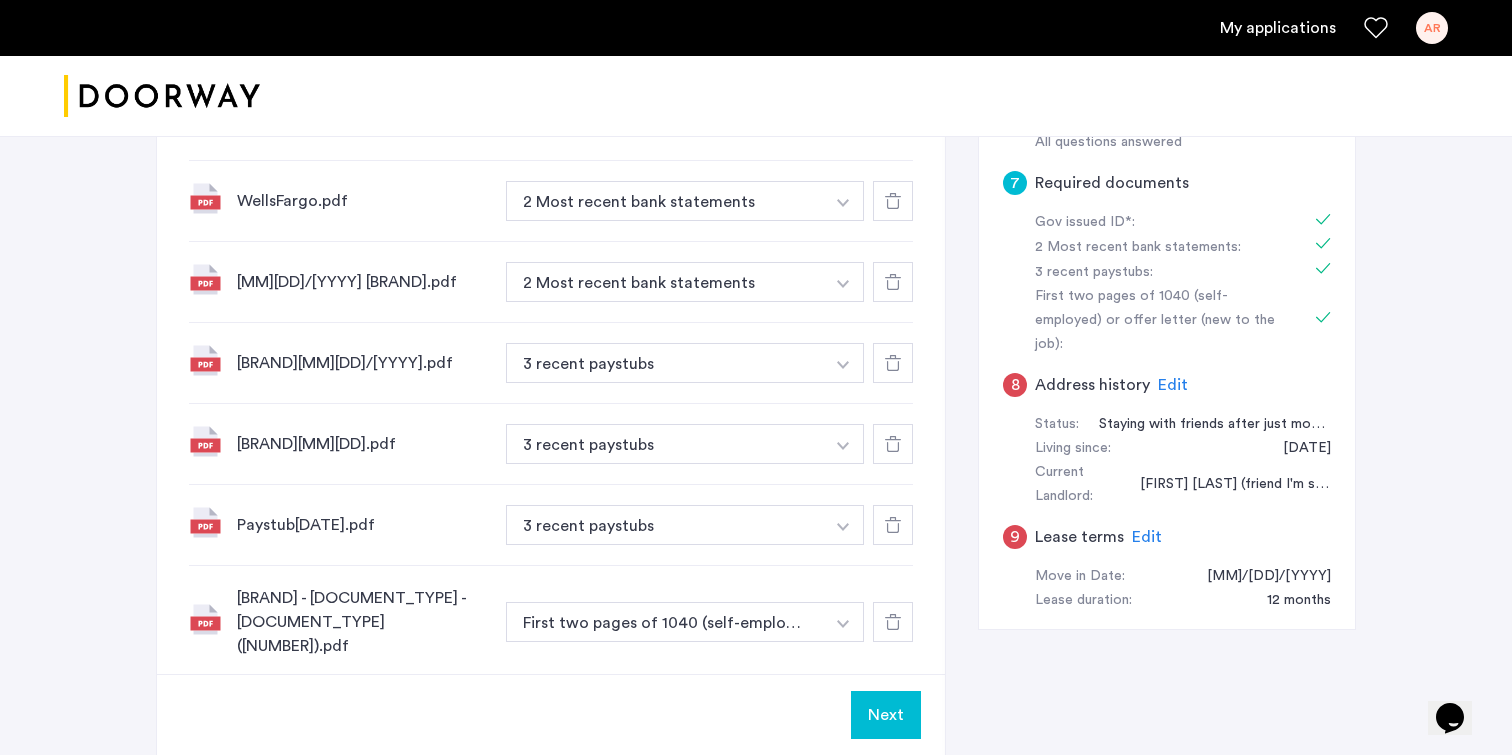 click on "Next" 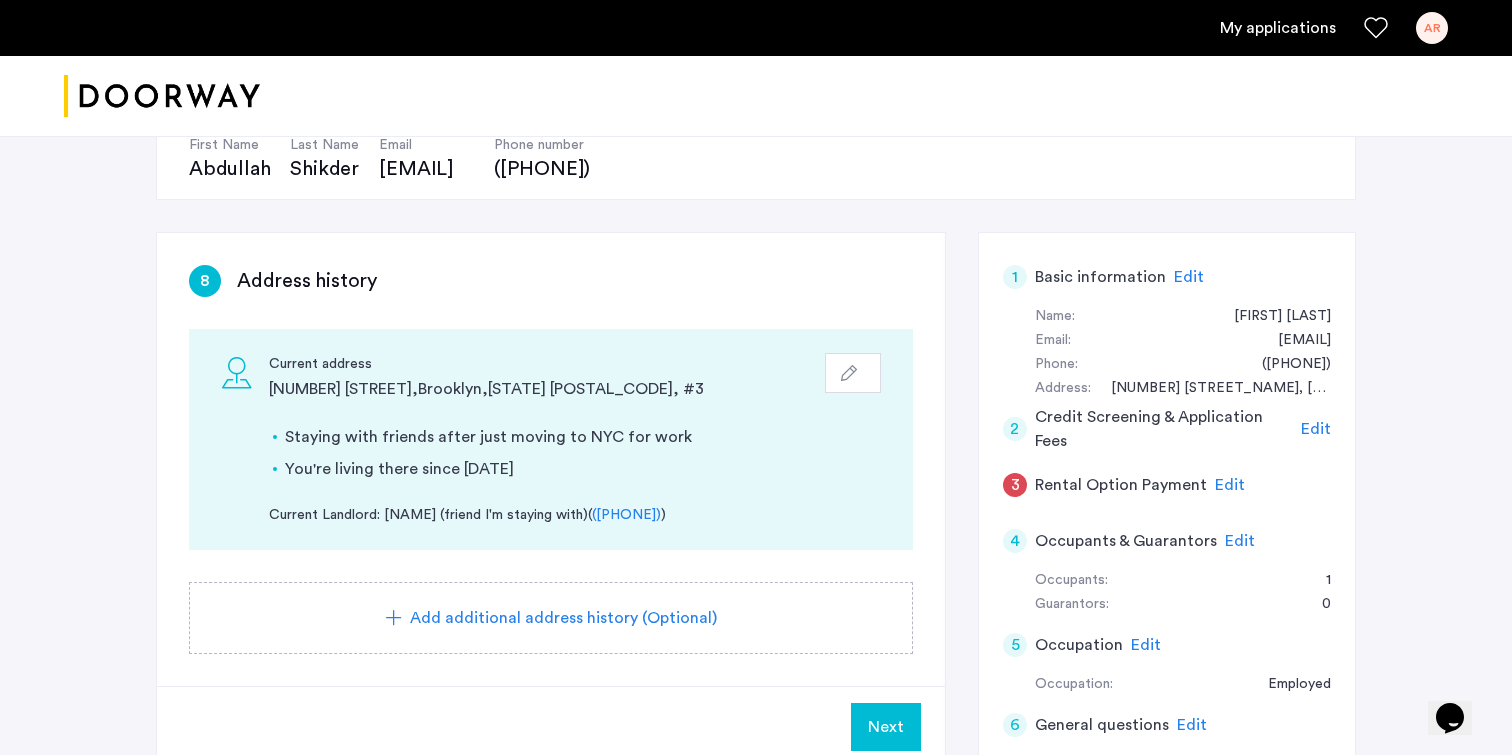 scroll, scrollTop: 222, scrollLeft: 0, axis: vertical 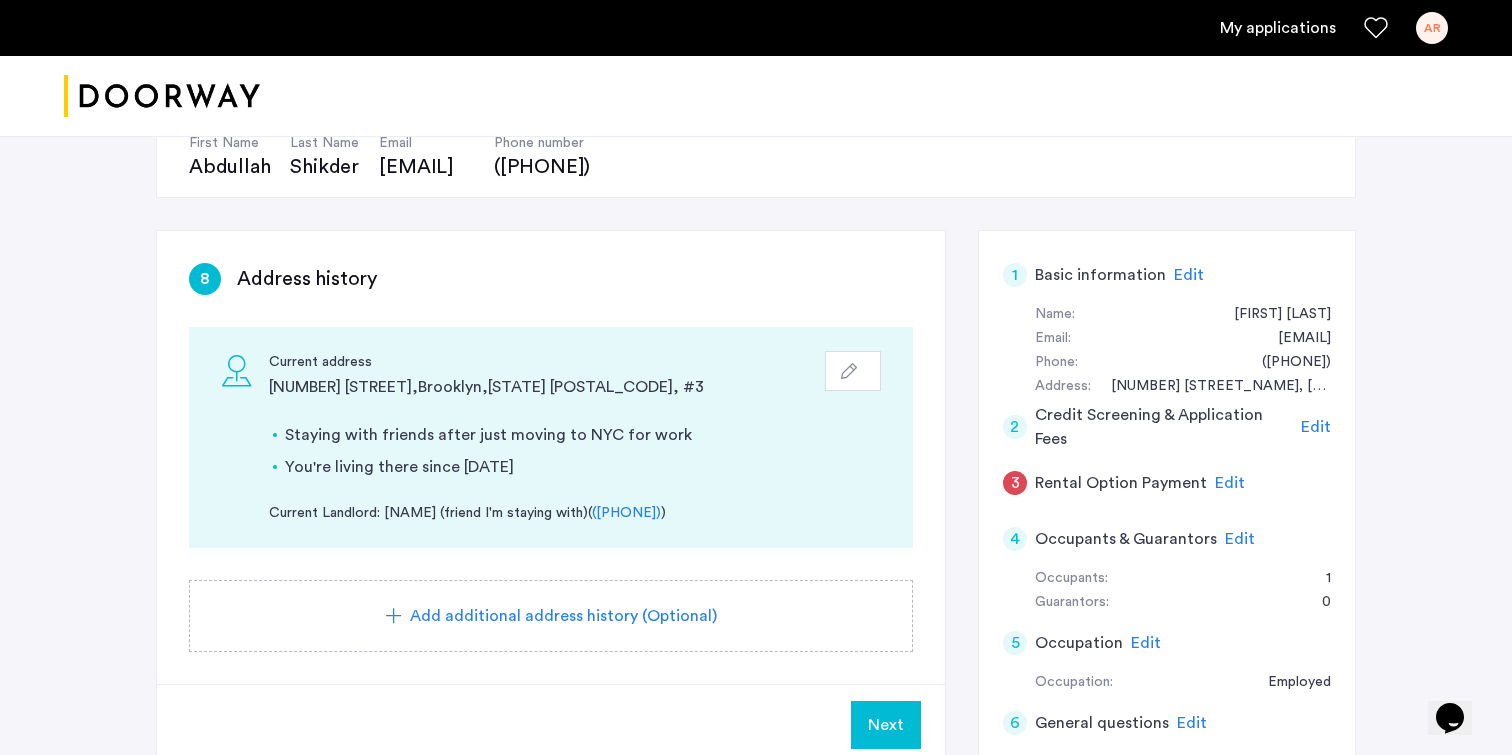 click on "Add additional address history (Optional)" 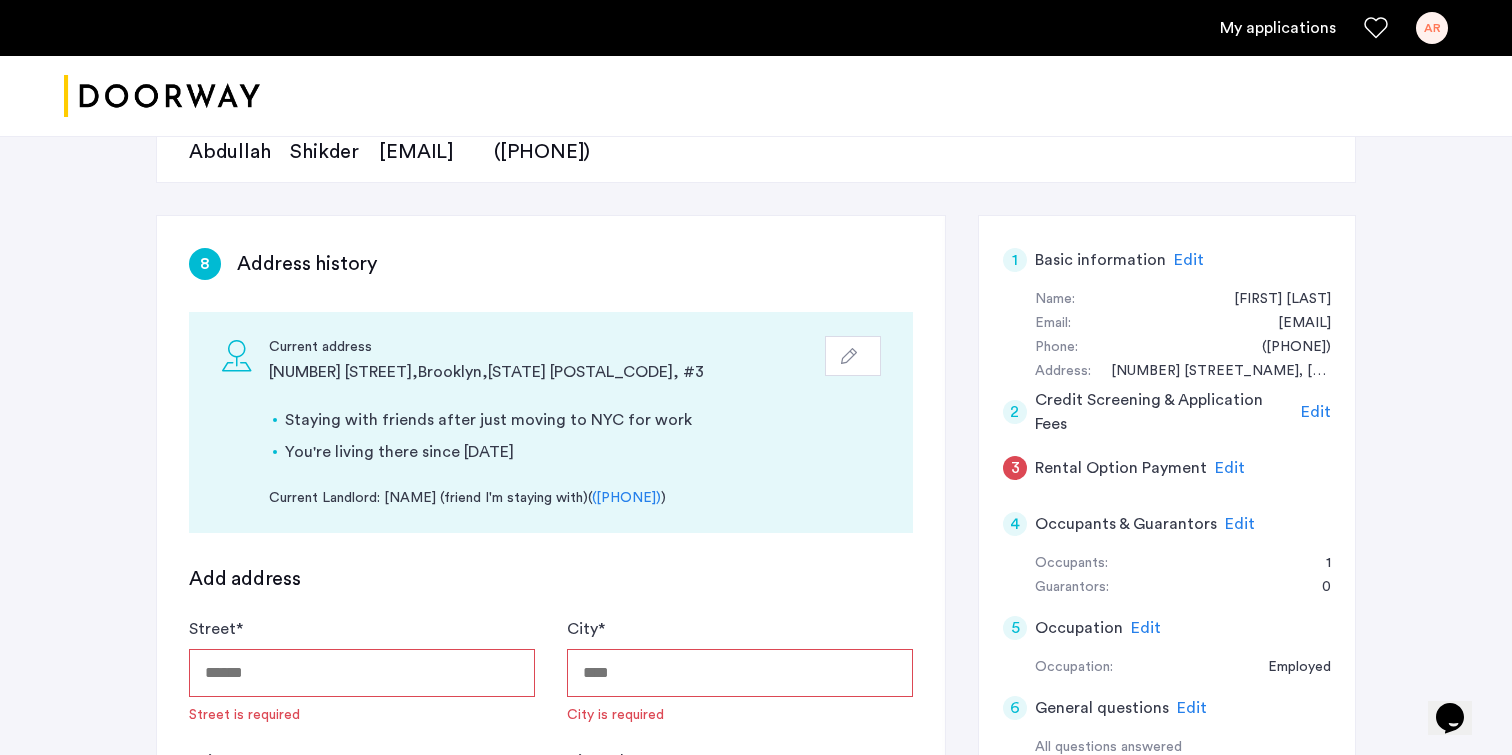 scroll, scrollTop: 235, scrollLeft: 0, axis: vertical 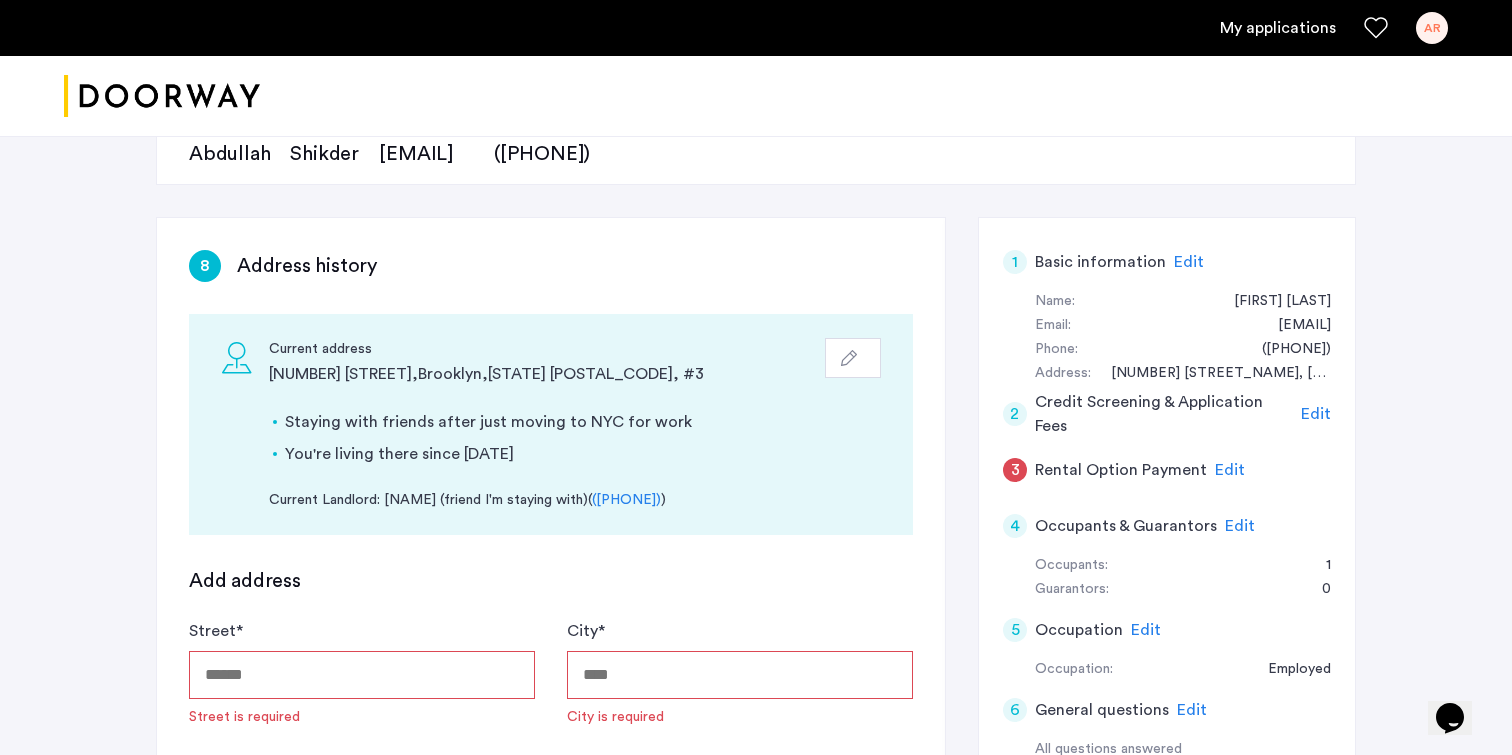 click on "Street  *" at bounding box center [362, 675] 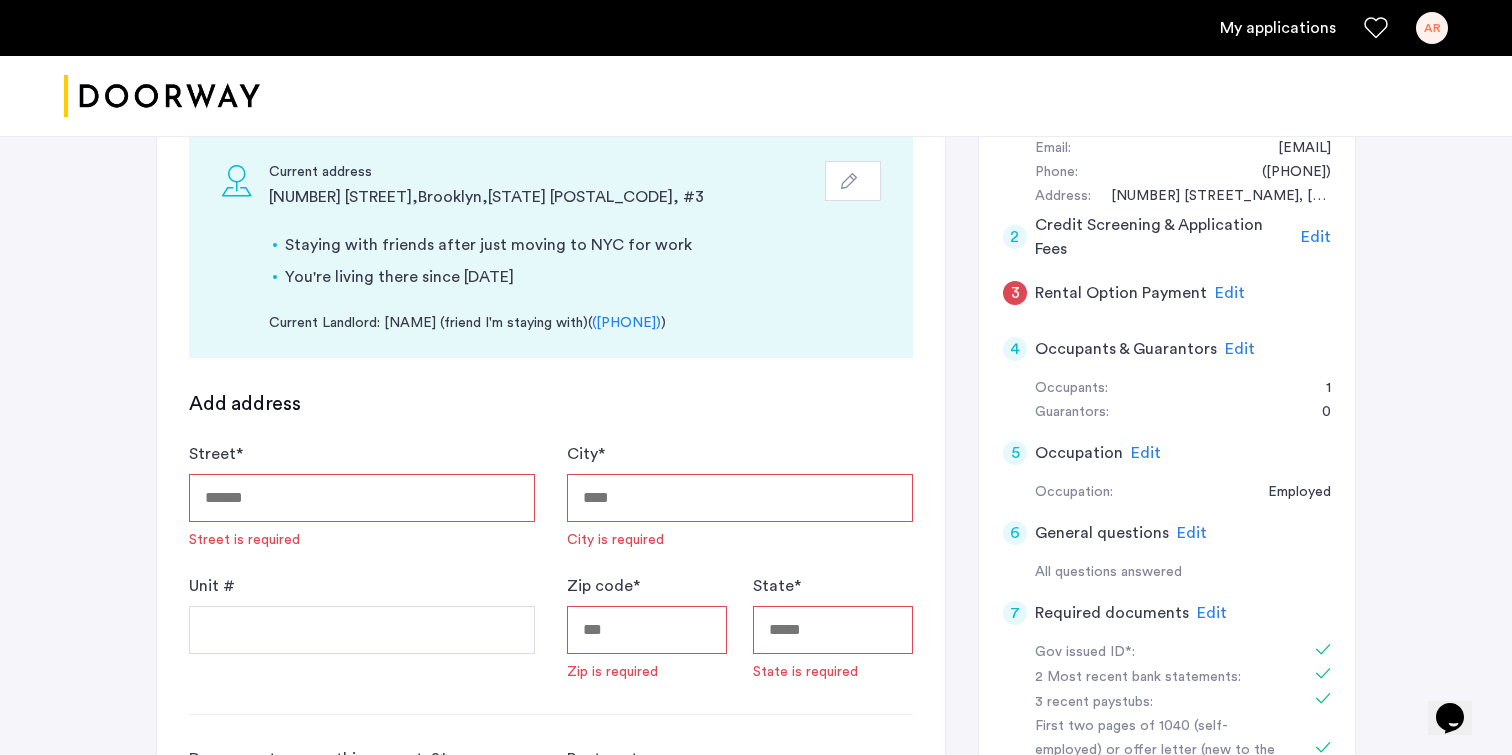 scroll, scrollTop: 428, scrollLeft: 0, axis: vertical 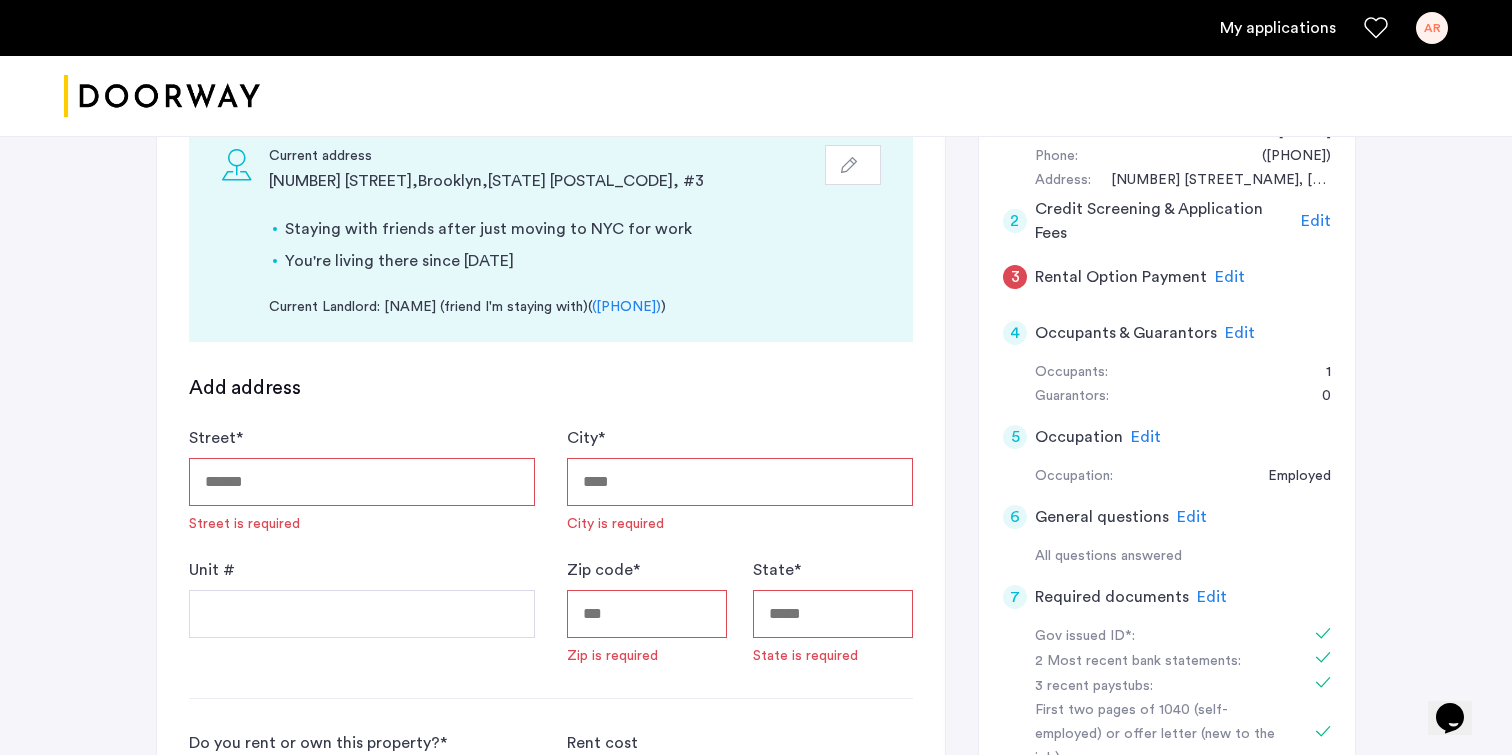 click on "Street  *" at bounding box center [362, 482] 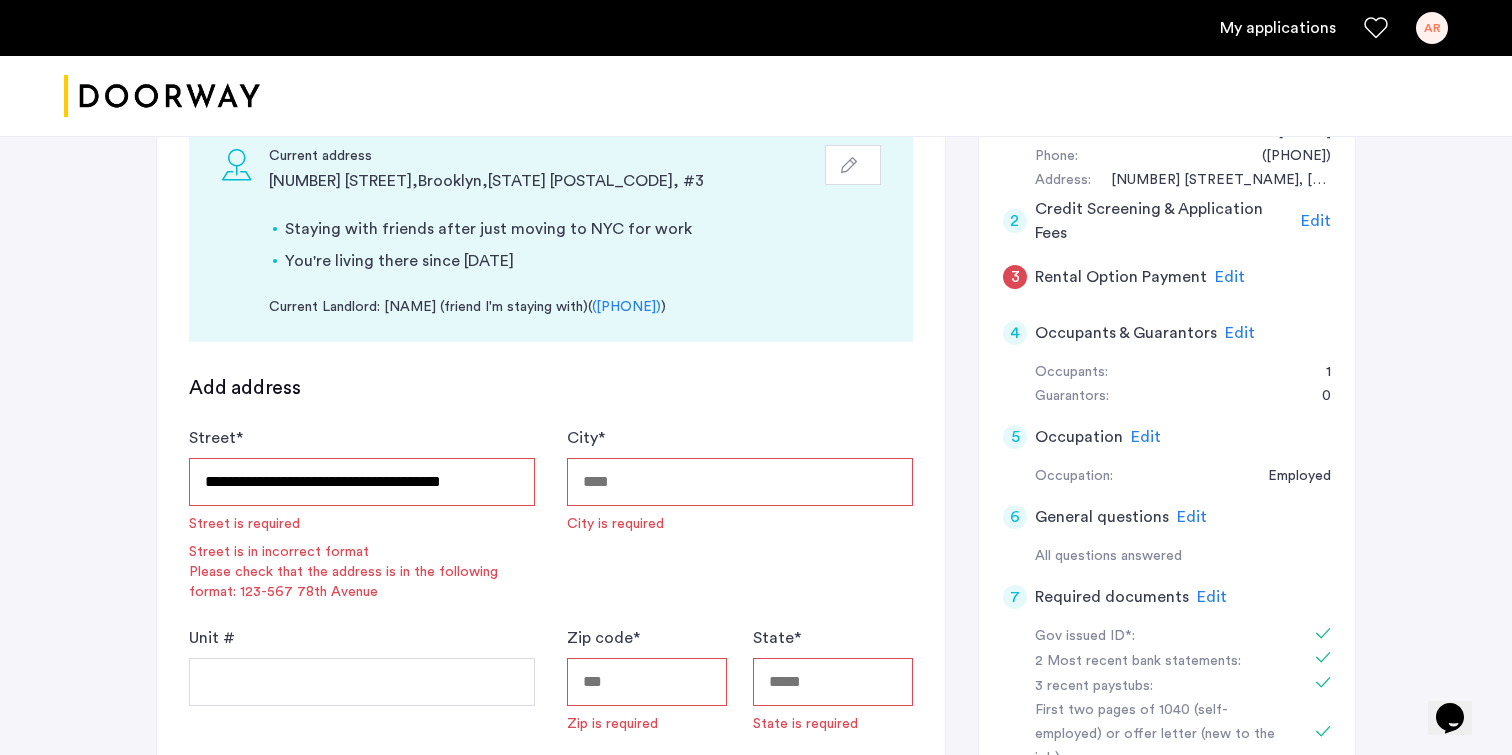 type on "**********" 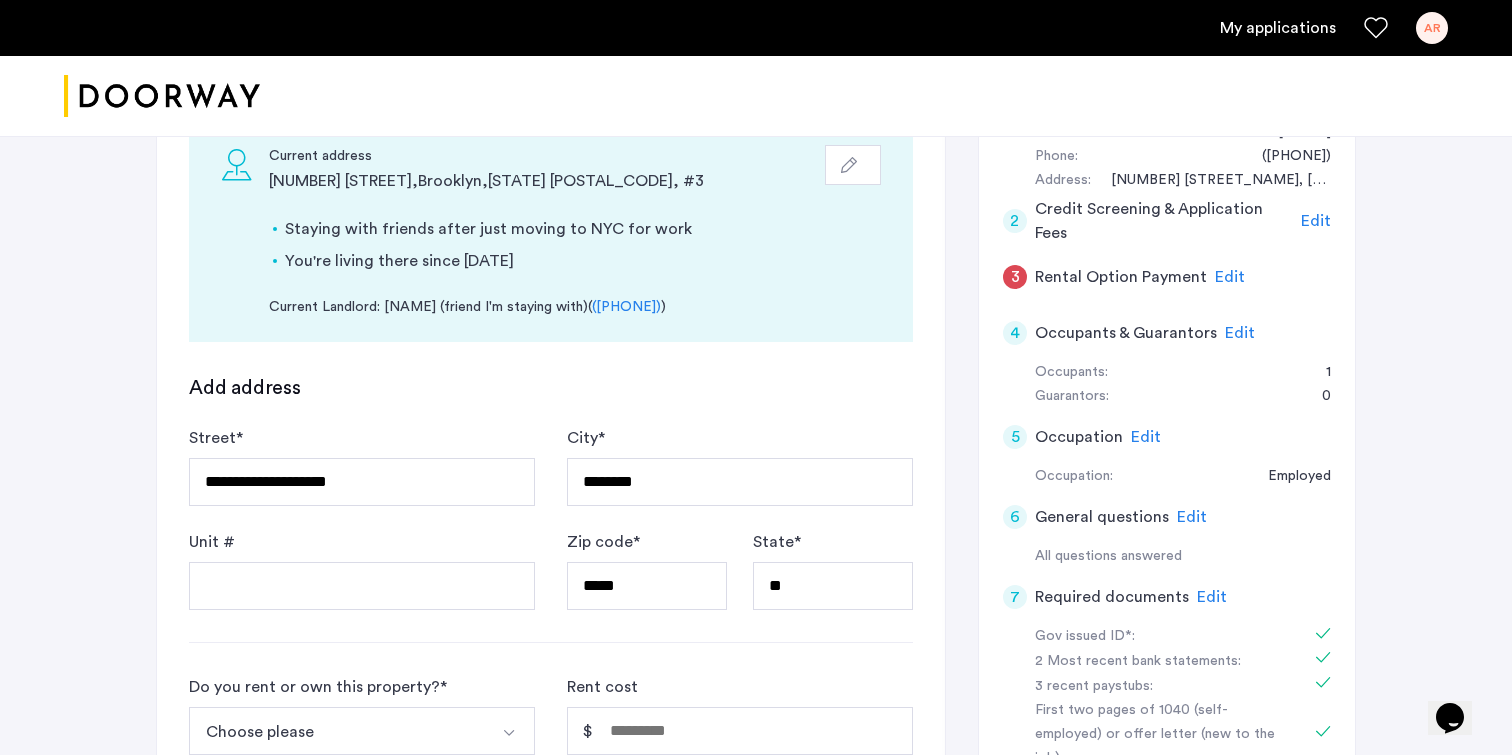 scroll, scrollTop: 520, scrollLeft: 0, axis: vertical 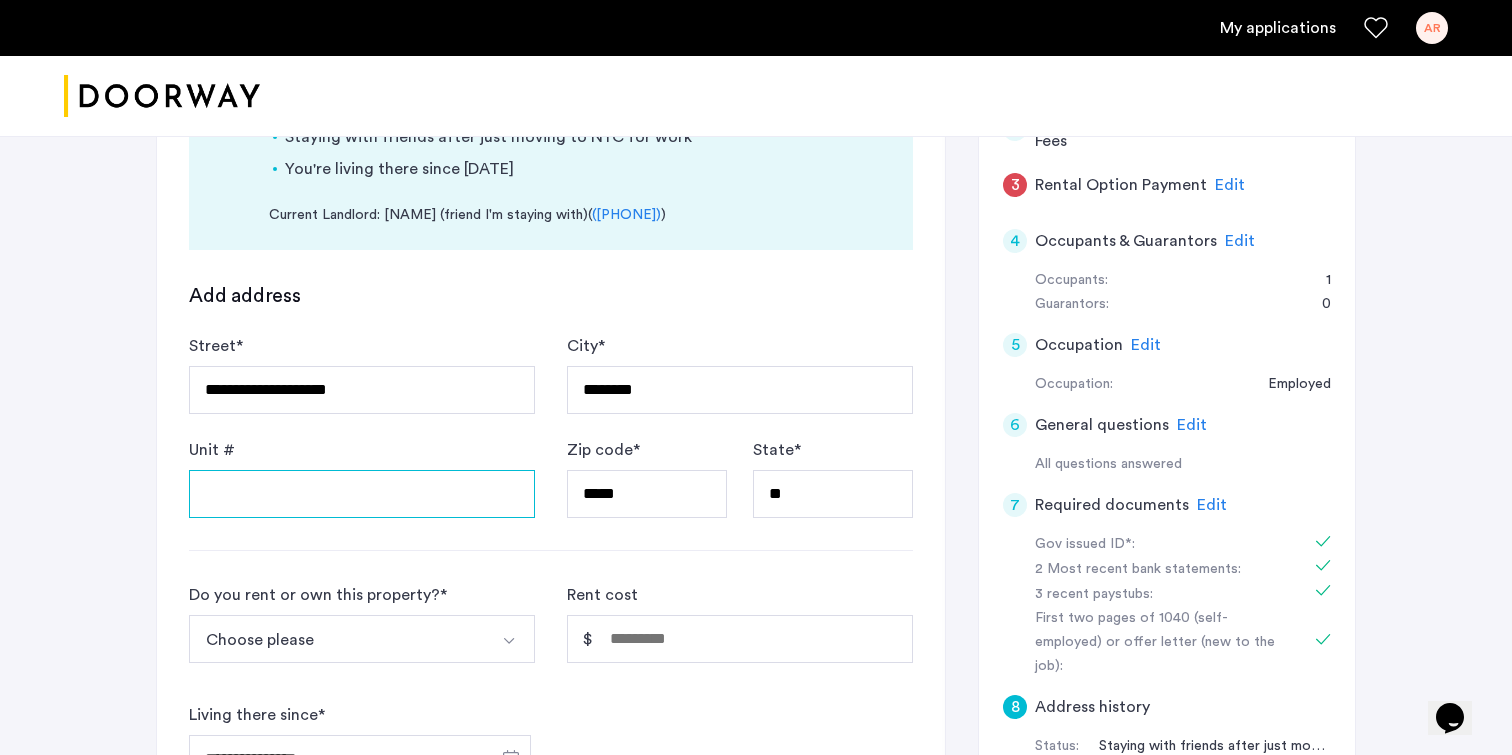 click on "Unit #" at bounding box center [362, 494] 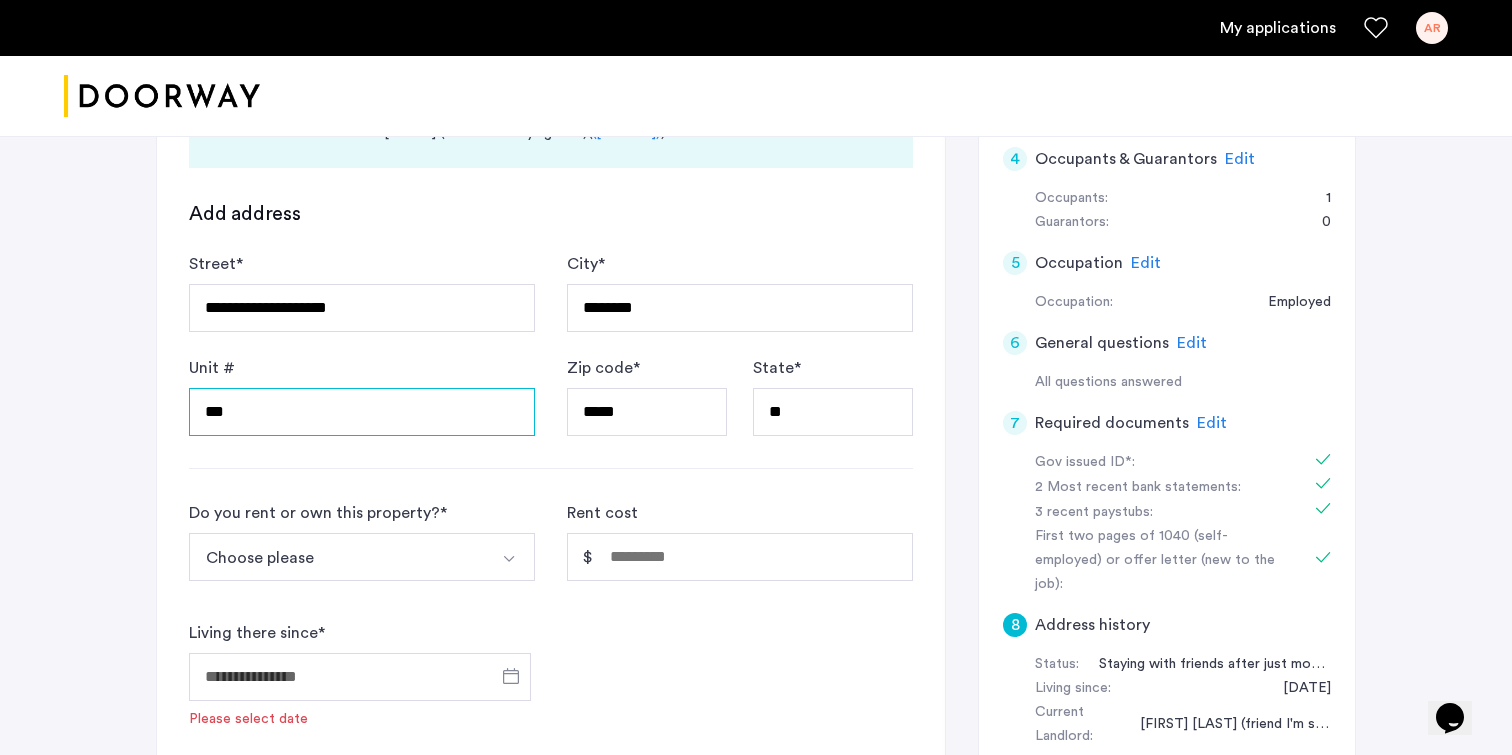 scroll, scrollTop: 617, scrollLeft: 0, axis: vertical 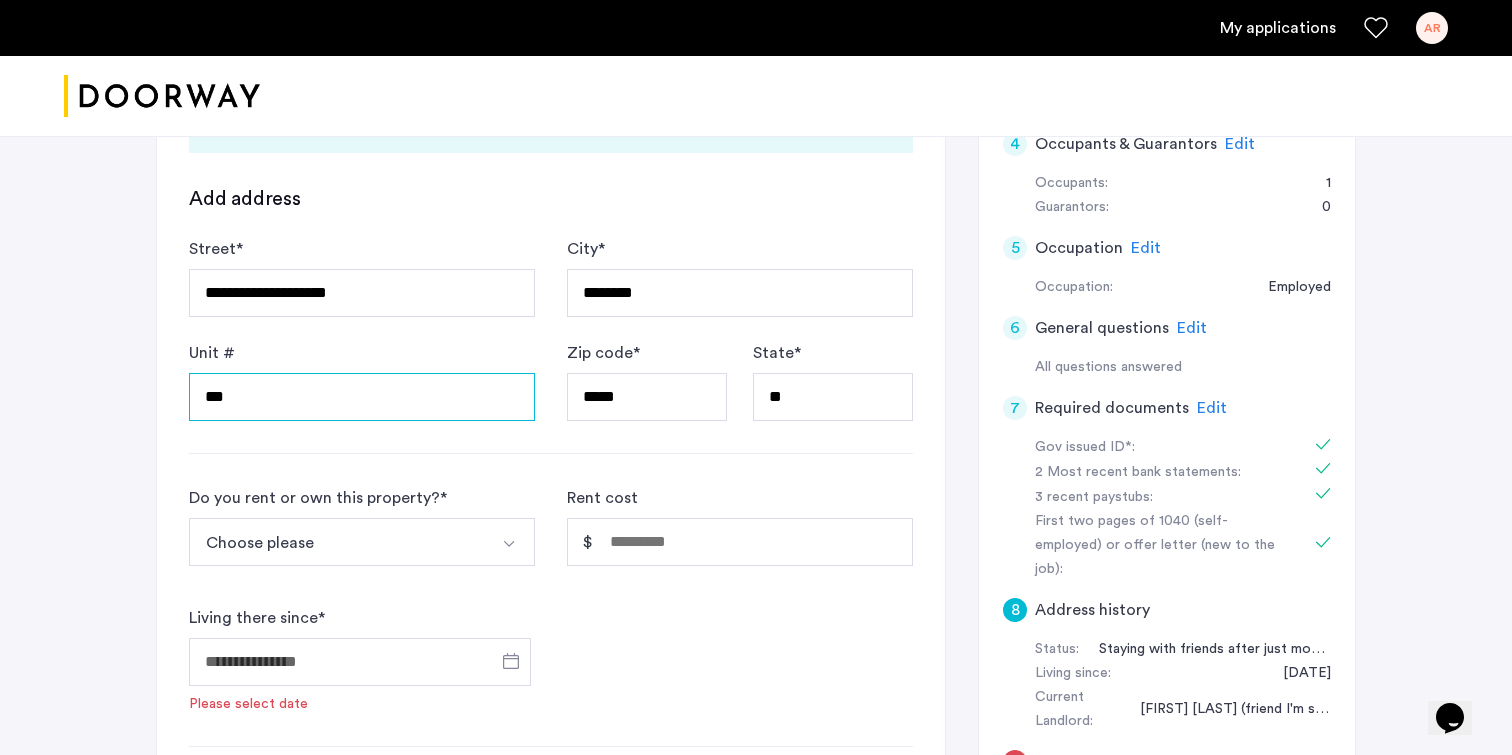 type on "***" 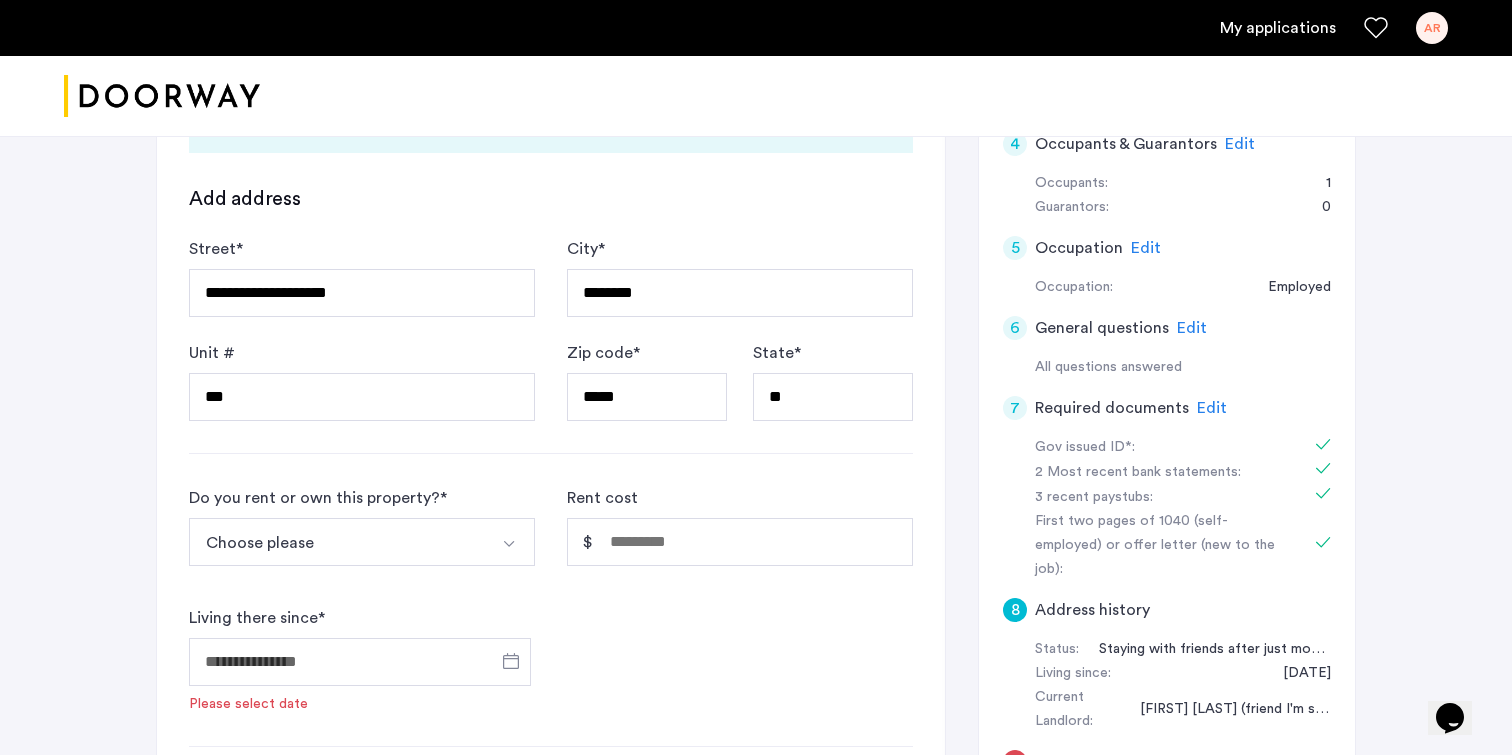 click on "Choose please" at bounding box center [338, 542] 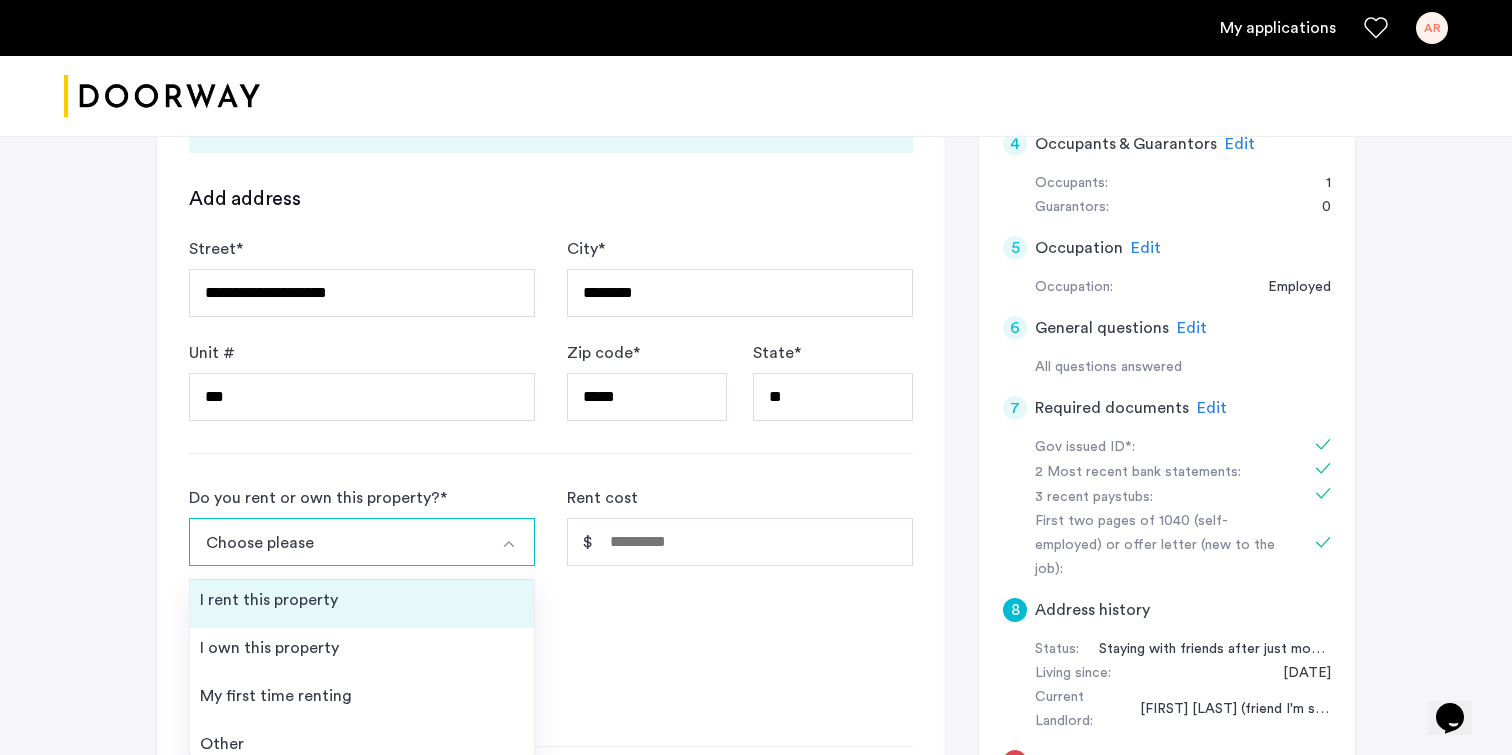 click on "I rent this property" at bounding box center (362, 604) 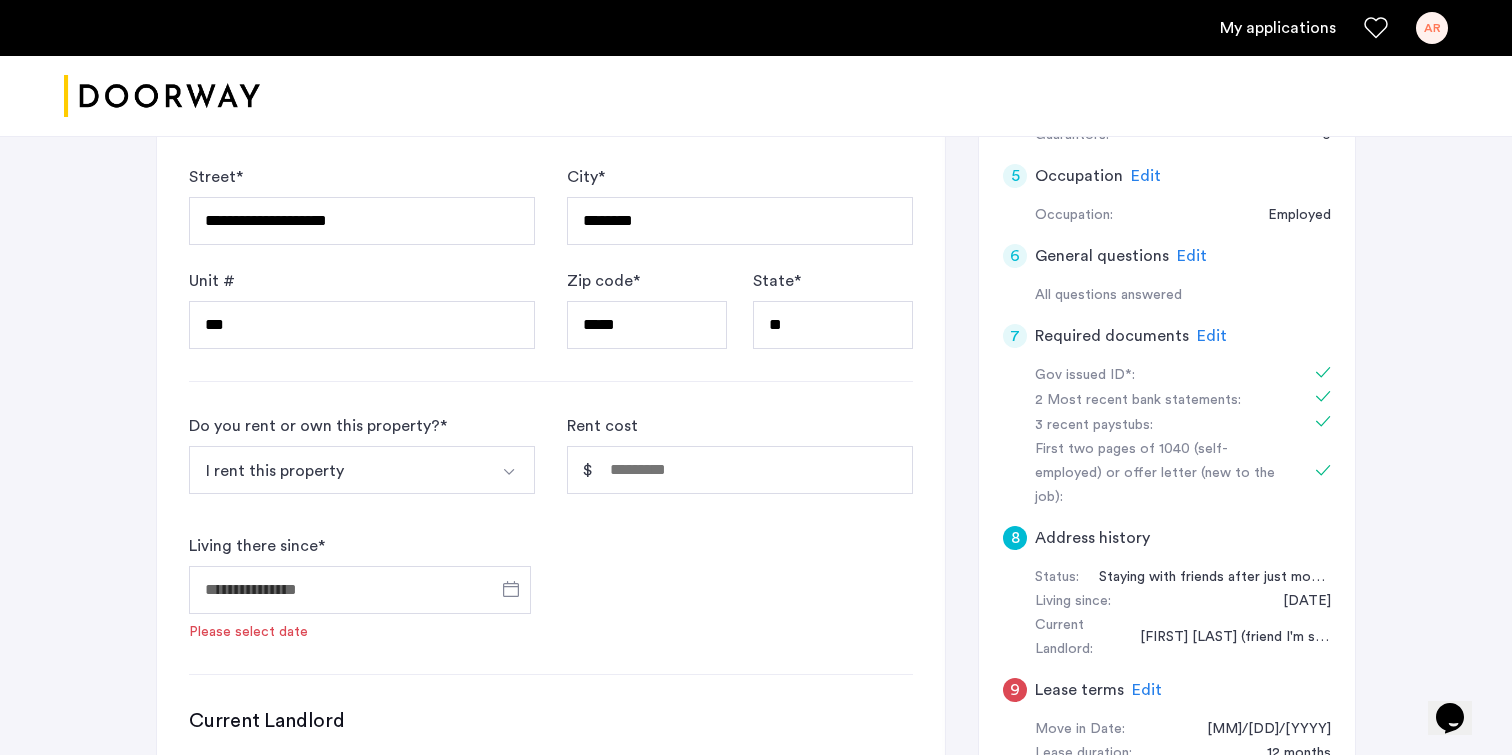 scroll, scrollTop: 721, scrollLeft: 0, axis: vertical 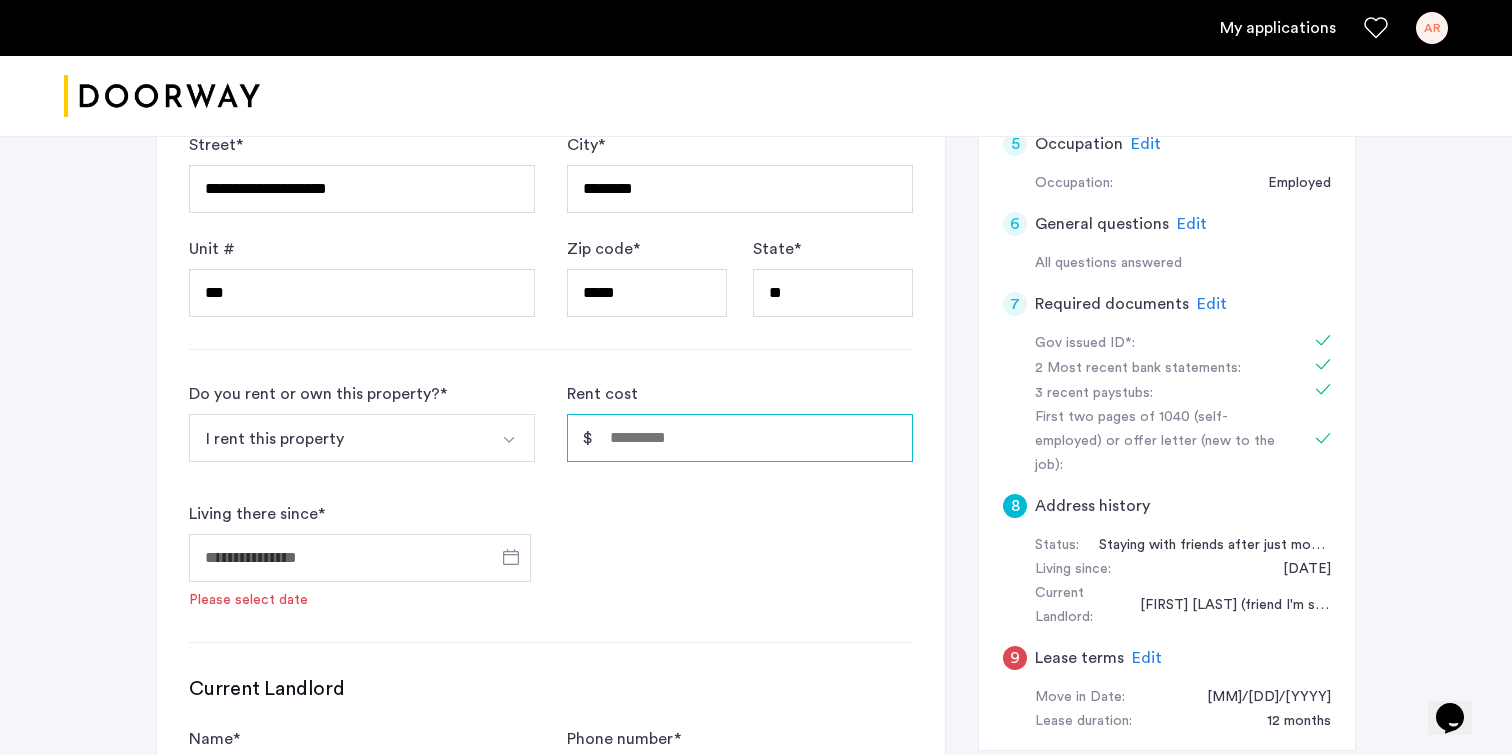 click on "Rent cost" at bounding box center (740, 438) 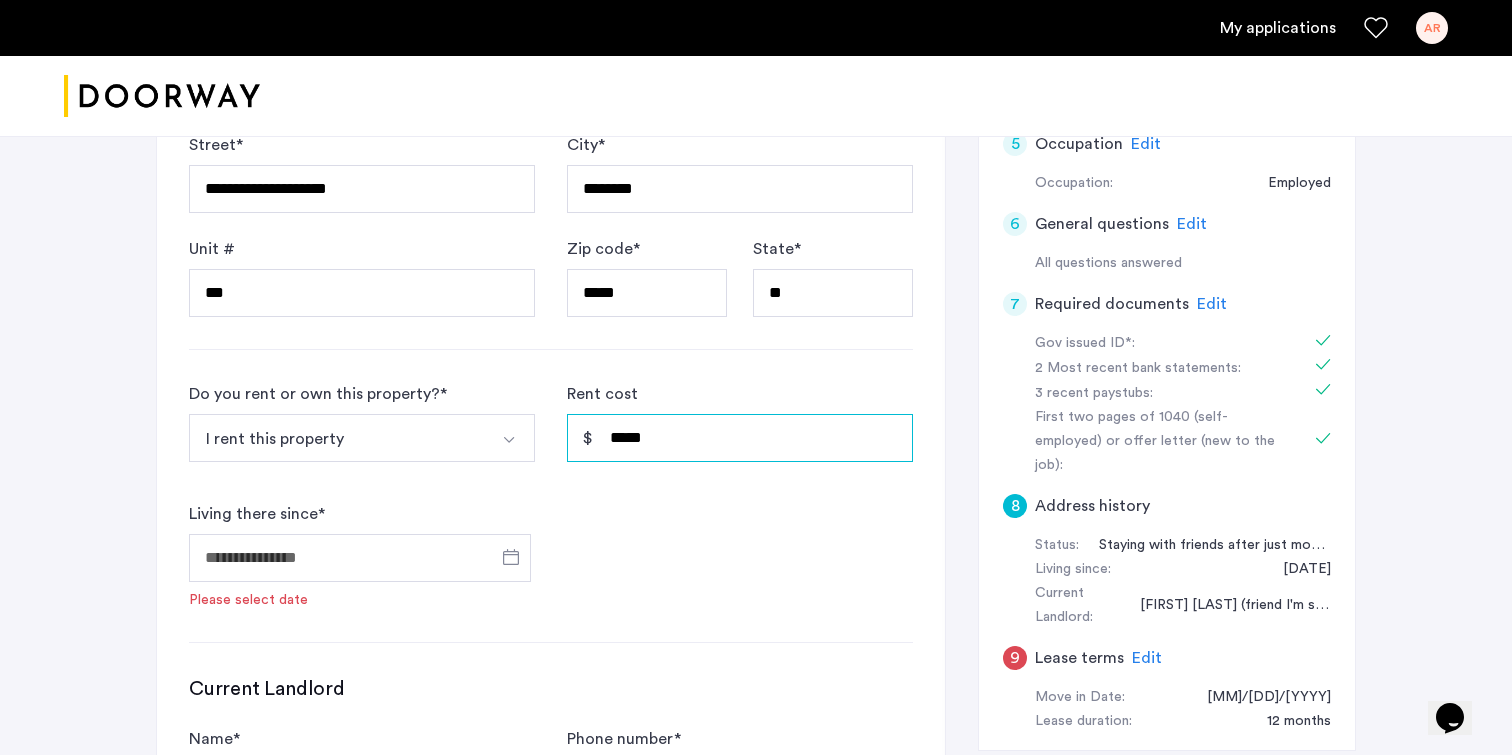 type on "*****" 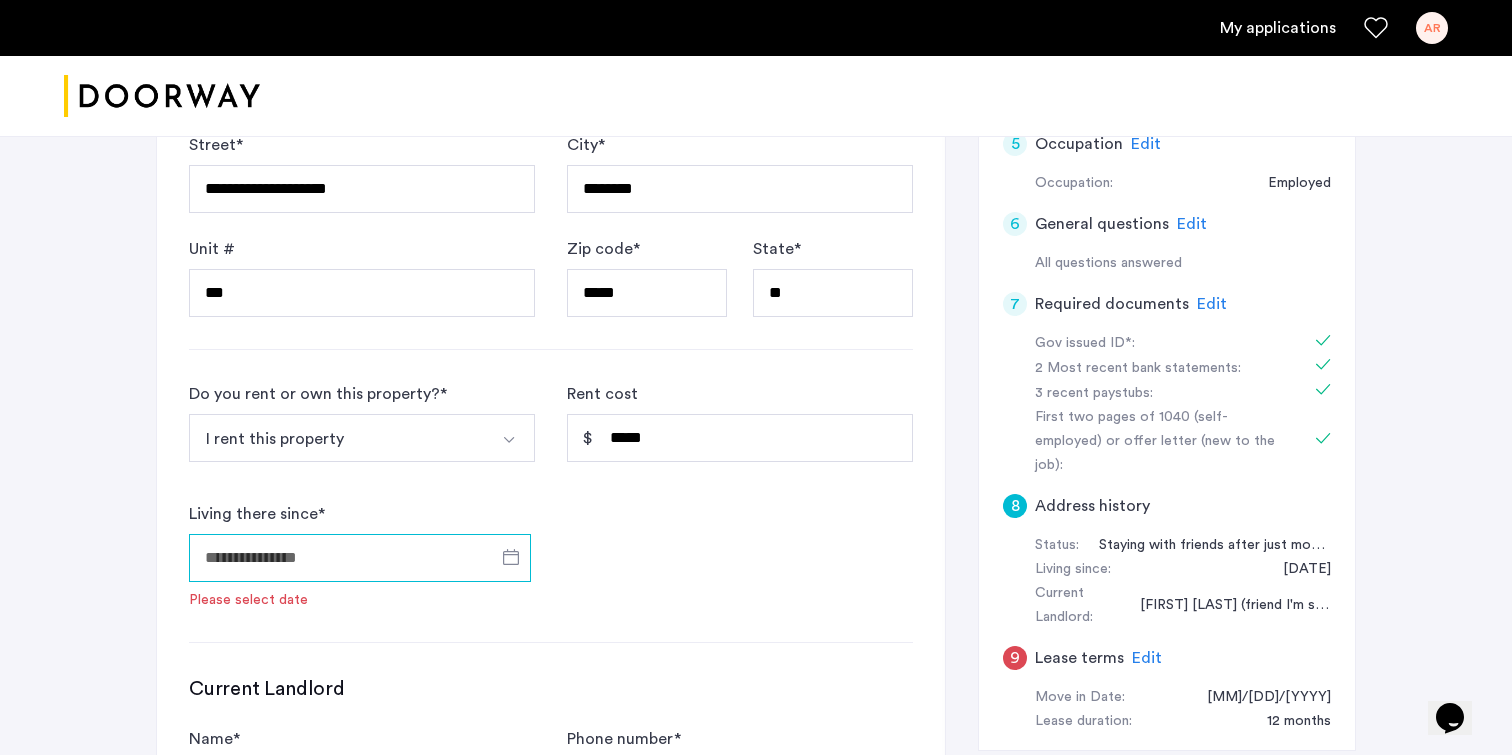 click on "Living there since  *" at bounding box center [360, 558] 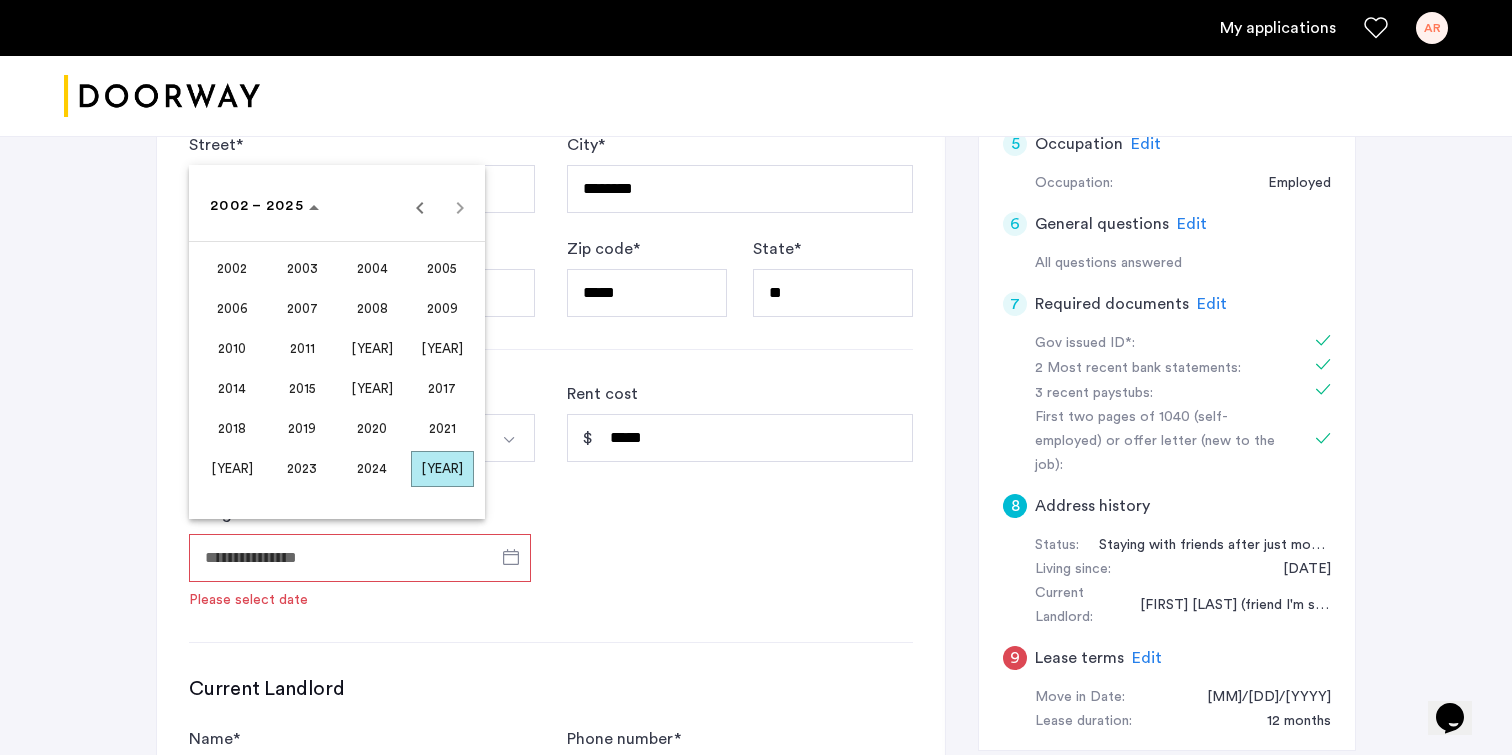 click at bounding box center (756, 377) 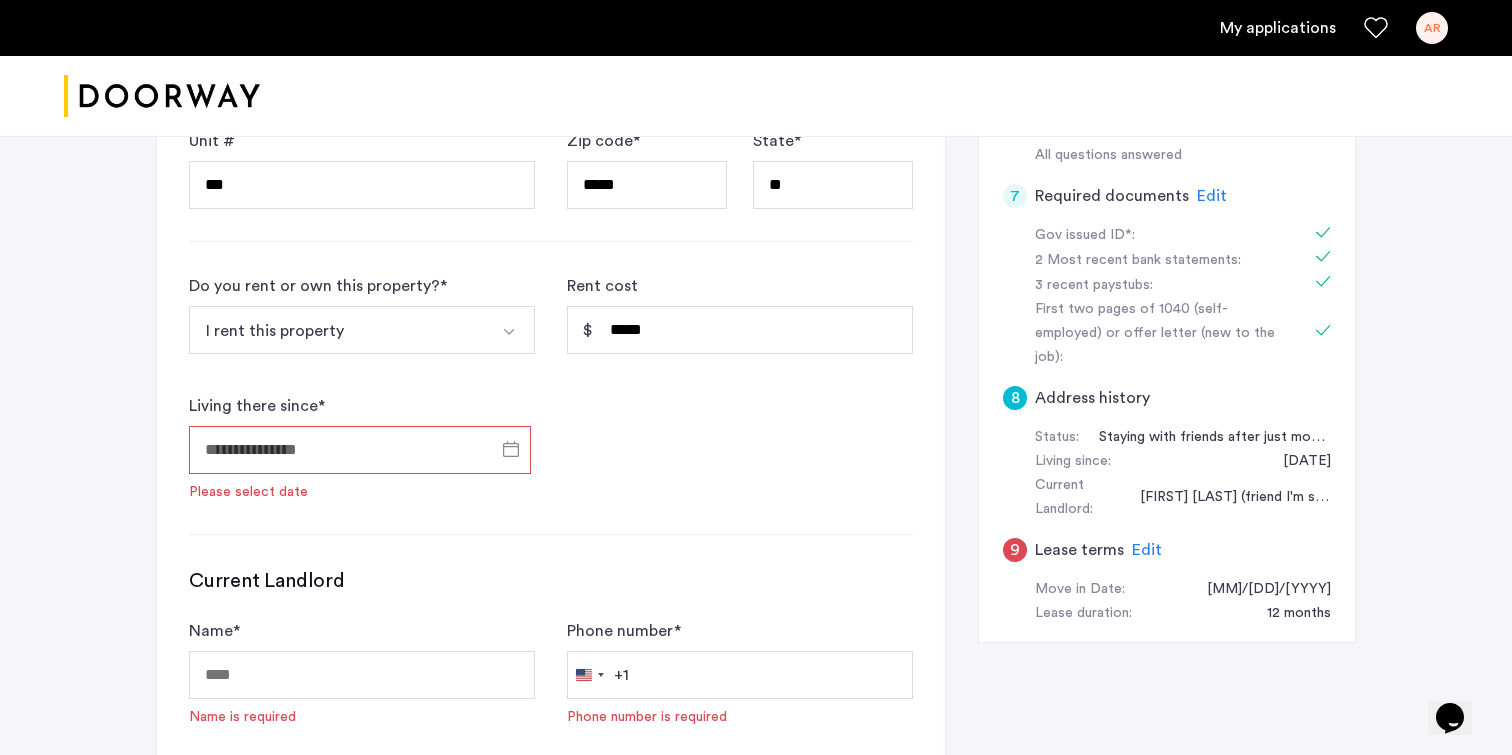 scroll, scrollTop: 823, scrollLeft: 0, axis: vertical 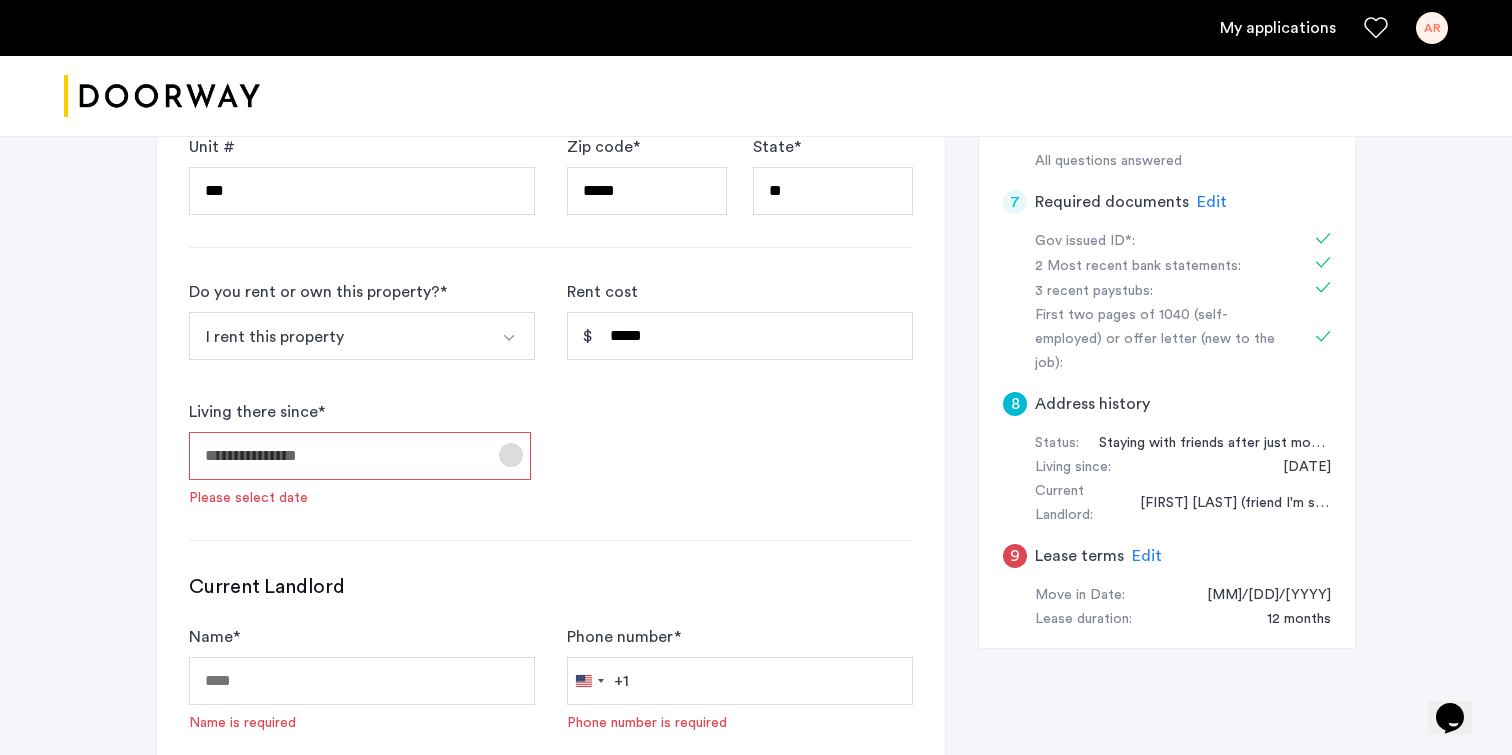 click 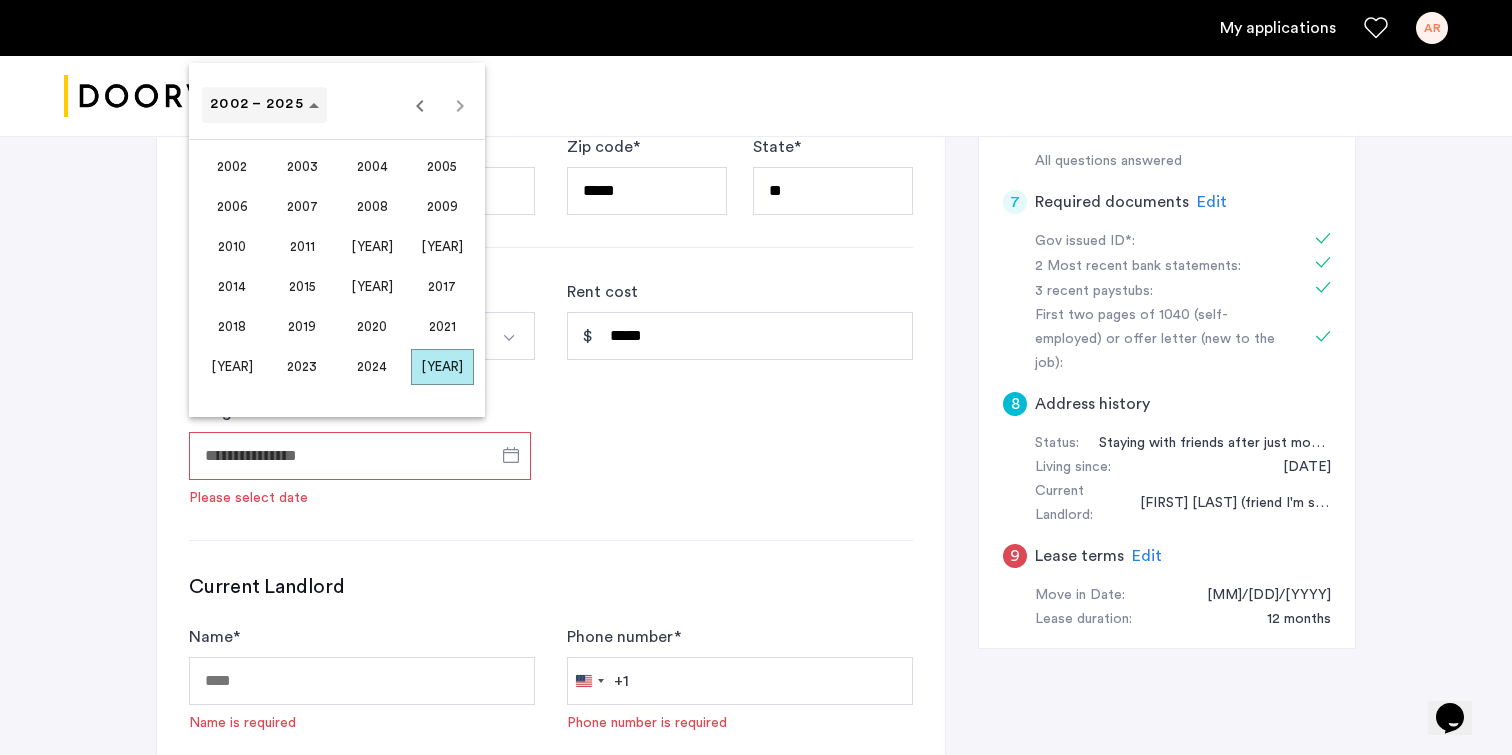 click 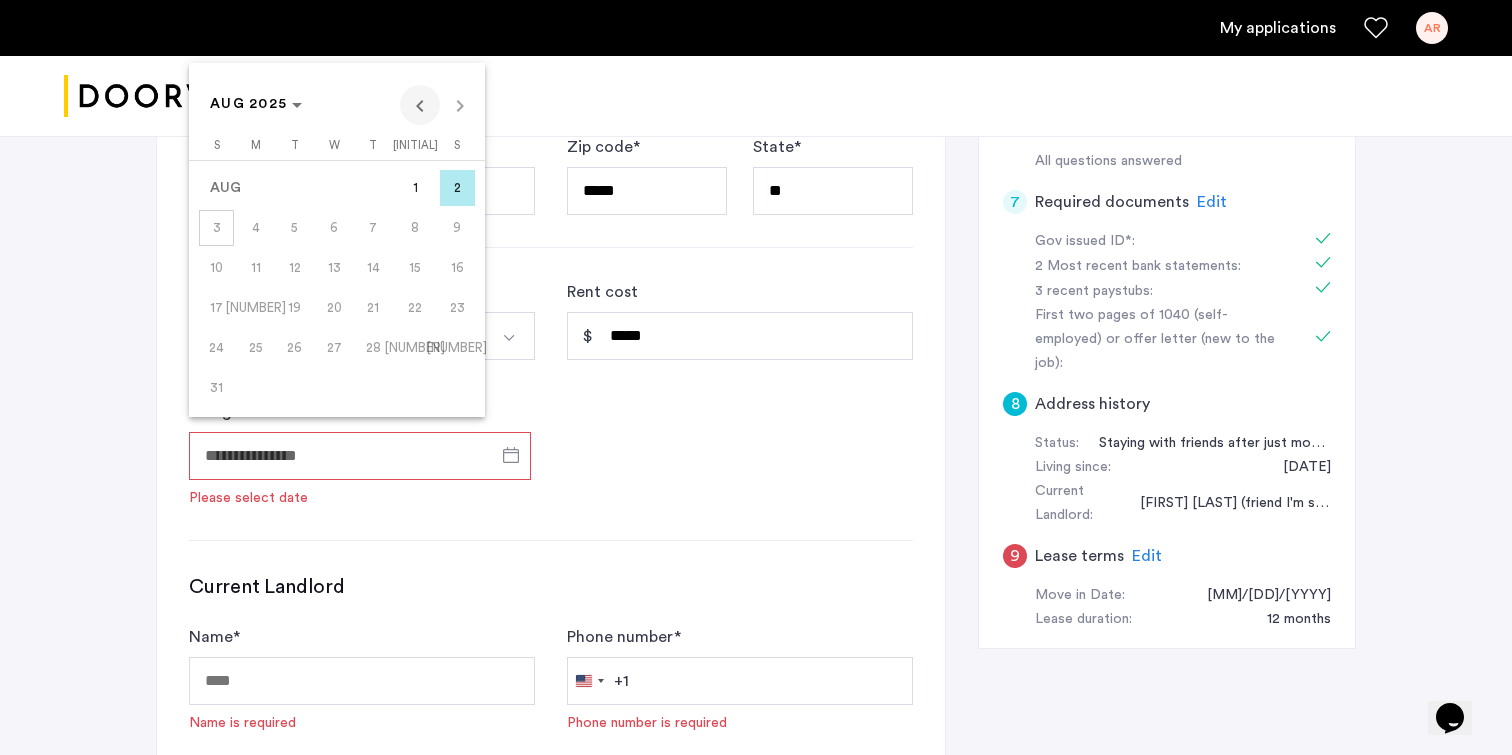 click at bounding box center (420, 105) 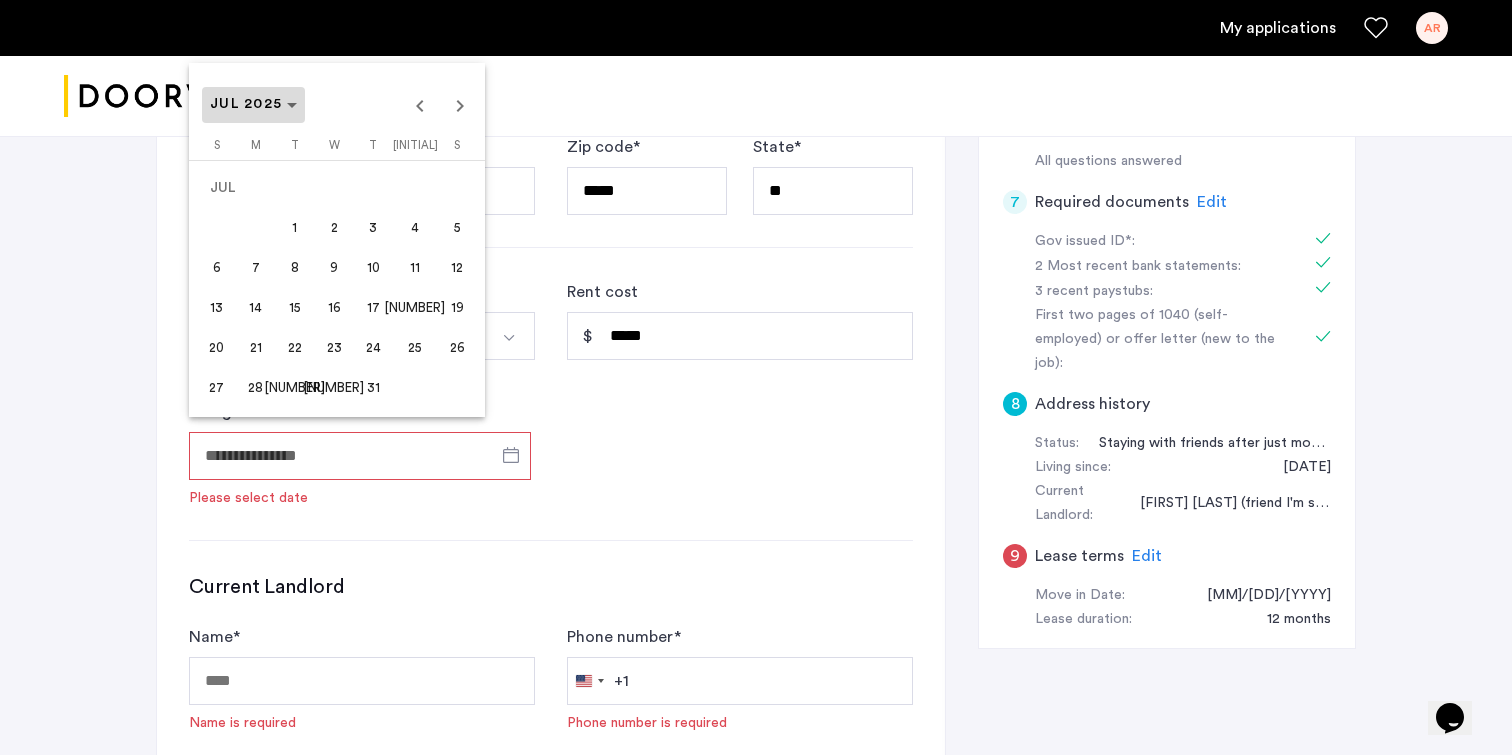 click on "JUL 2025" at bounding box center [253, 104] 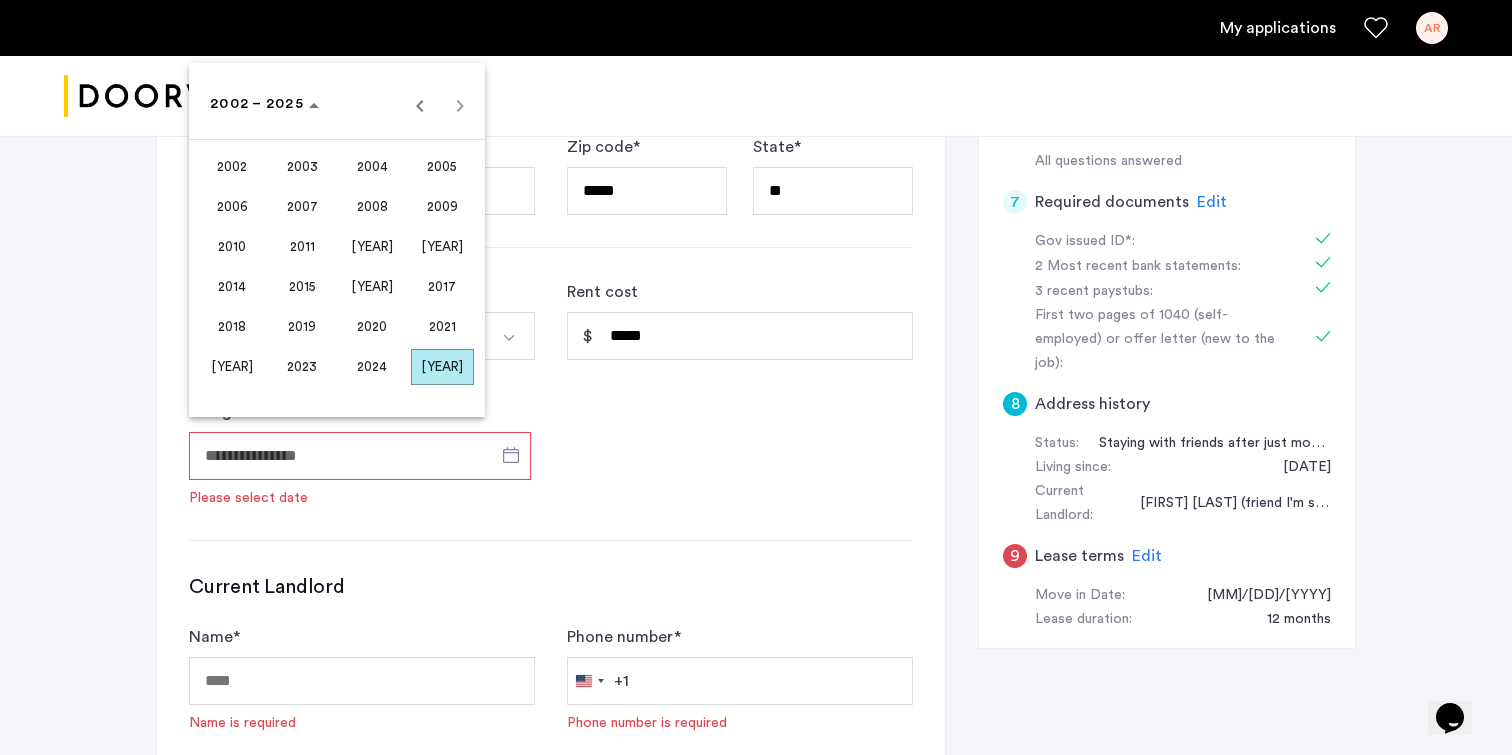 click on "2024" at bounding box center (372, 367) 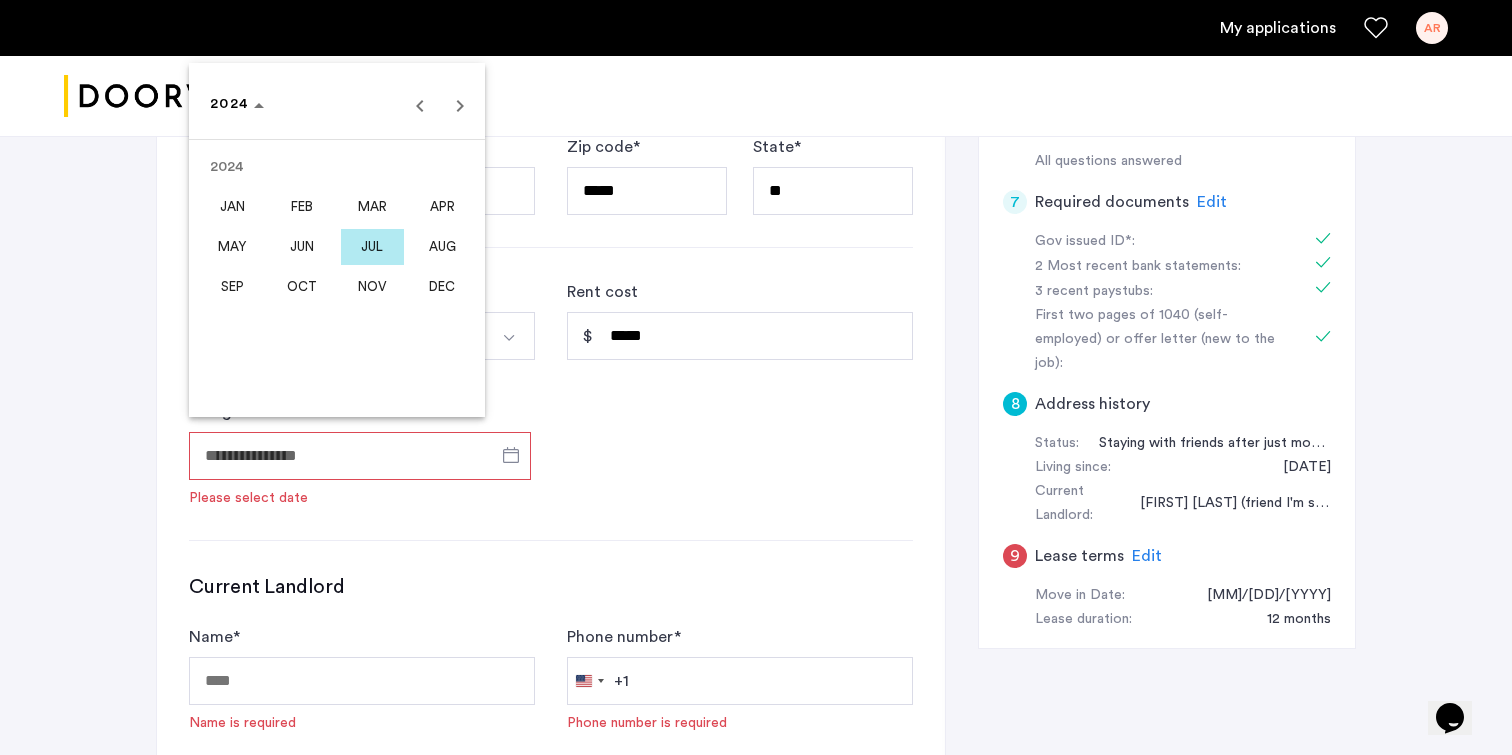 click on "SEP" at bounding box center (232, 287) 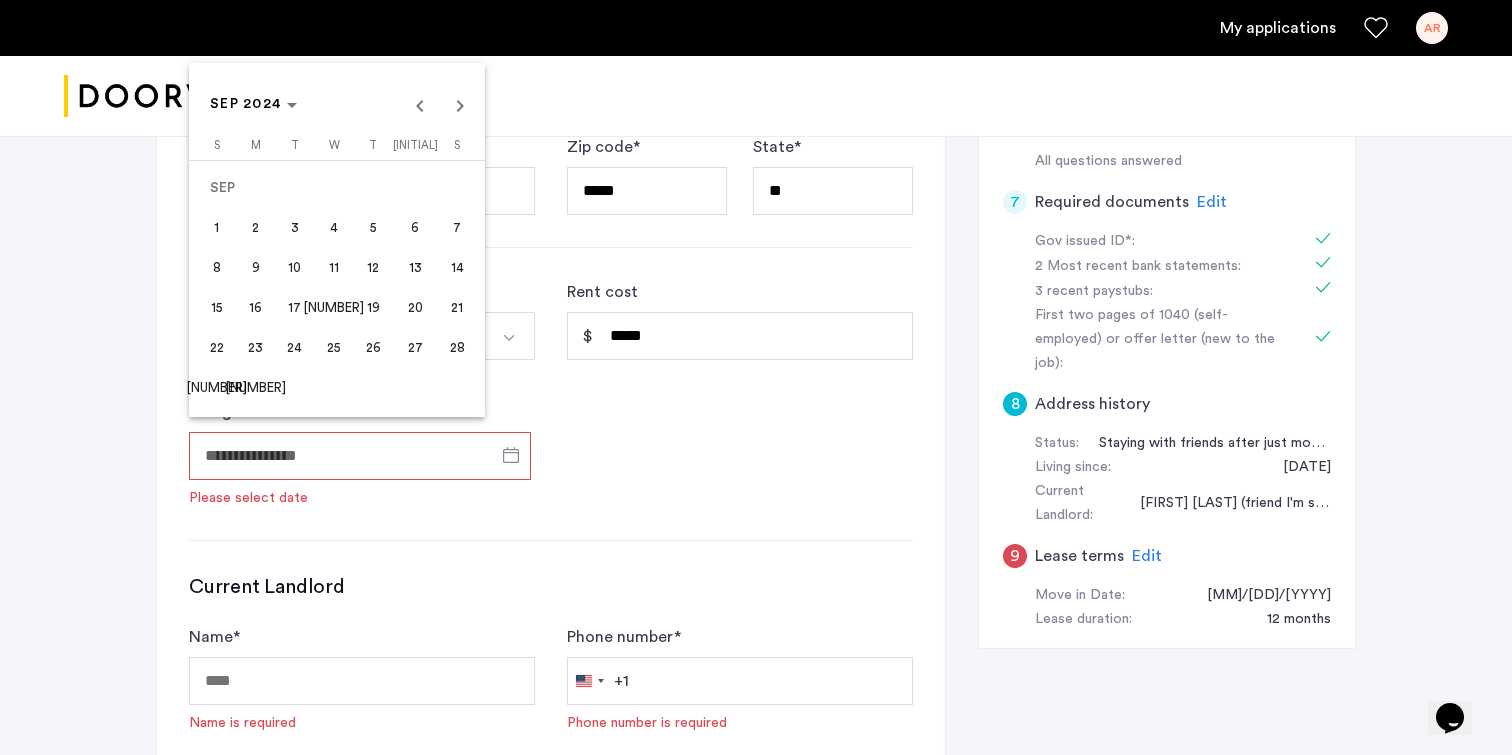 click on "12" at bounding box center [373, 268] 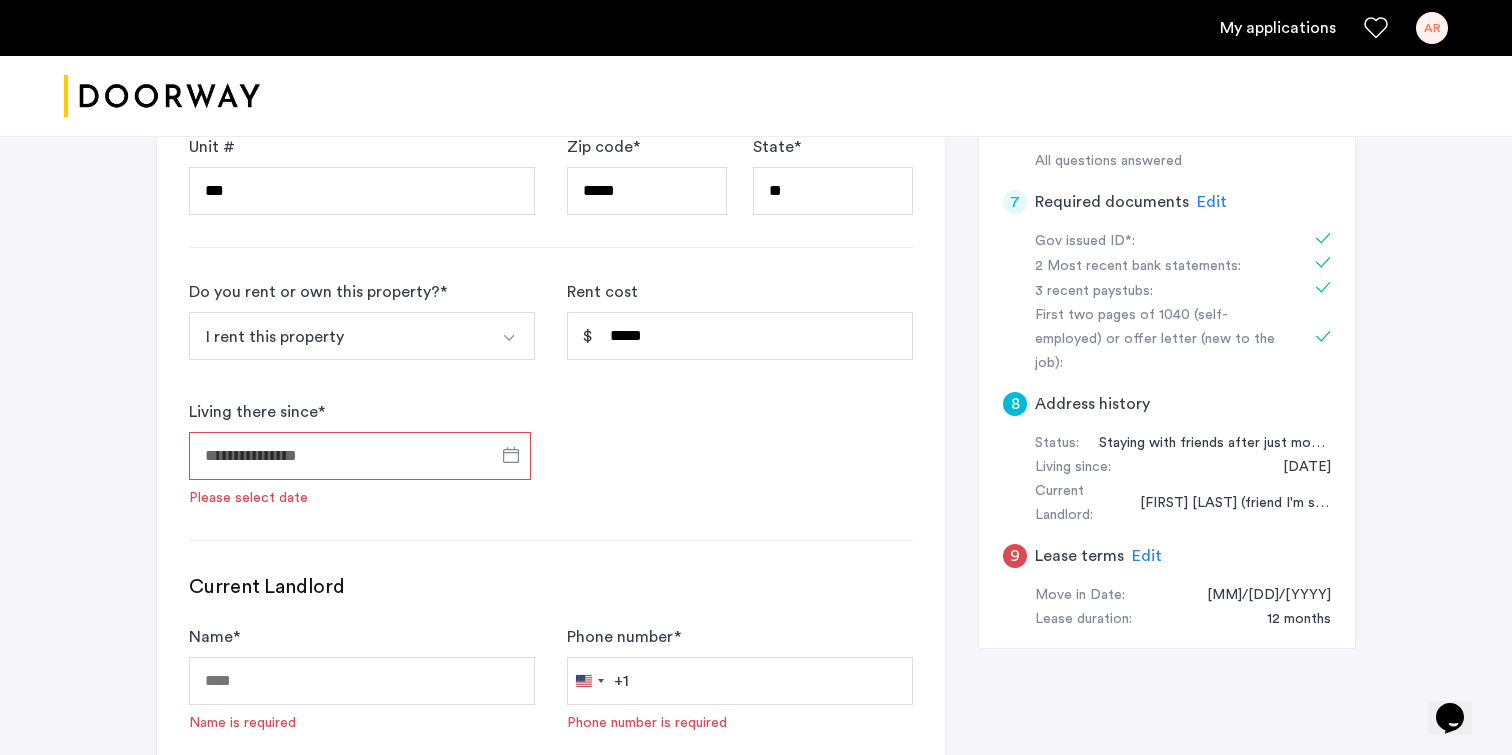 type on "**********" 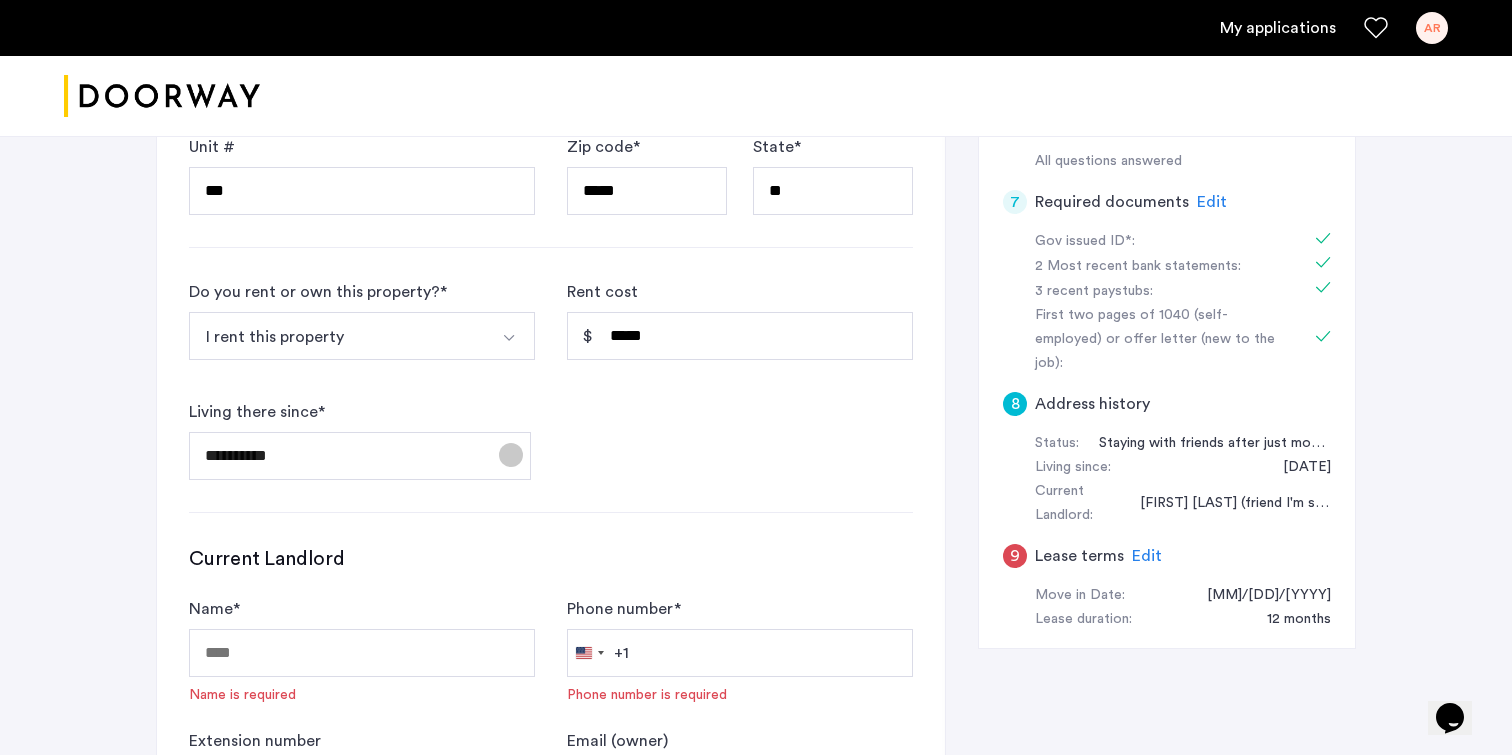 click 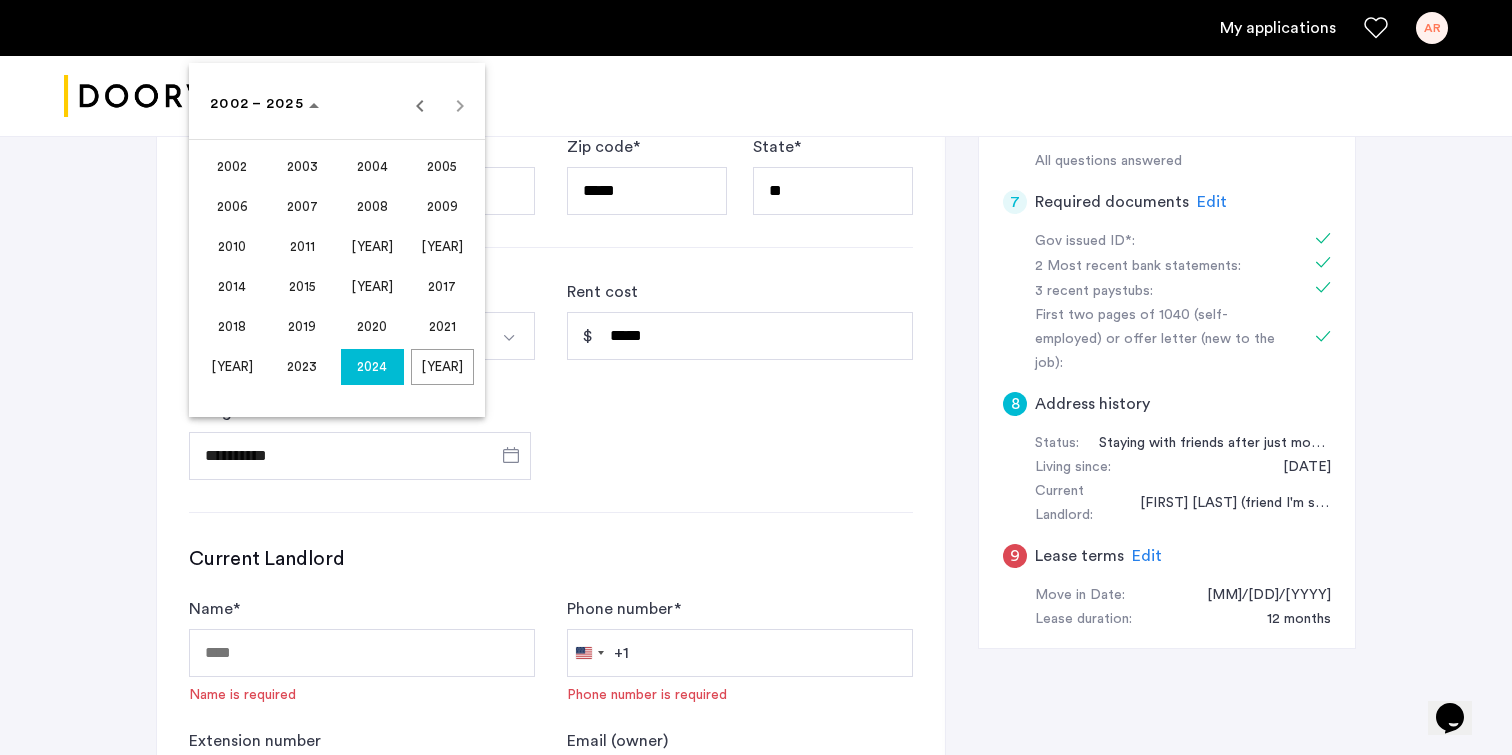 click at bounding box center (756, 377) 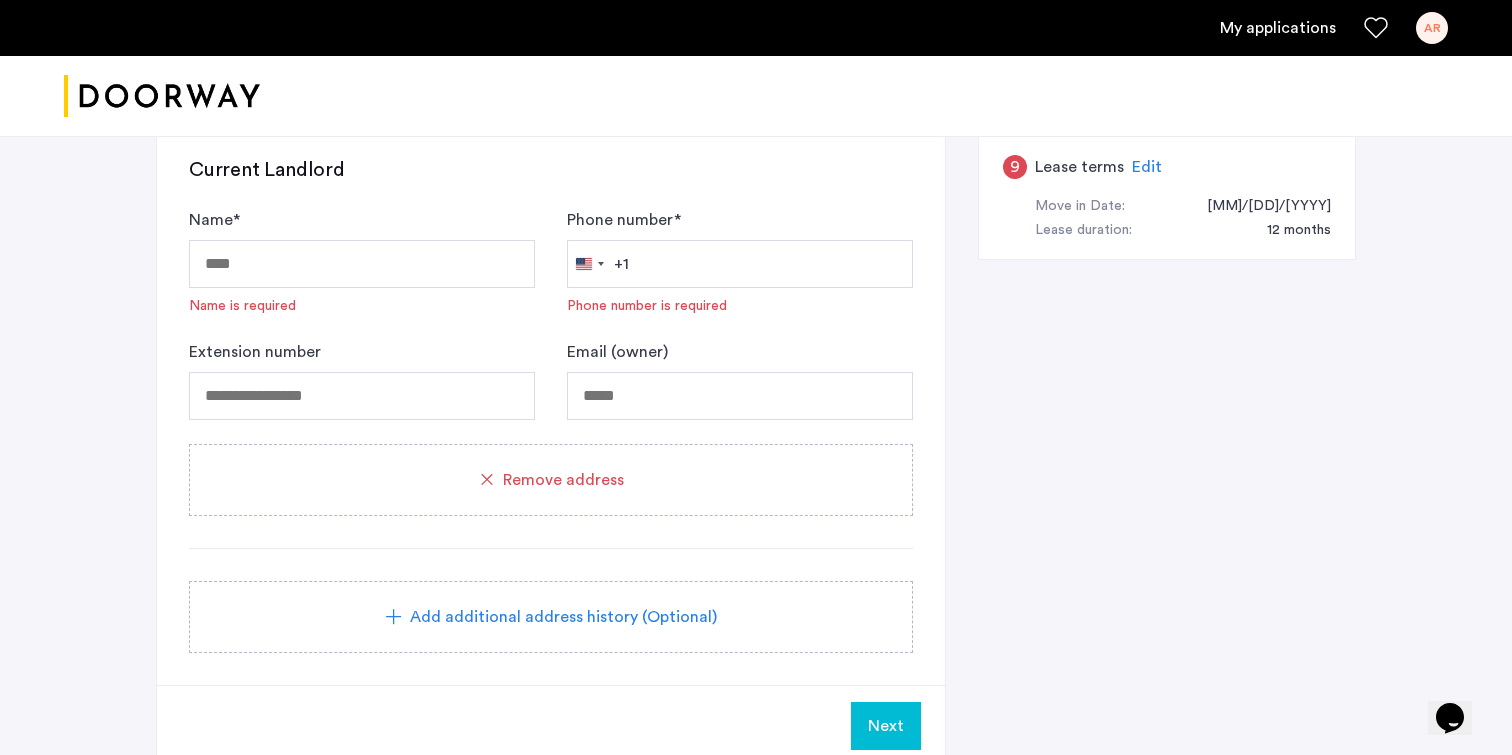 scroll, scrollTop: 1305, scrollLeft: 0, axis: vertical 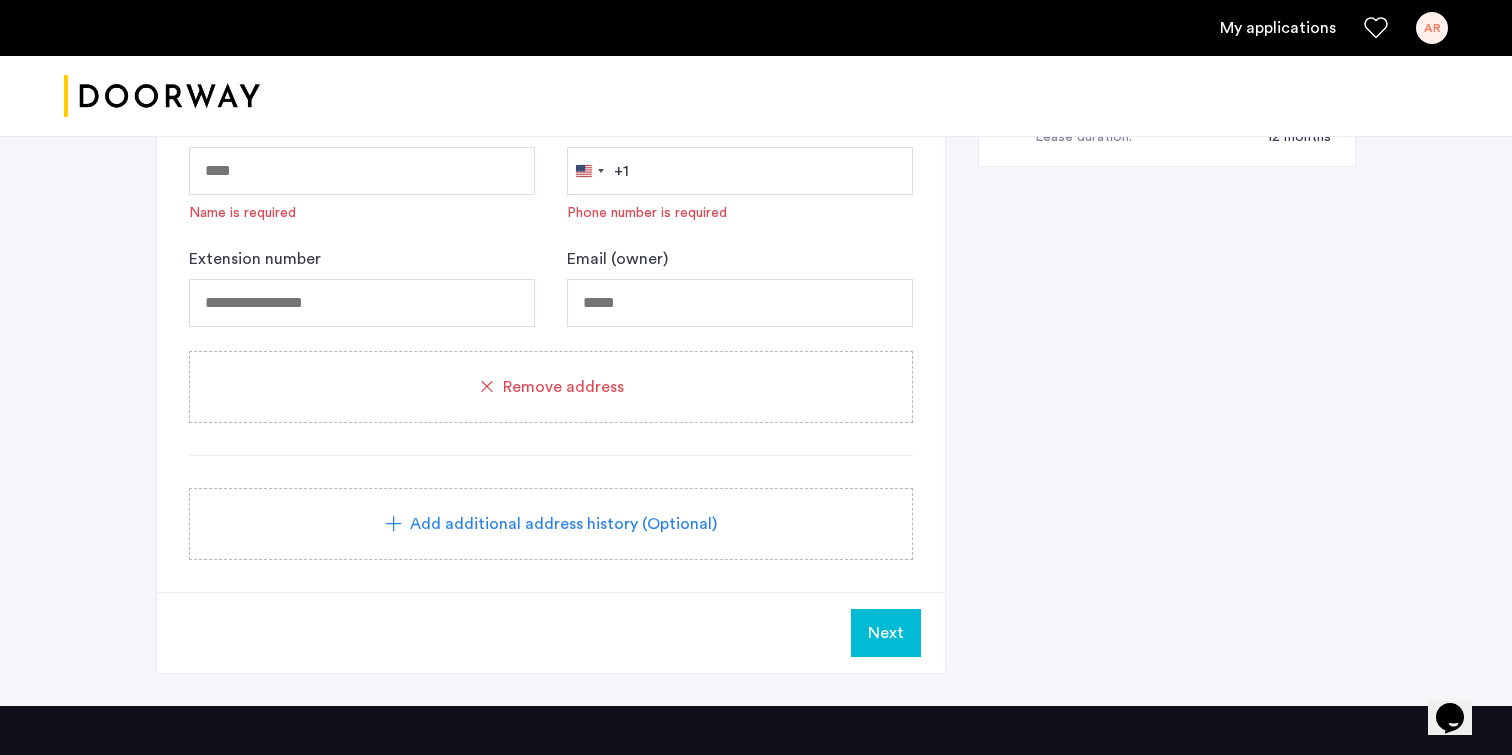 click on "Add additional address history (Optional)" 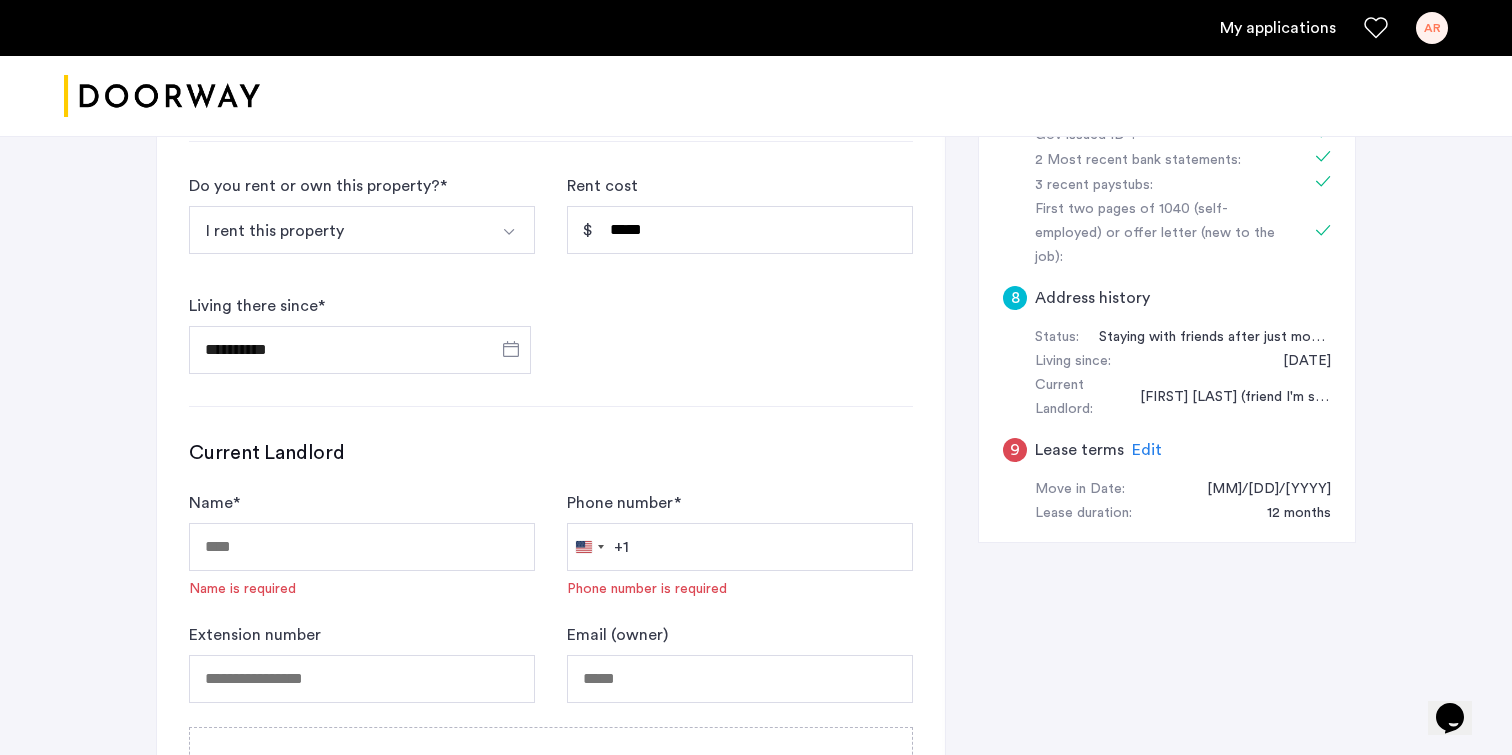 scroll, scrollTop: 943, scrollLeft: 0, axis: vertical 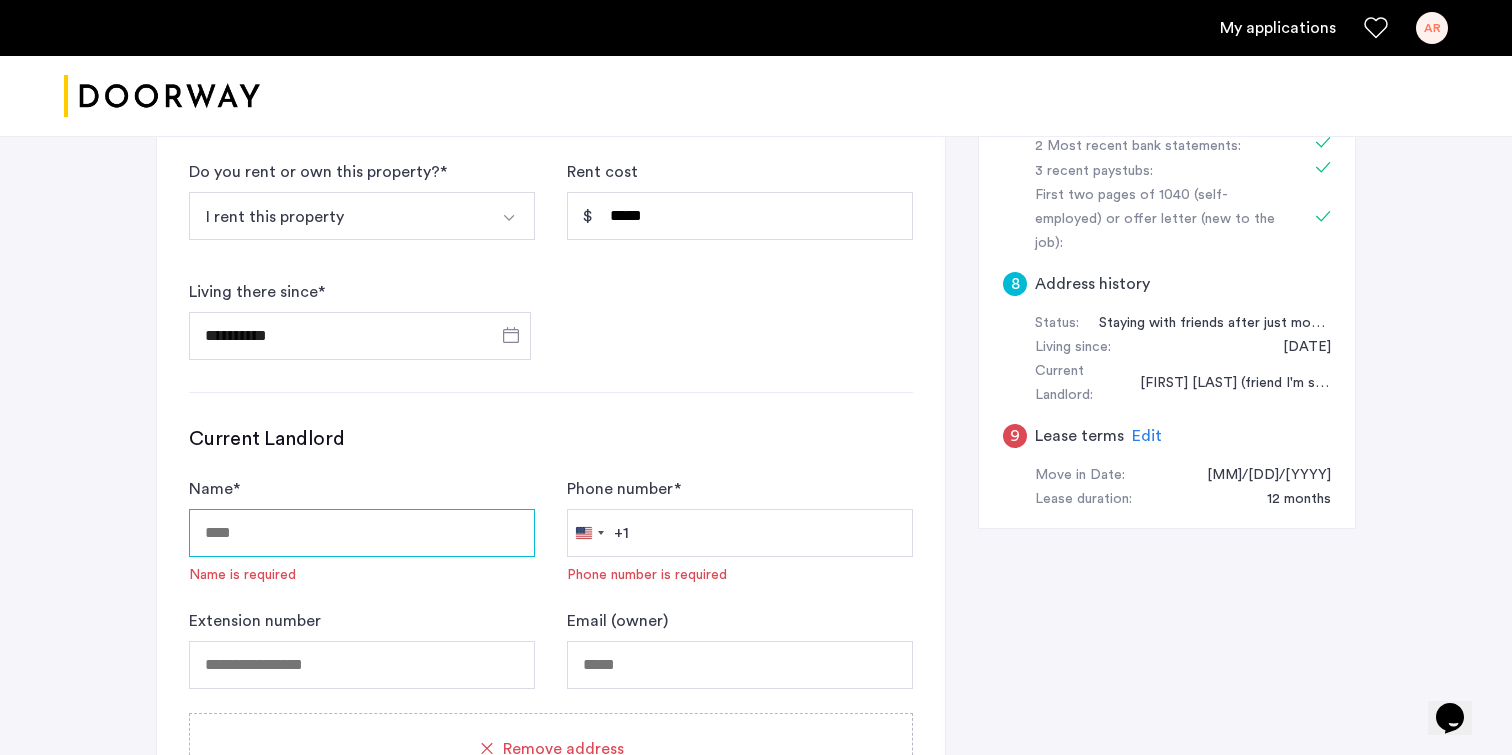 click on "Name  *" at bounding box center (362, 533) 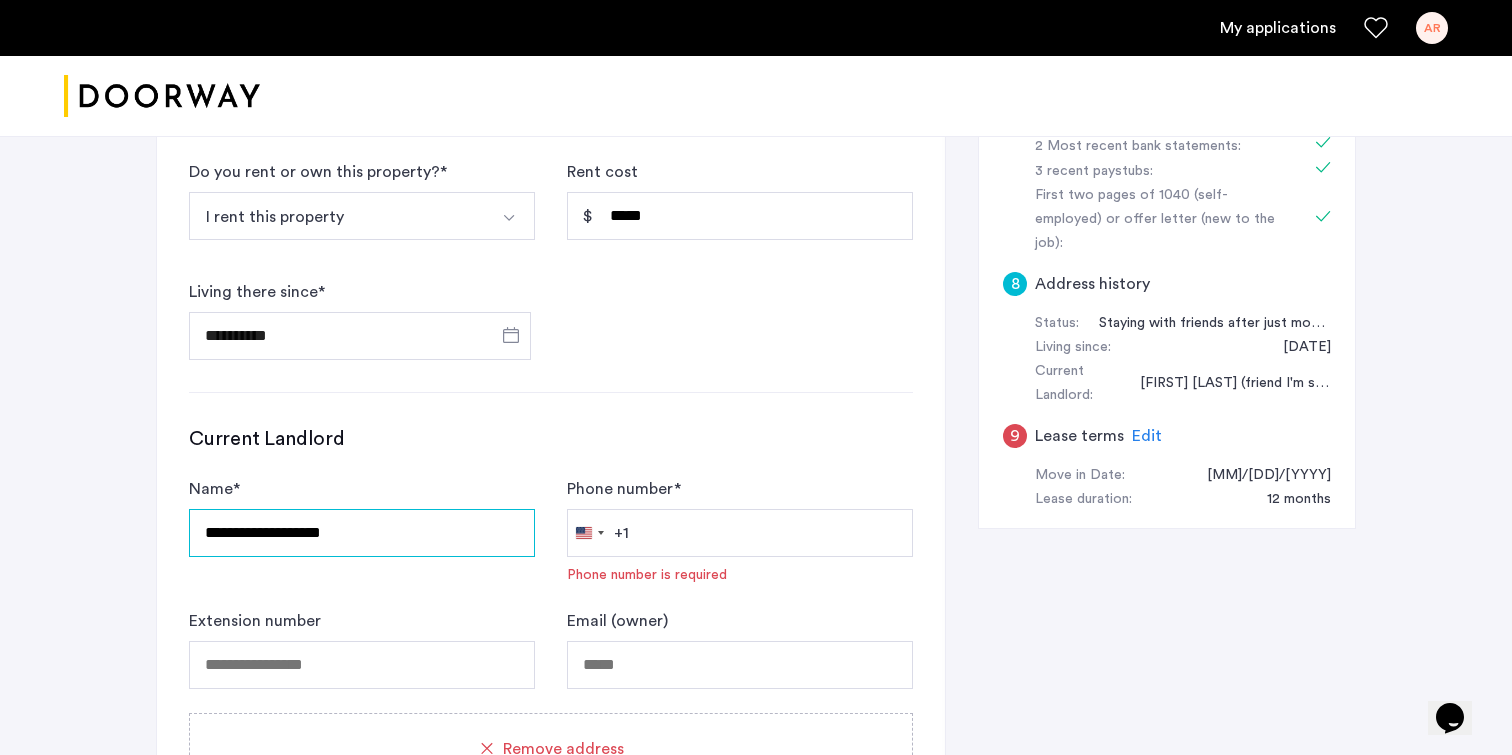 type on "**********" 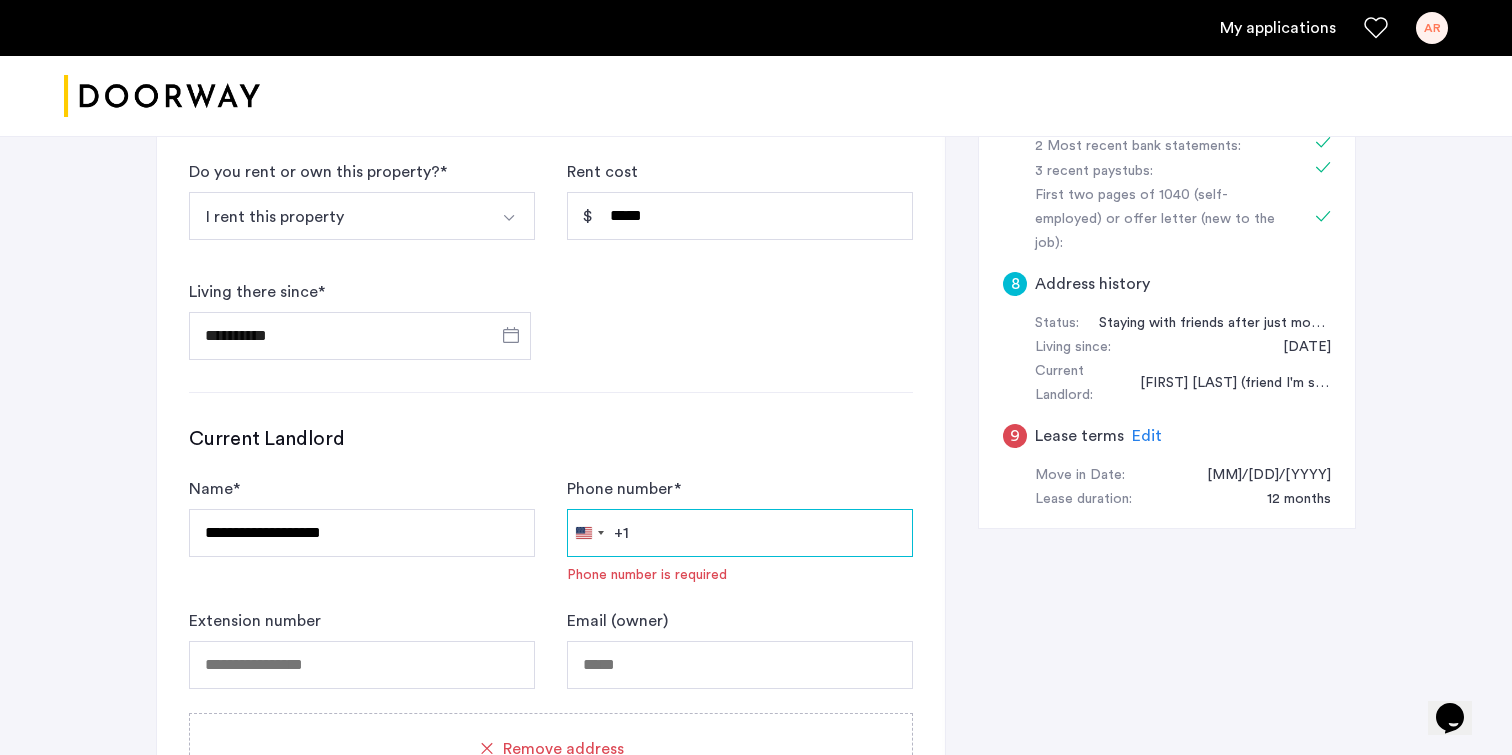 click on "Phone number  *" at bounding box center [740, 533] 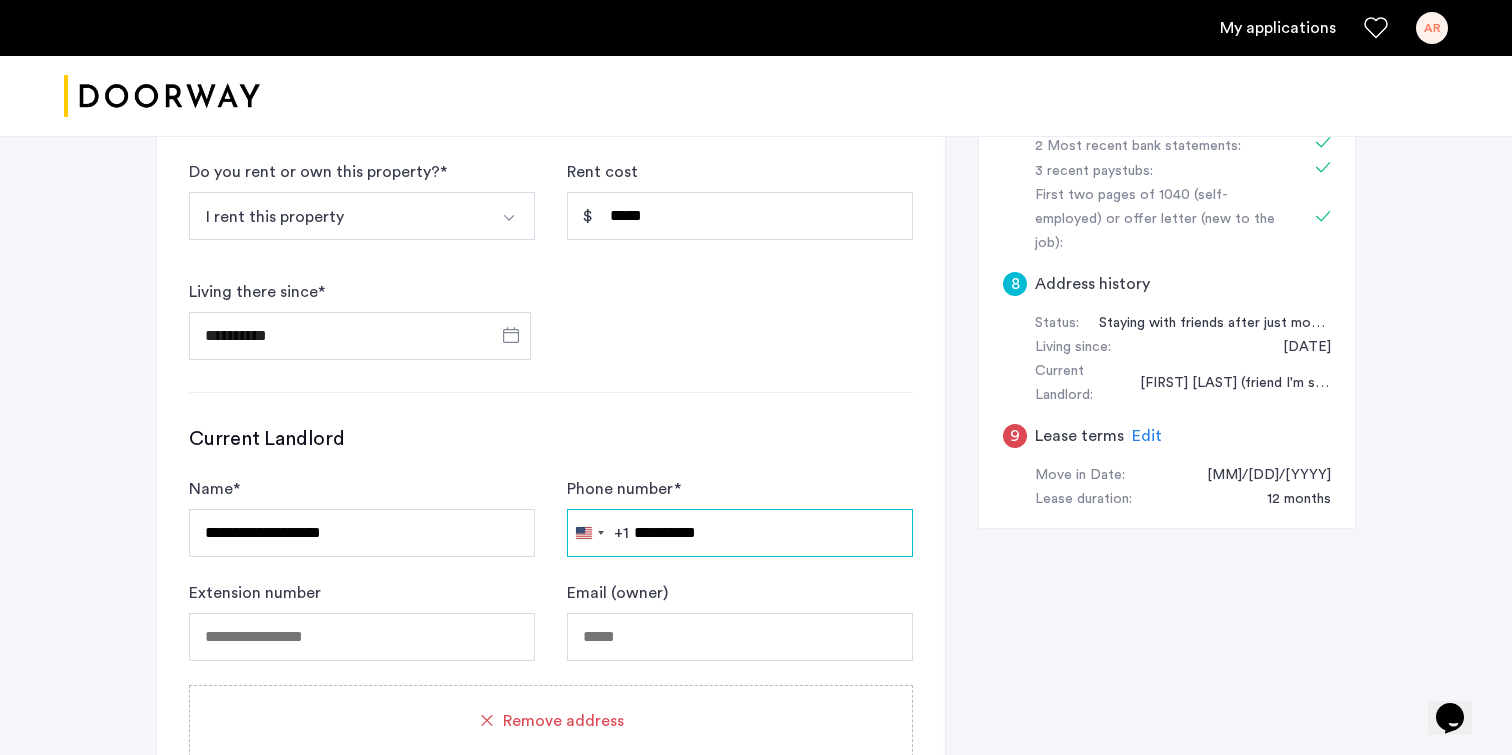 type on "**********" 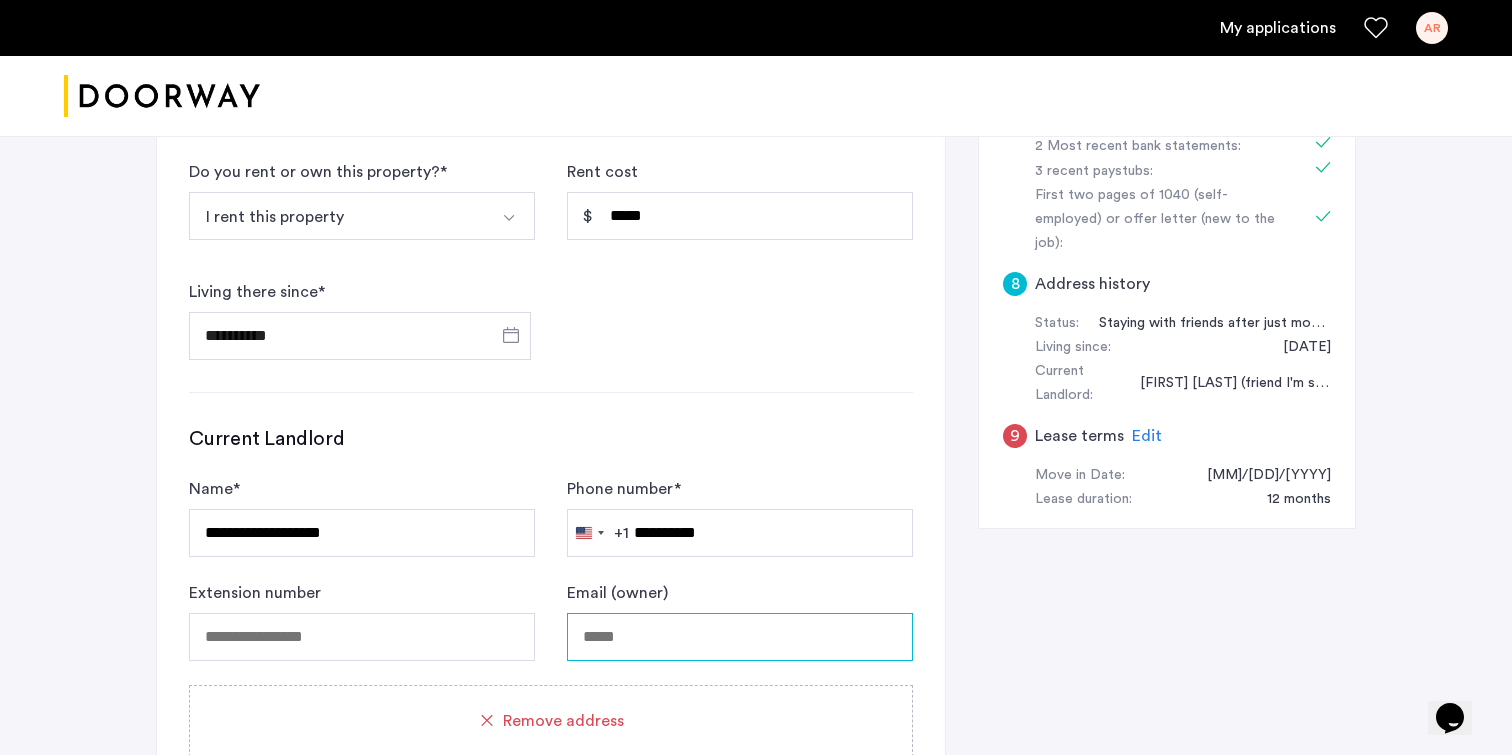 click on "Email (owner)" at bounding box center (740, 637) 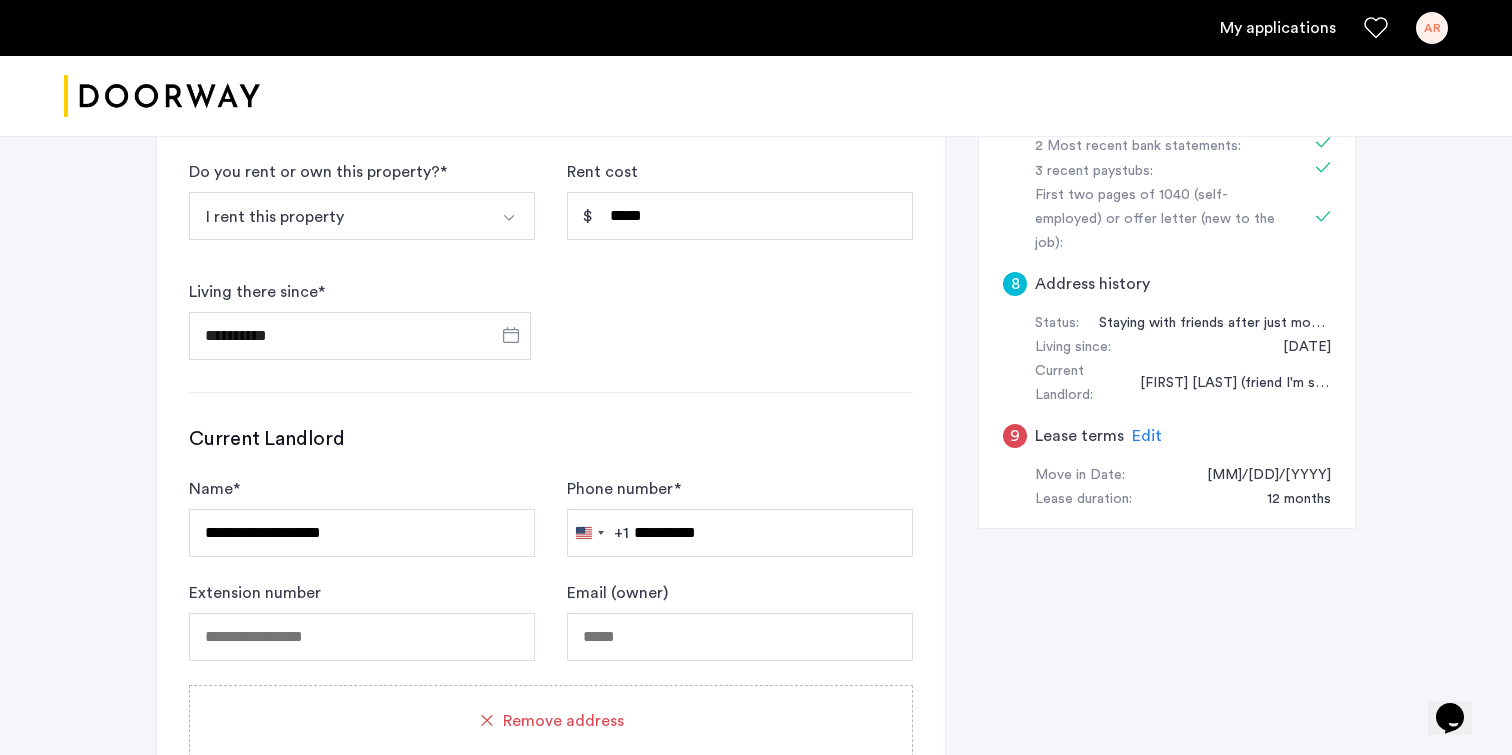 click on "**********" 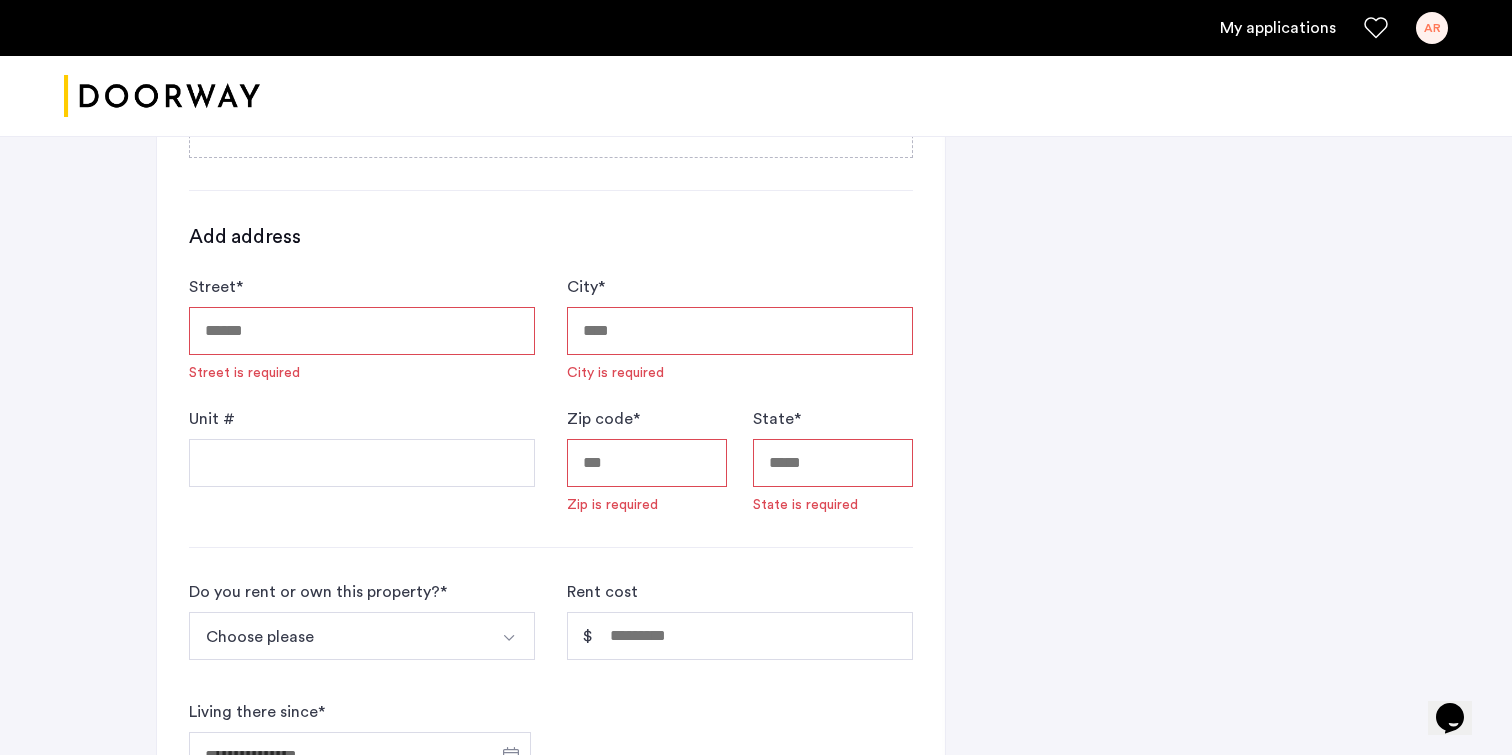 scroll, scrollTop: 1561, scrollLeft: 0, axis: vertical 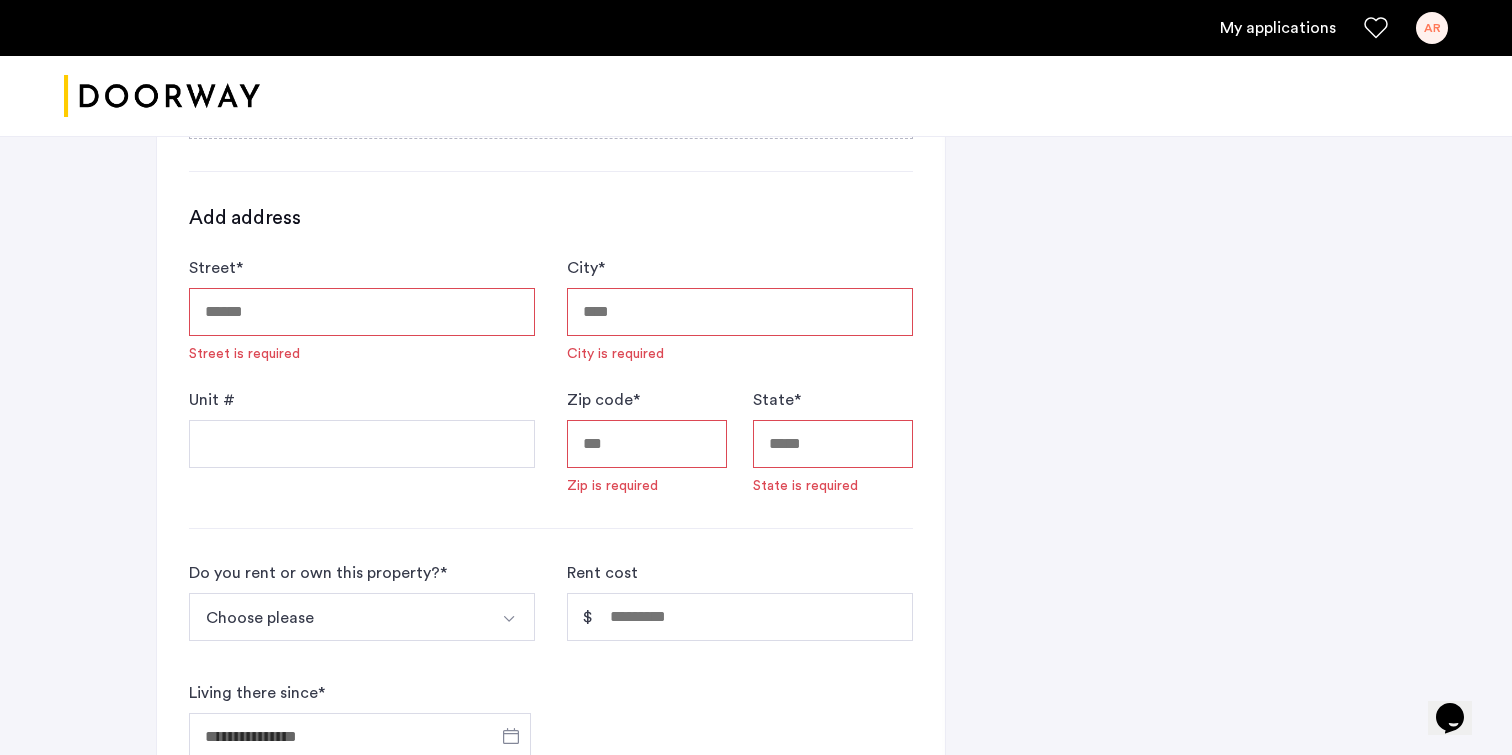 click on "Street  *" at bounding box center [362, 312] 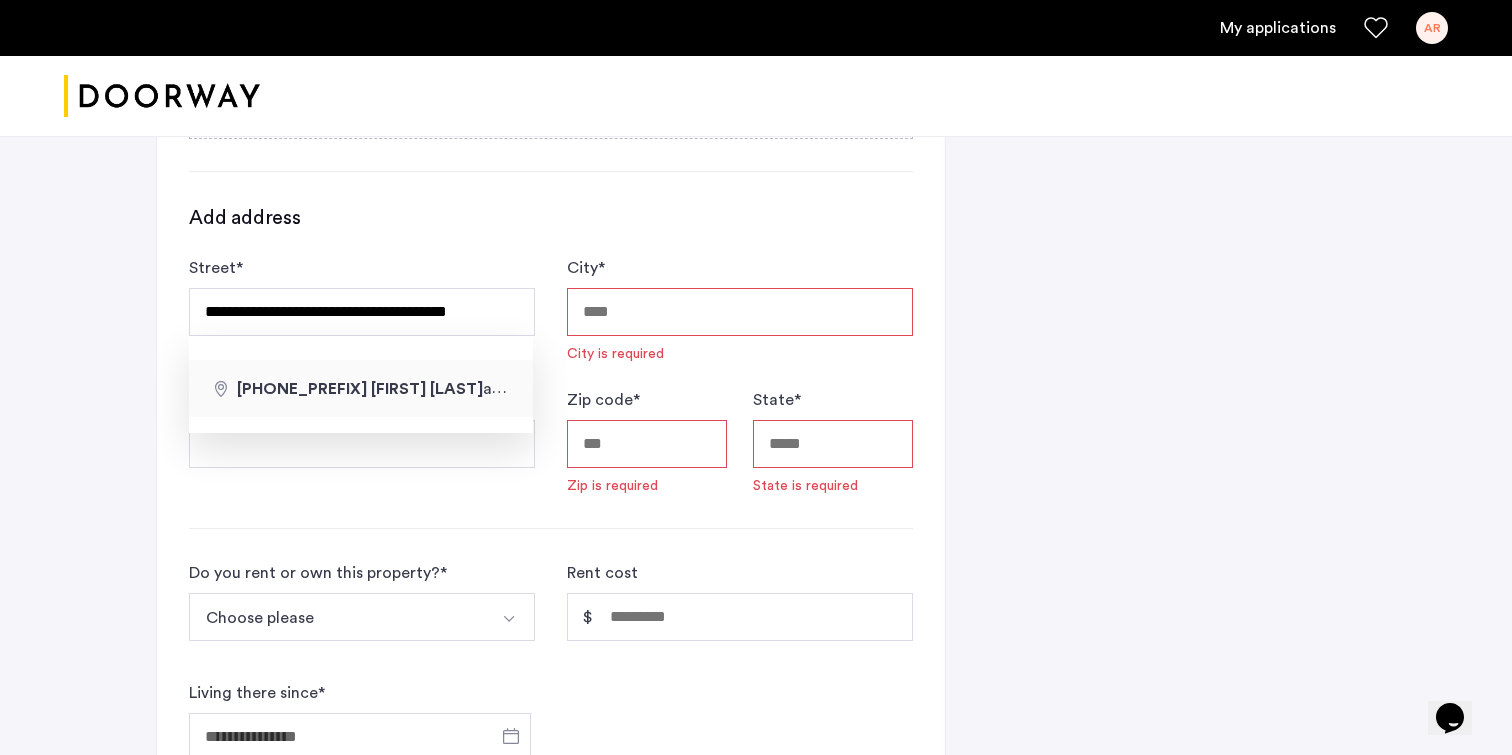 type on "**********" 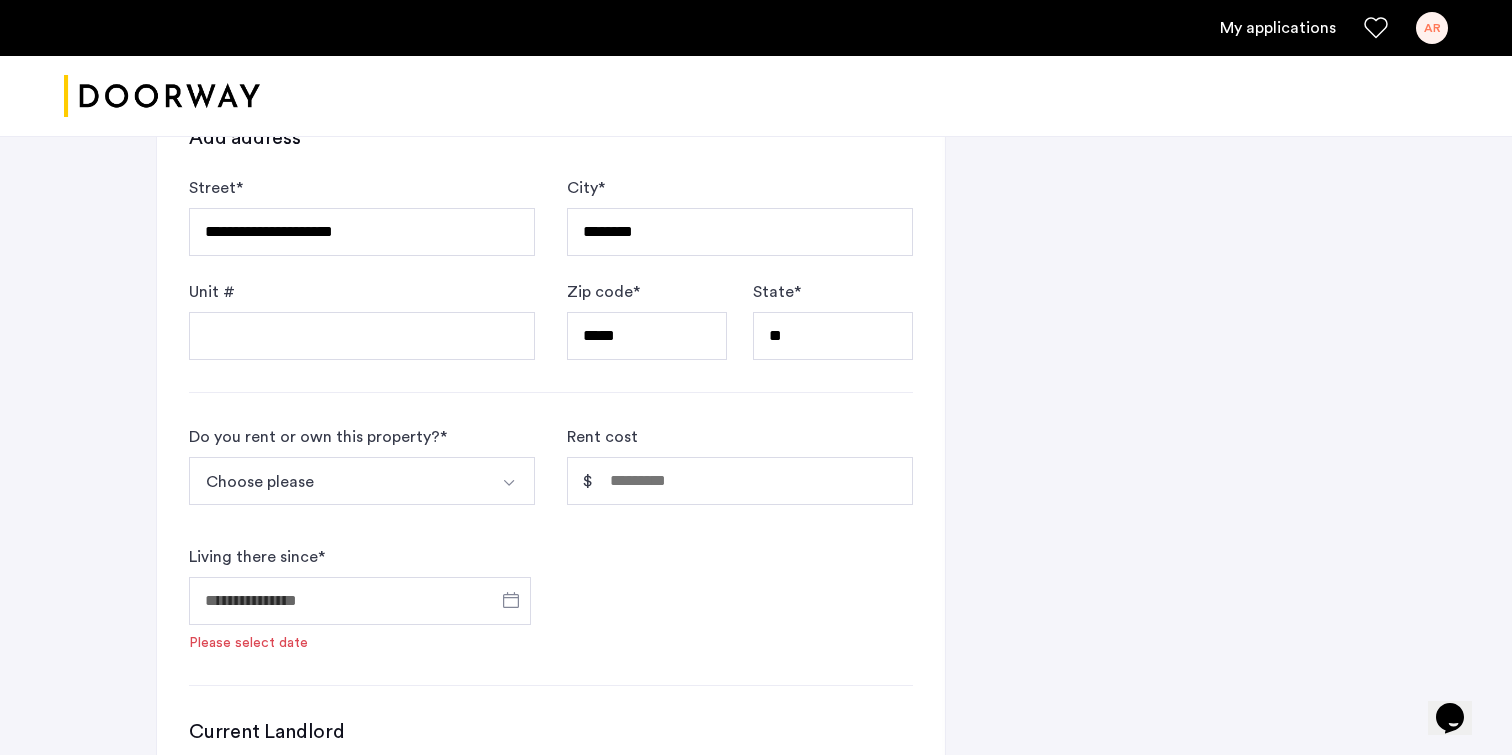 scroll, scrollTop: 1668, scrollLeft: 0, axis: vertical 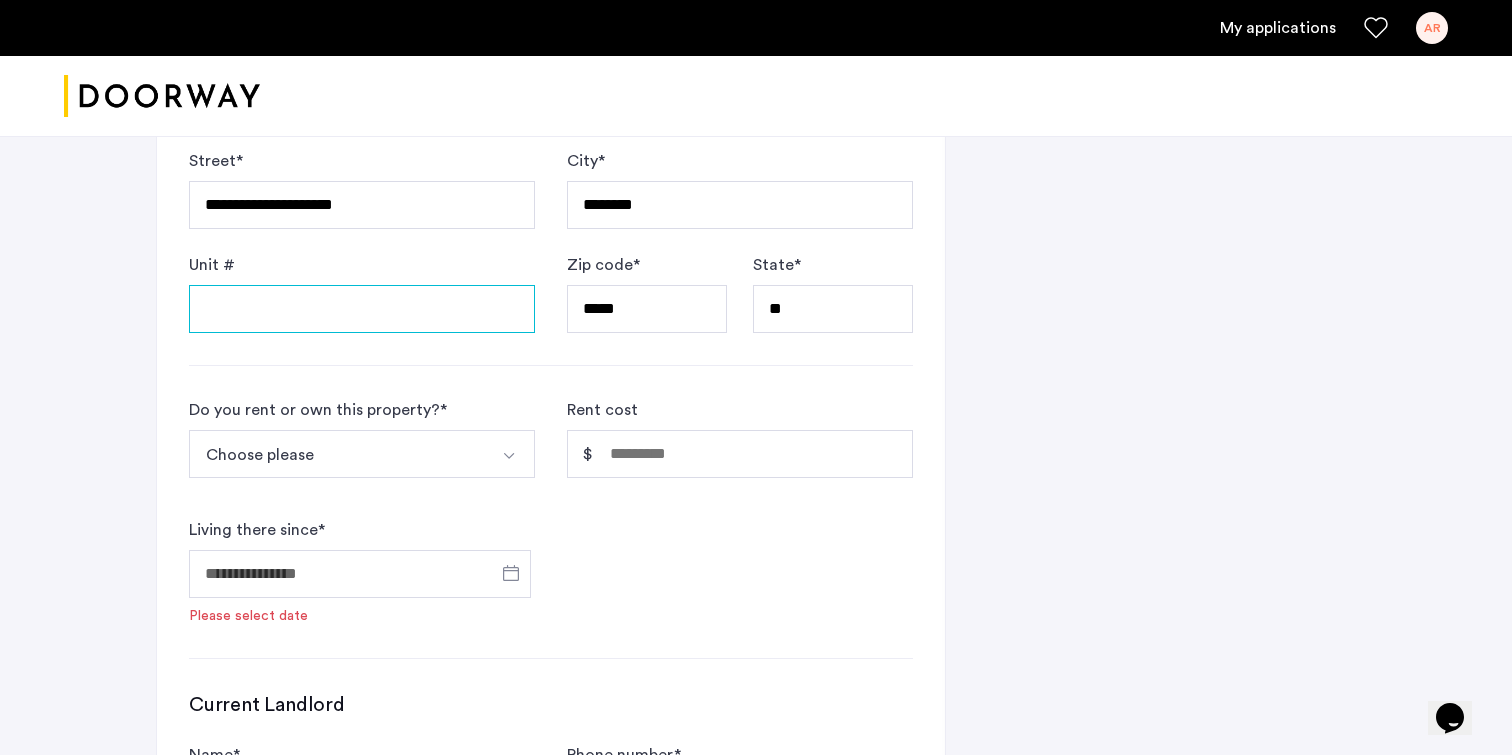 click on "Unit #" at bounding box center (362, 309) 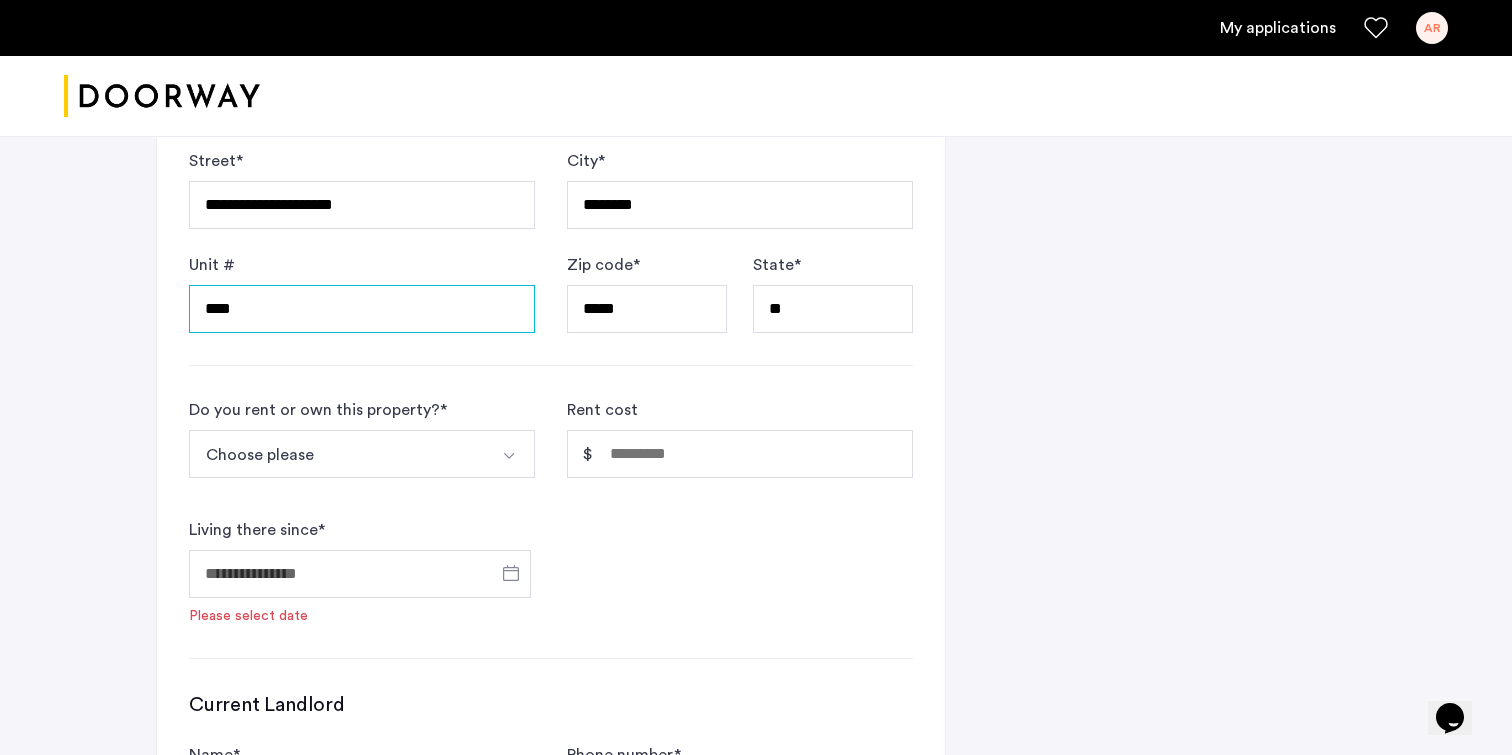 type on "****" 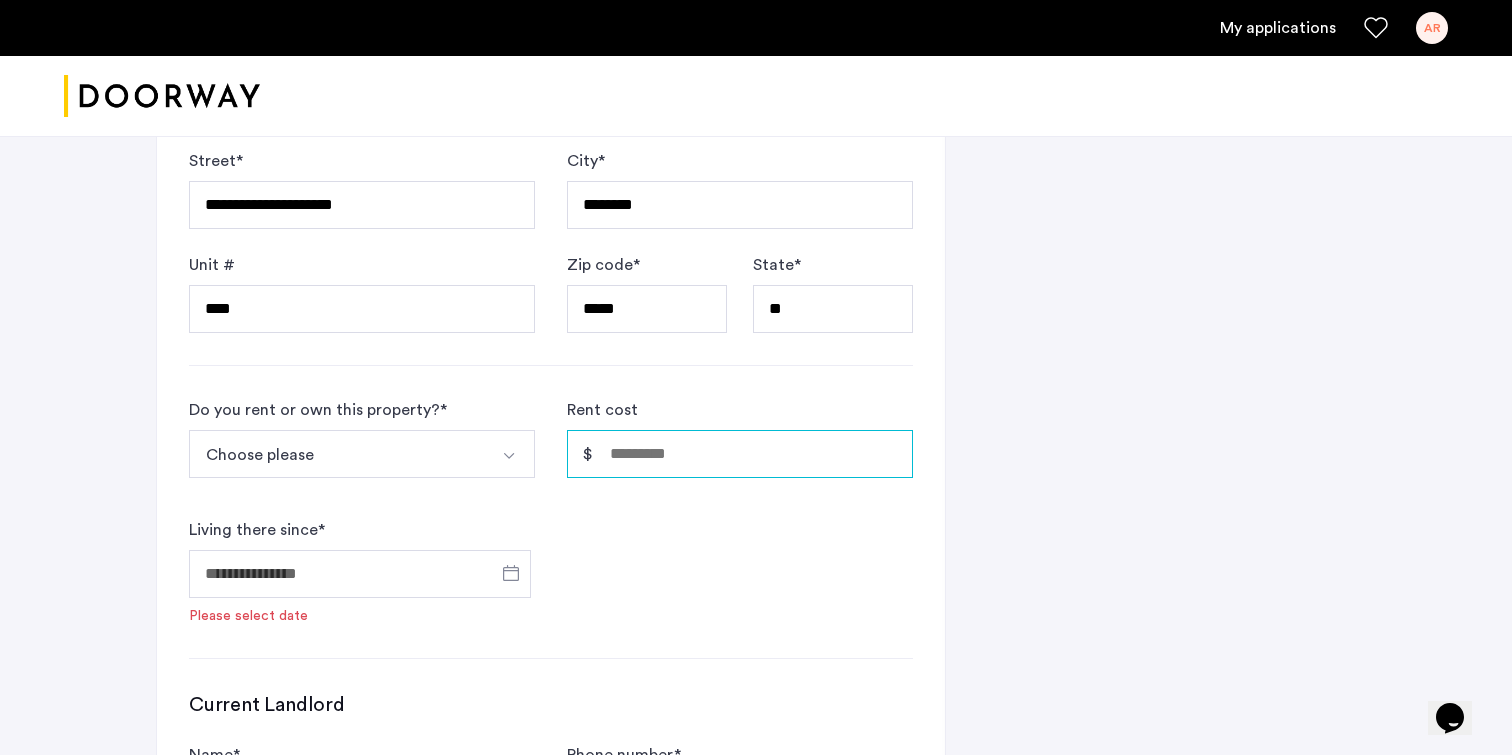 click on "Rent cost" at bounding box center [740, 454] 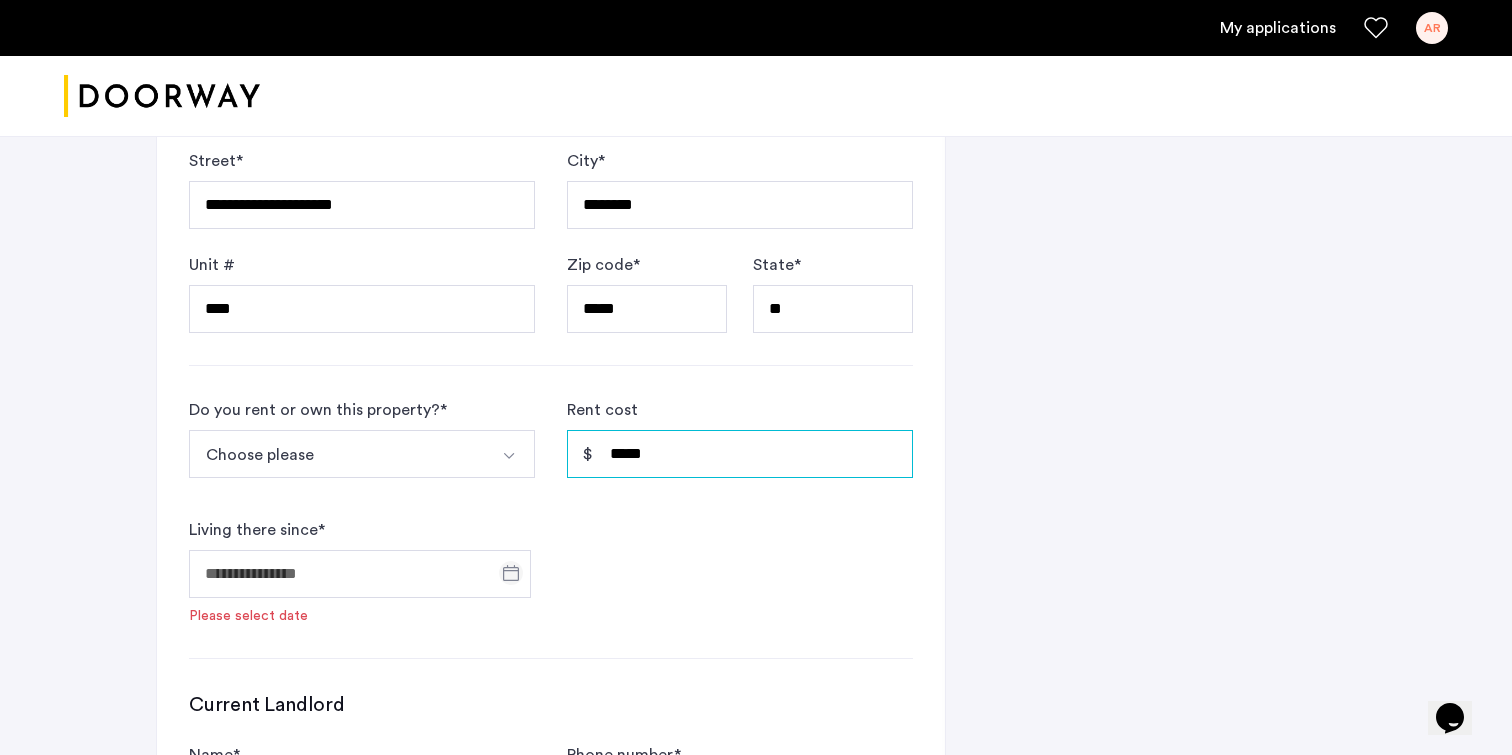 type on "*****" 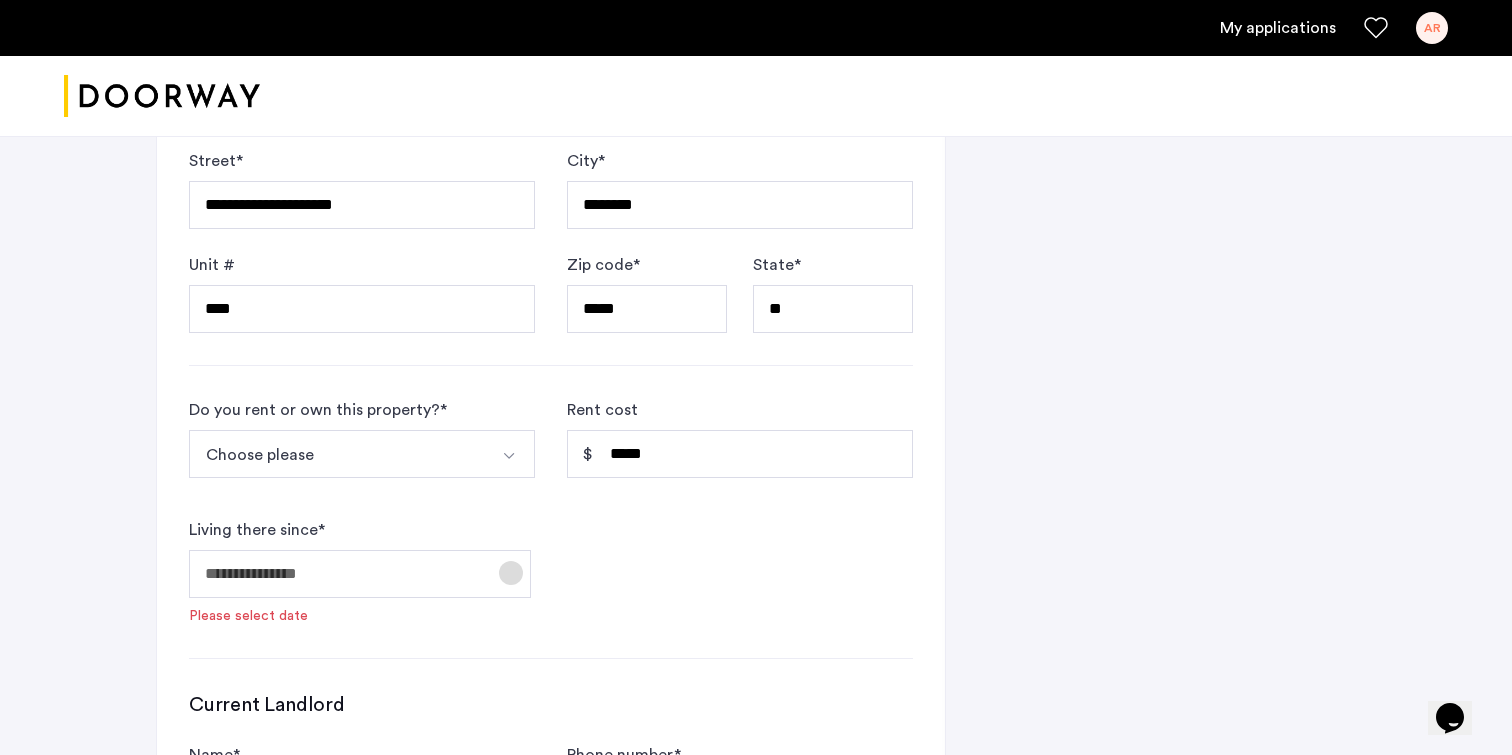 click 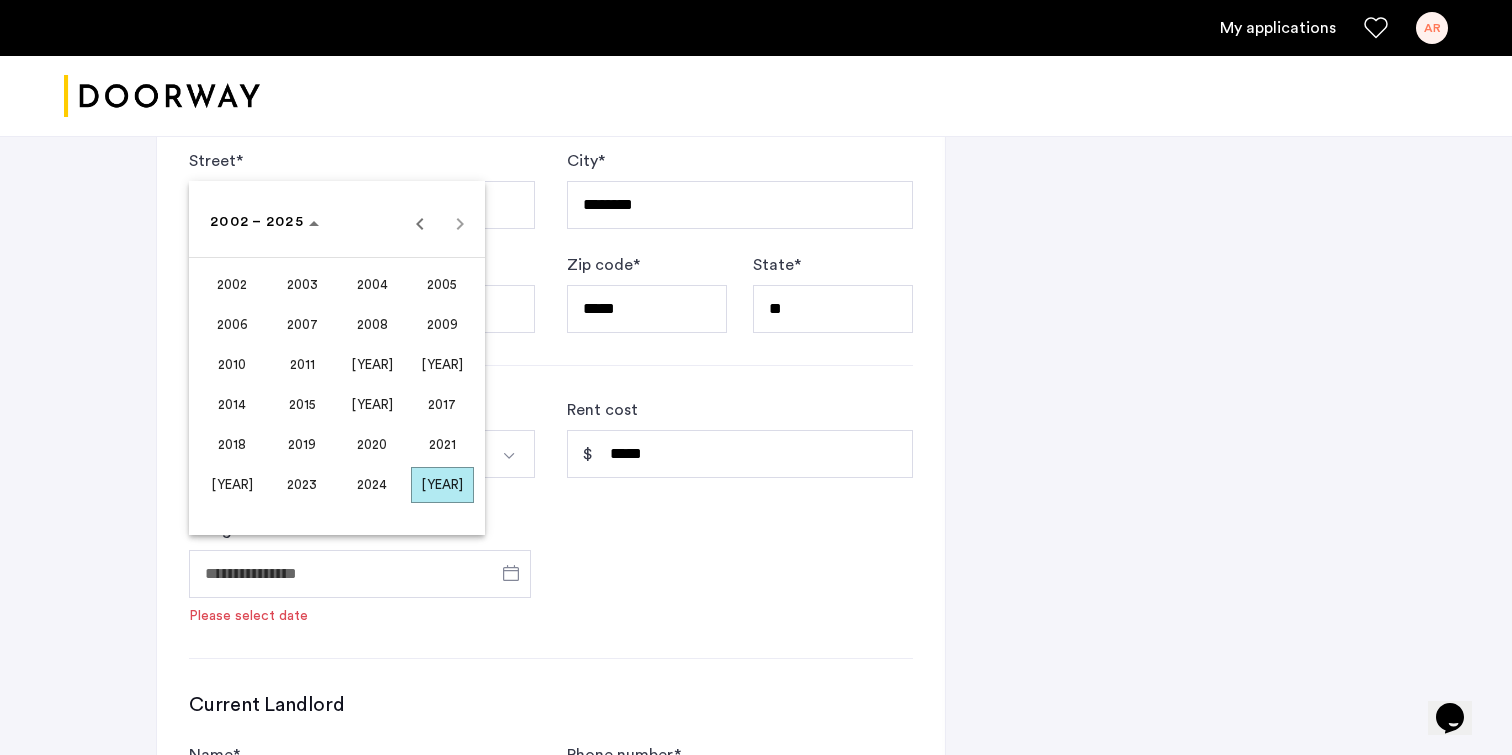 click on "2023" at bounding box center (302, 485) 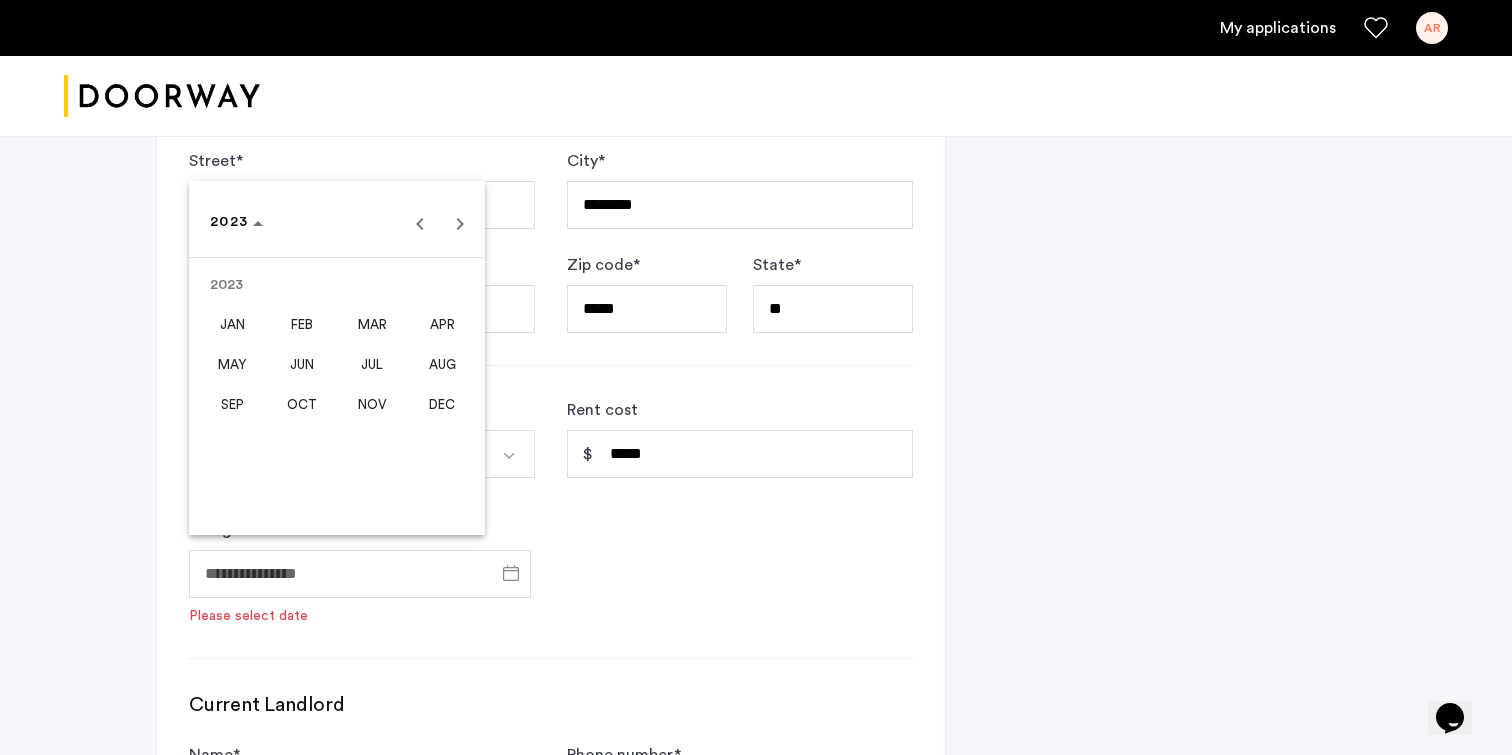 click on "SEP" at bounding box center (232, 405) 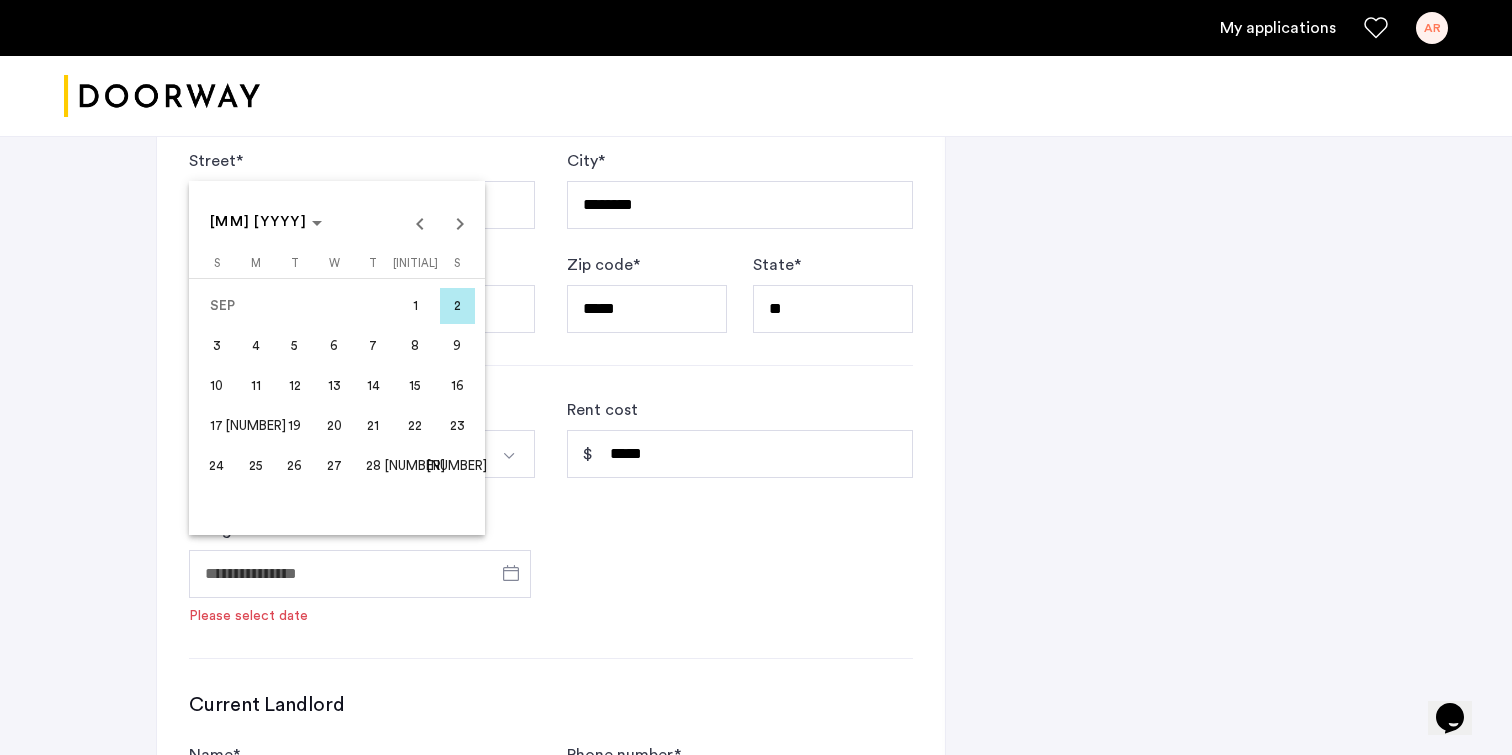 click on "12" at bounding box center [294, 386] 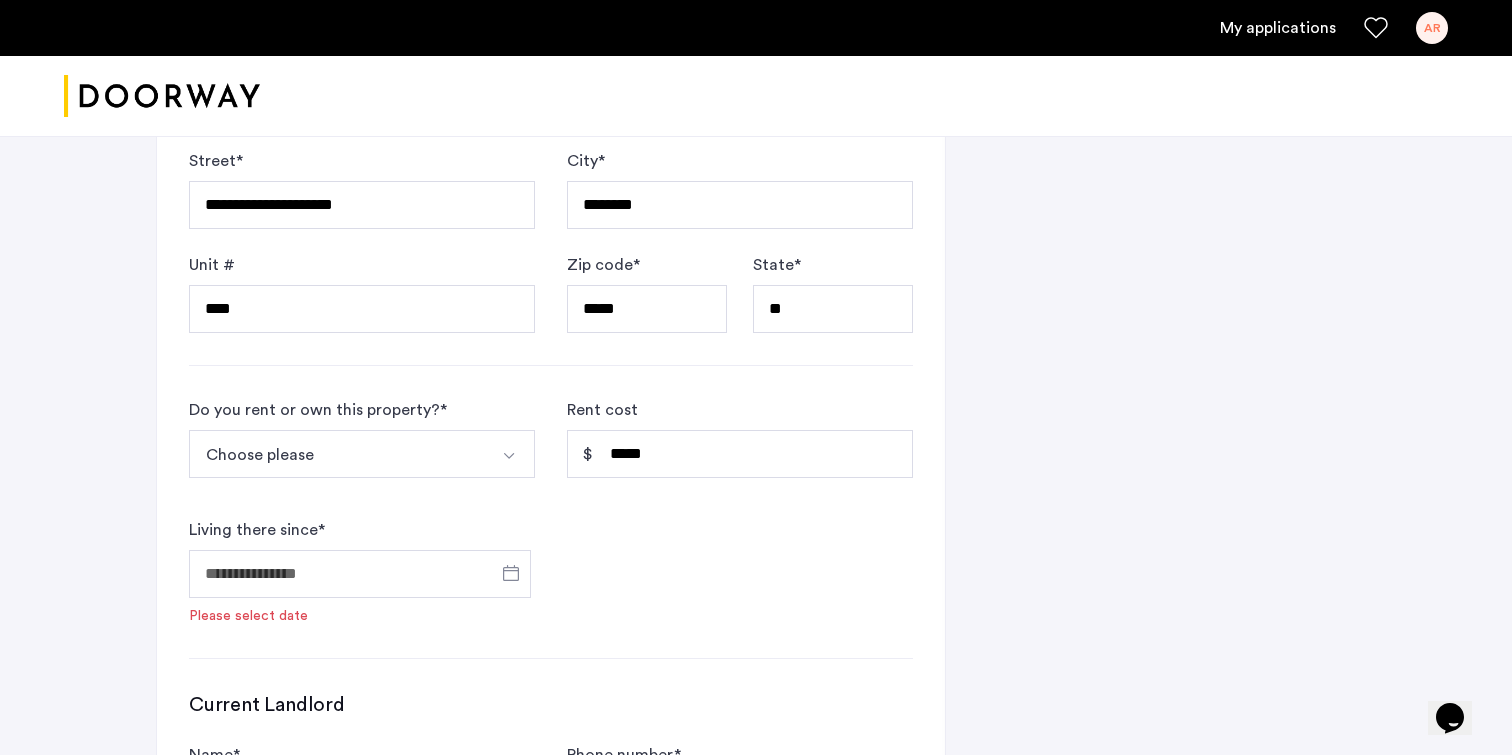 type on "**********" 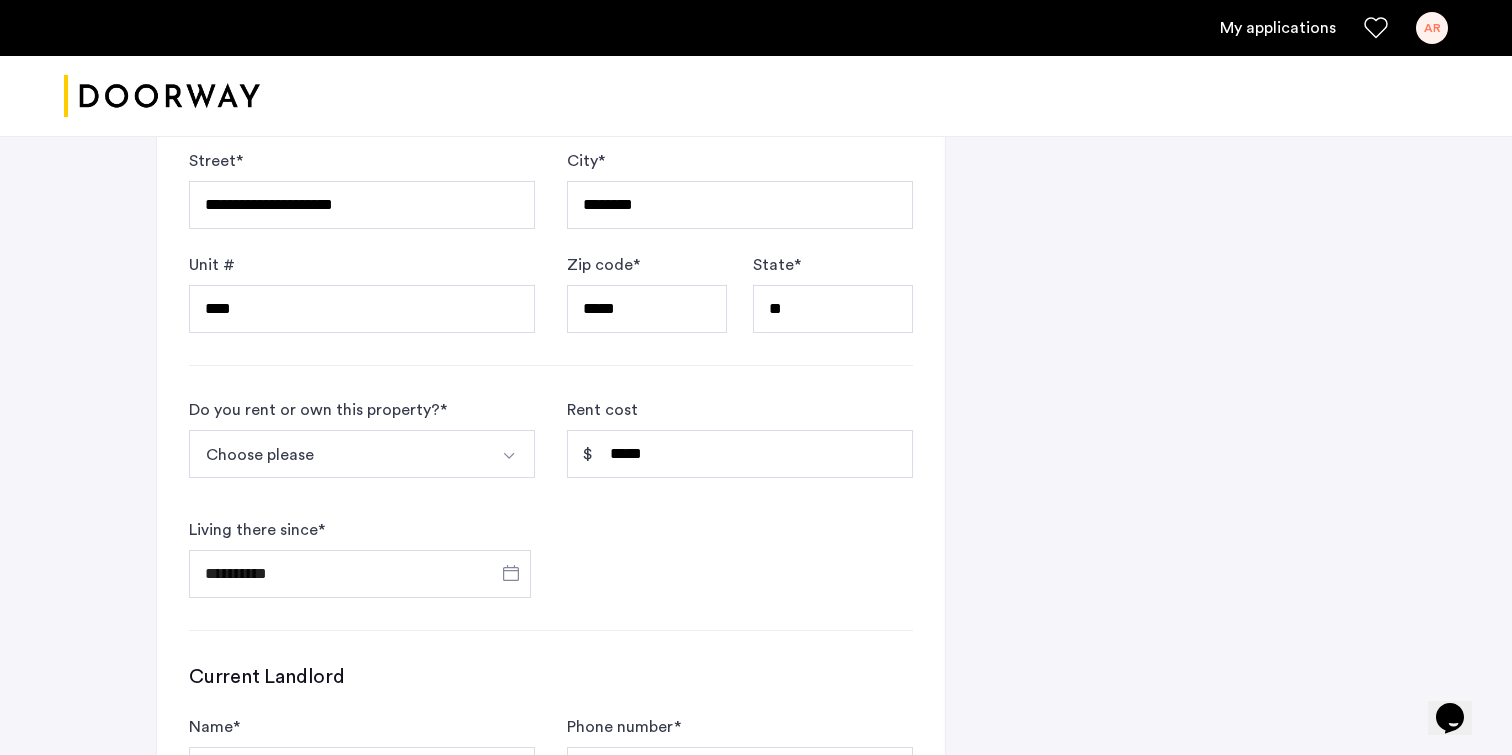 click on "**********" 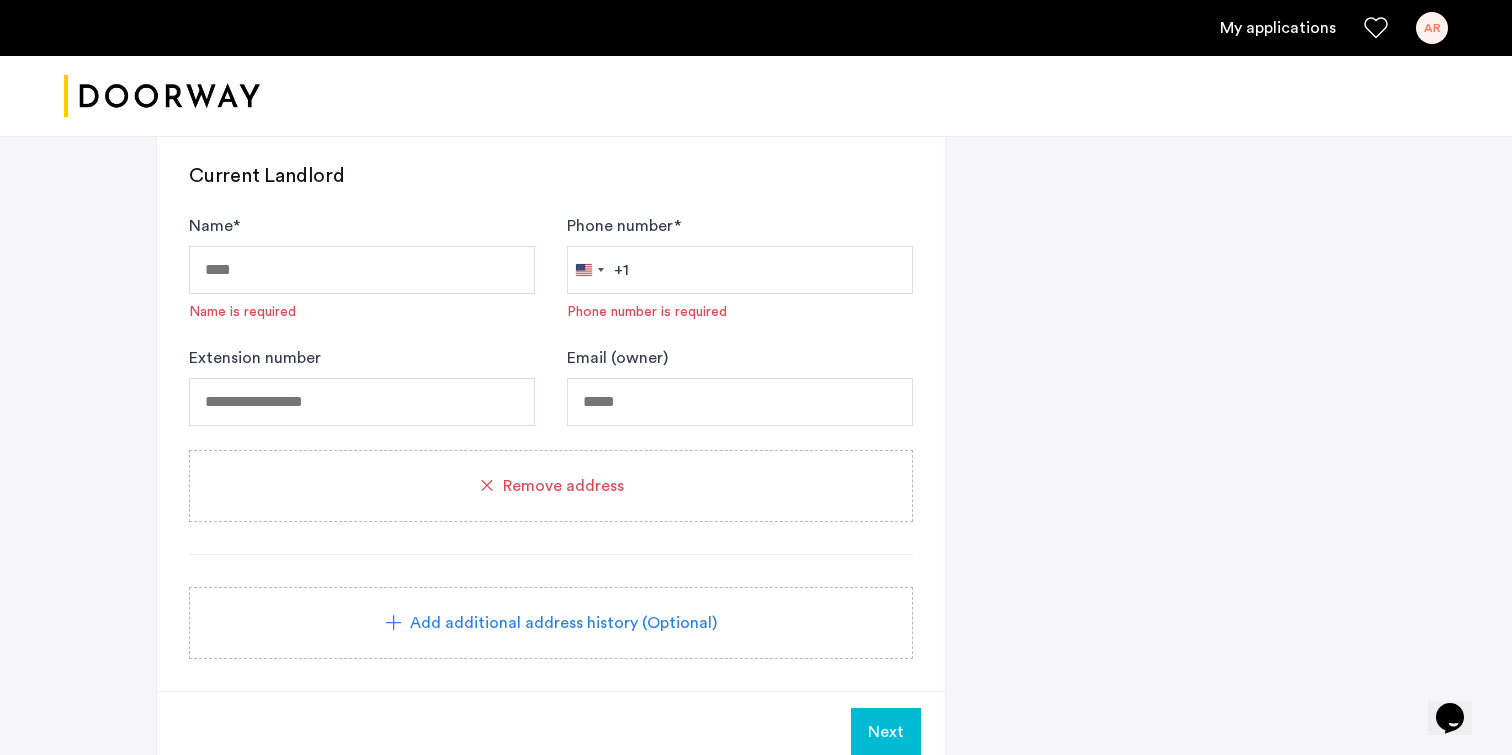 scroll, scrollTop: 2182, scrollLeft: 0, axis: vertical 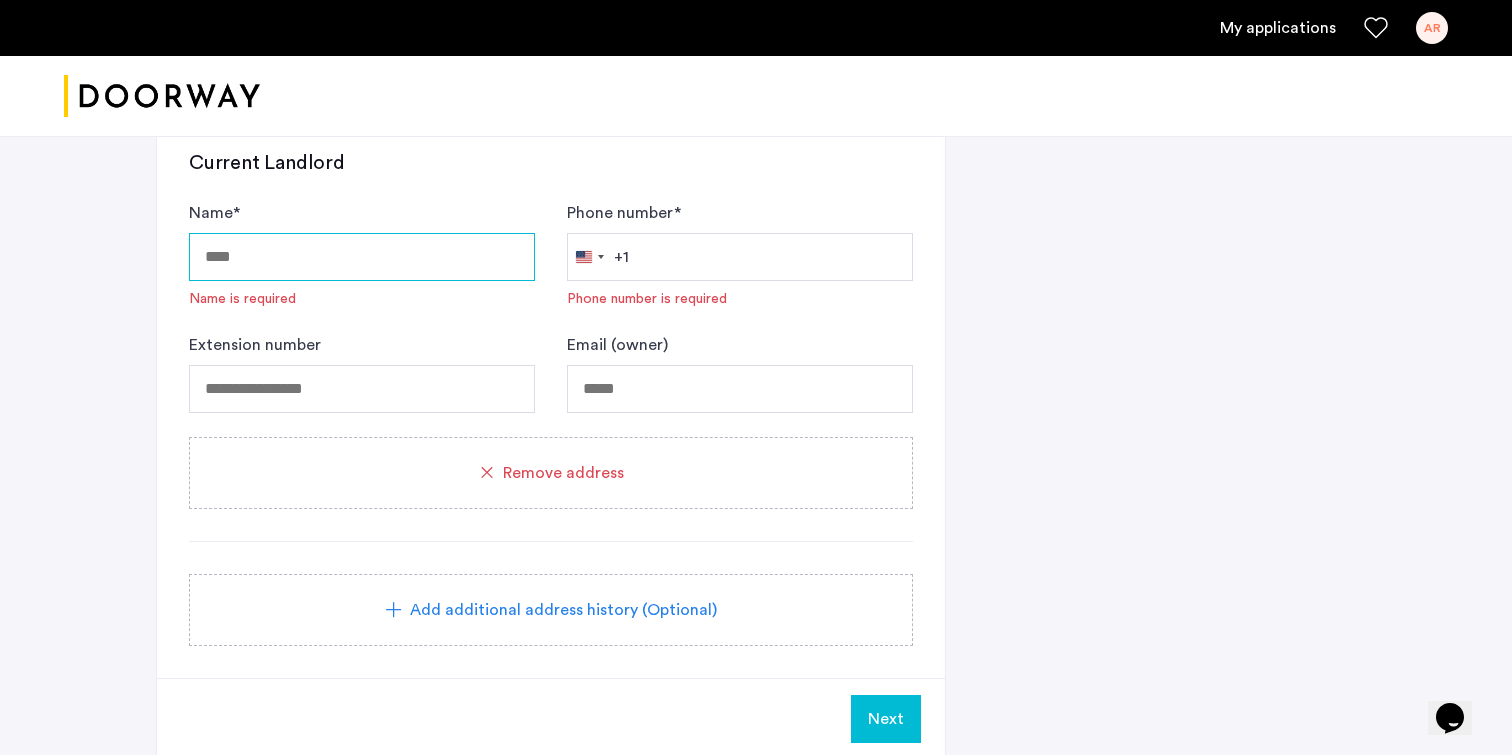 click on "Name  *" at bounding box center (362, 257) 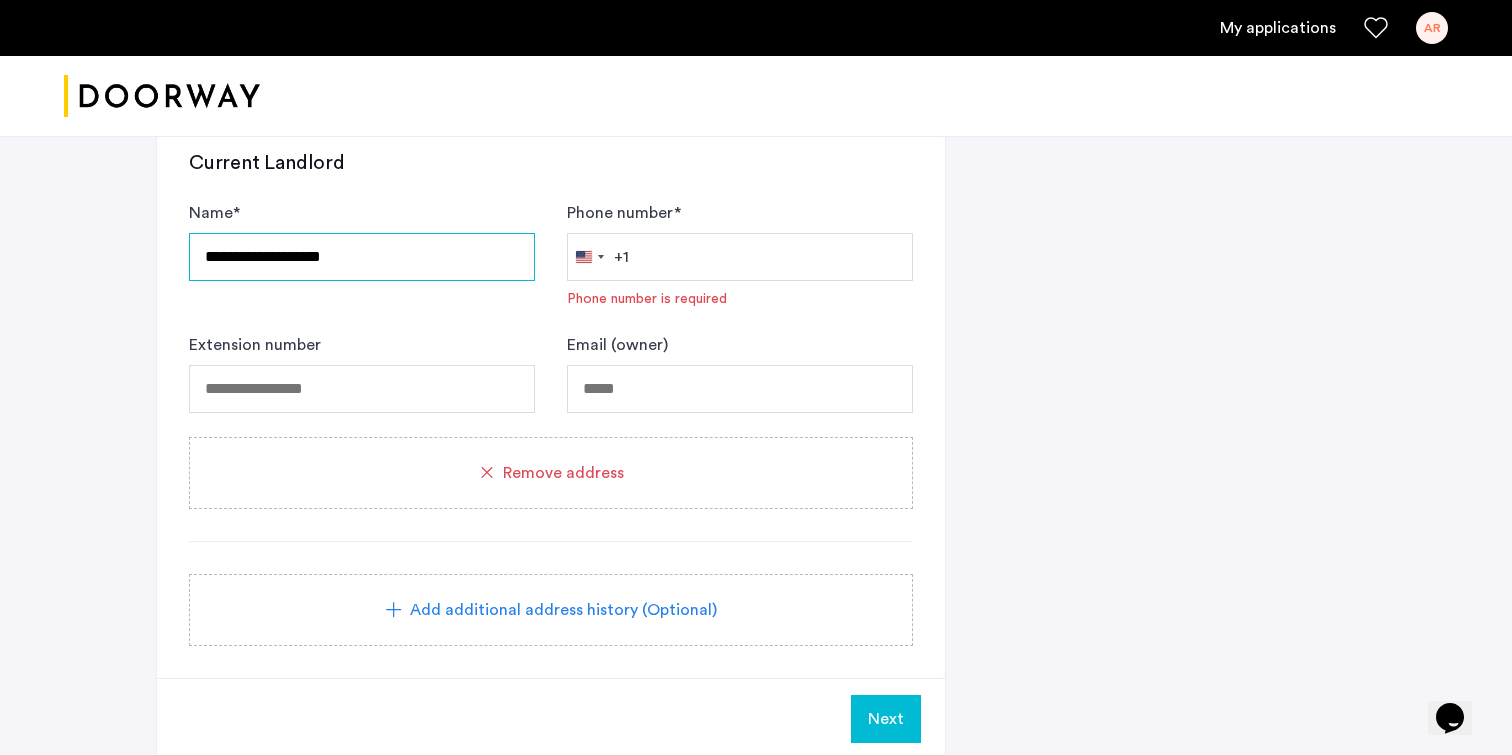 type on "**********" 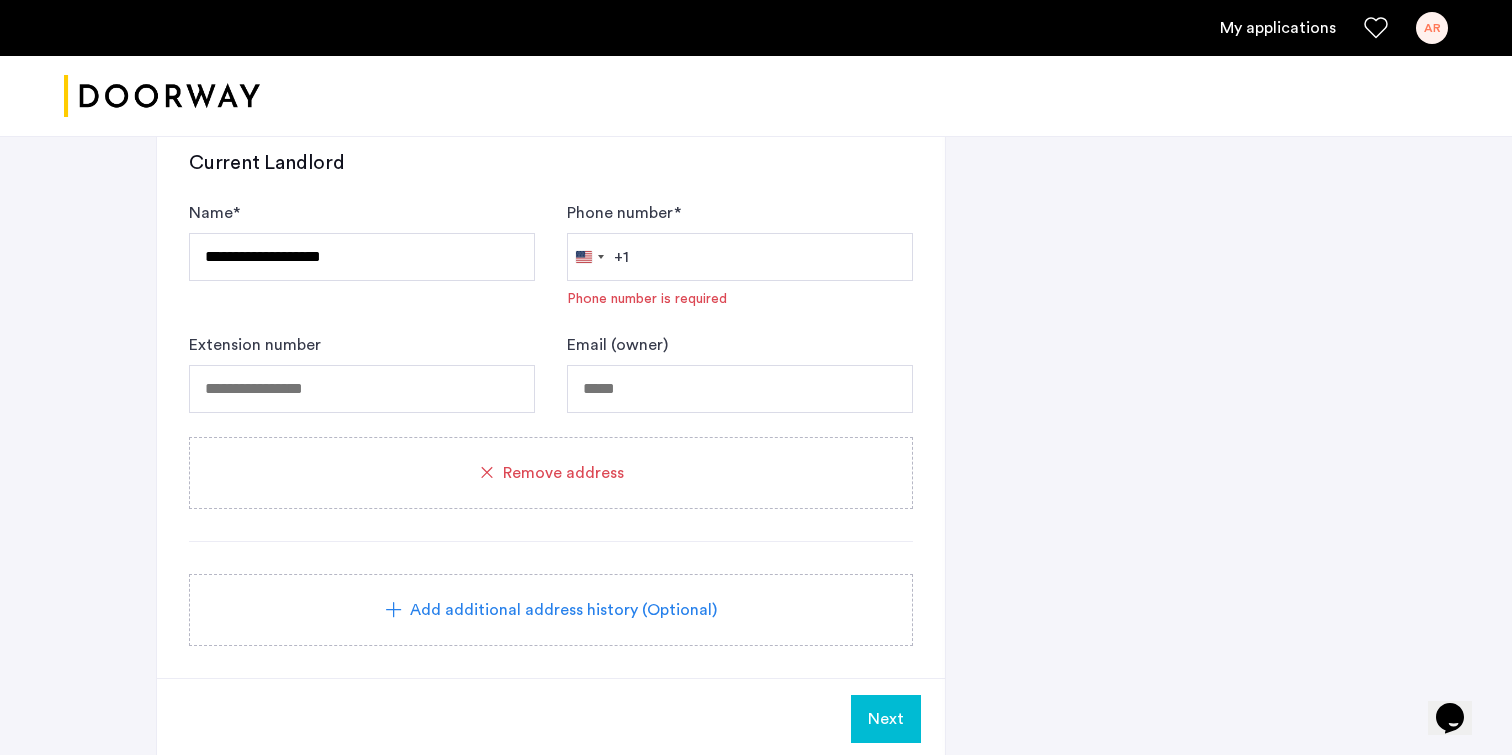 click on "**********" 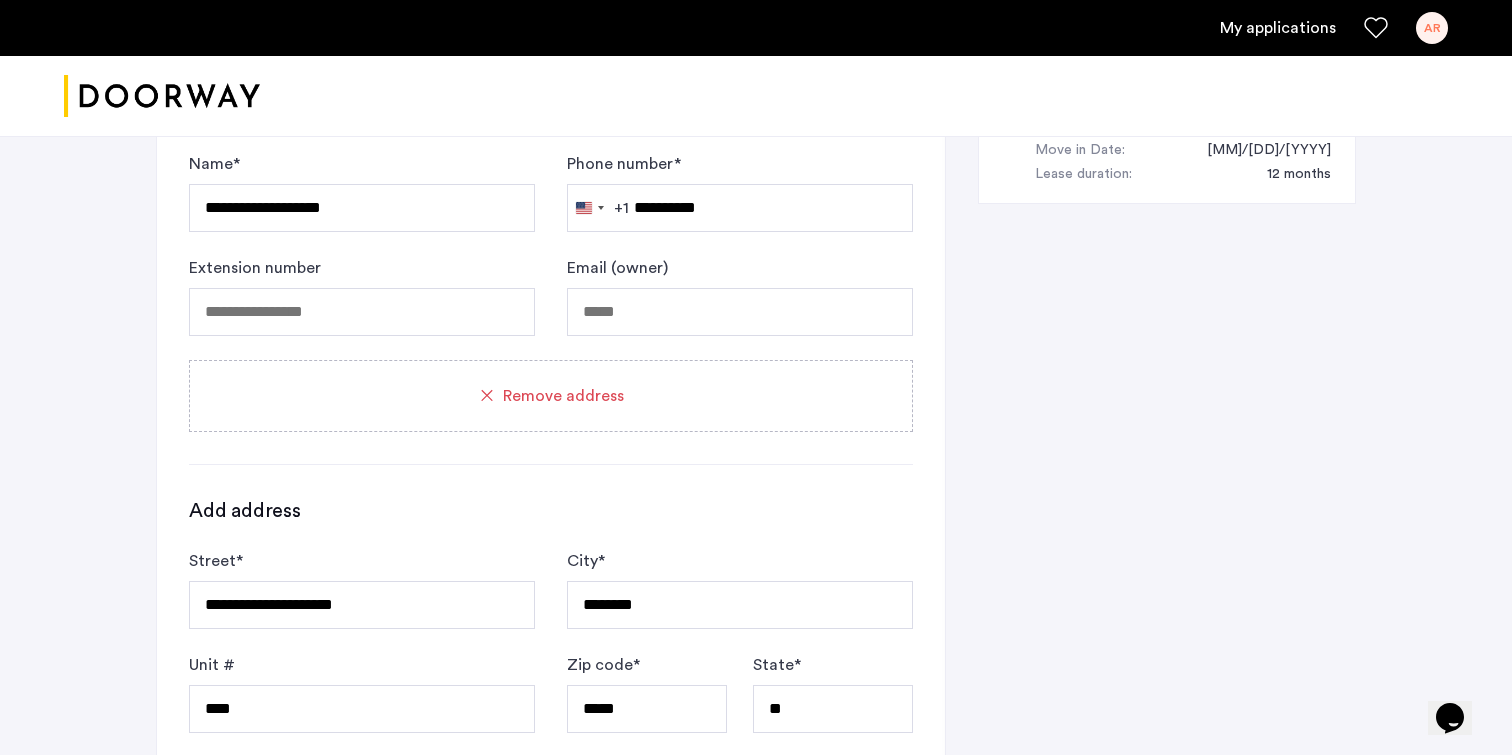 scroll, scrollTop: 1290, scrollLeft: 0, axis: vertical 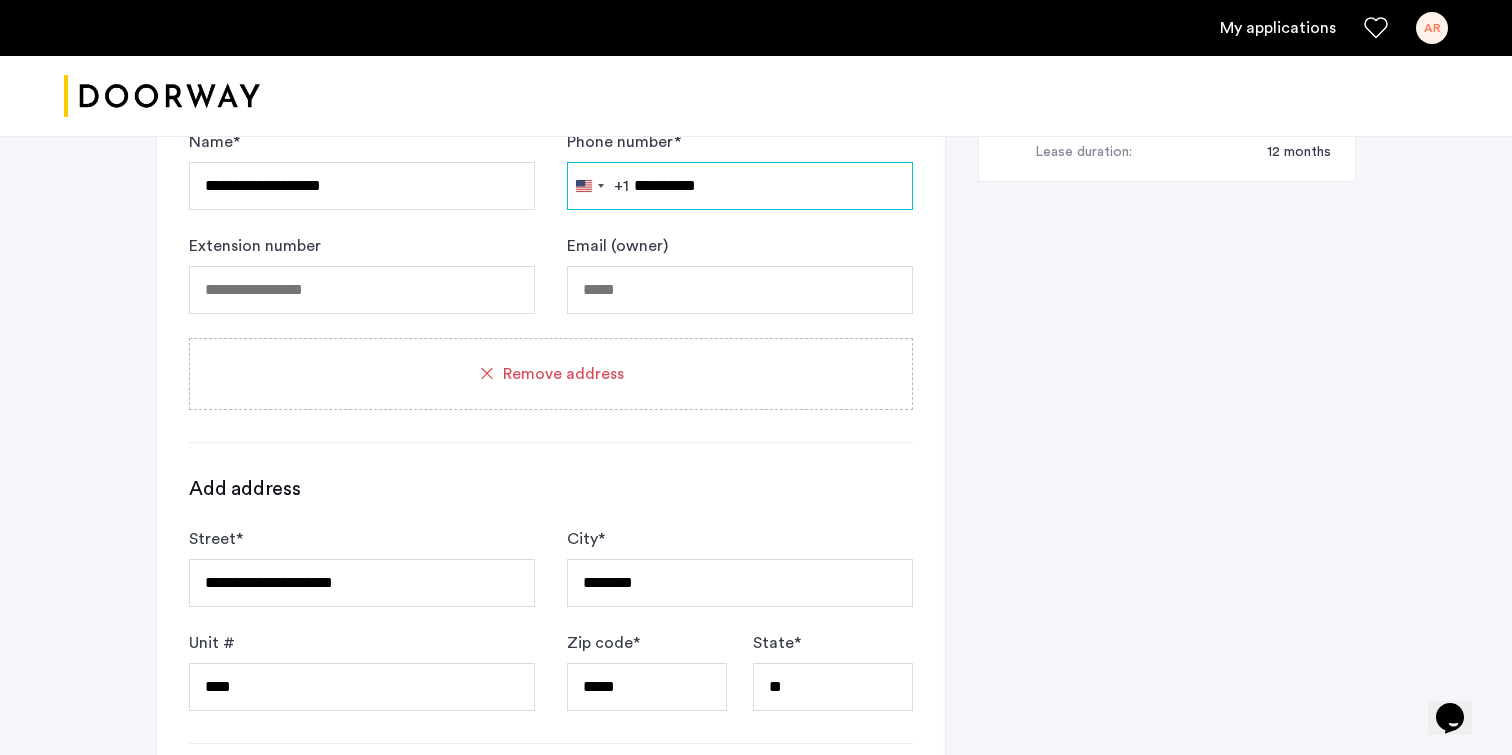 click on "**********" at bounding box center [740, 186] 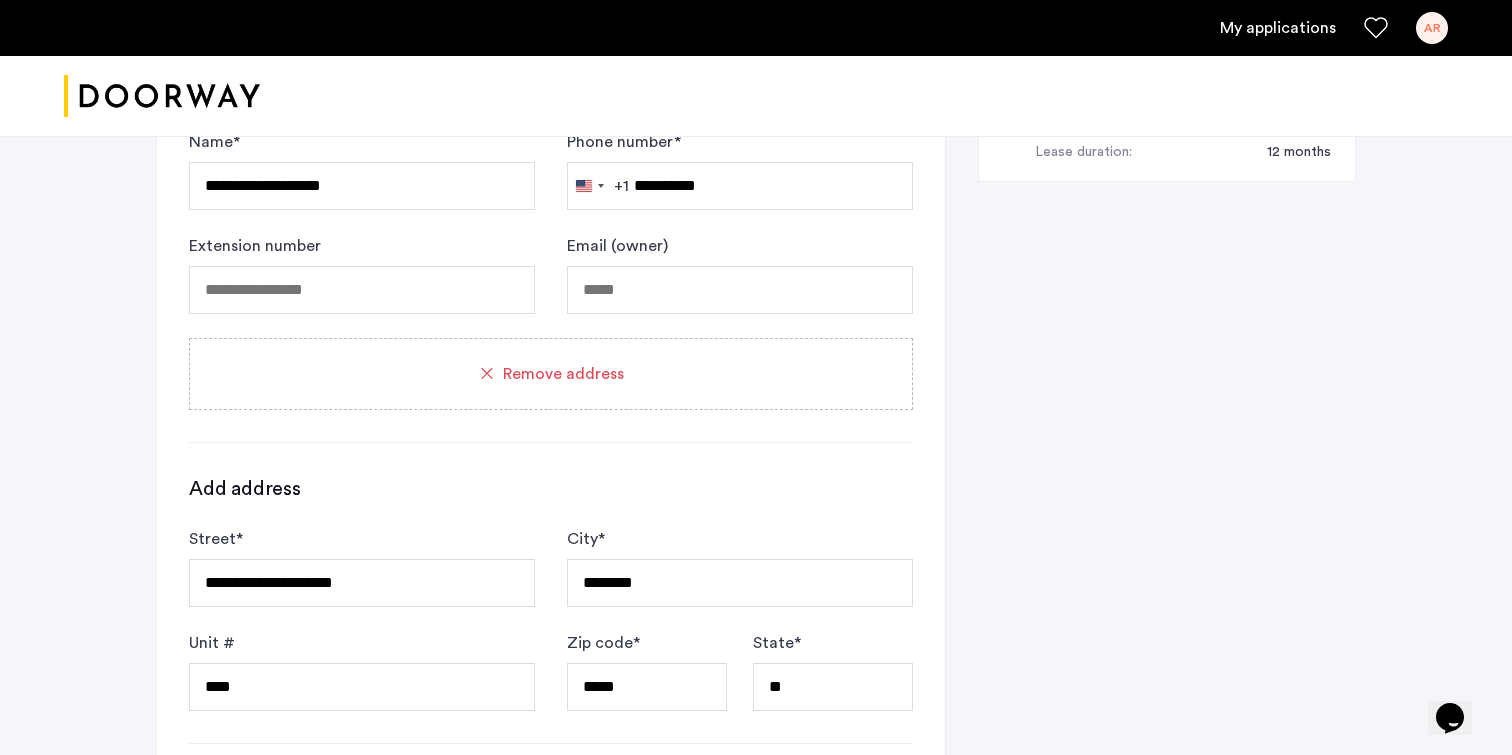 click on "**********" 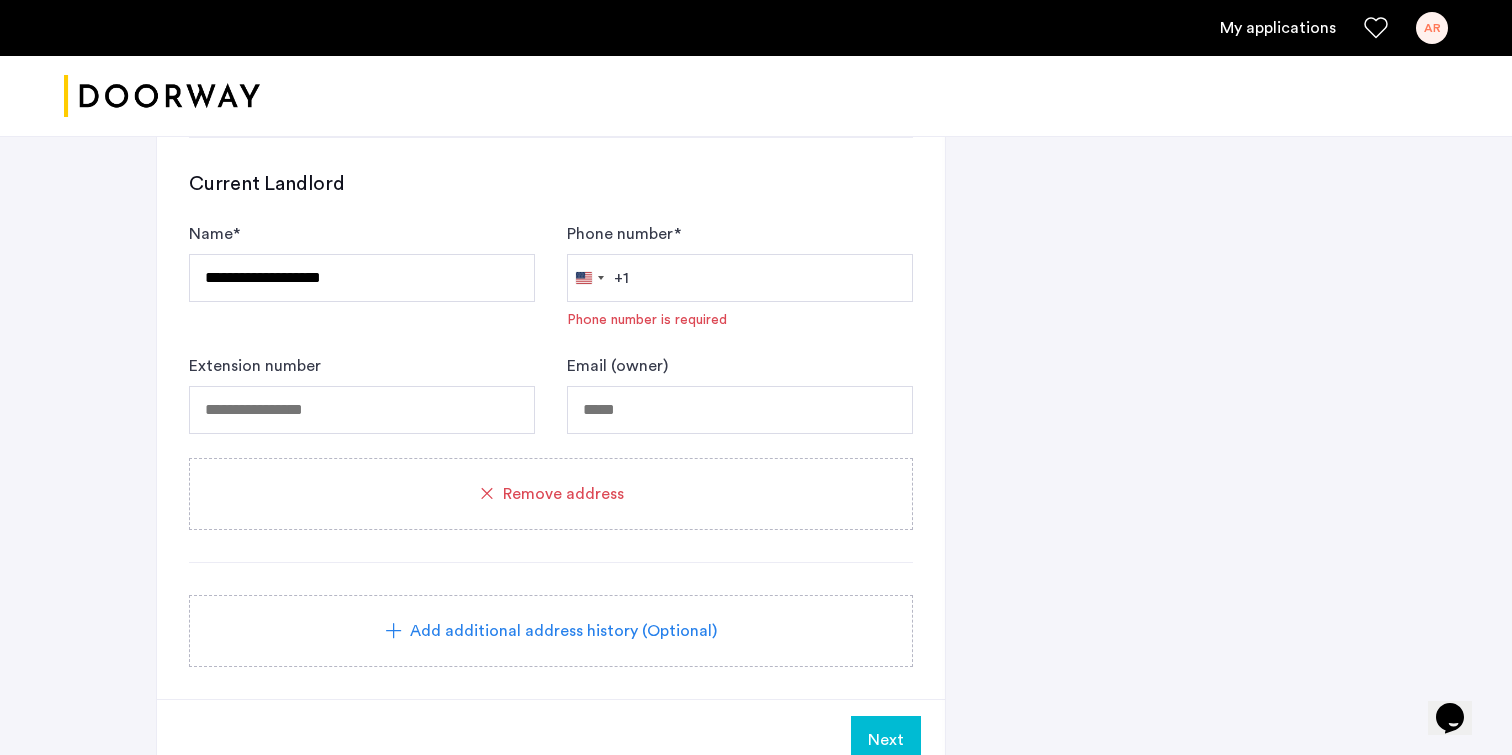 scroll, scrollTop: 2133, scrollLeft: 0, axis: vertical 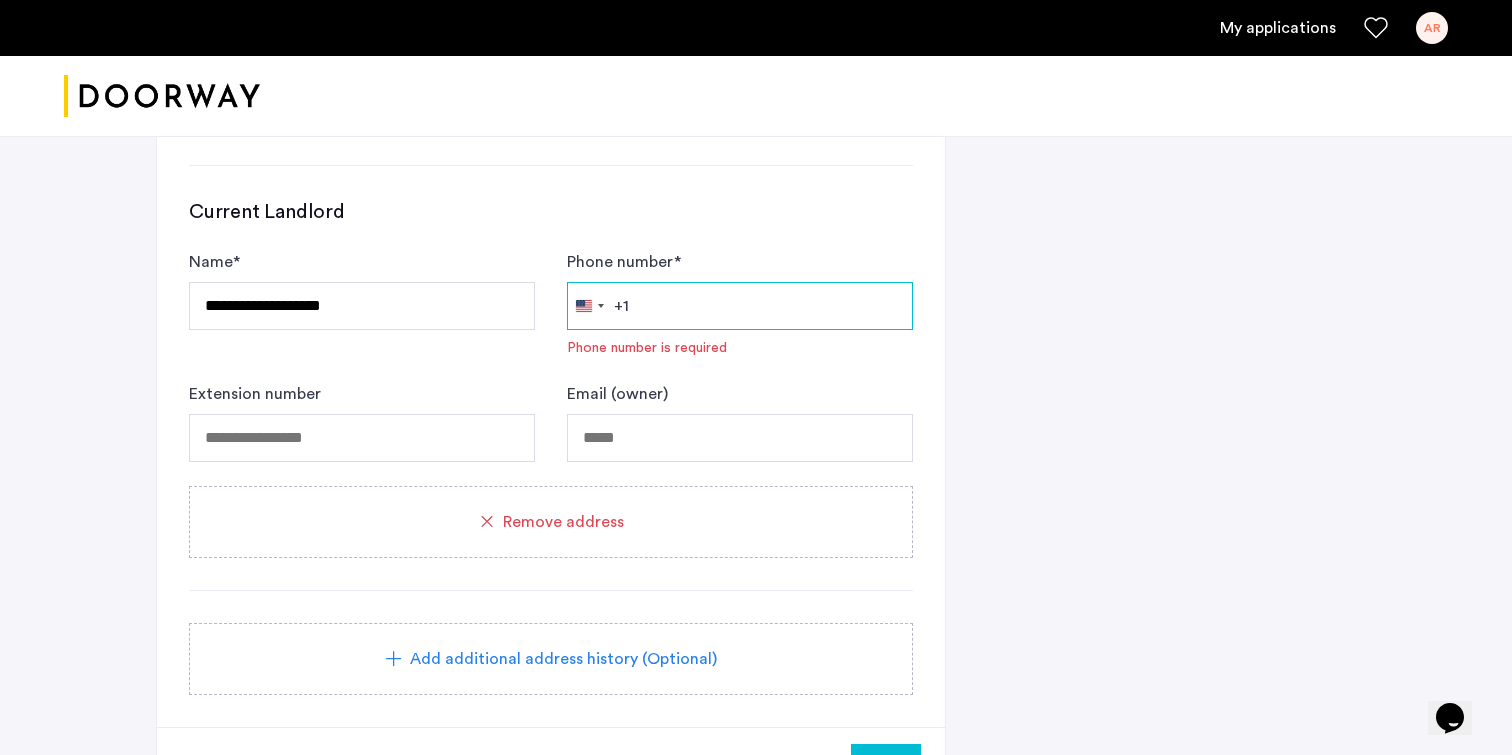 click on "Phone number  *" at bounding box center [740, 306] 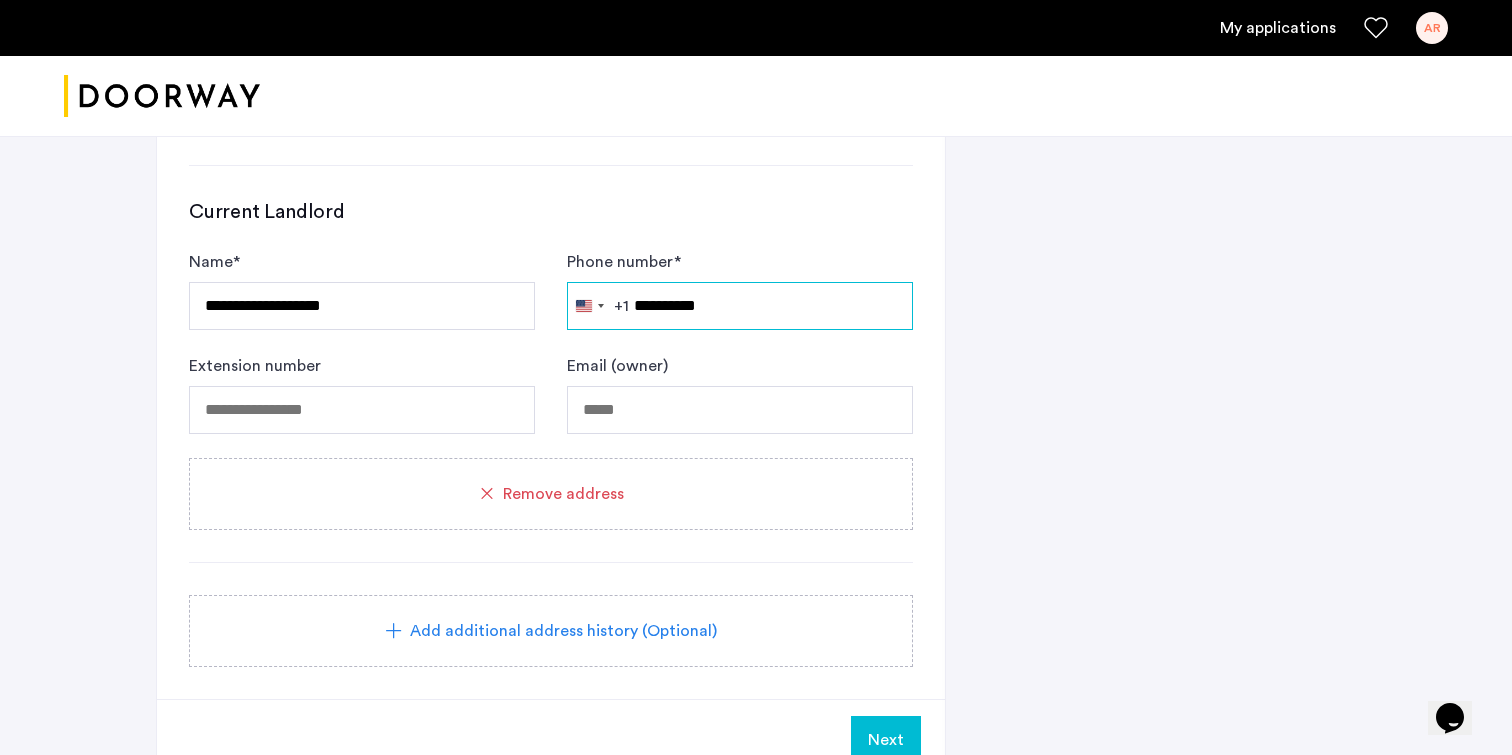 type on "**********" 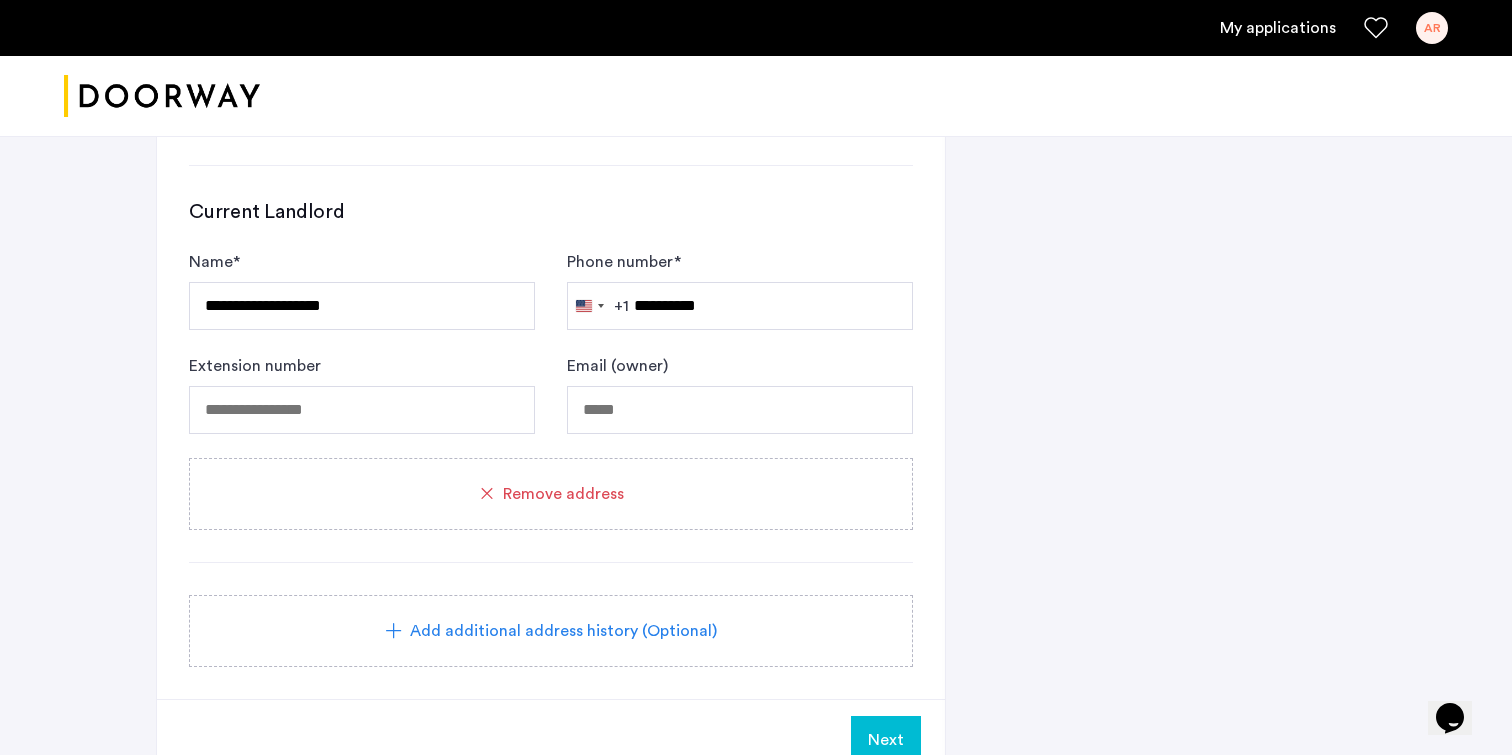 click on "**********" 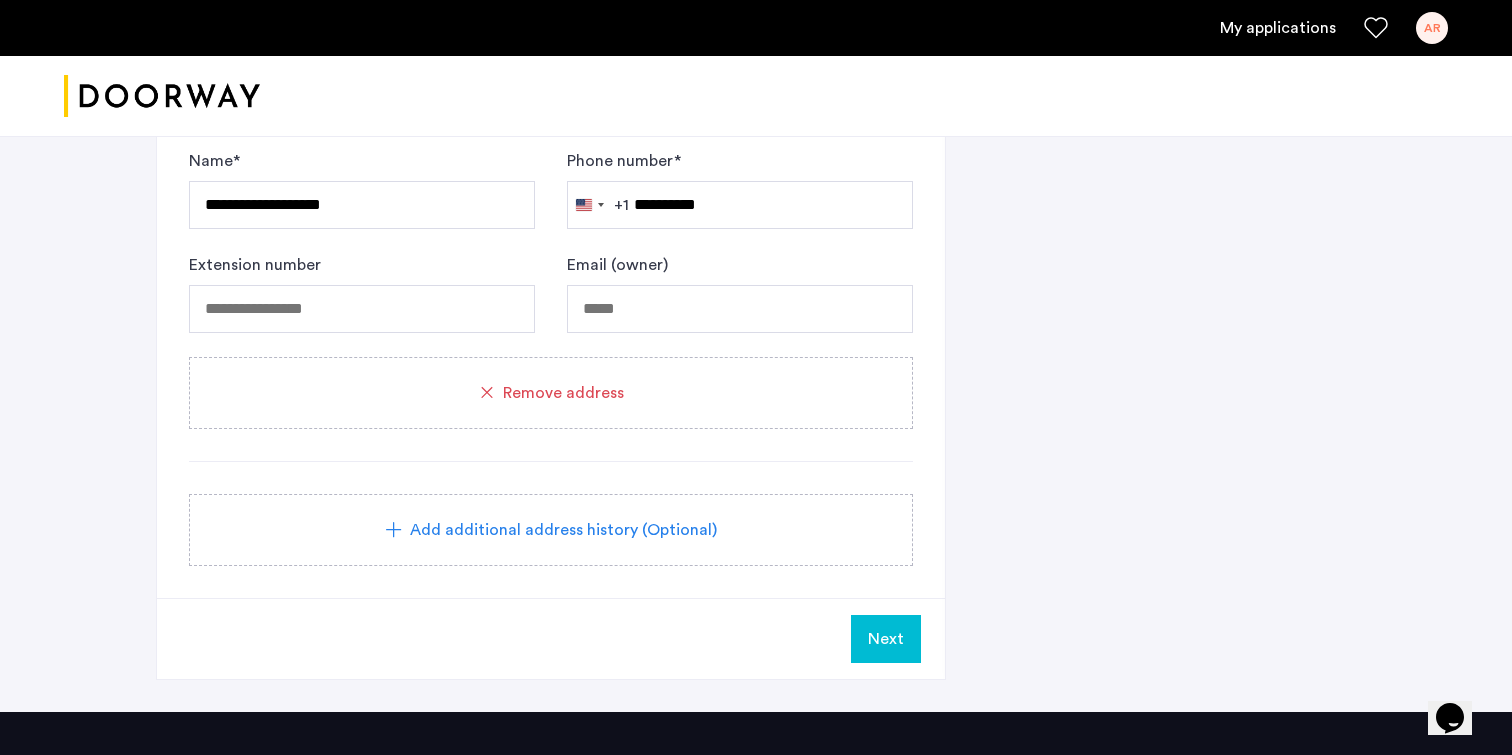 scroll, scrollTop: 2237, scrollLeft: 0, axis: vertical 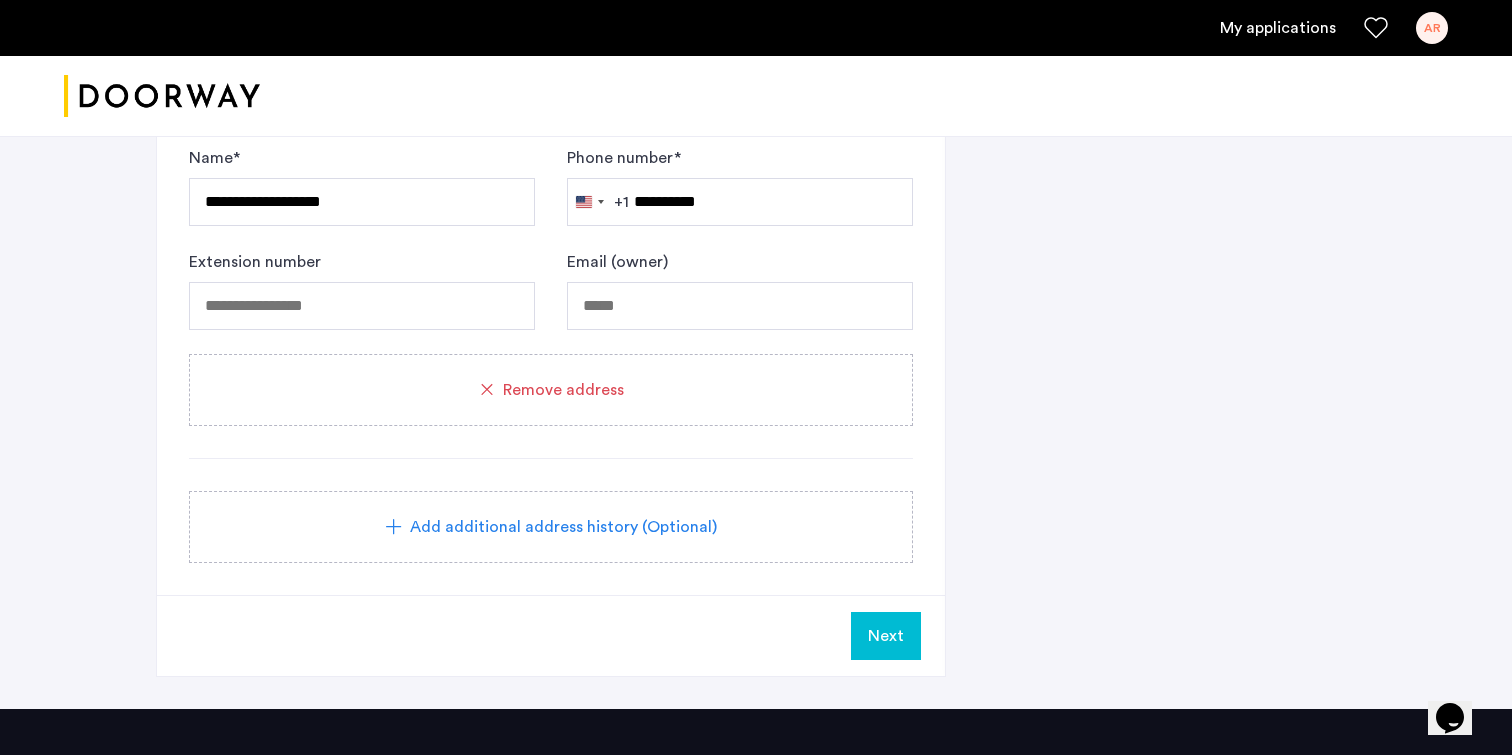 click on "Next" 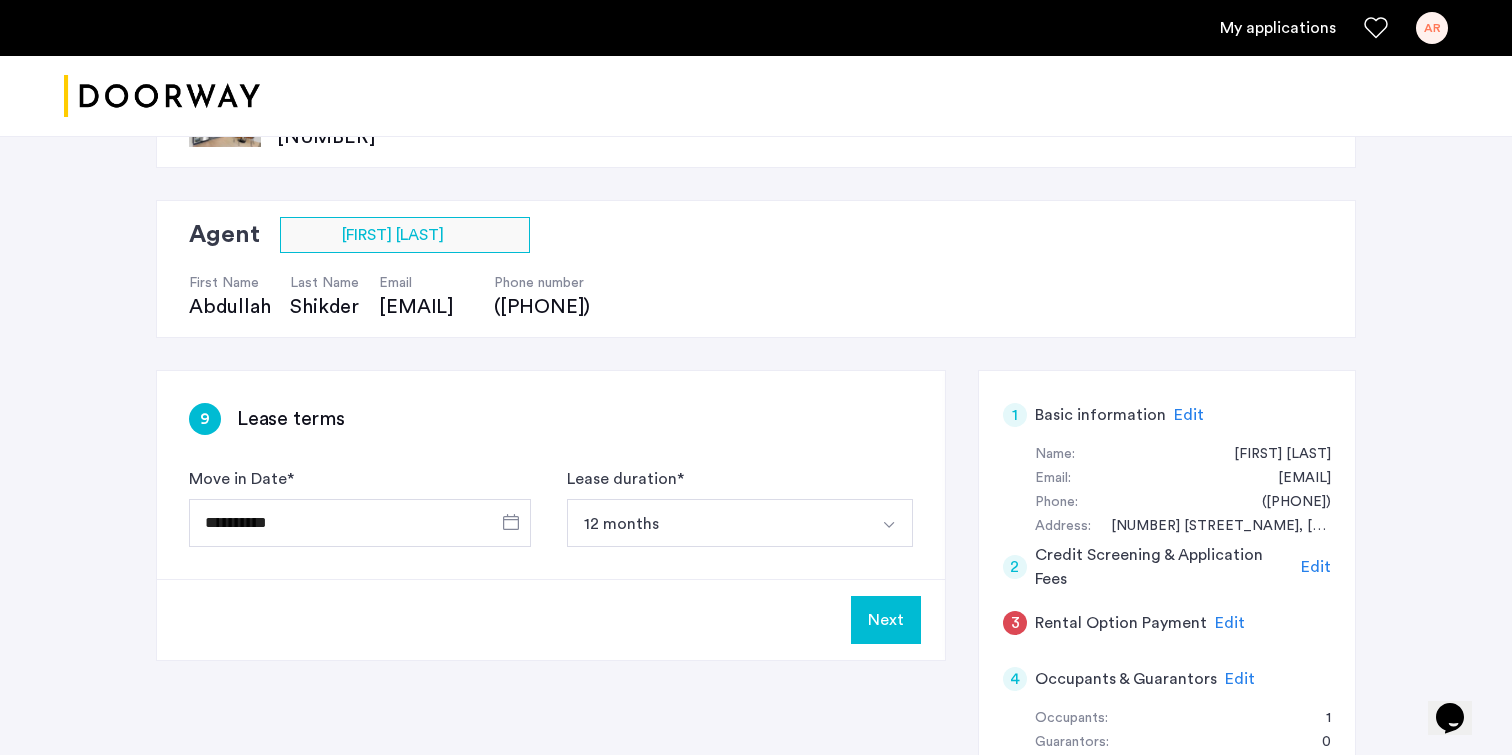 scroll, scrollTop: 86, scrollLeft: 0, axis: vertical 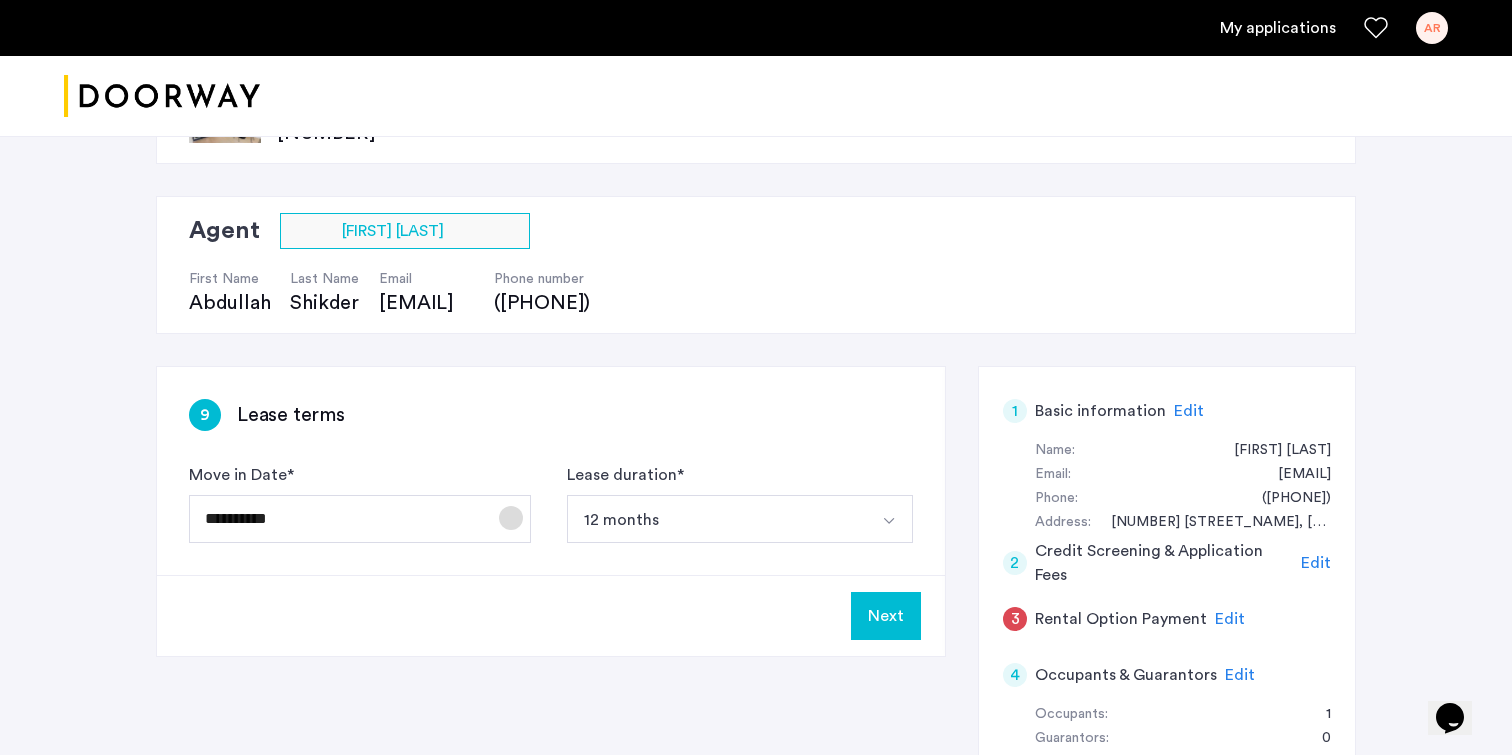 click 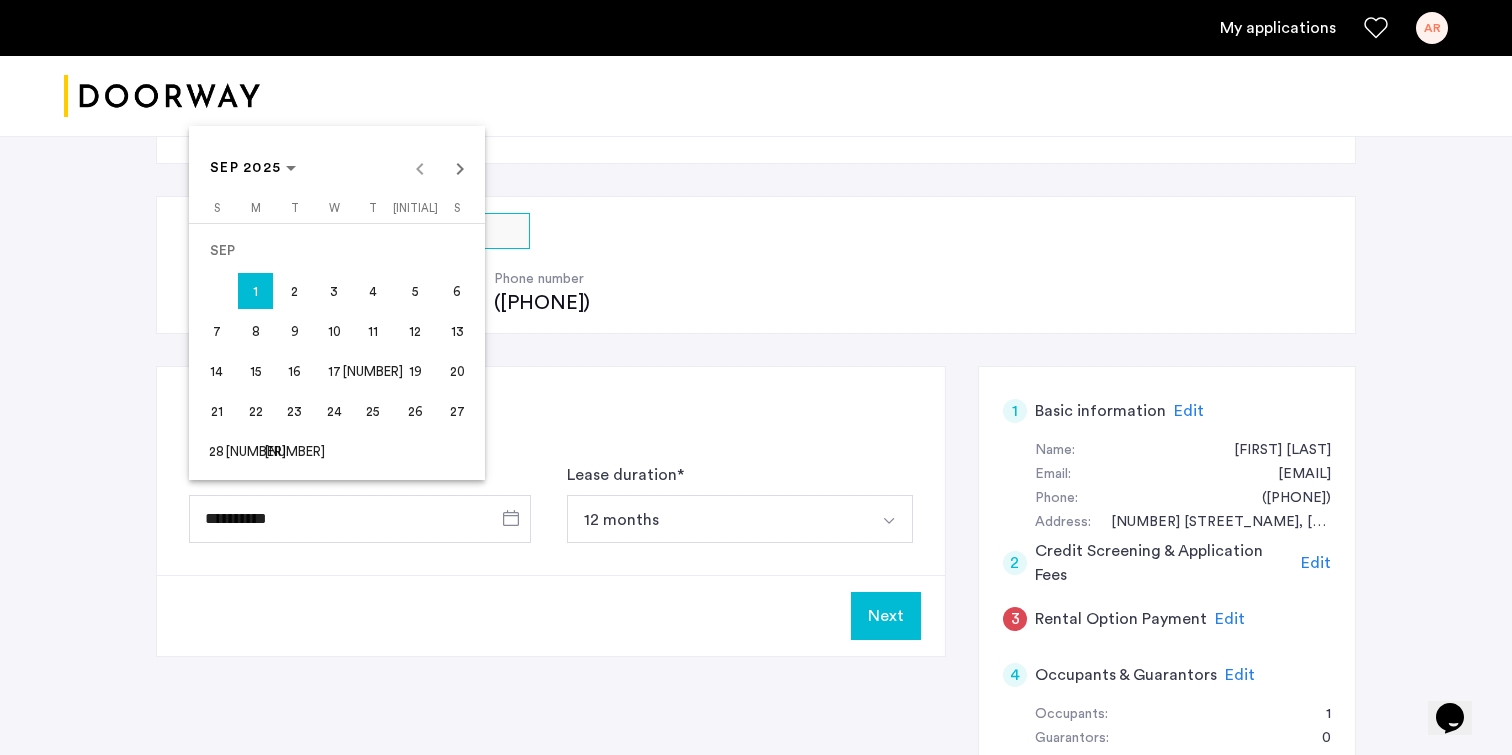 click at bounding box center (756, 377) 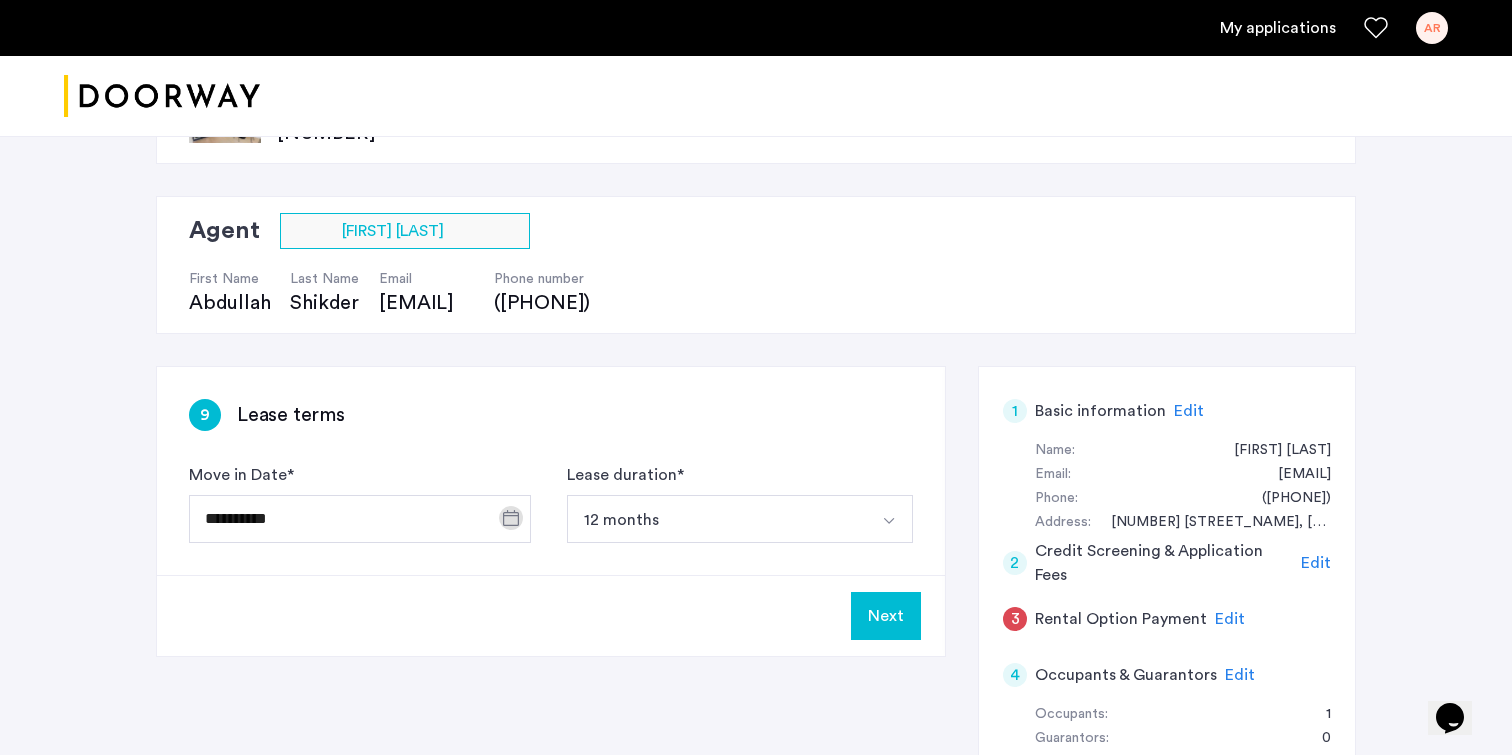 click on "Next" 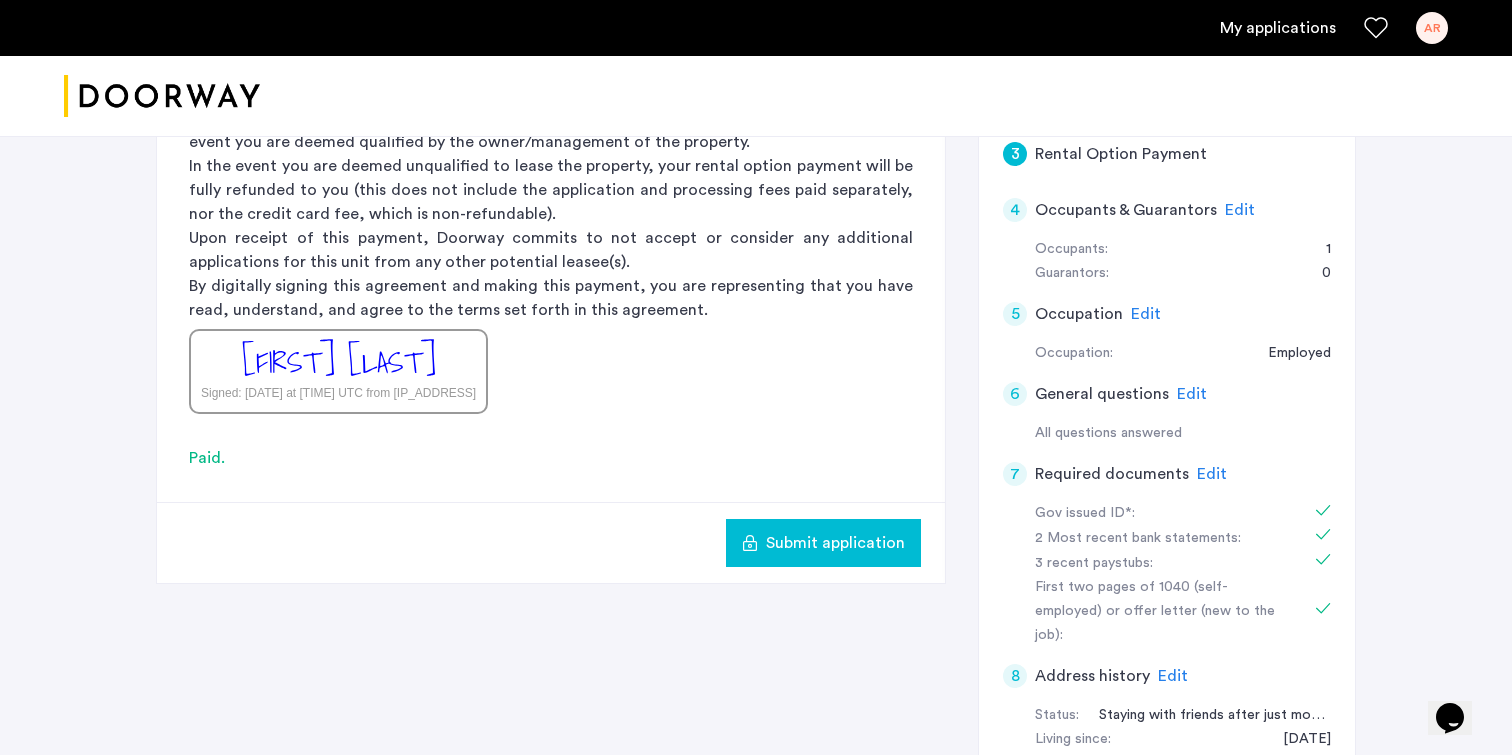 scroll, scrollTop: 517, scrollLeft: 0, axis: vertical 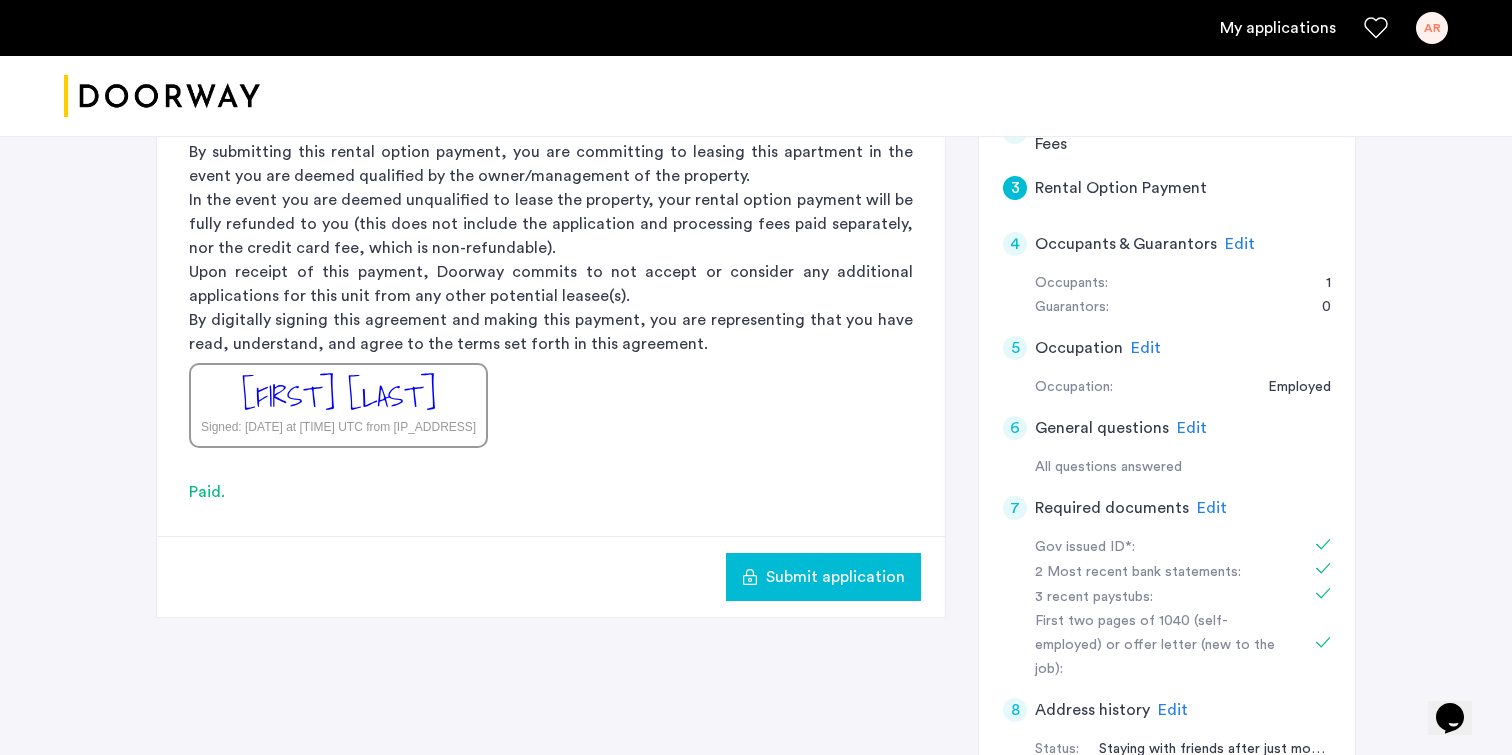click on "Submit application" 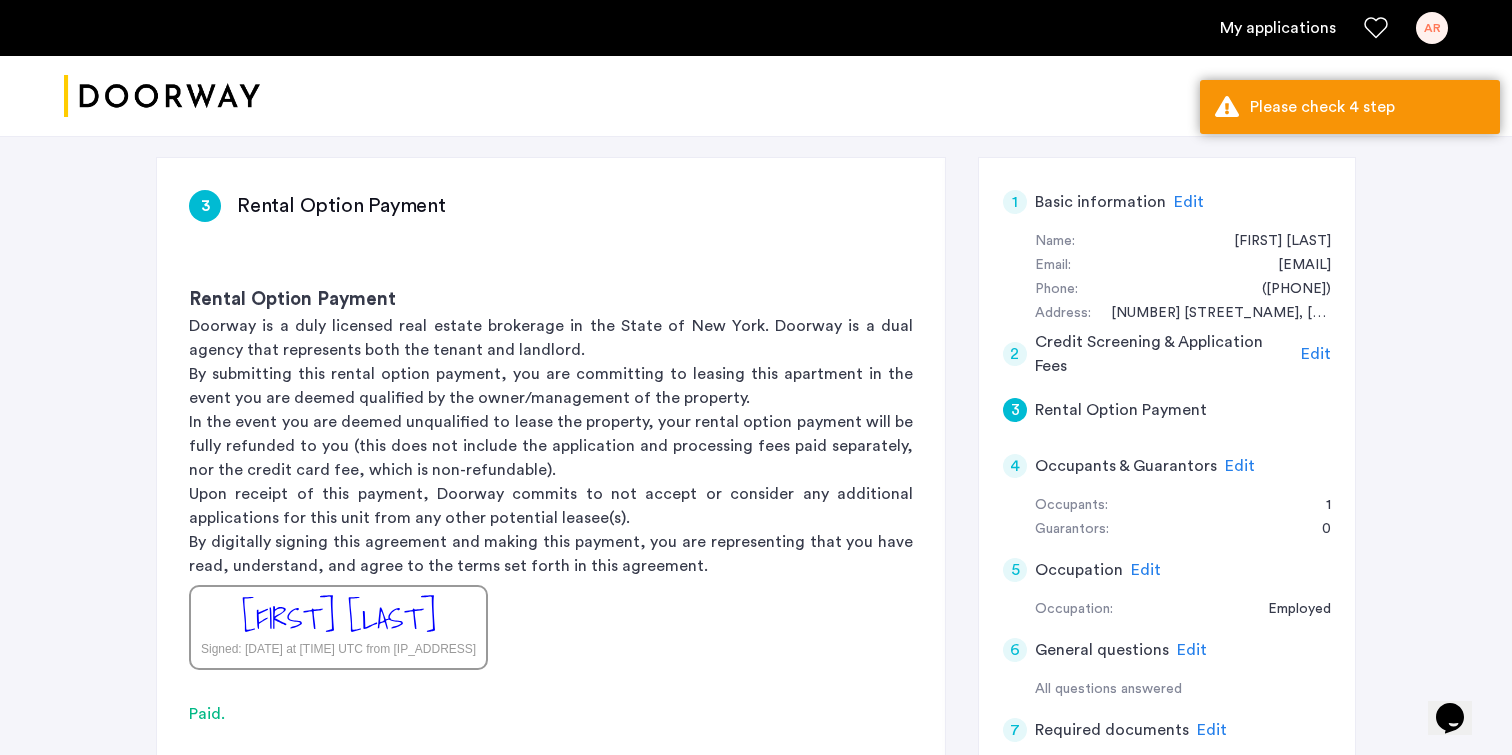 scroll, scrollTop: 292, scrollLeft: 0, axis: vertical 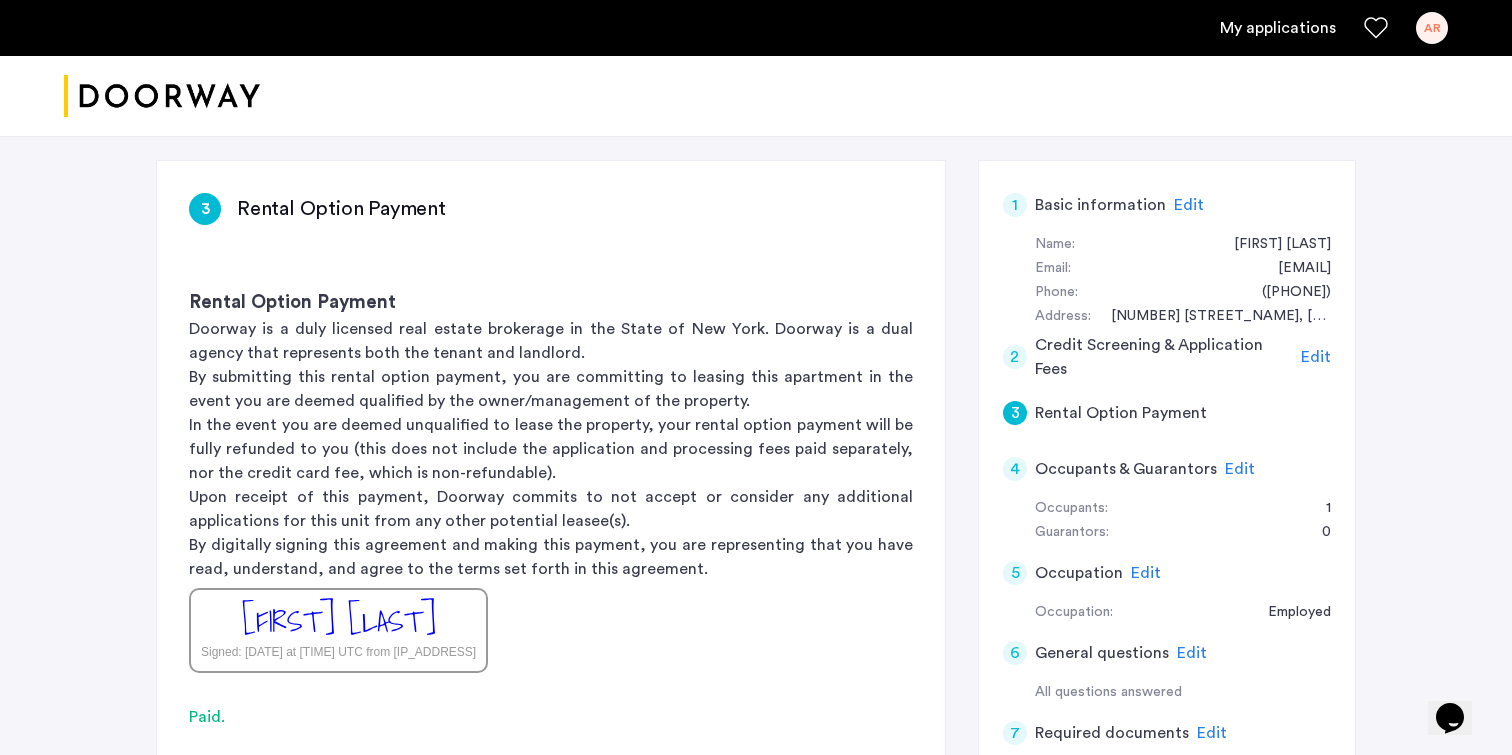 click on "Edit" 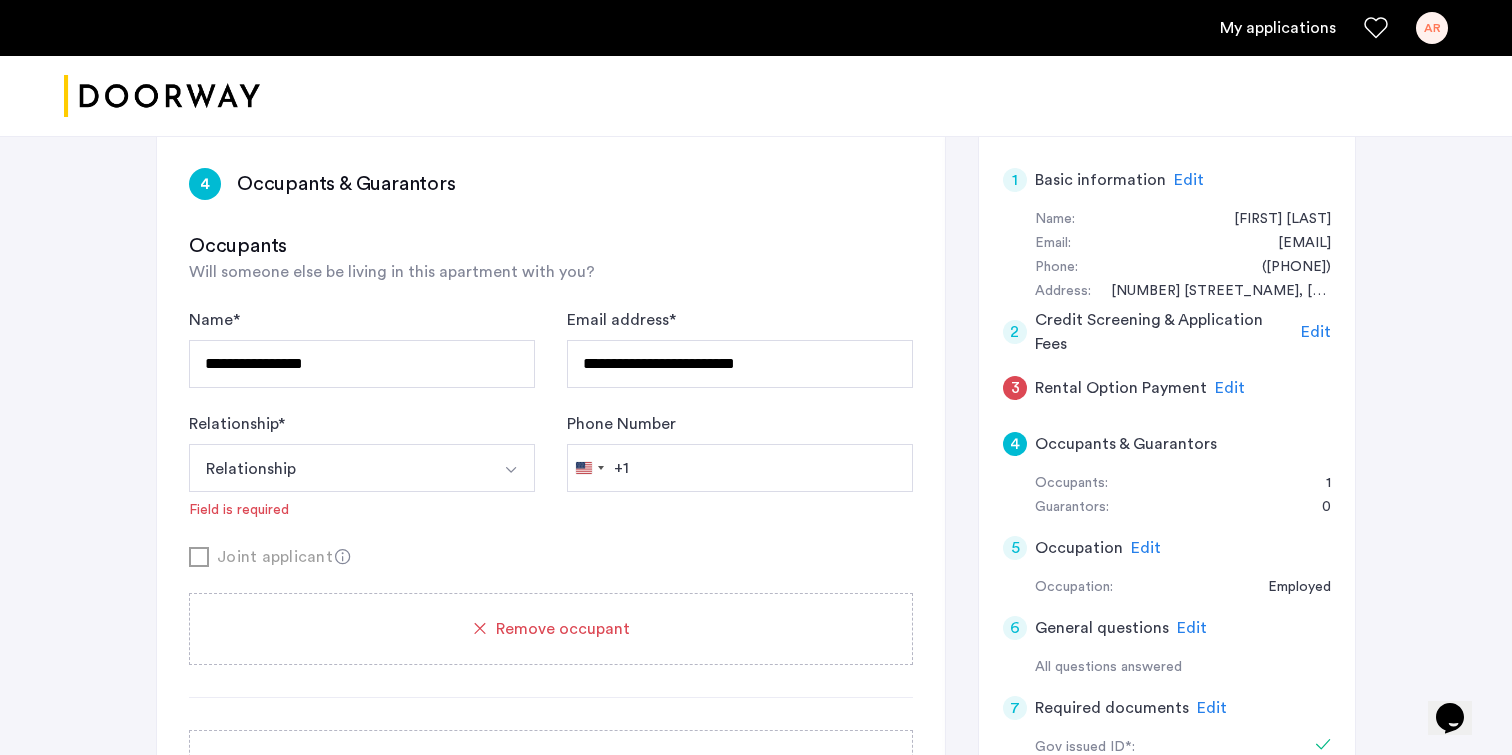 scroll, scrollTop: 326, scrollLeft: 0, axis: vertical 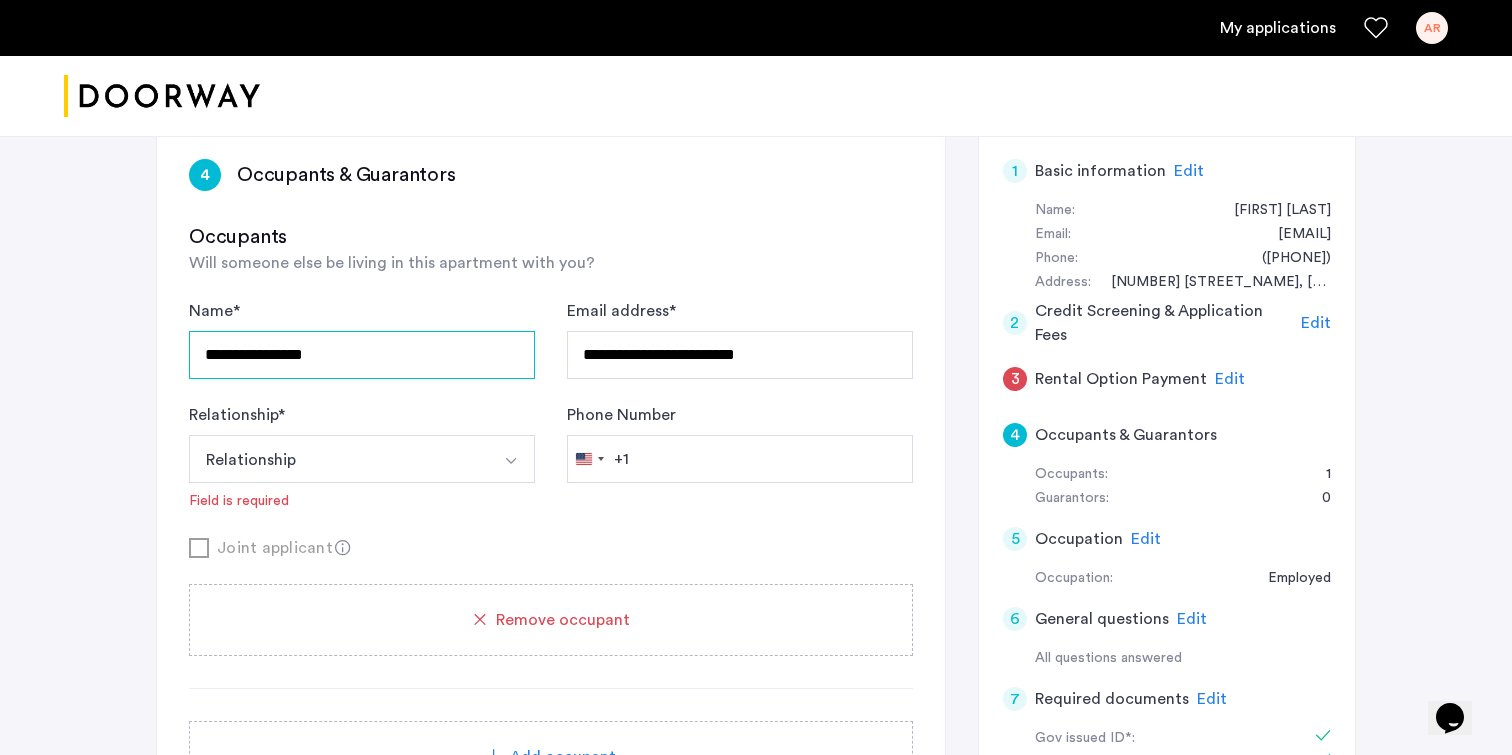 click on "**********" at bounding box center [362, 355] 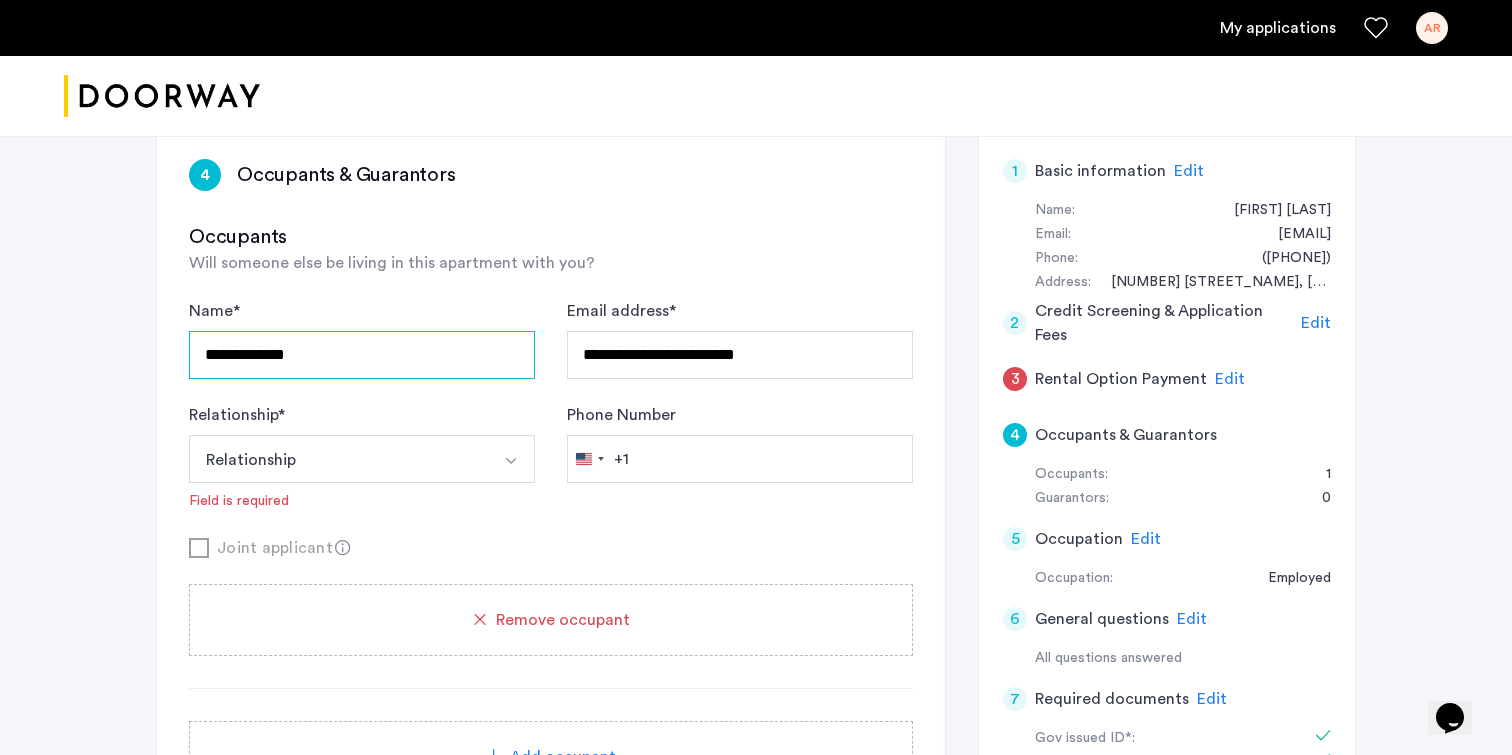 type on "**********" 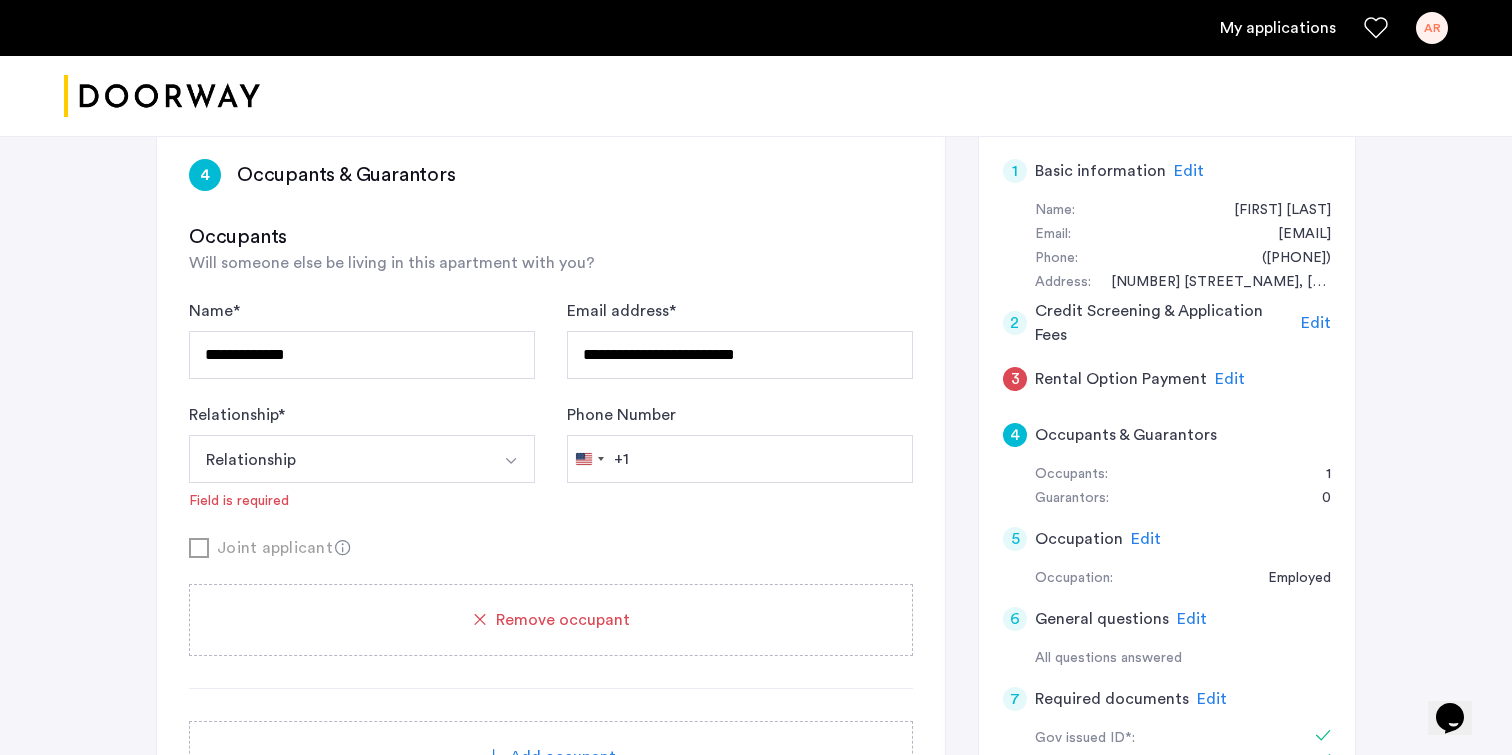click on "Relationship" at bounding box center [338, 459] 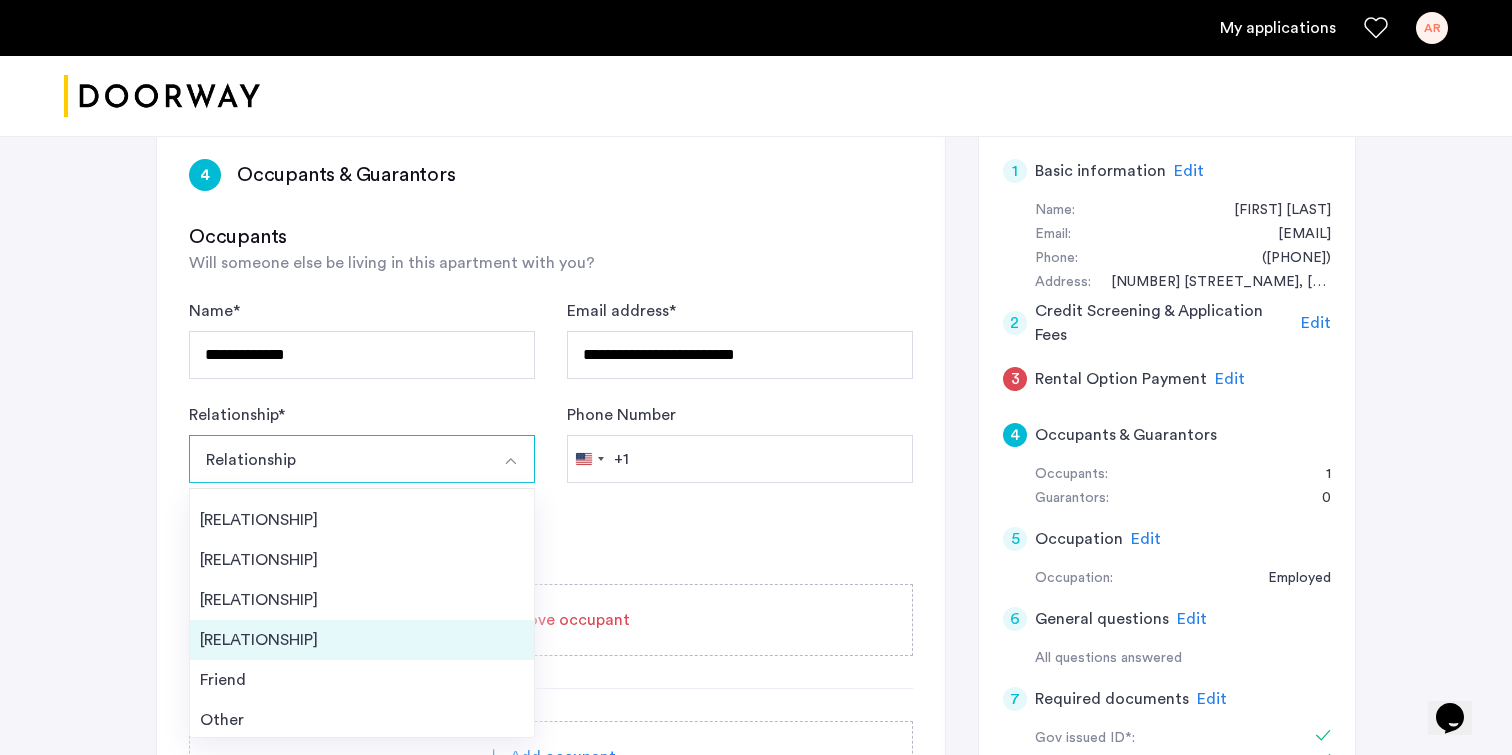 scroll, scrollTop: 72, scrollLeft: 0, axis: vertical 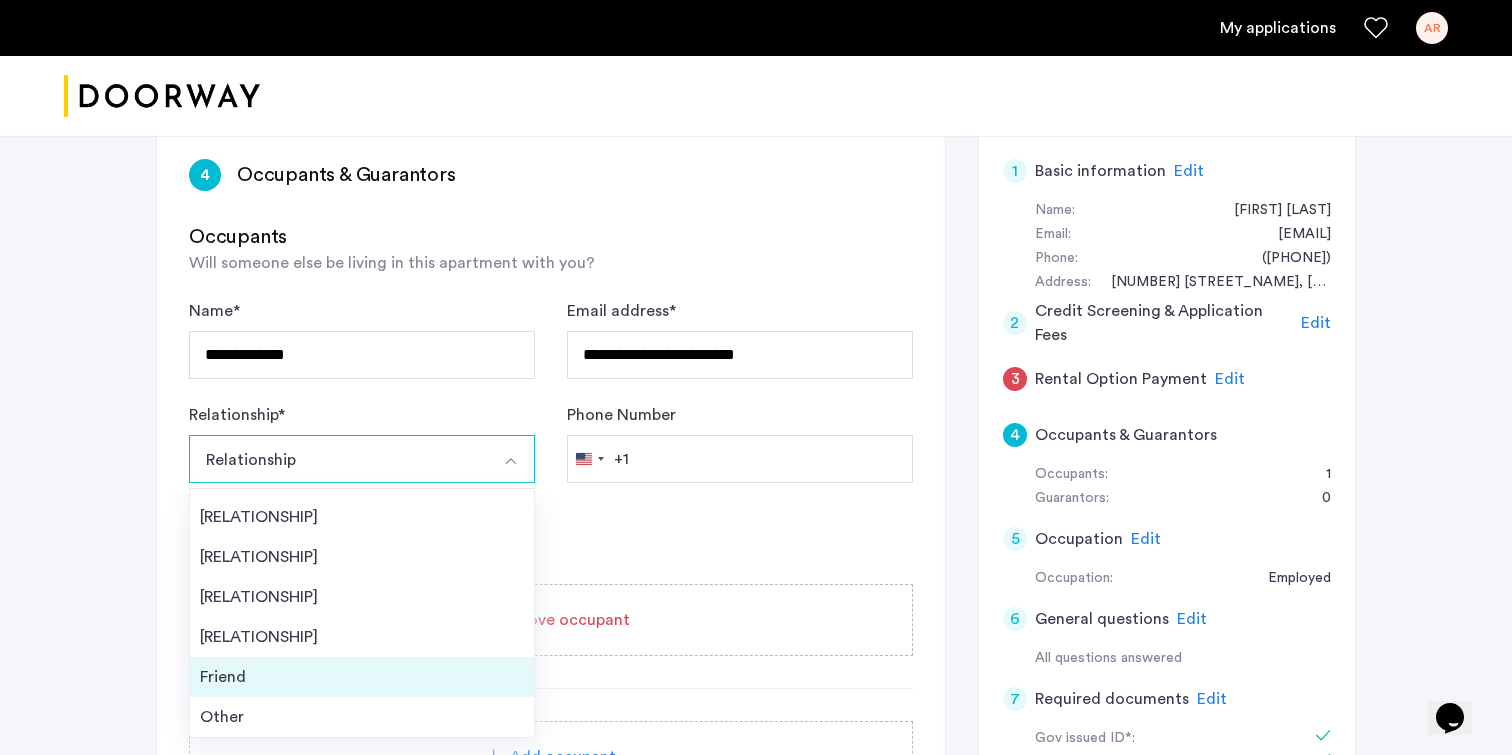 click on "Friend" at bounding box center [362, 677] 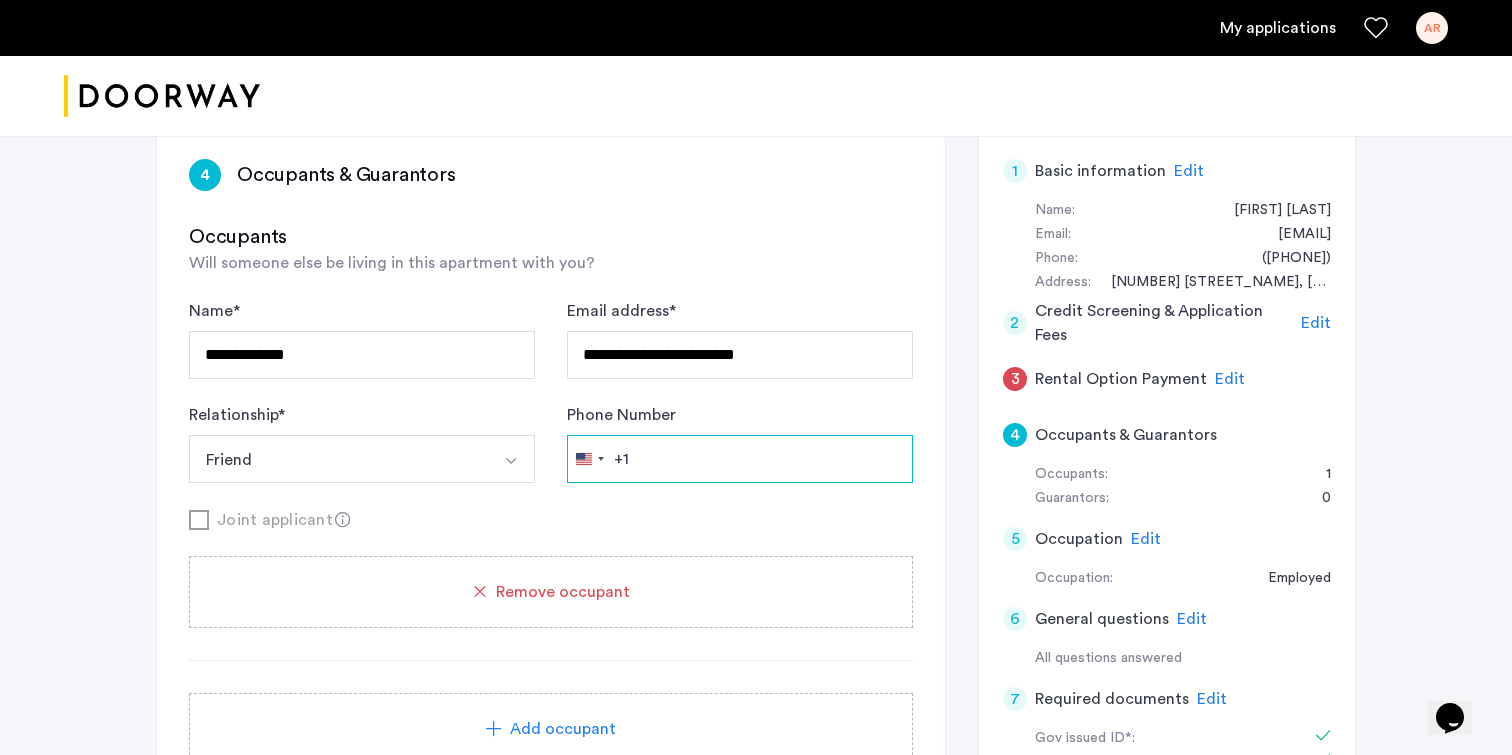 click on "Phone Number" at bounding box center (740, 459) 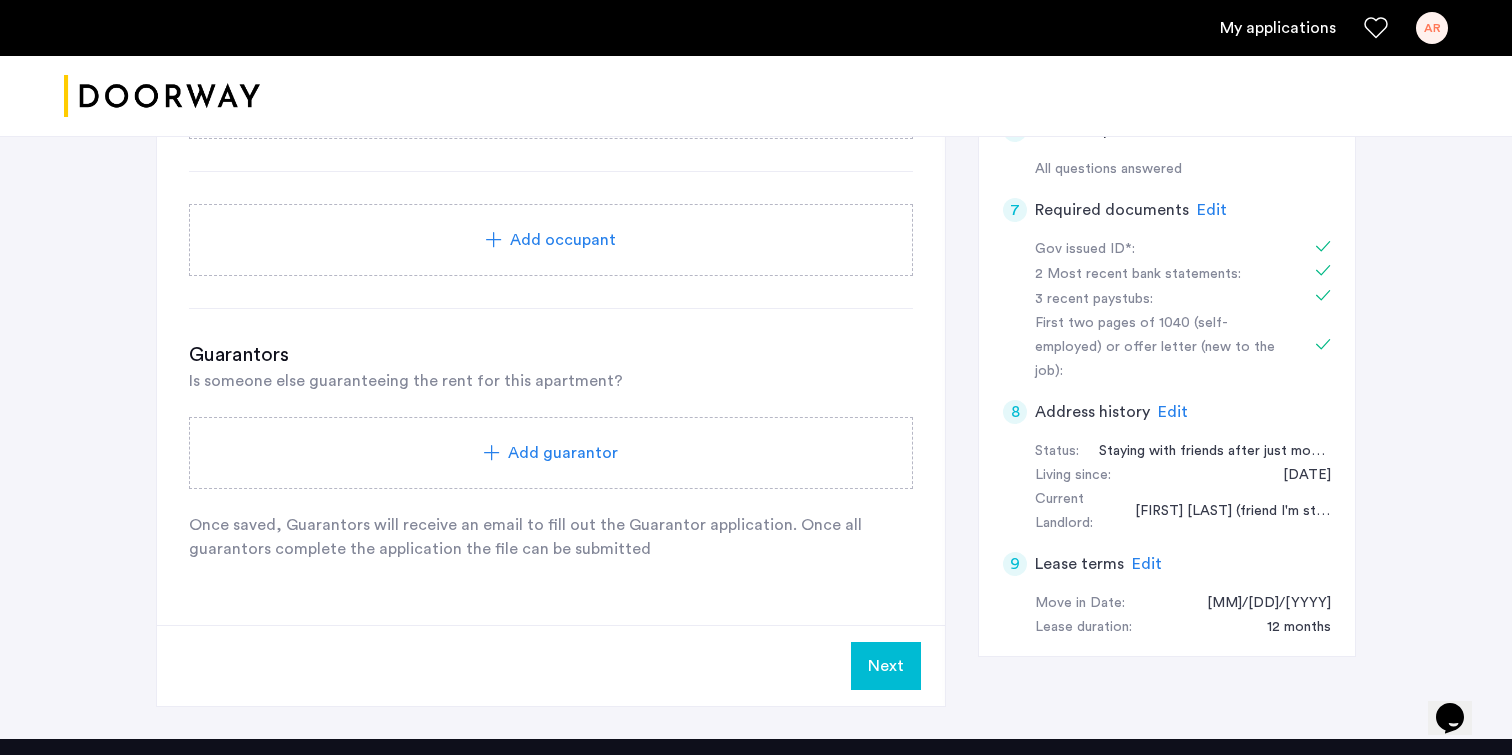 scroll, scrollTop: 824, scrollLeft: 0, axis: vertical 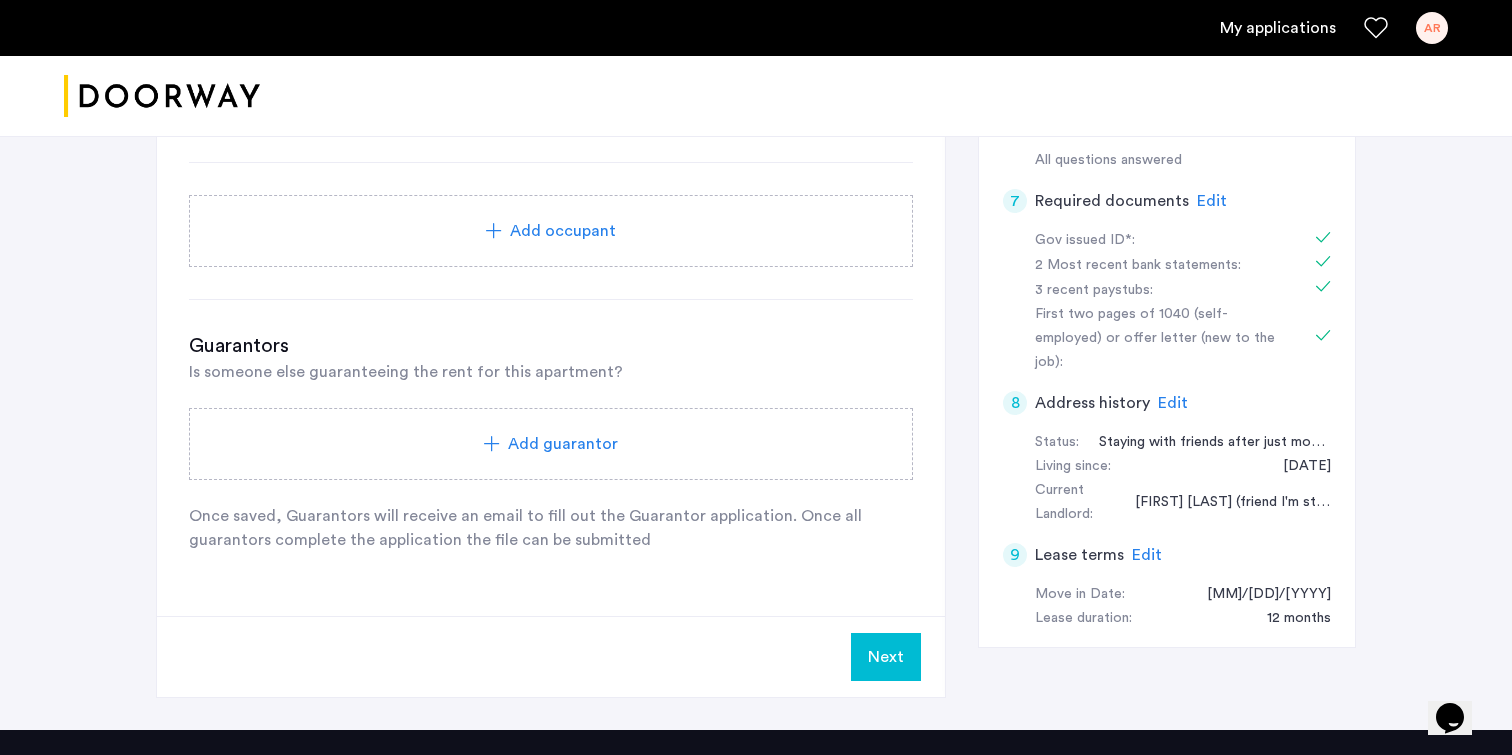 type on "**********" 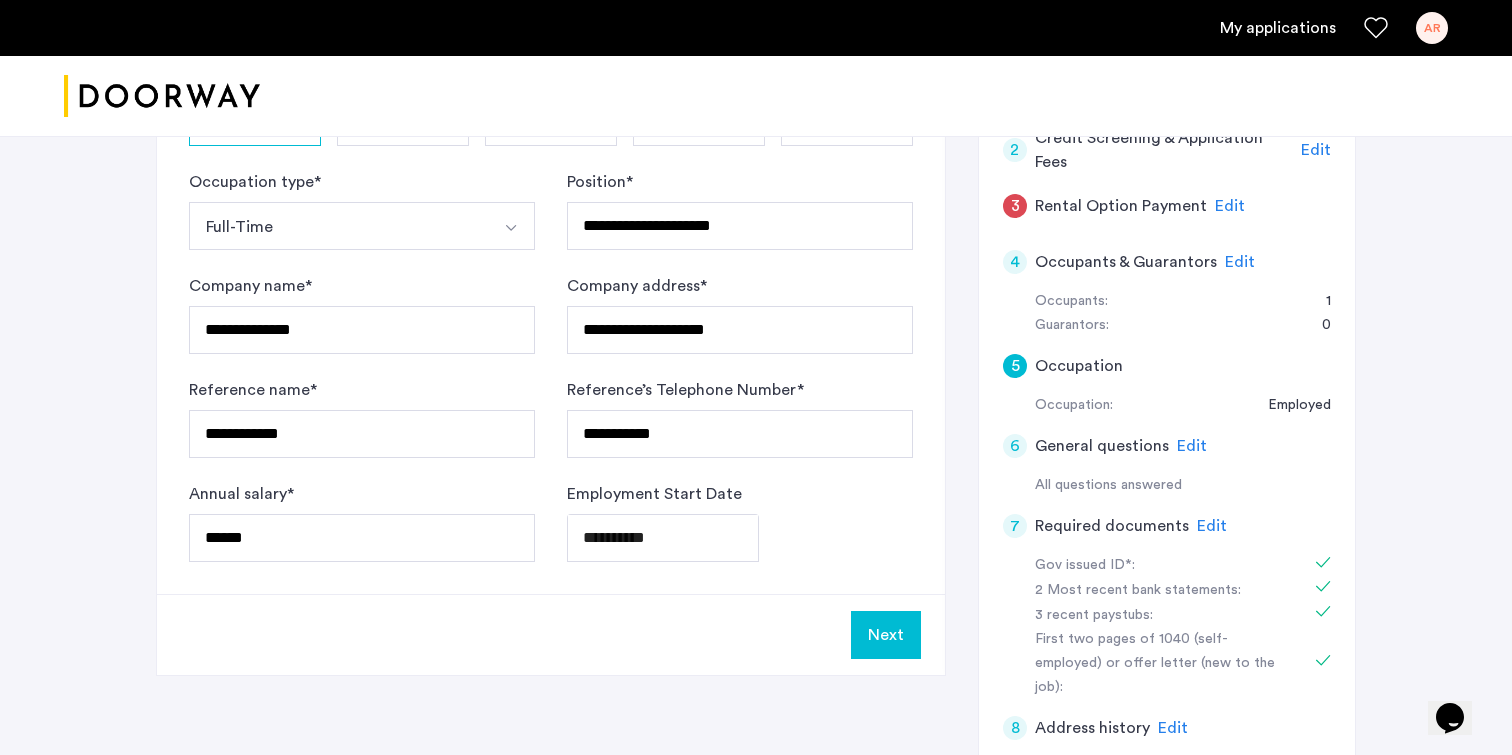 scroll, scrollTop: 539, scrollLeft: 0, axis: vertical 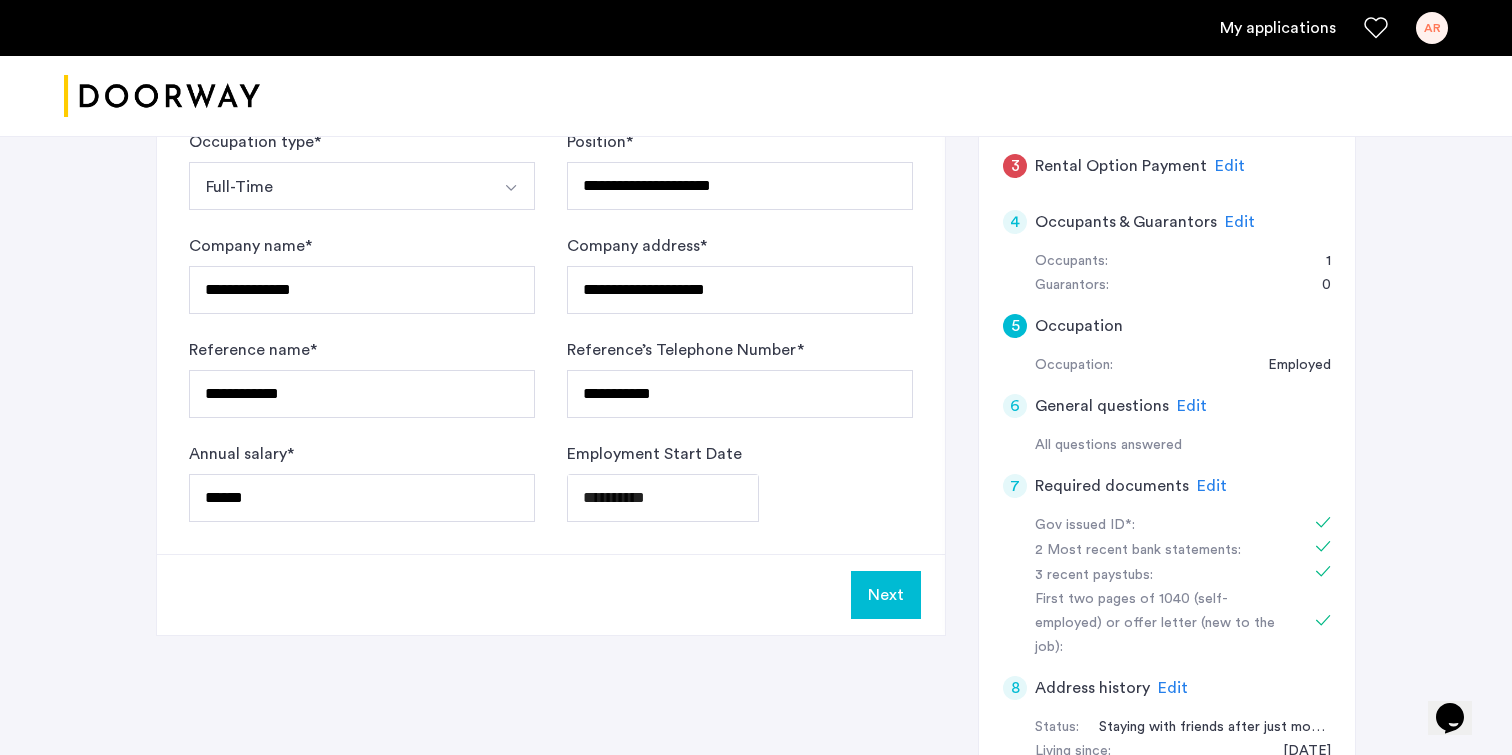 click on "Next" 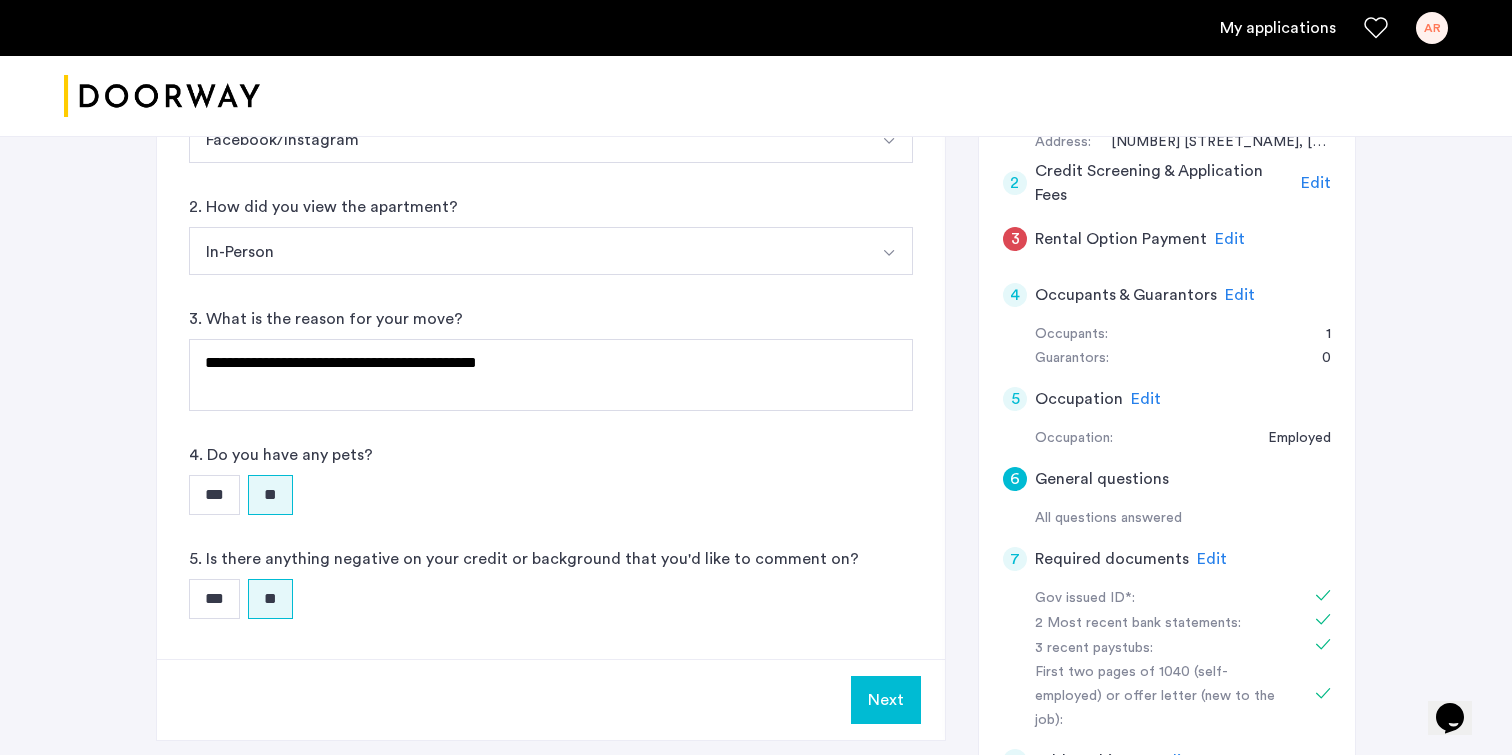 scroll, scrollTop: 442, scrollLeft: 0, axis: vertical 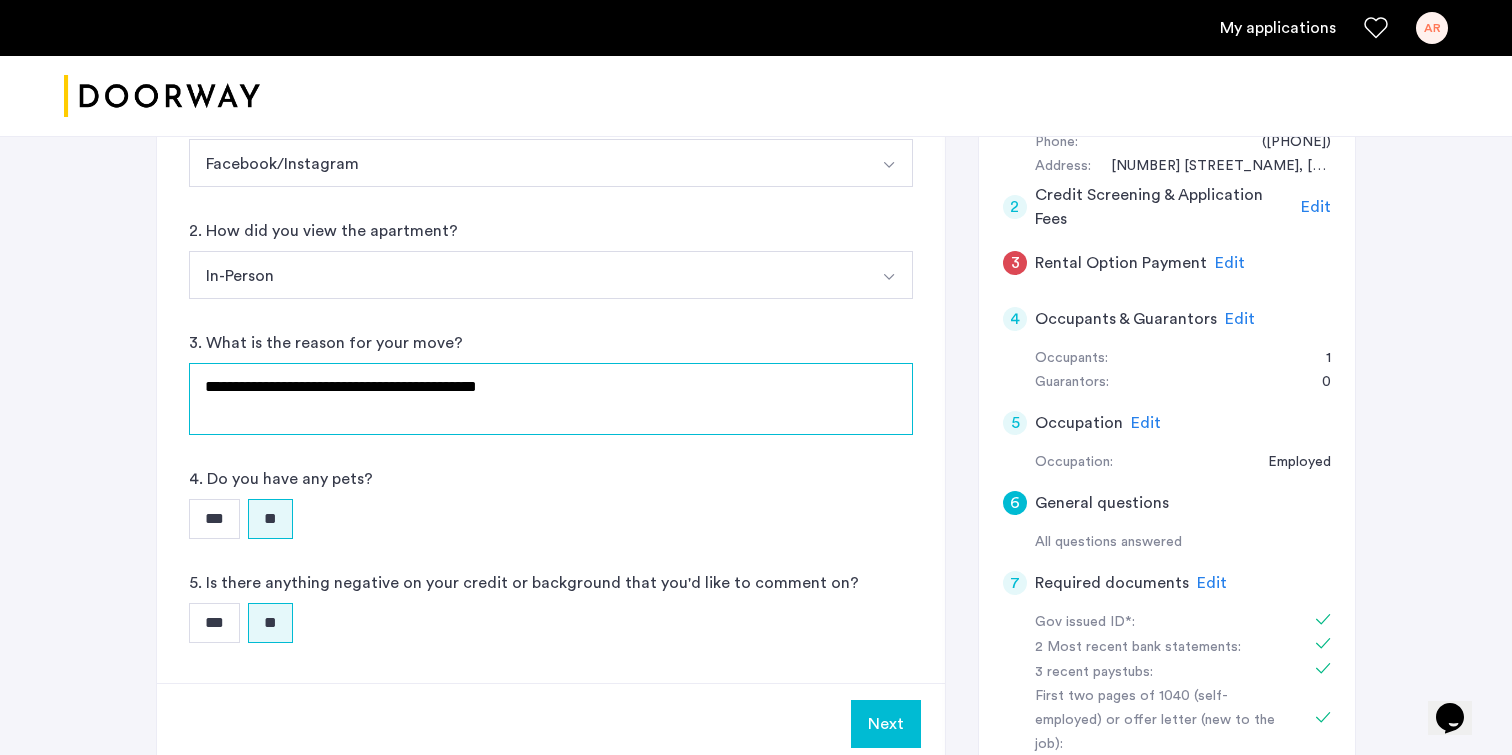 click on "**********" 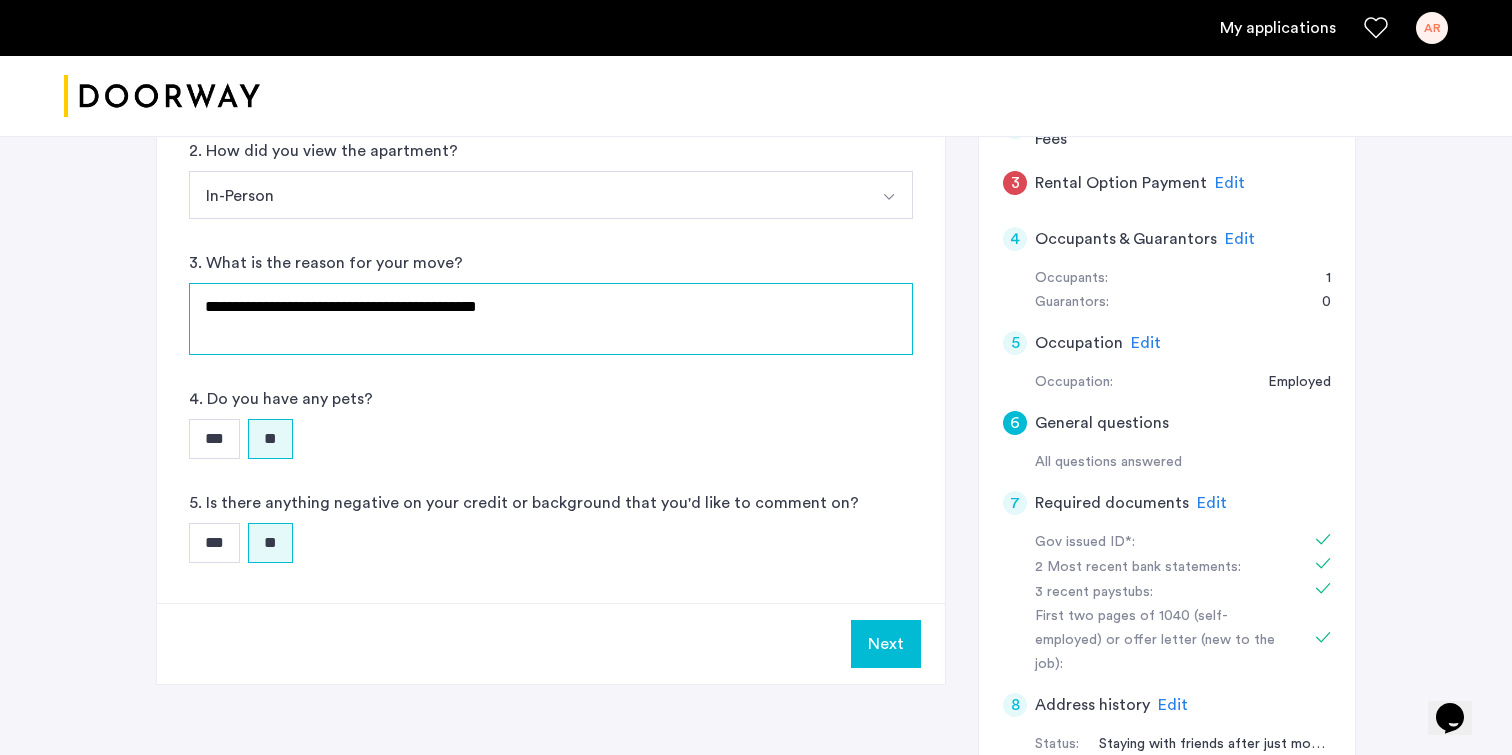 scroll, scrollTop: 524, scrollLeft: 0, axis: vertical 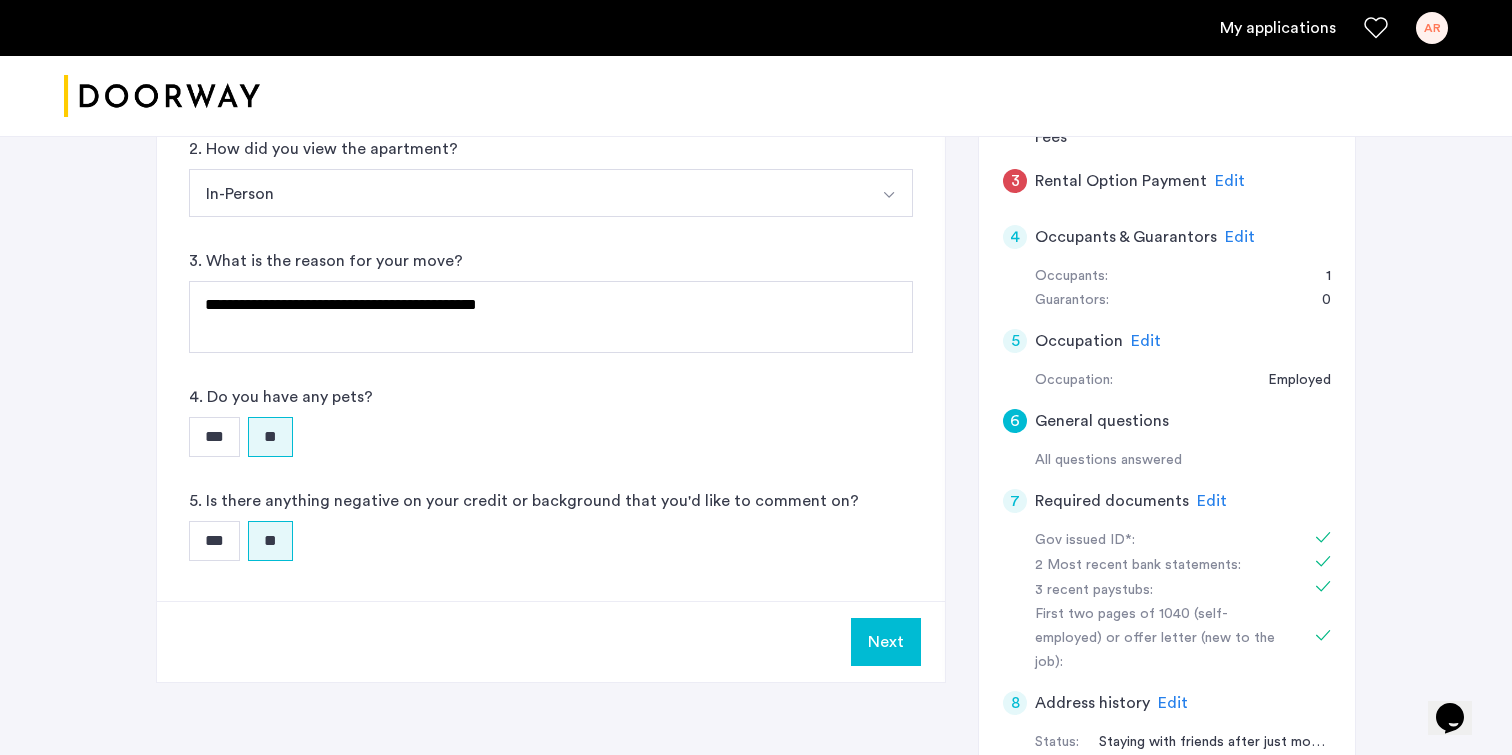 click on "Next" at bounding box center [886, 642] 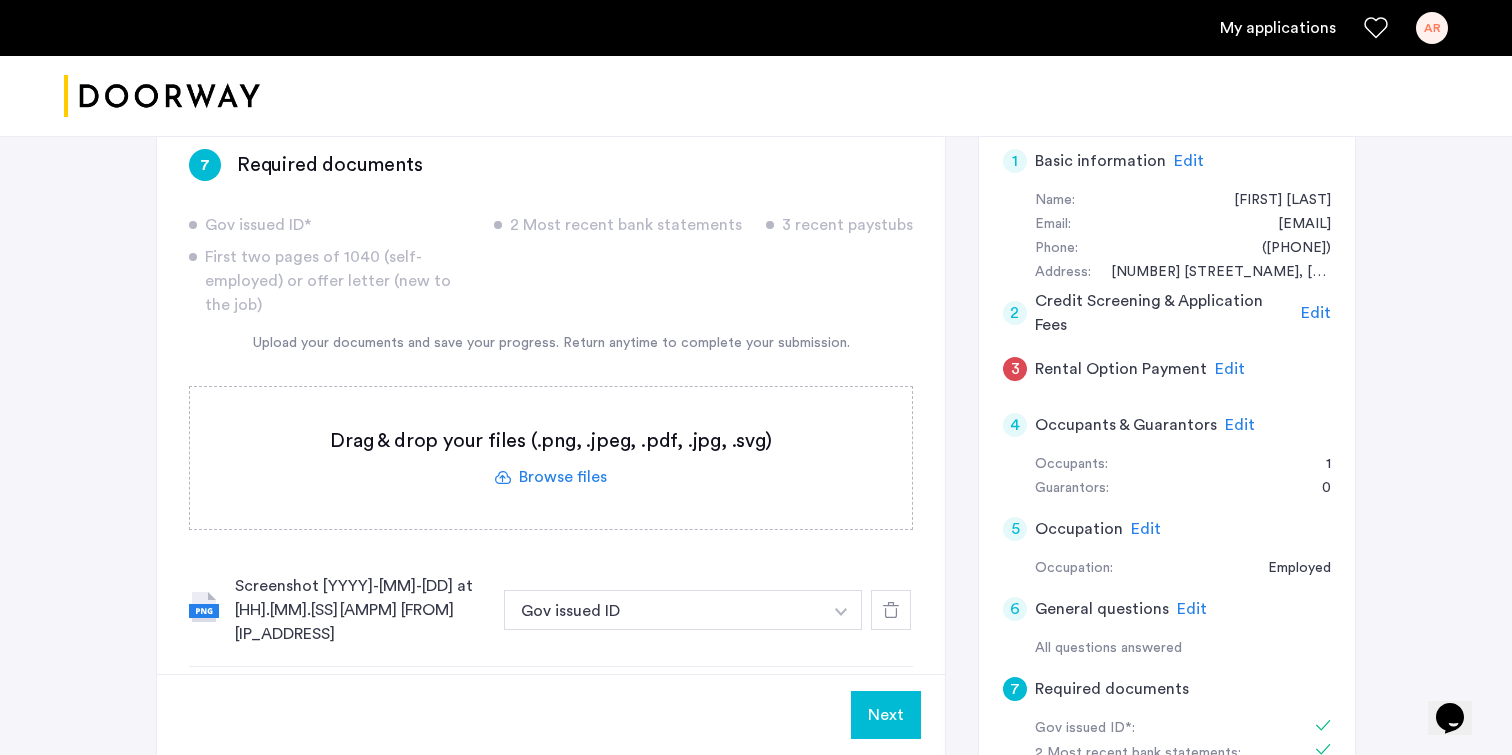 scroll, scrollTop: 411, scrollLeft: 0, axis: vertical 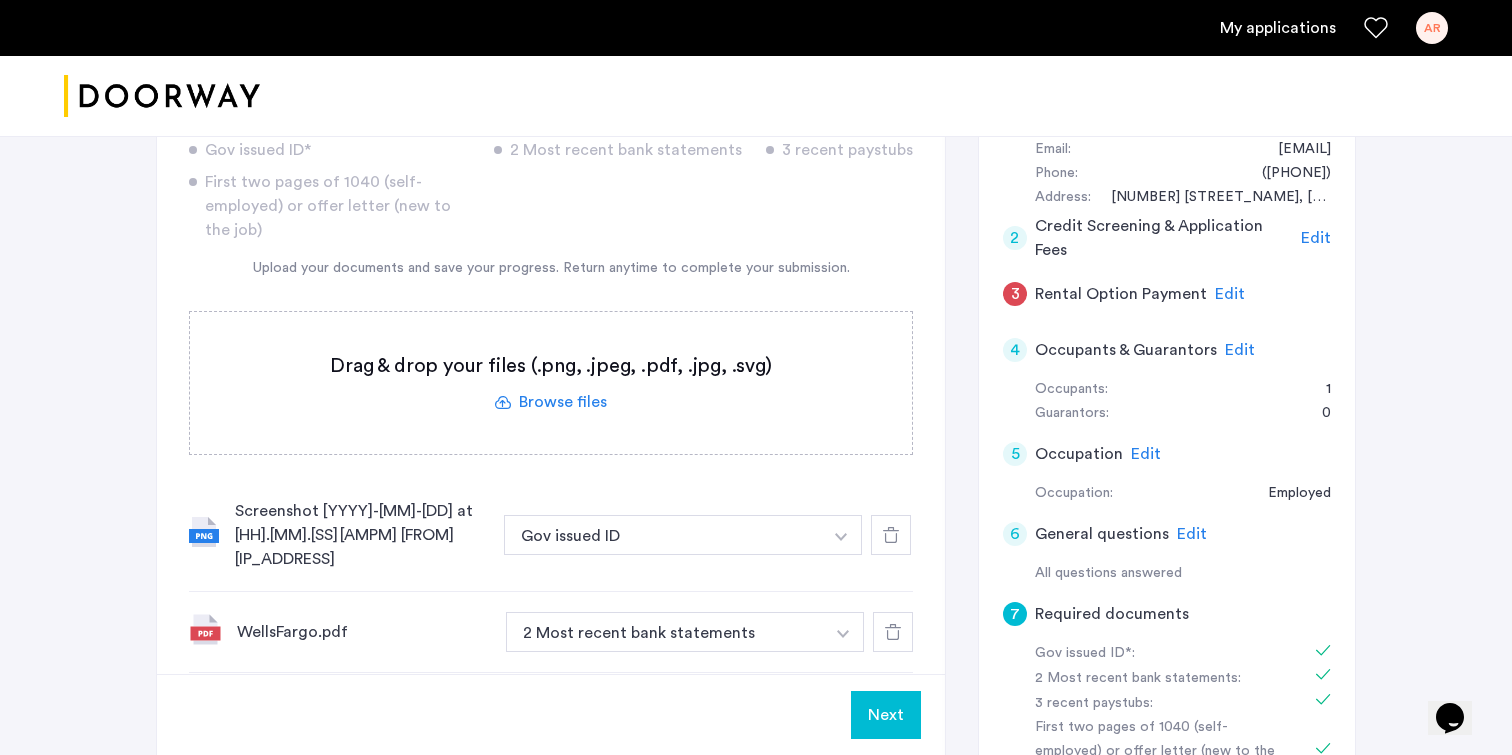 click on "Next" 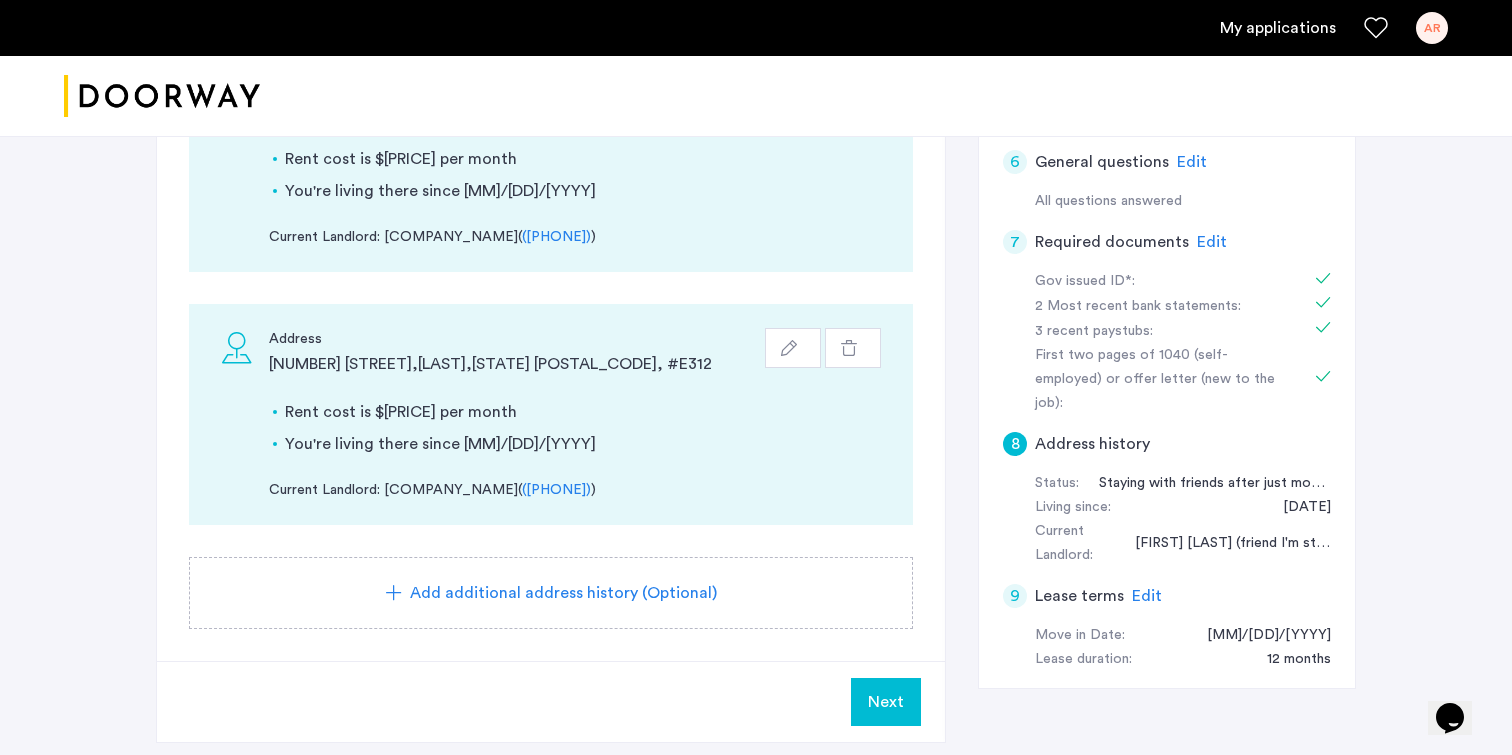 scroll, scrollTop: 855, scrollLeft: 0, axis: vertical 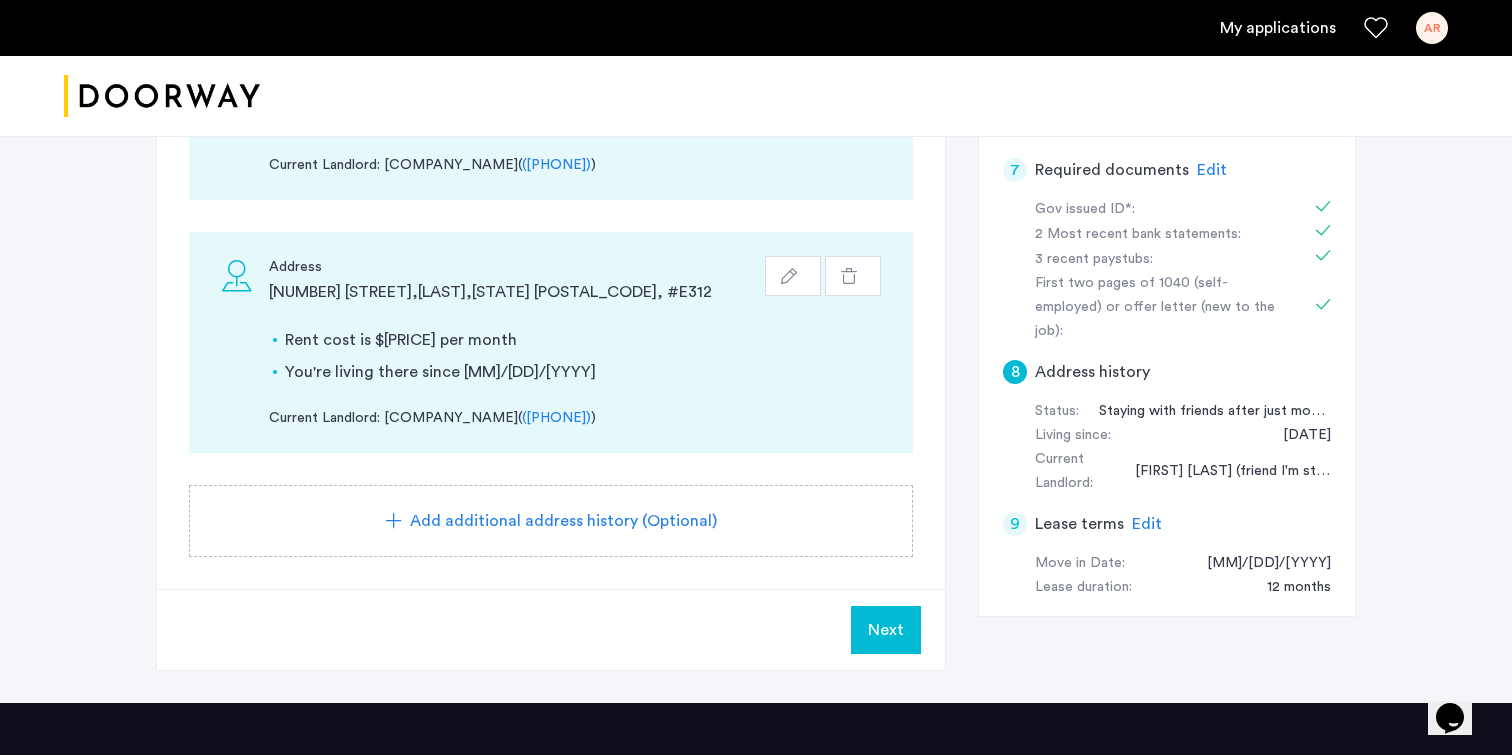 click on "Next" 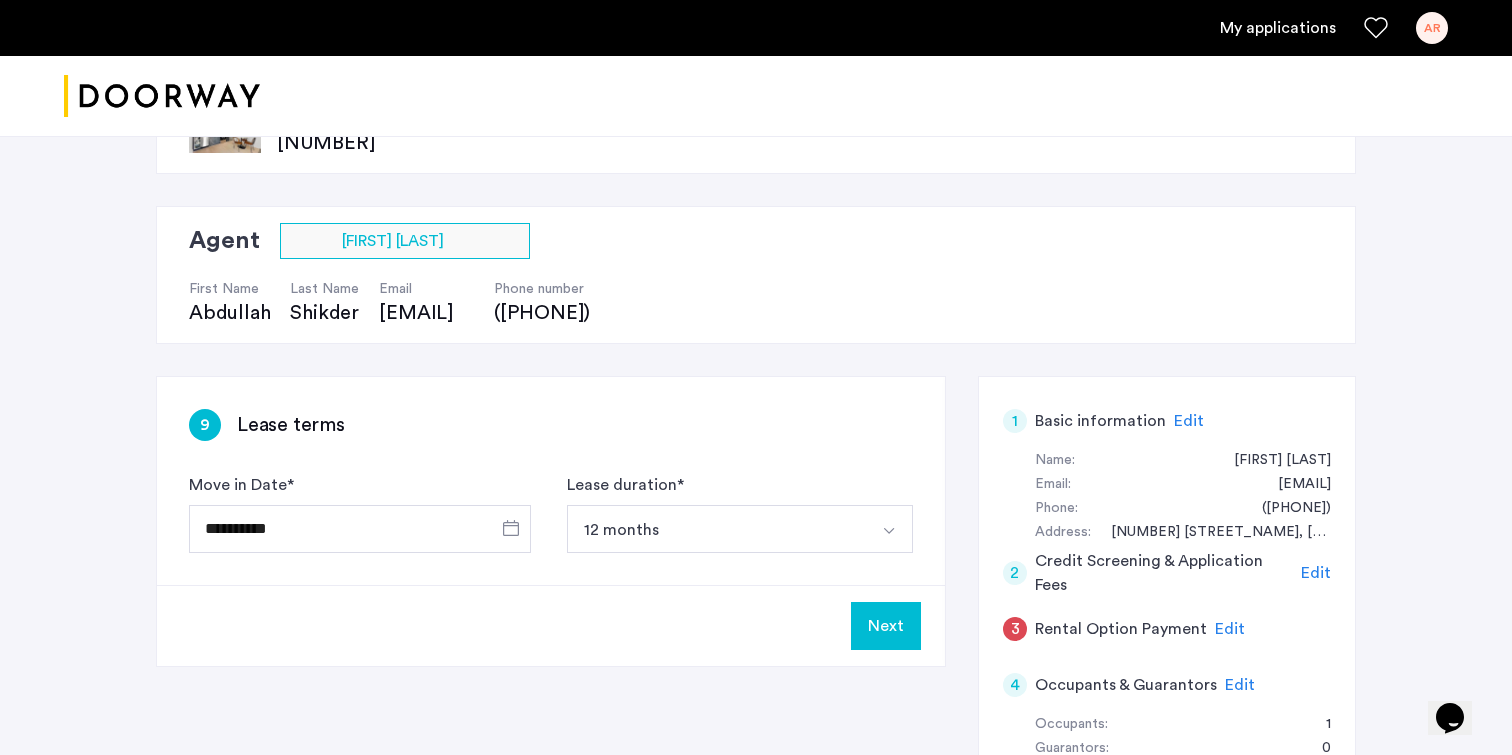 scroll, scrollTop: 79, scrollLeft: 0, axis: vertical 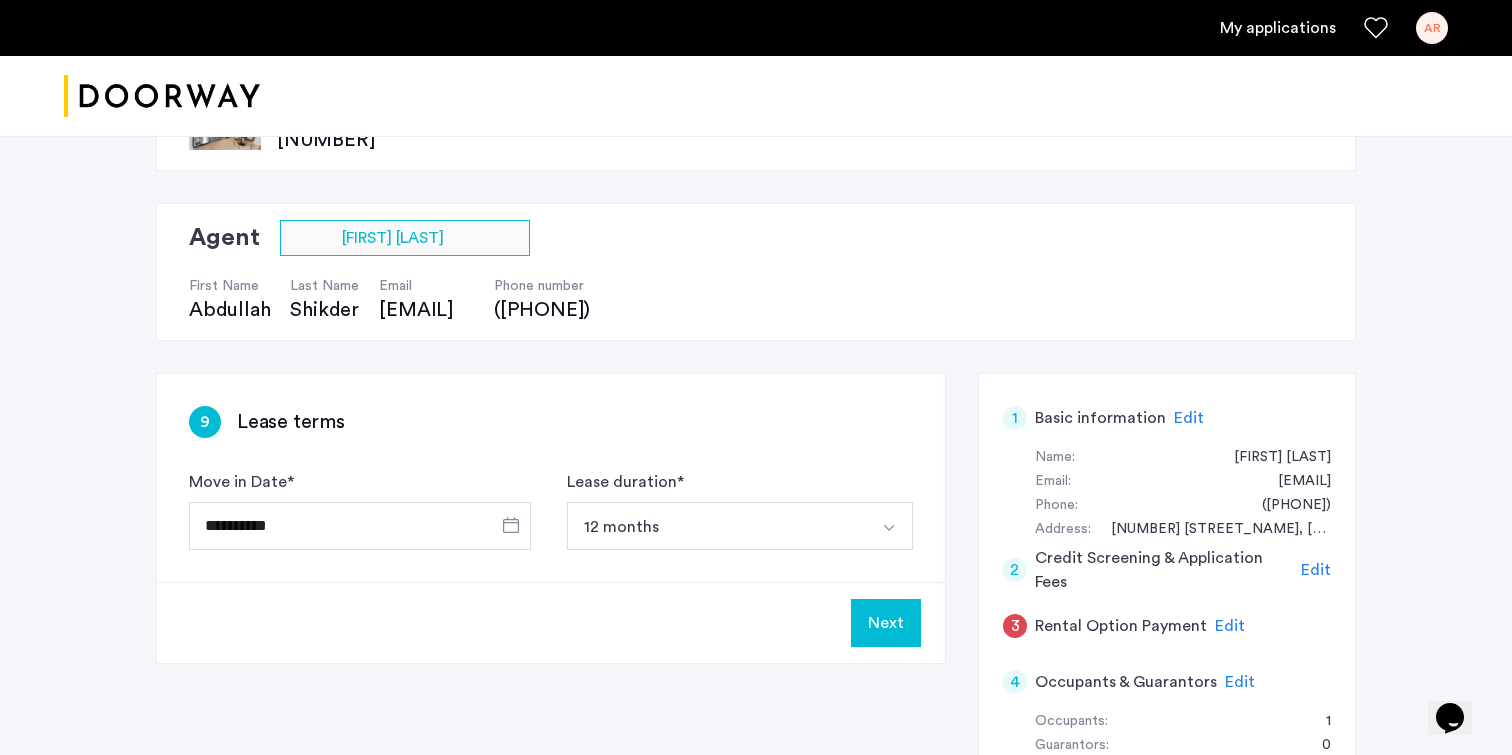 click on "Next" 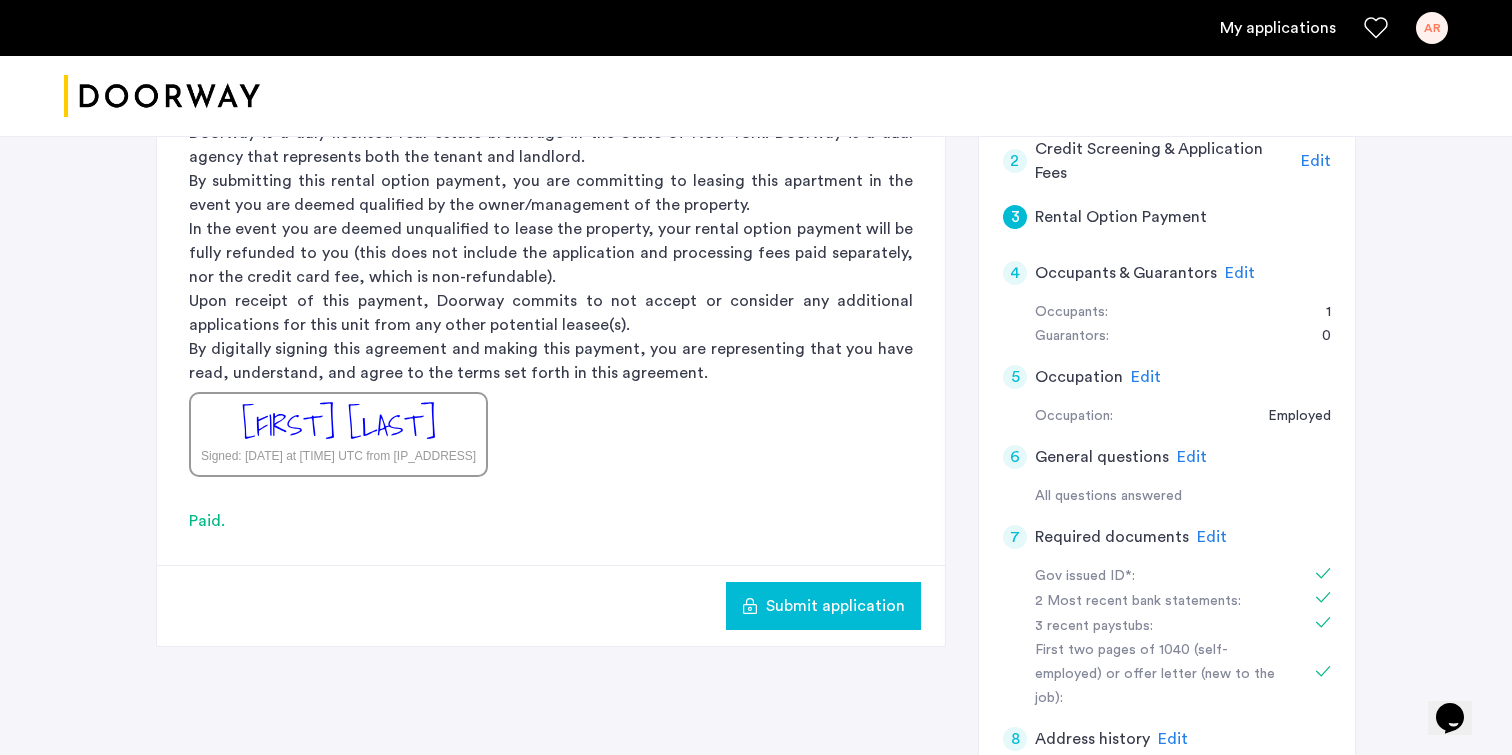 scroll, scrollTop: 503, scrollLeft: 0, axis: vertical 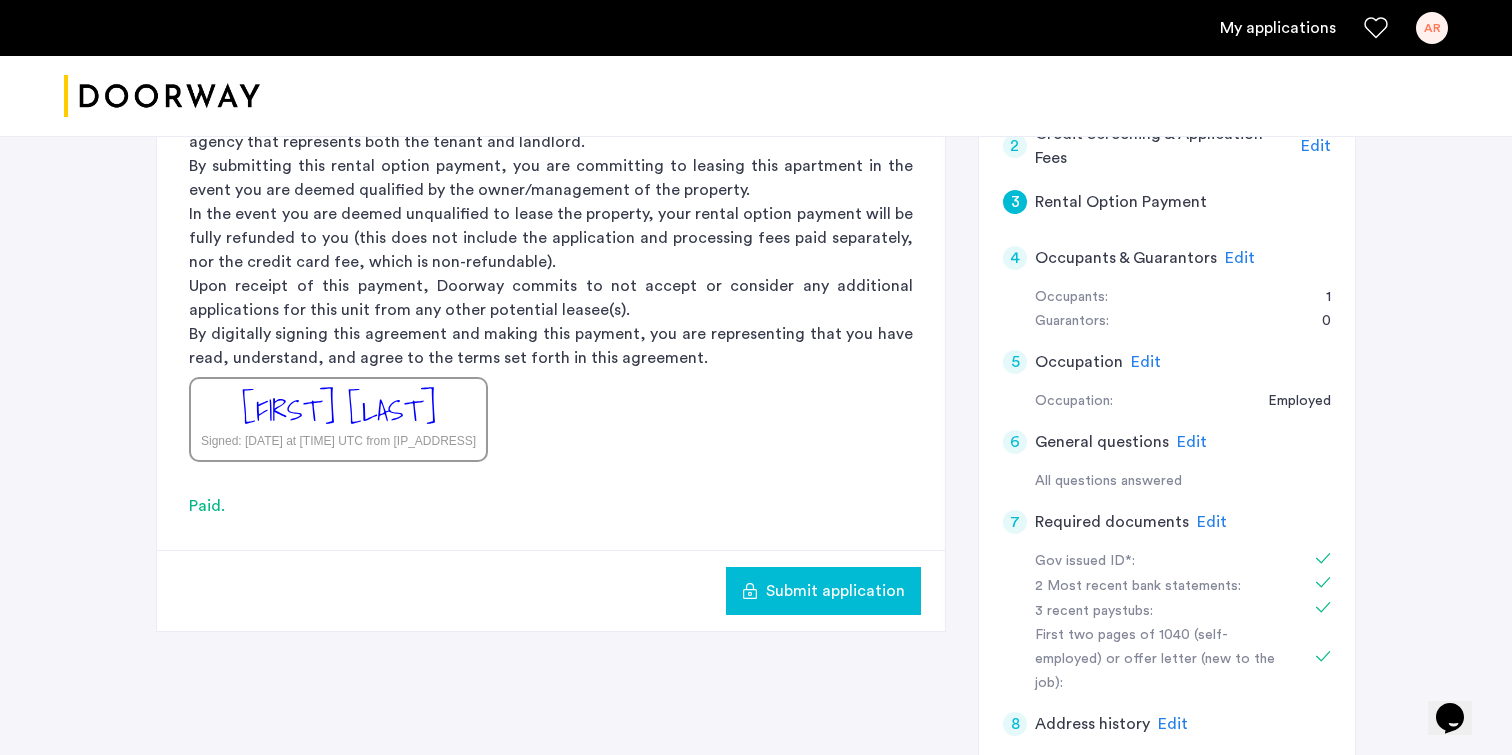 click on "Submit application" 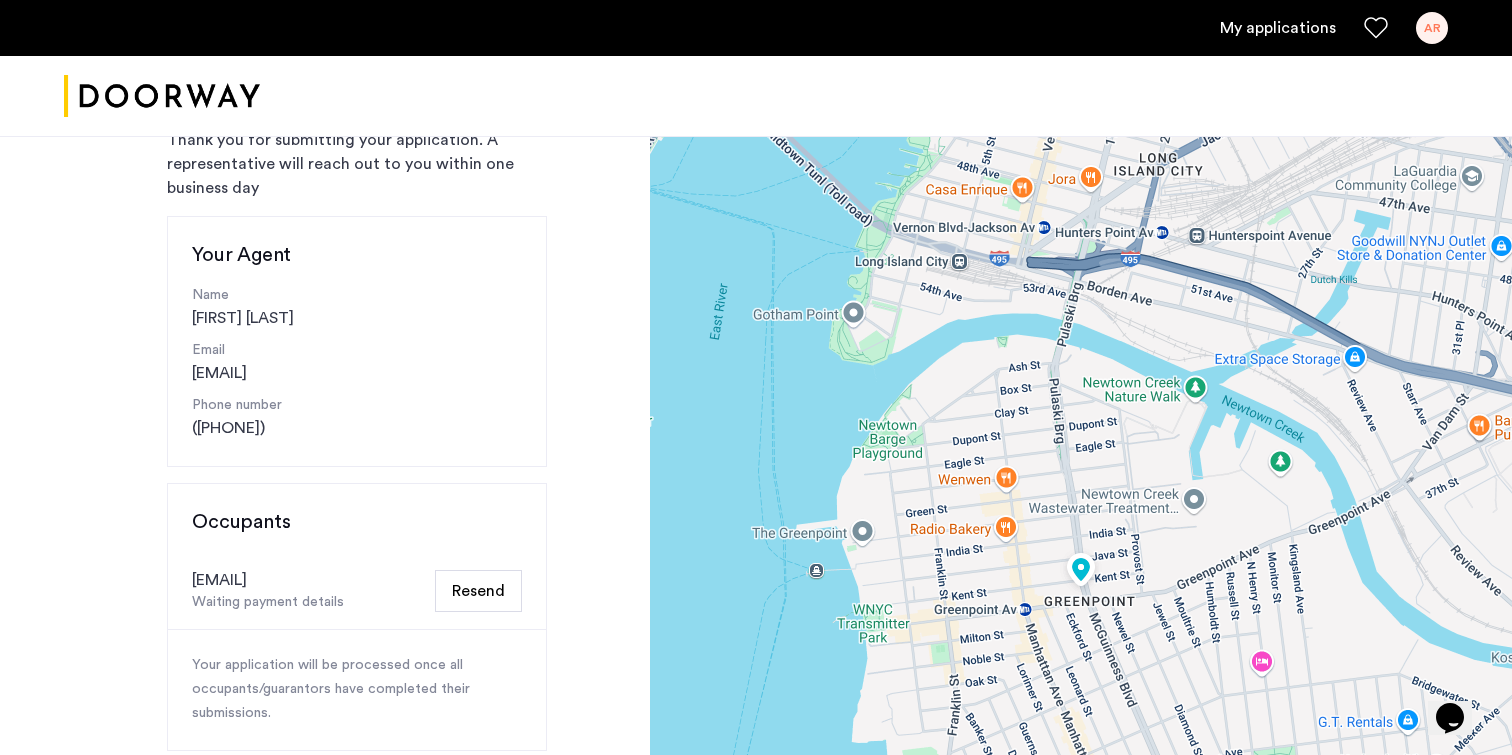 scroll, scrollTop: 0, scrollLeft: 0, axis: both 